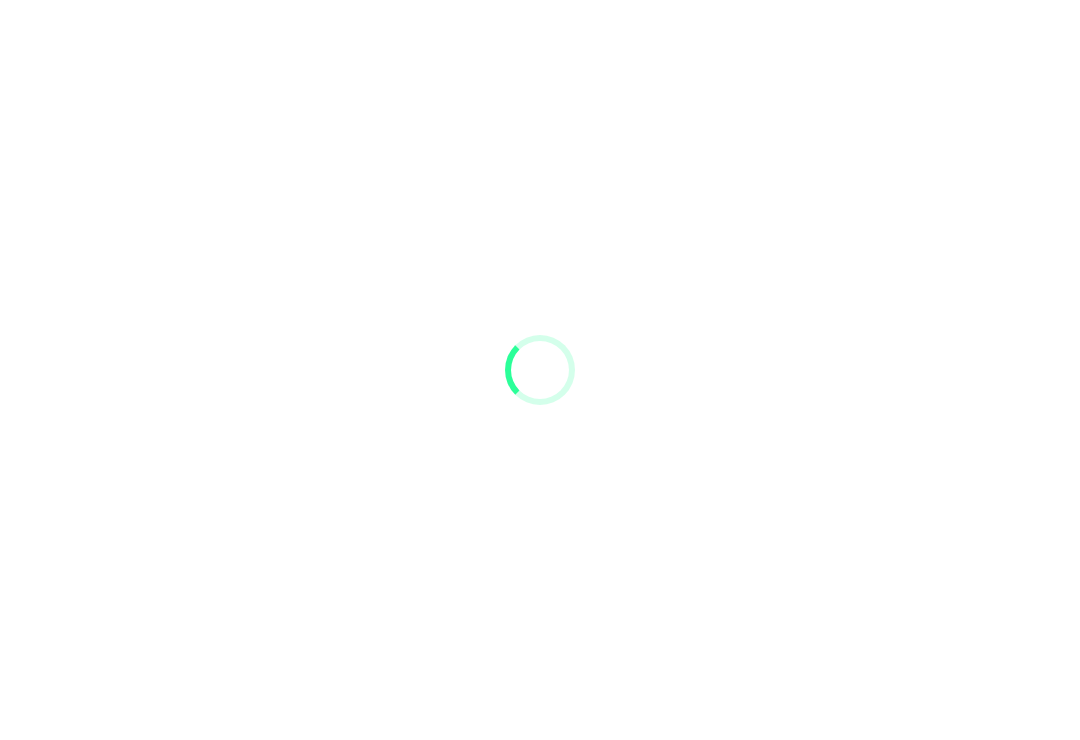 scroll, scrollTop: 0, scrollLeft: 0, axis: both 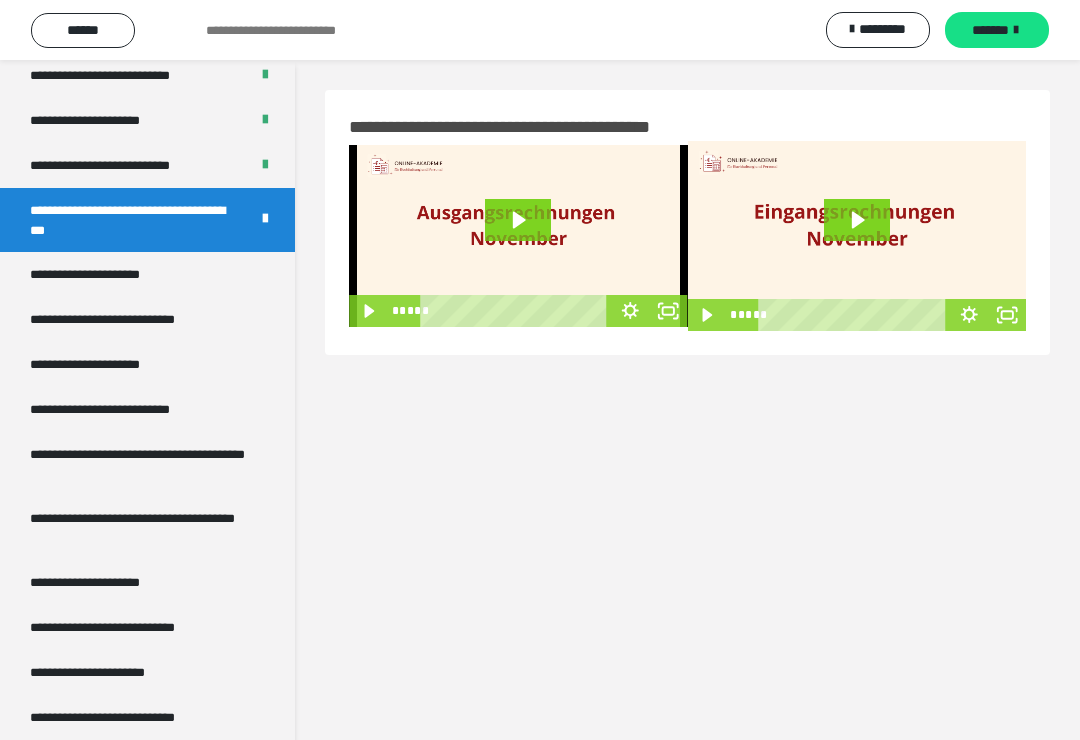 click on "**********" at bounding box center (147, 274) 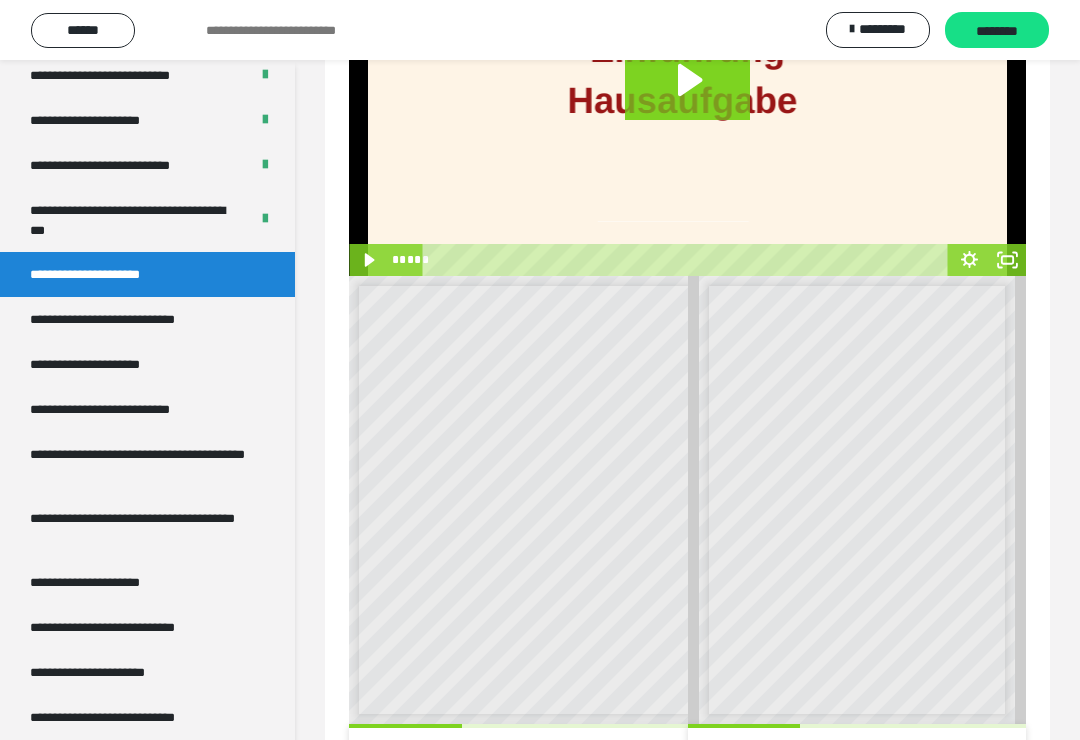 scroll, scrollTop: 284, scrollLeft: 0, axis: vertical 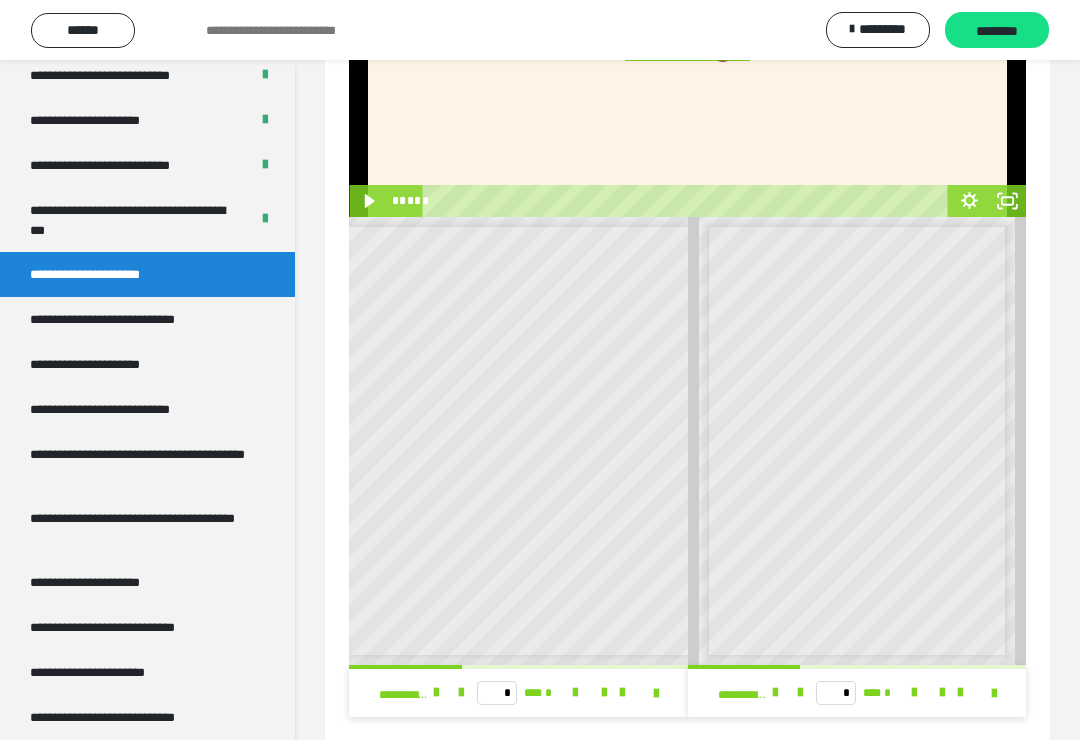 click on "**********" at bounding box center (134, 319) 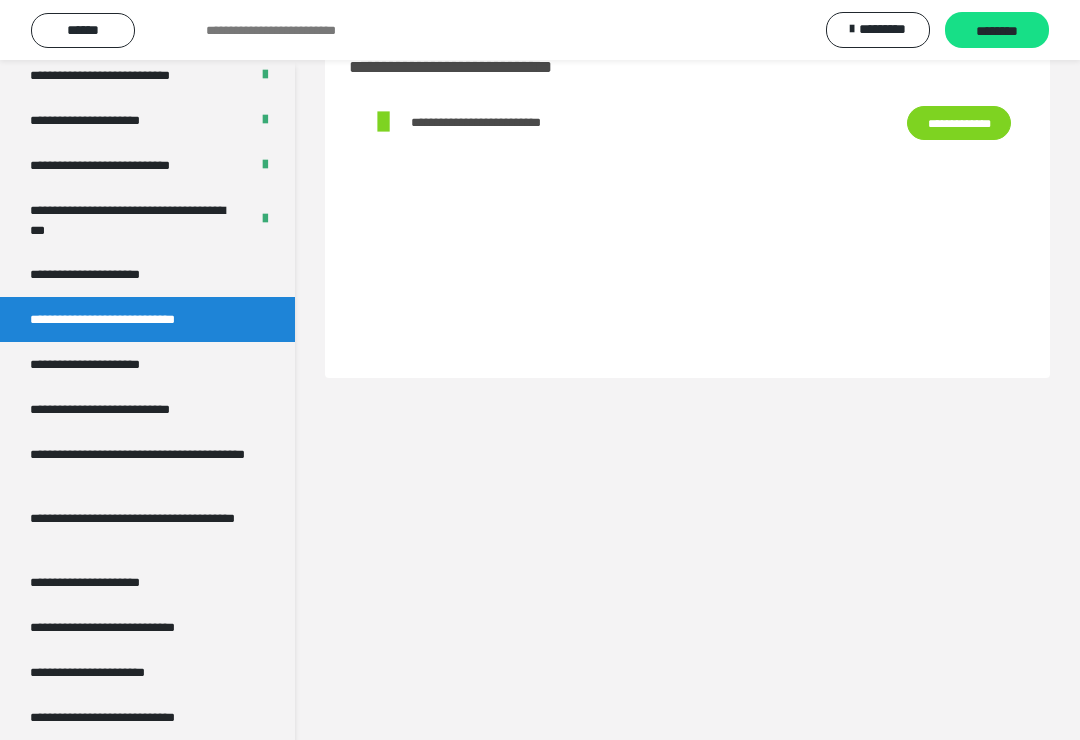 scroll, scrollTop: 60, scrollLeft: 0, axis: vertical 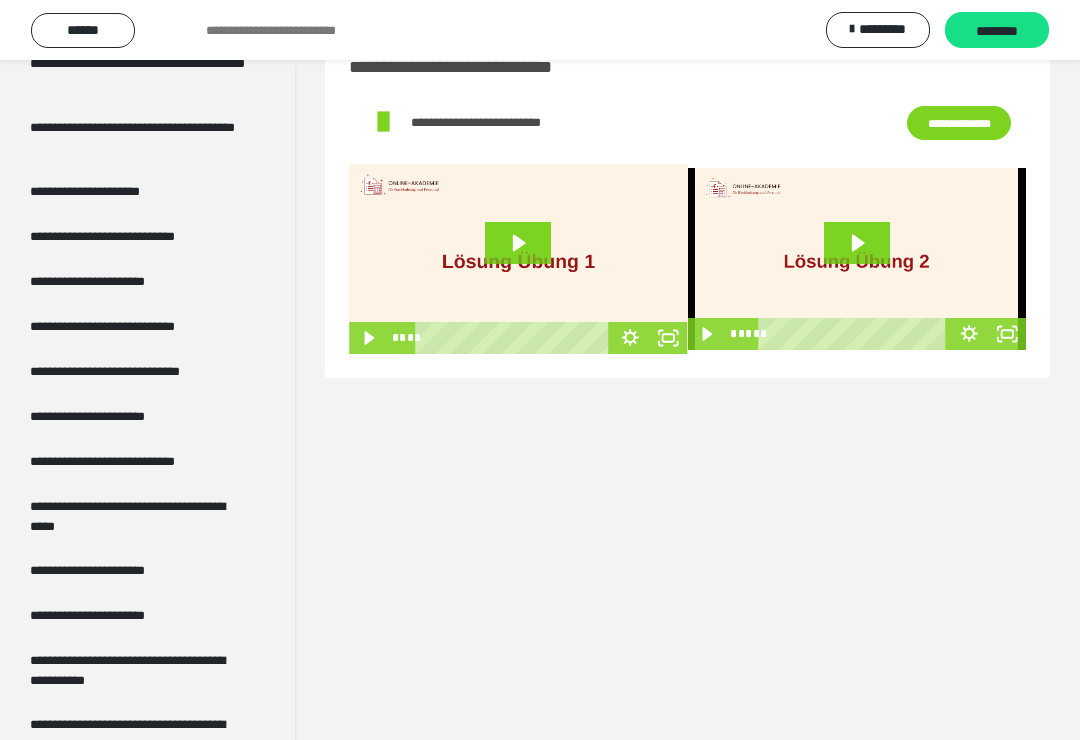 click on "**********" at bounding box center [110, 570] 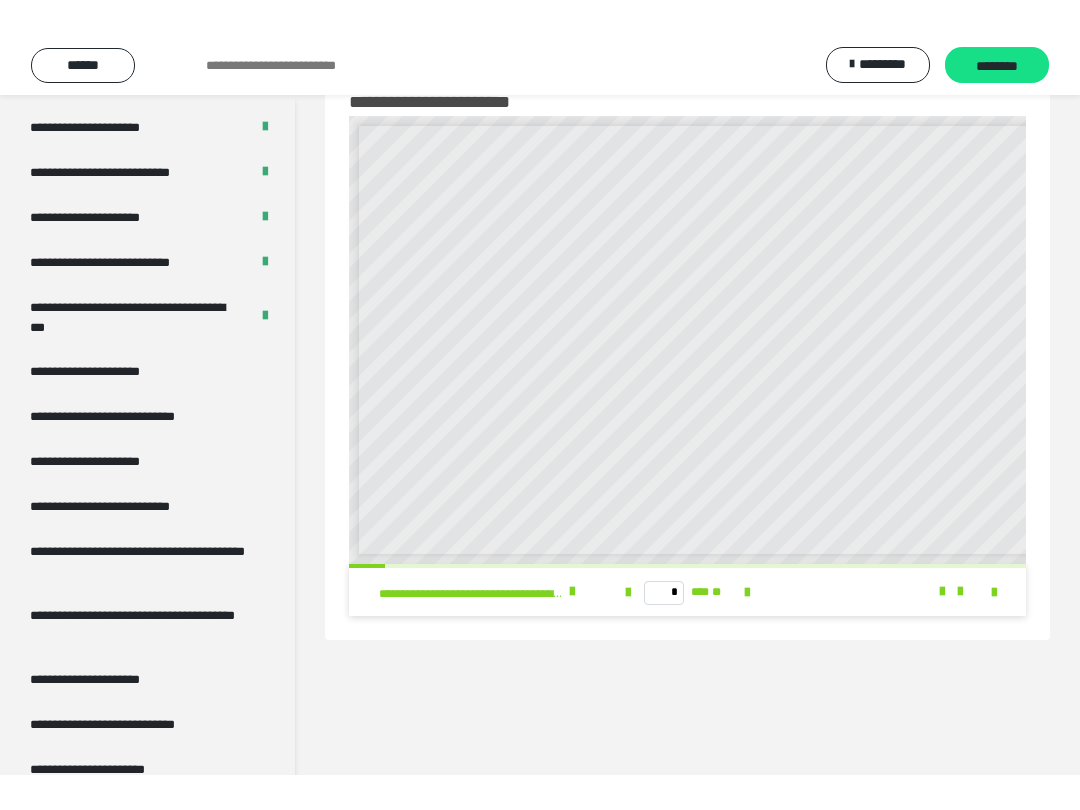 scroll, scrollTop: 3015, scrollLeft: 0, axis: vertical 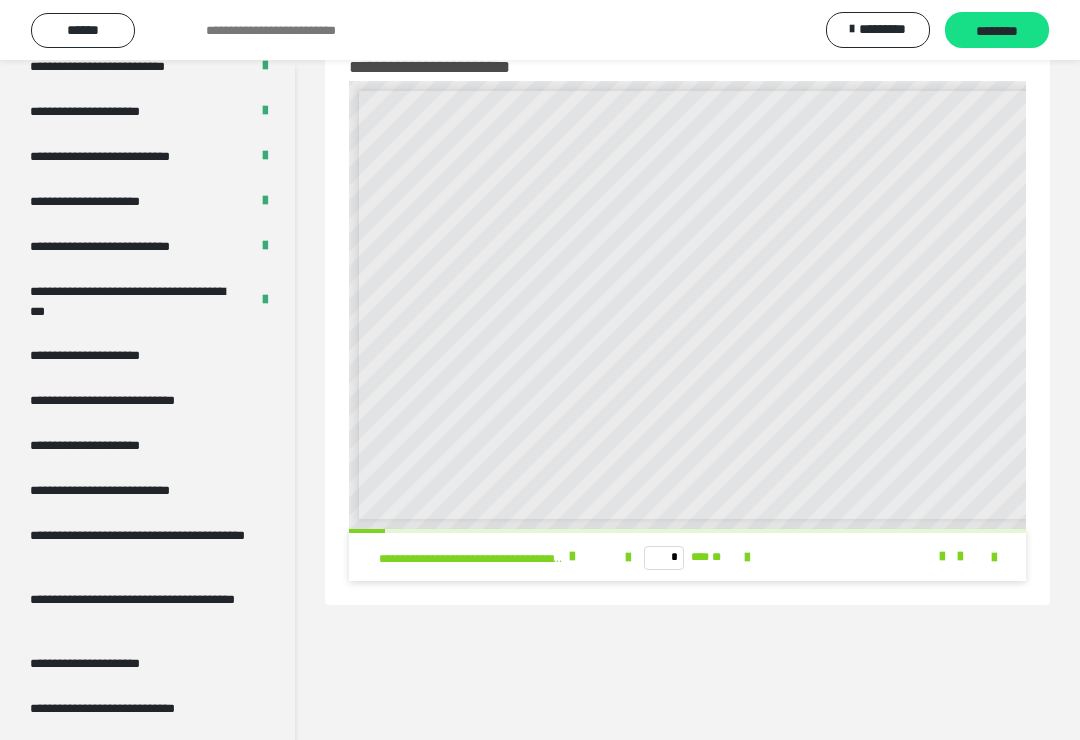 click on "**********" at bounding box center [134, 400] 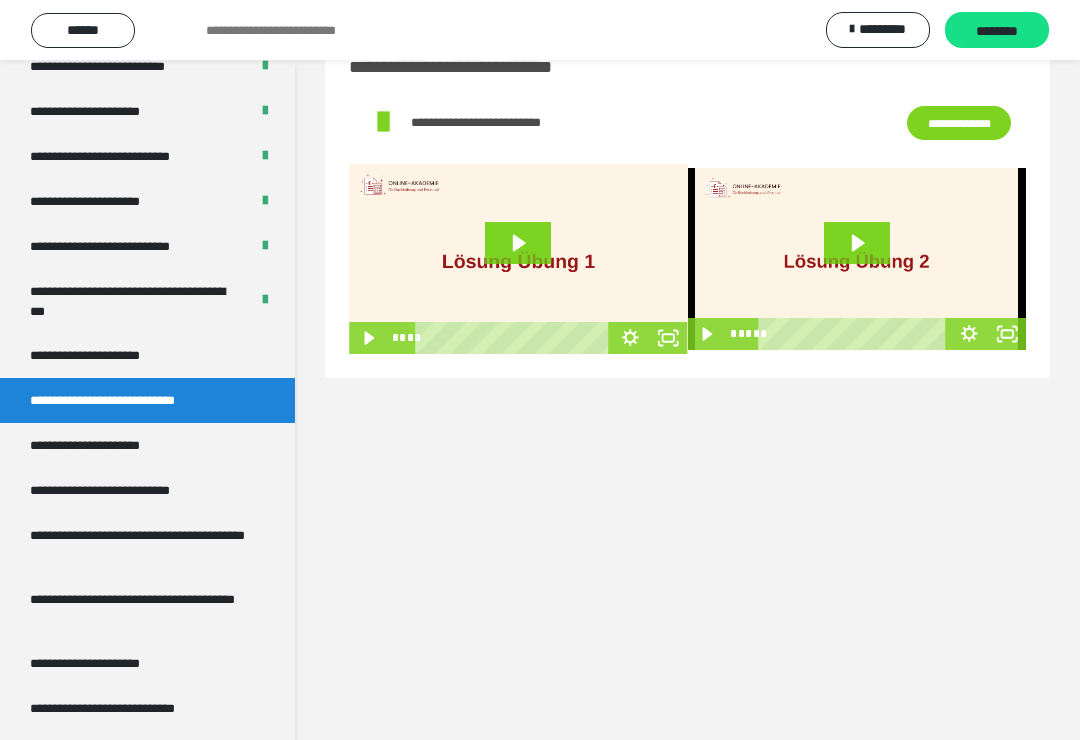 click 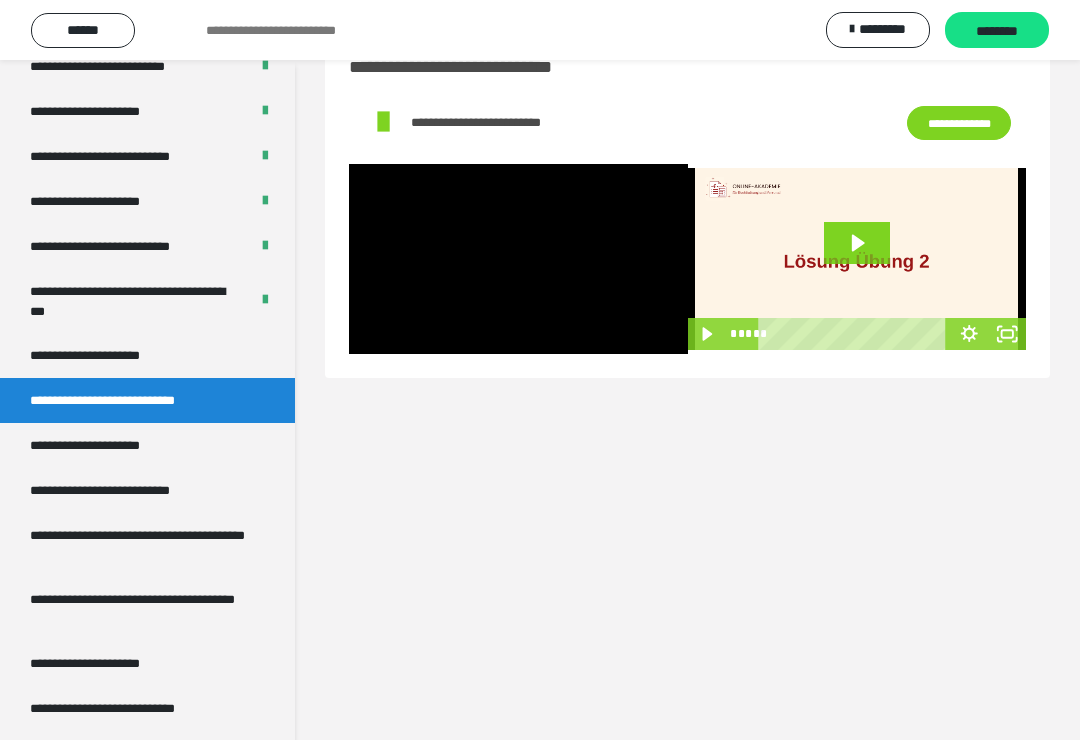 click 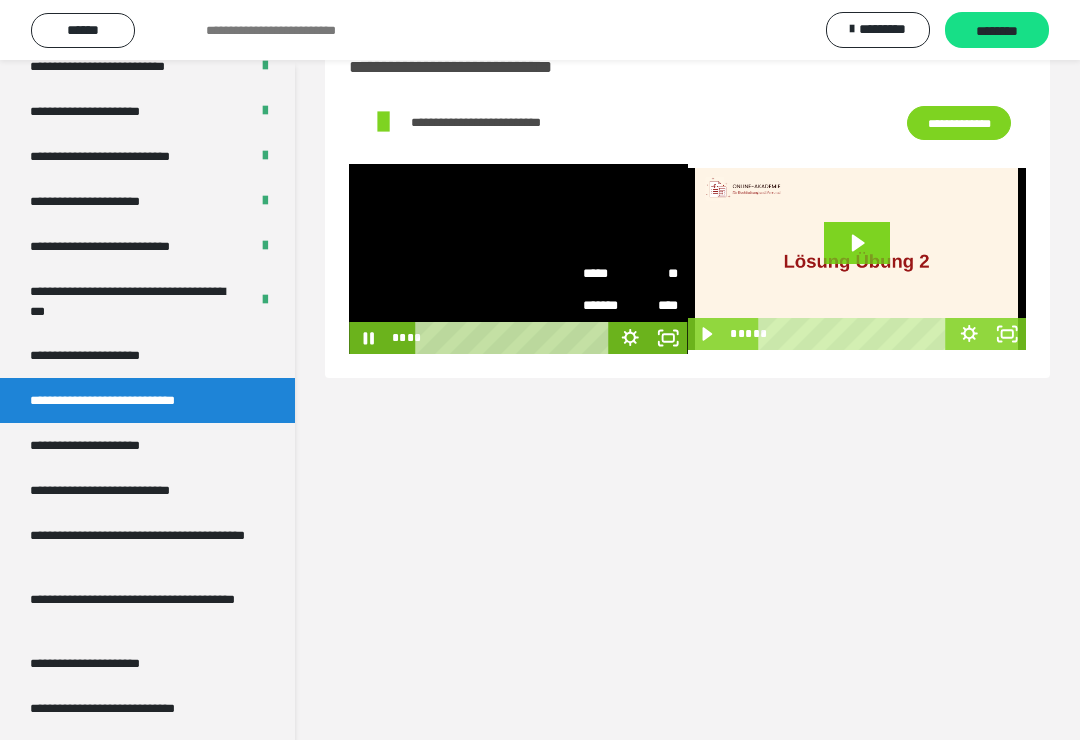 click 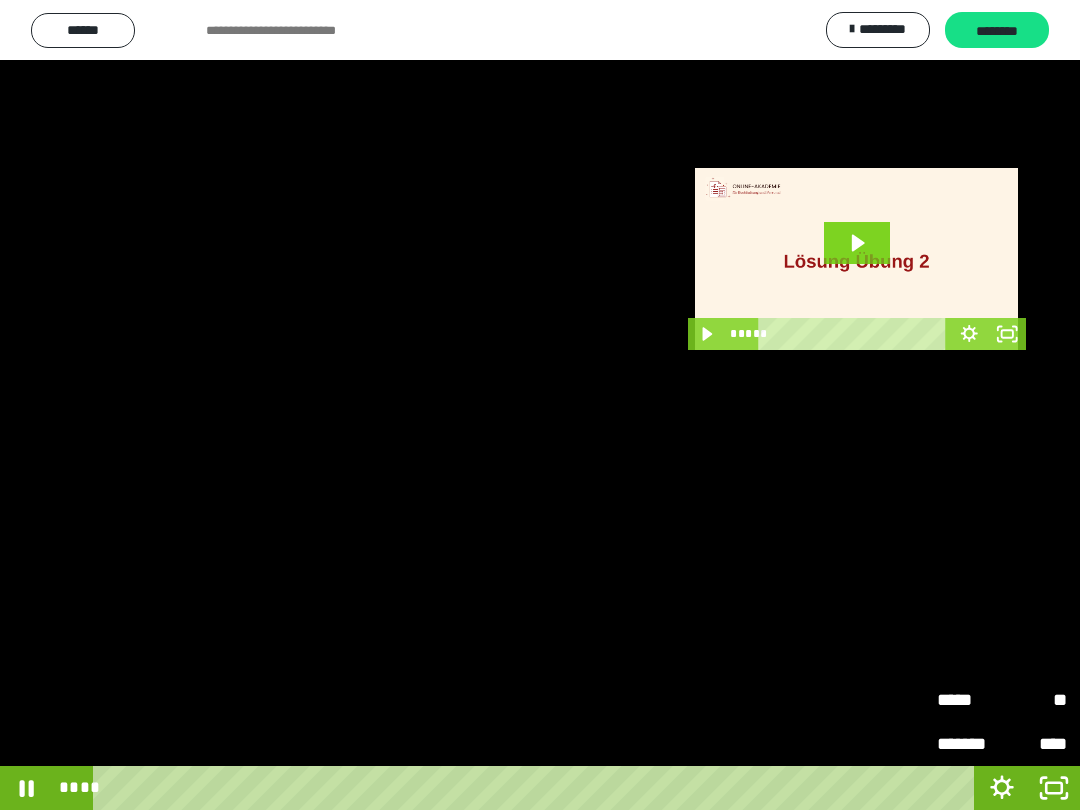 scroll, scrollTop: 0, scrollLeft: 0, axis: both 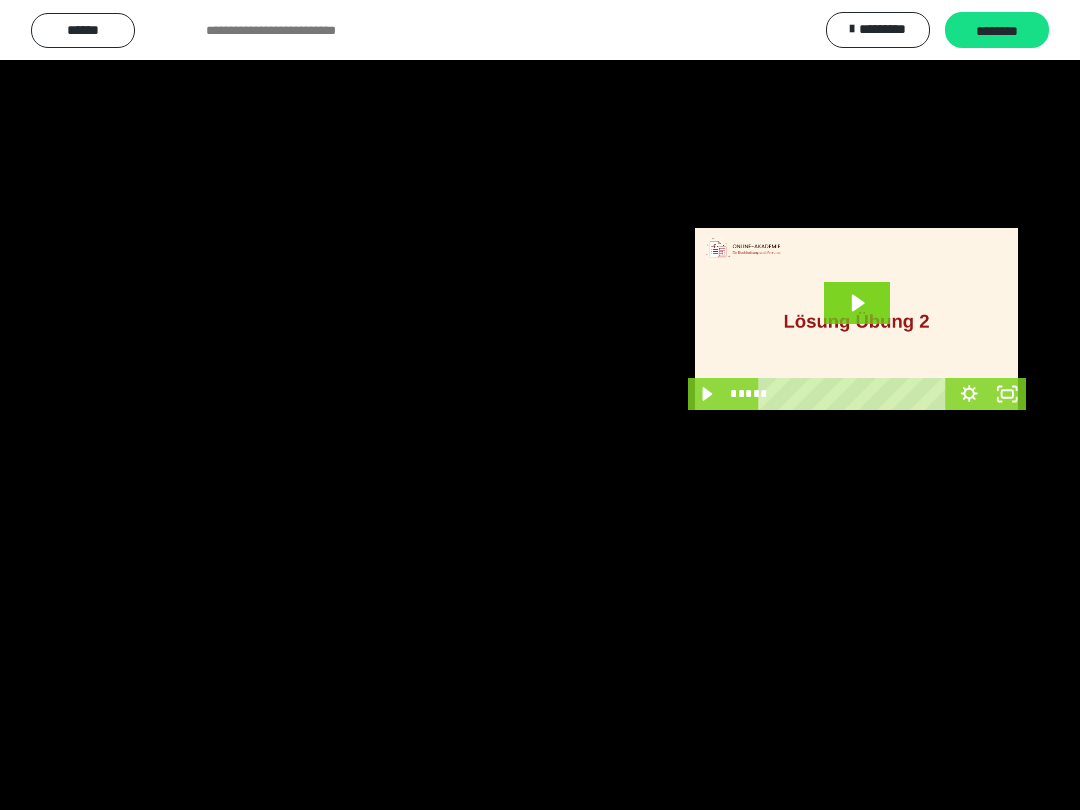 click at bounding box center [540, 405] 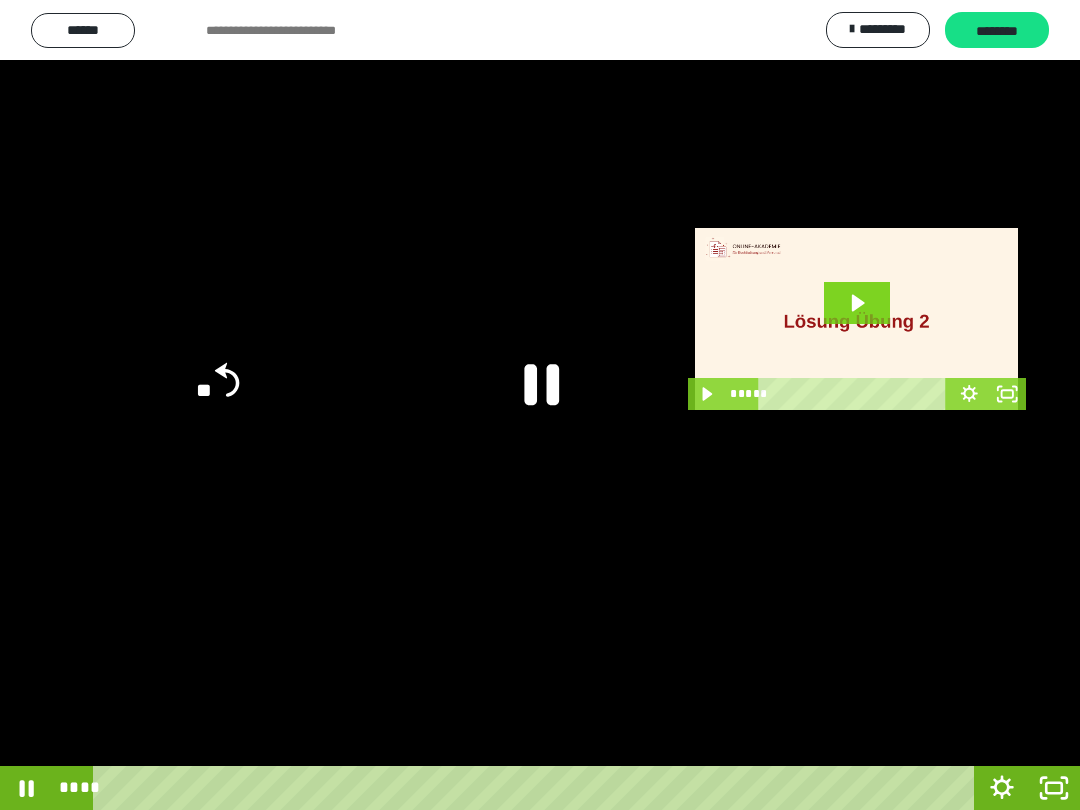click 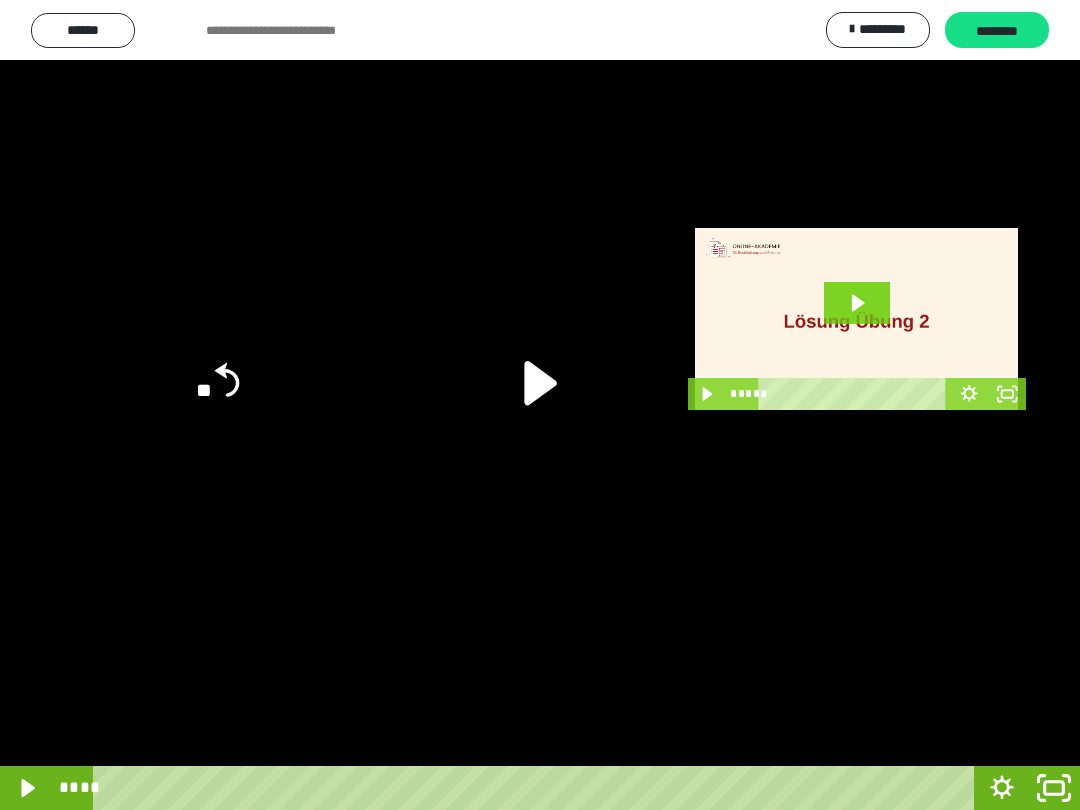 click 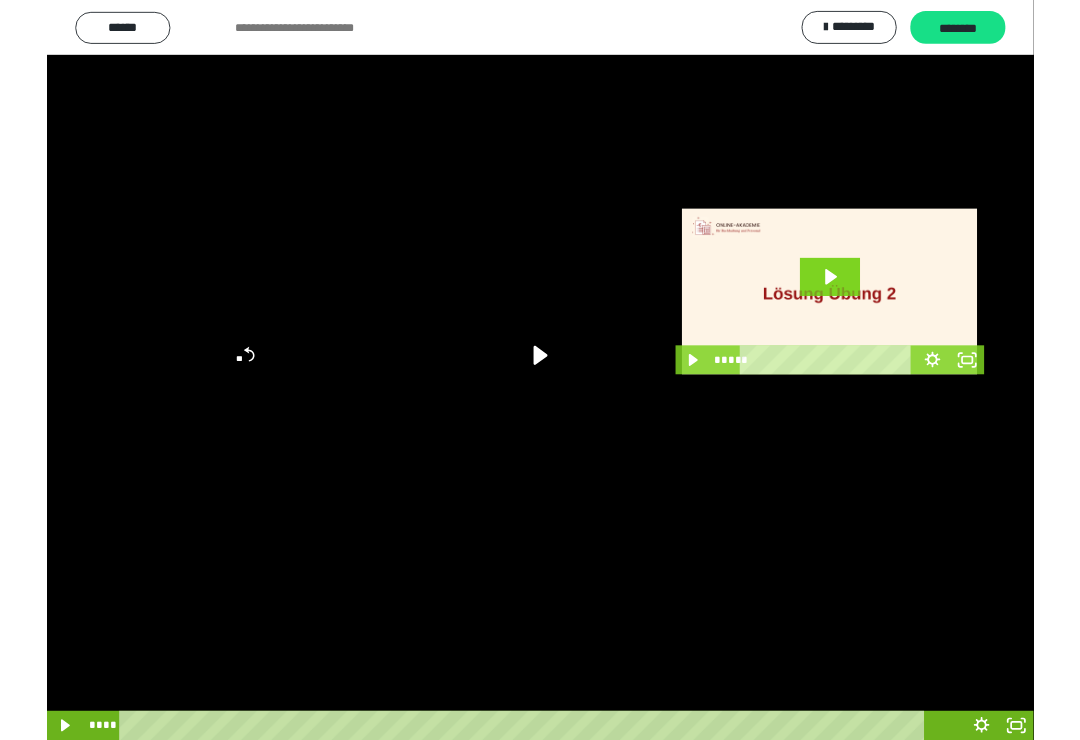 scroll, scrollTop: 21, scrollLeft: 0, axis: vertical 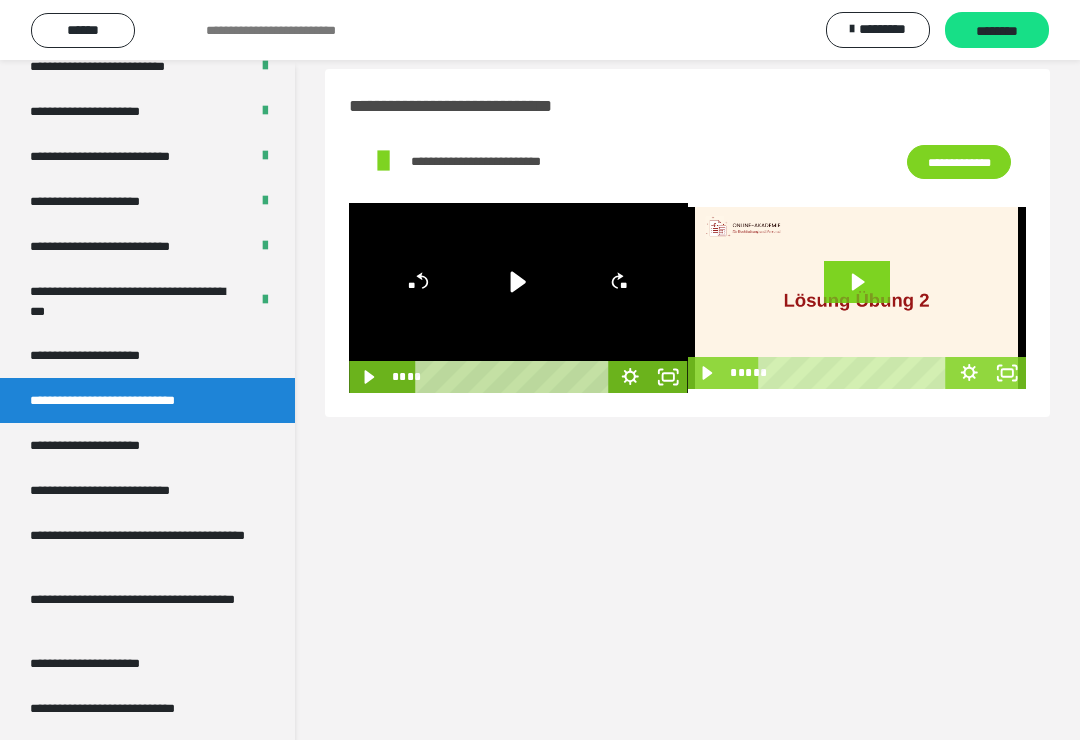click on "**********" at bounding box center (147, 355) 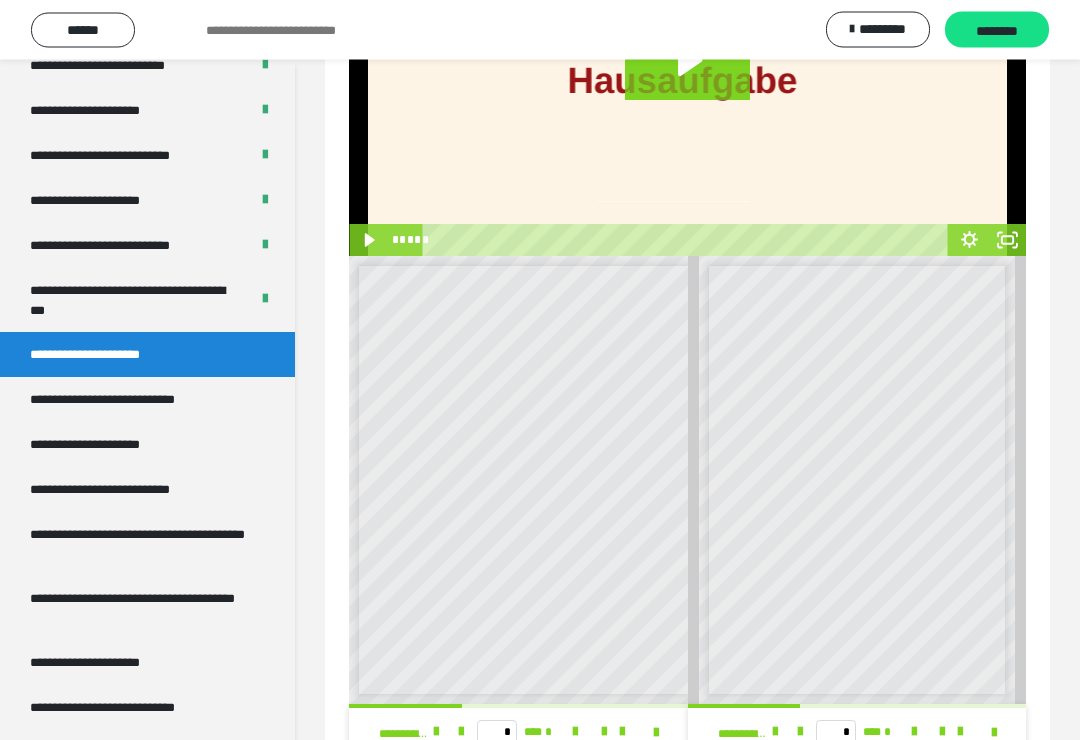scroll, scrollTop: 245, scrollLeft: 0, axis: vertical 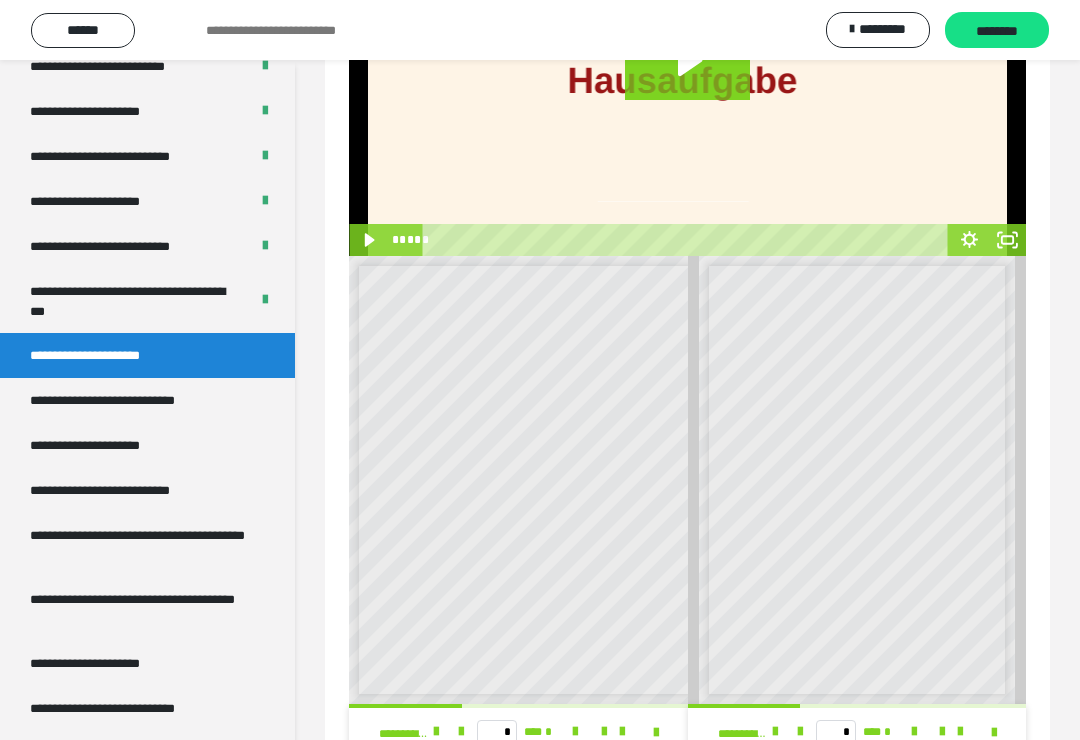 click at bounding box center [994, 733] 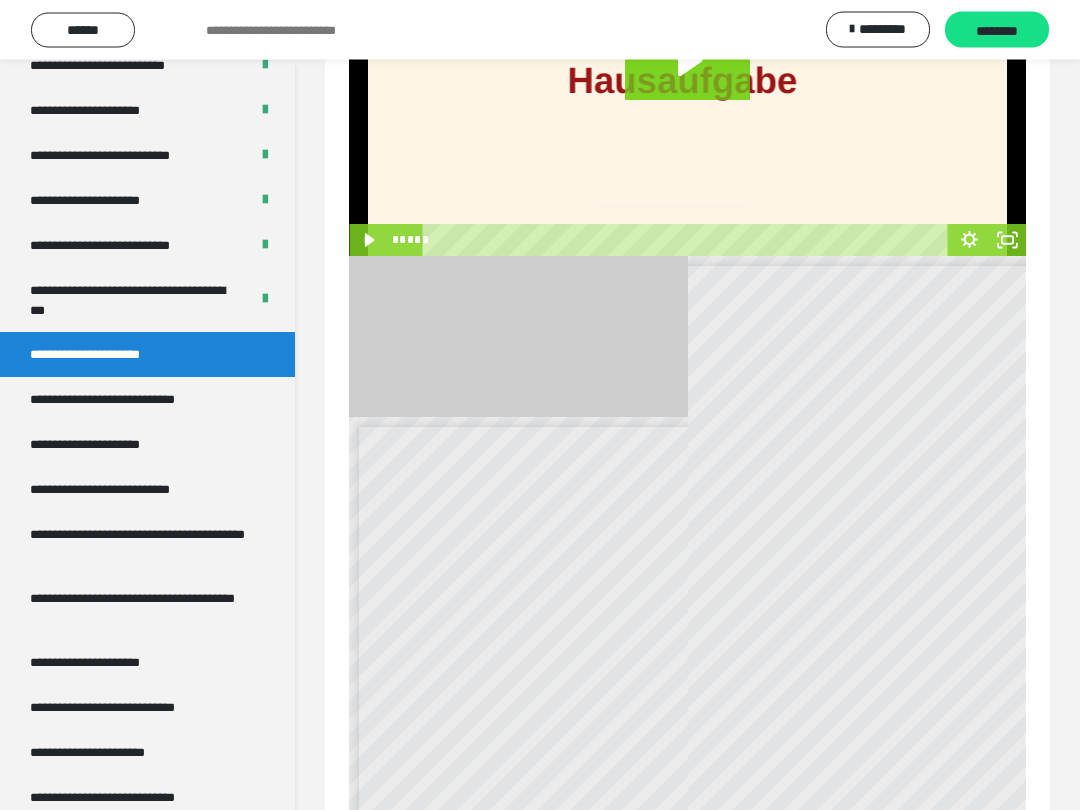 scroll, scrollTop: 0, scrollLeft: 0, axis: both 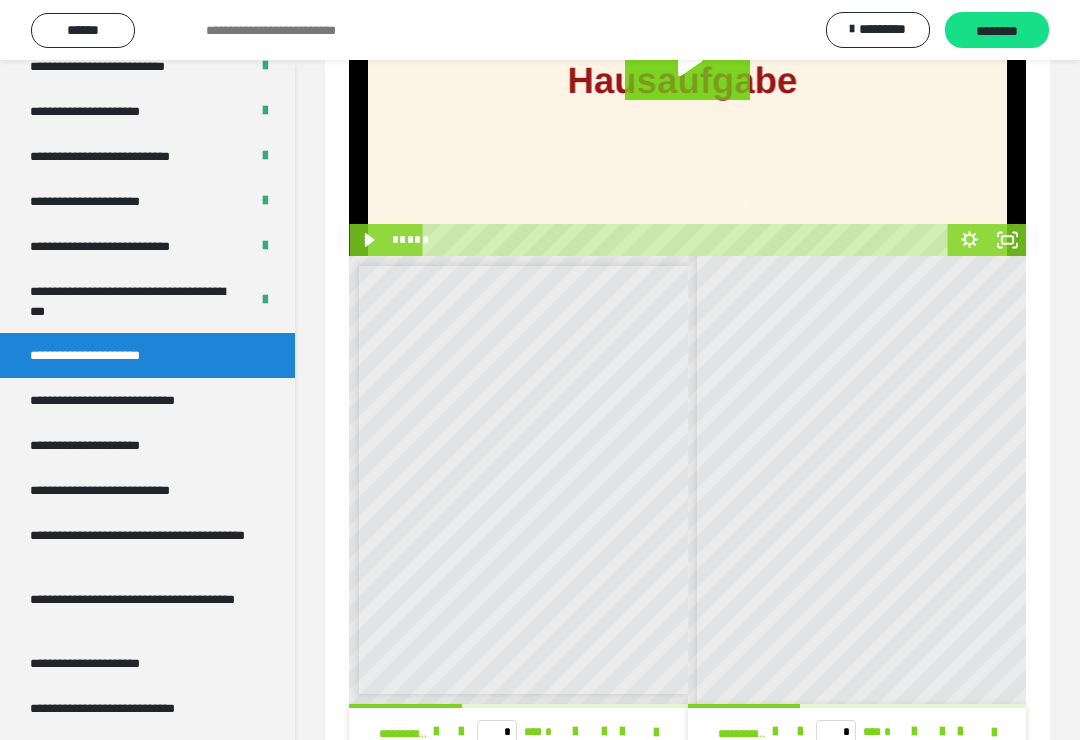 click at bounding box center (982, 732) 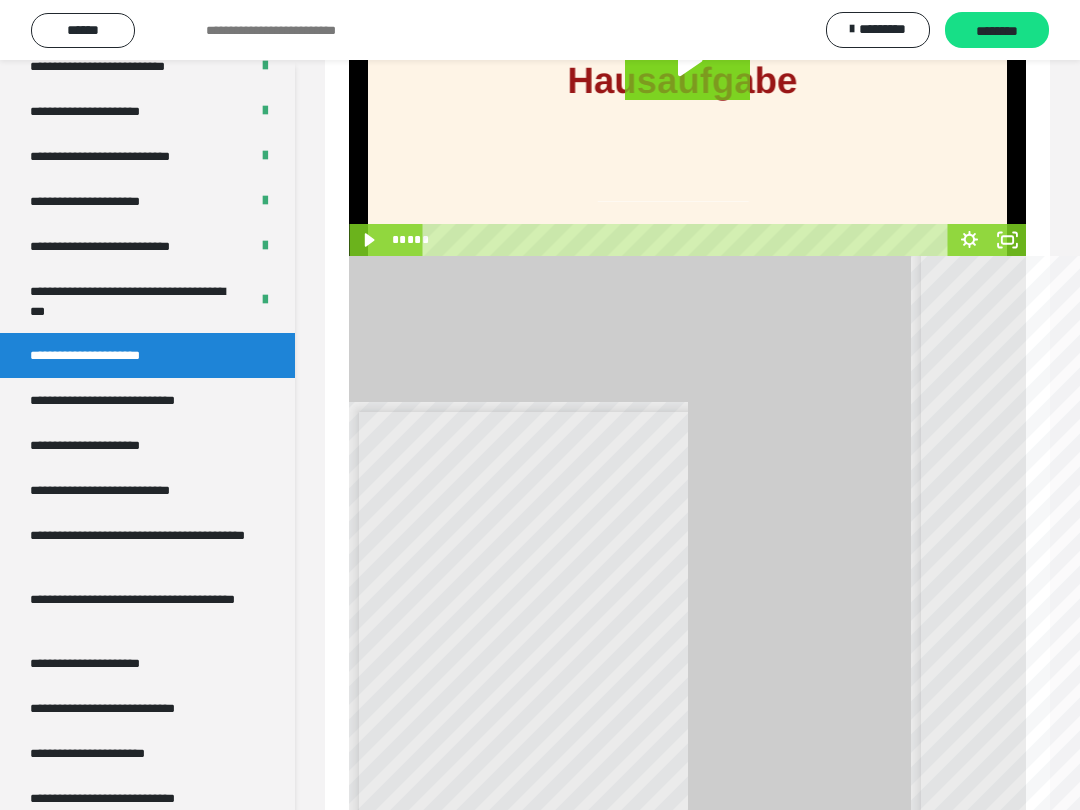scroll, scrollTop: 0, scrollLeft: 0, axis: both 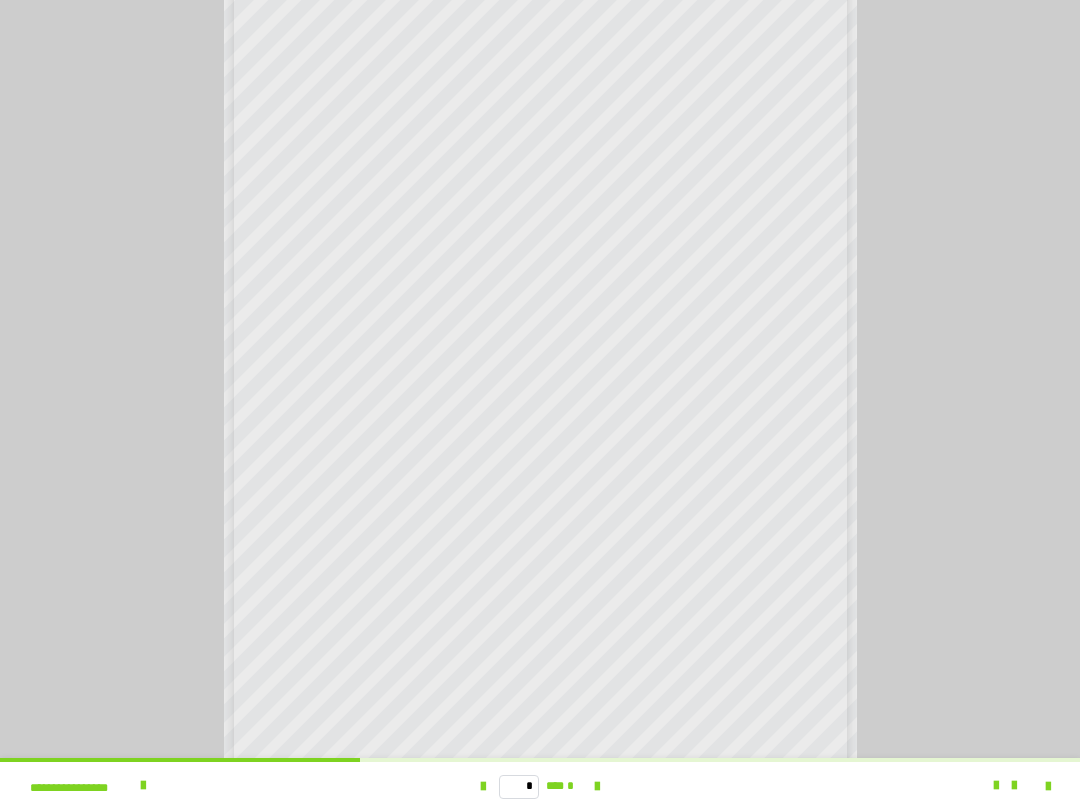 click on "*** *" at bounding box center (563, 786) 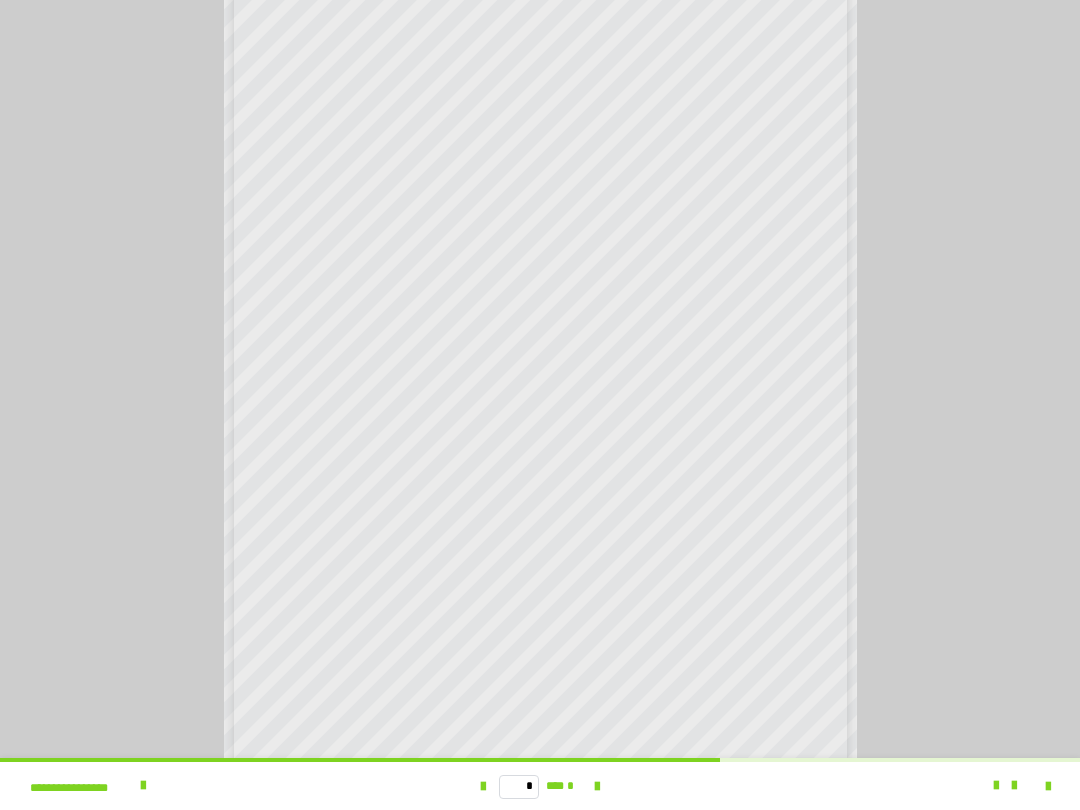 scroll, scrollTop: 0, scrollLeft: 0, axis: both 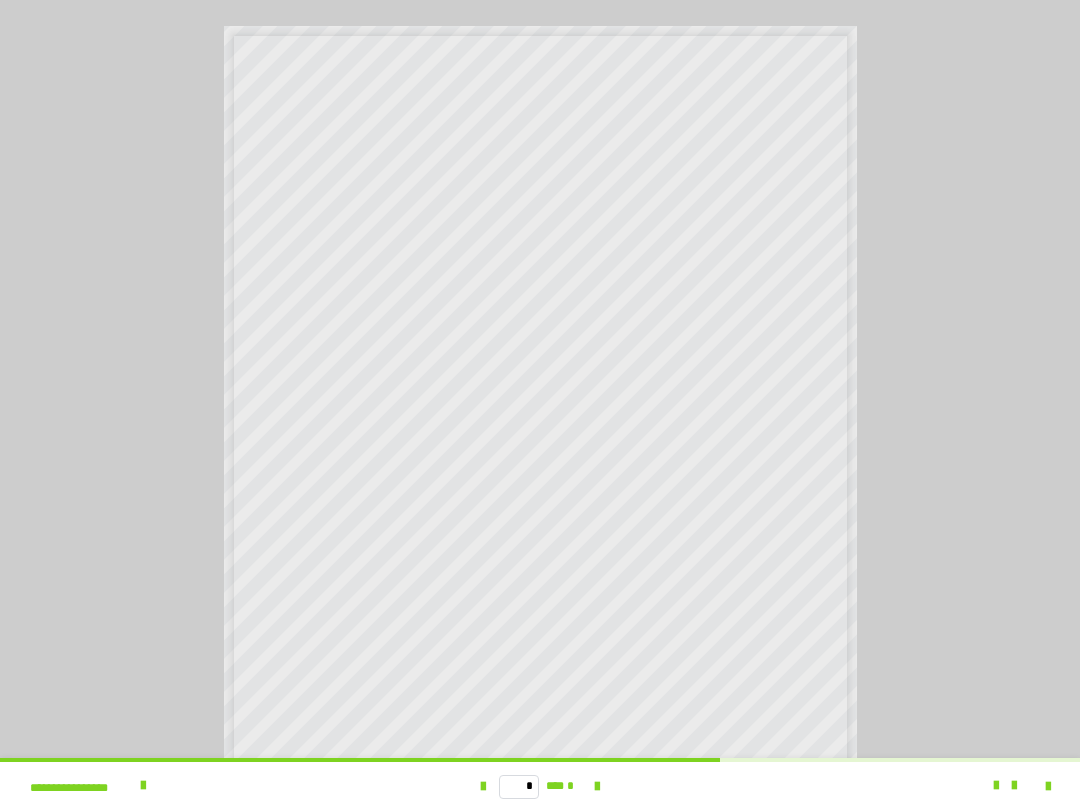 click at bounding box center [597, 787] 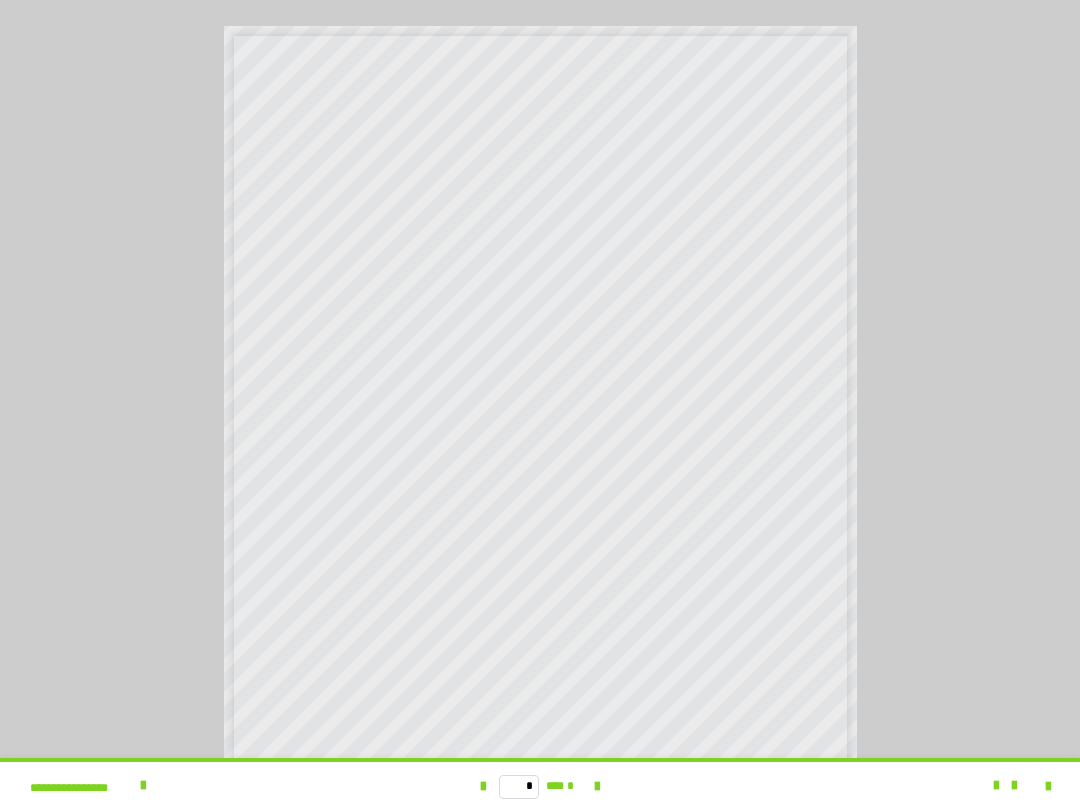 click at bounding box center [1048, 787] 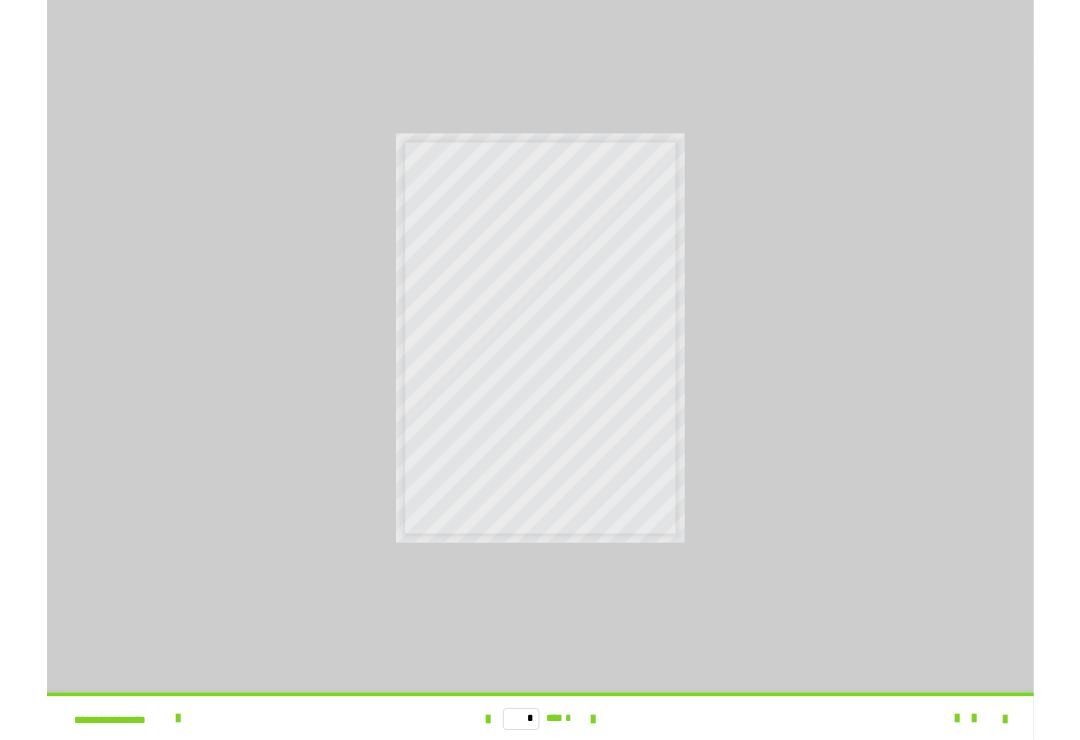 scroll, scrollTop: 245, scrollLeft: 0, axis: vertical 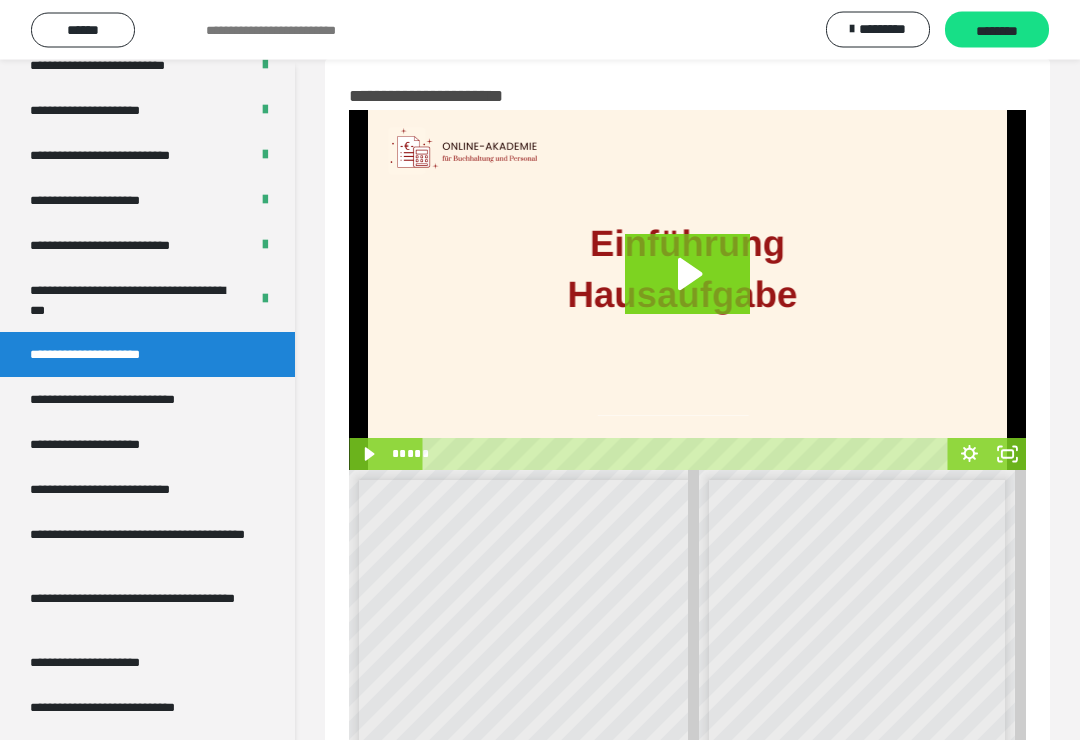click 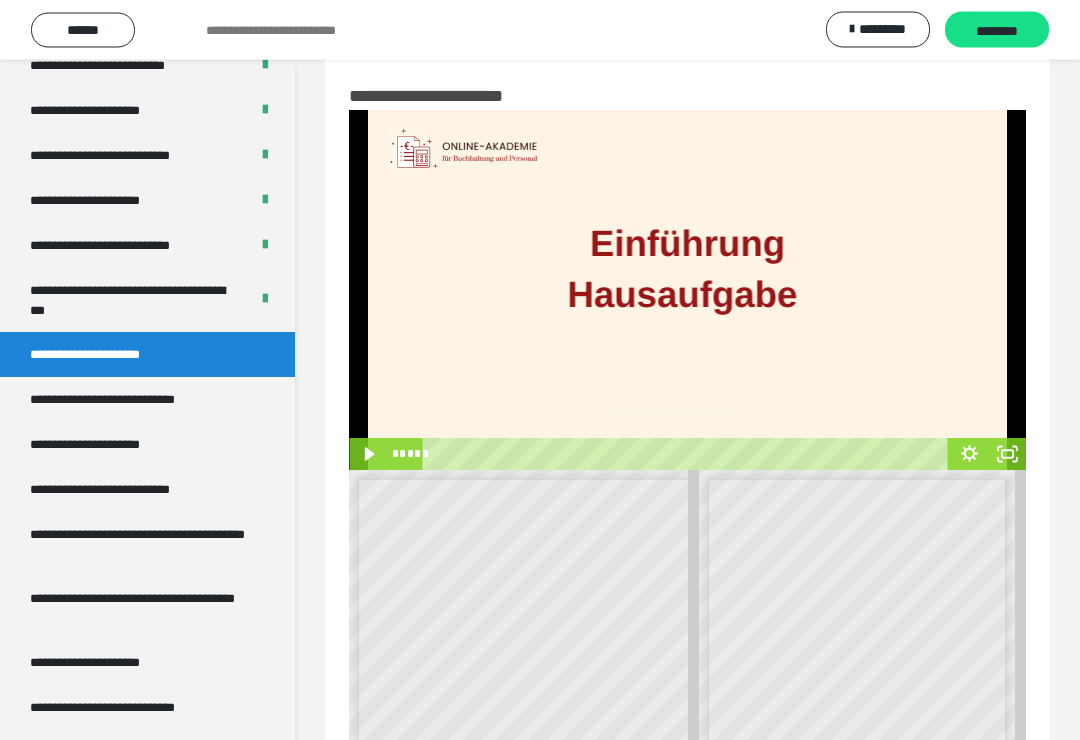 scroll, scrollTop: 31, scrollLeft: 0, axis: vertical 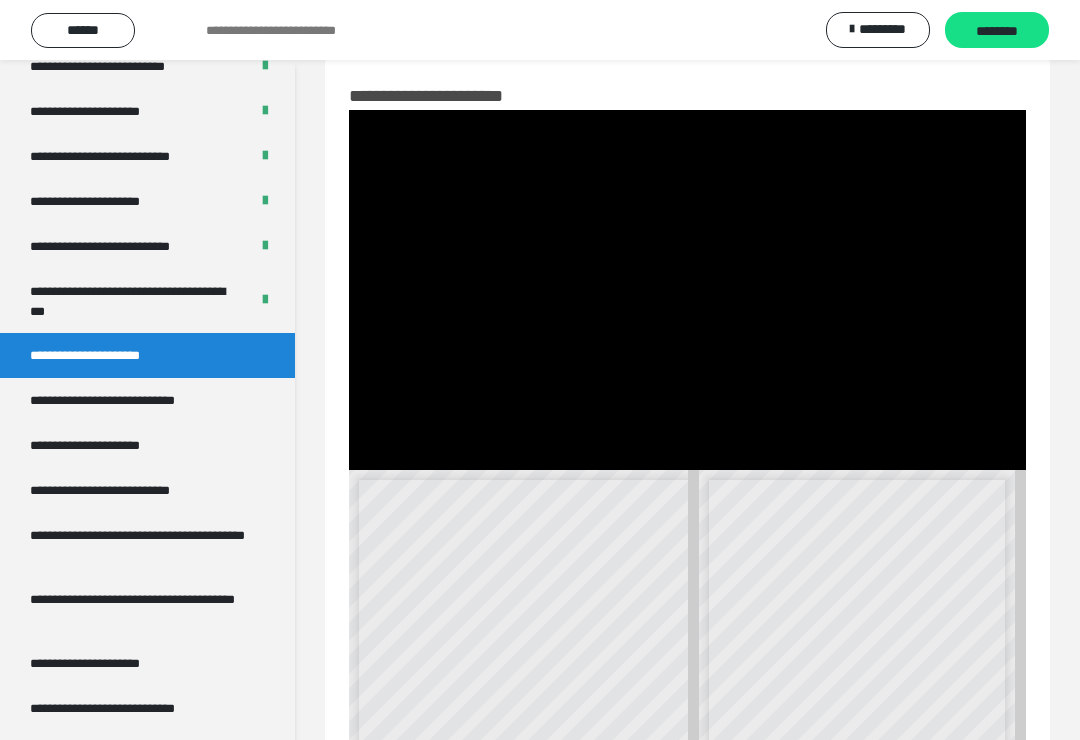 click at bounding box center [687, 290] 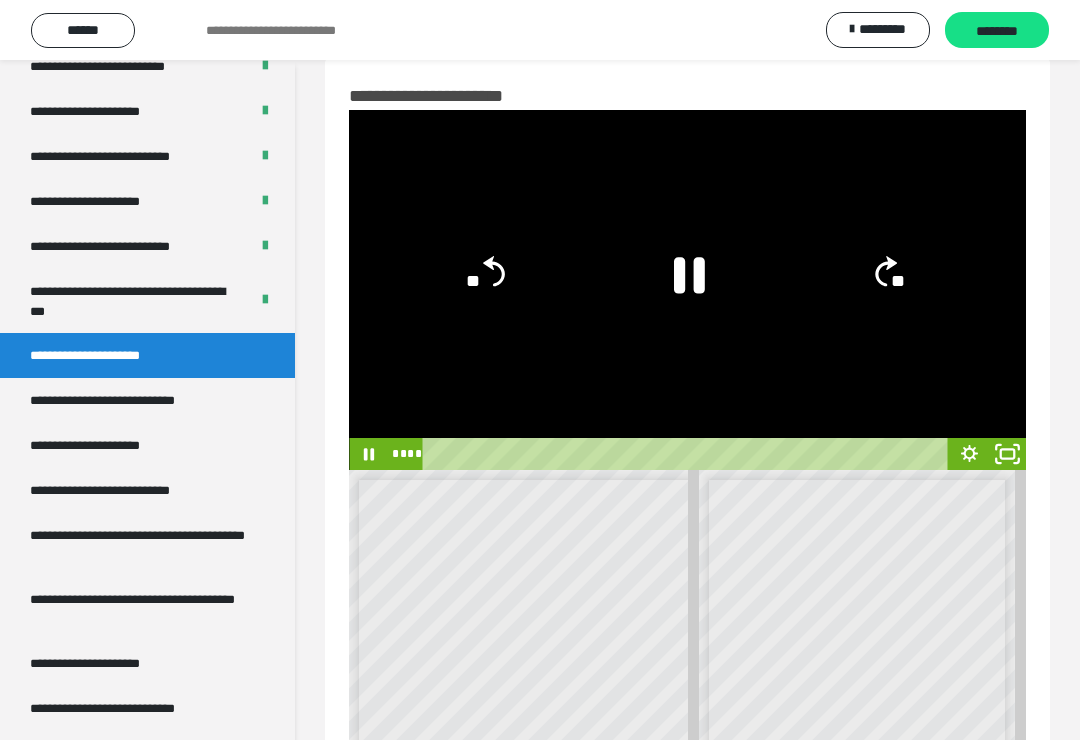 click 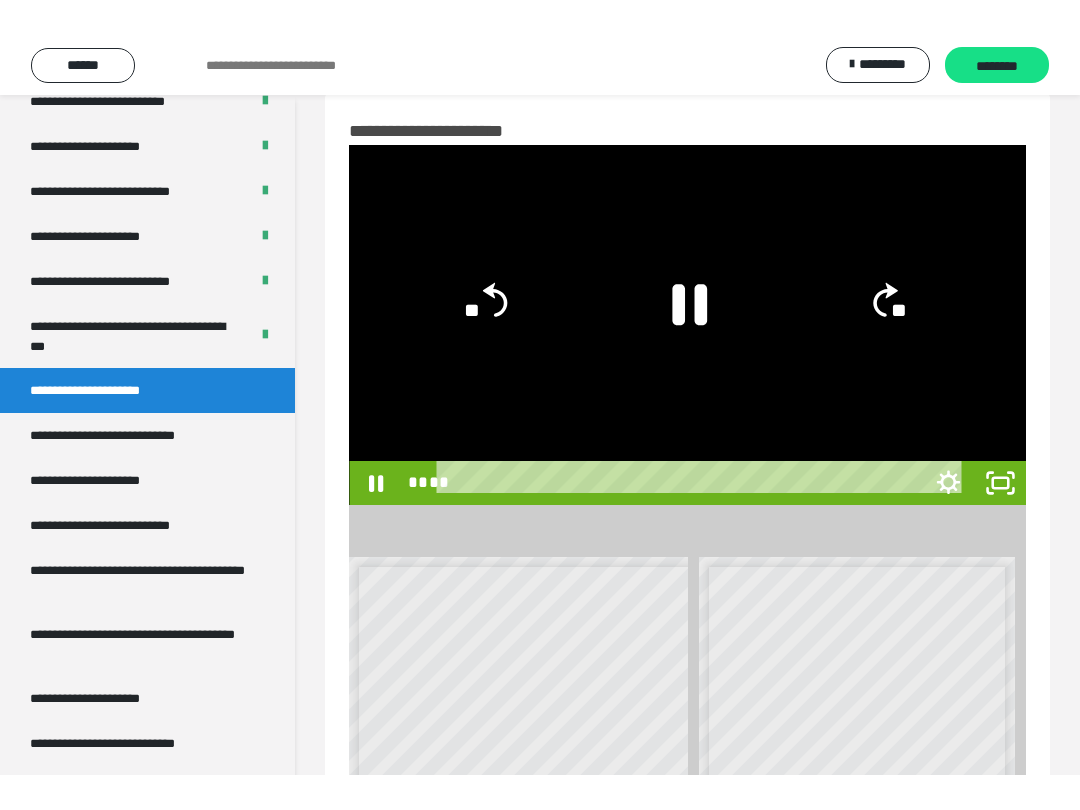 scroll, scrollTop: 30, scrollLeft: 0, axis: vertical 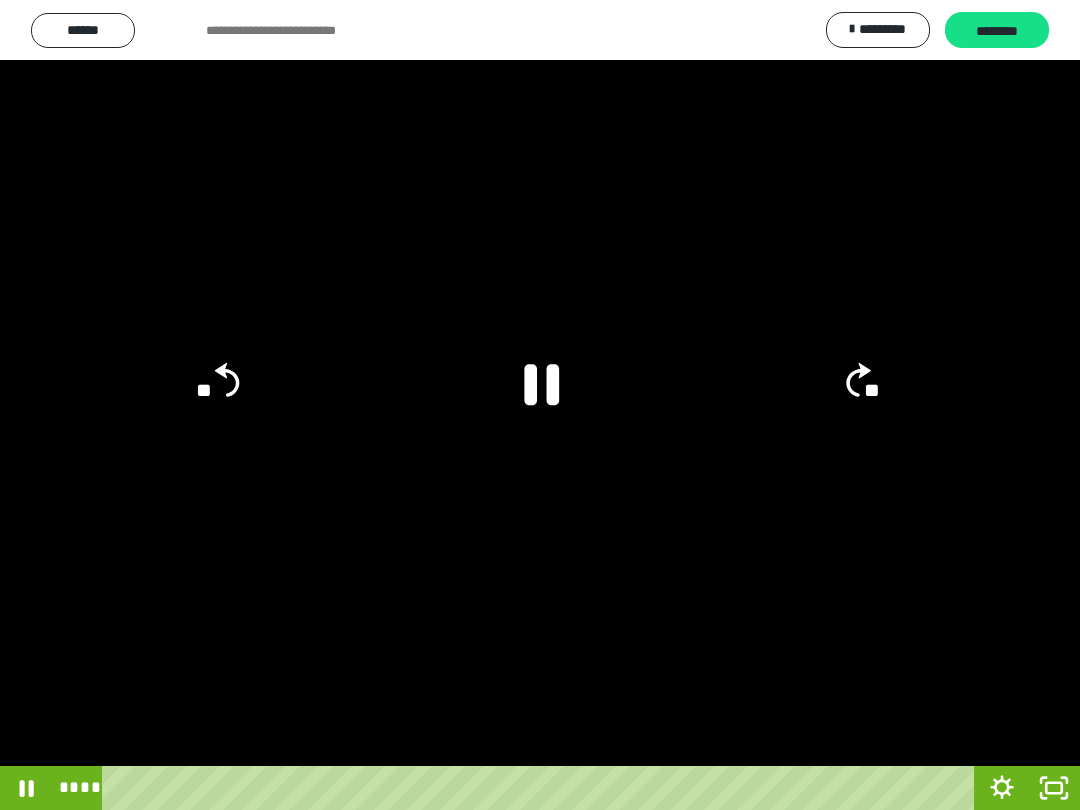 click at bounding box center (540, 405) 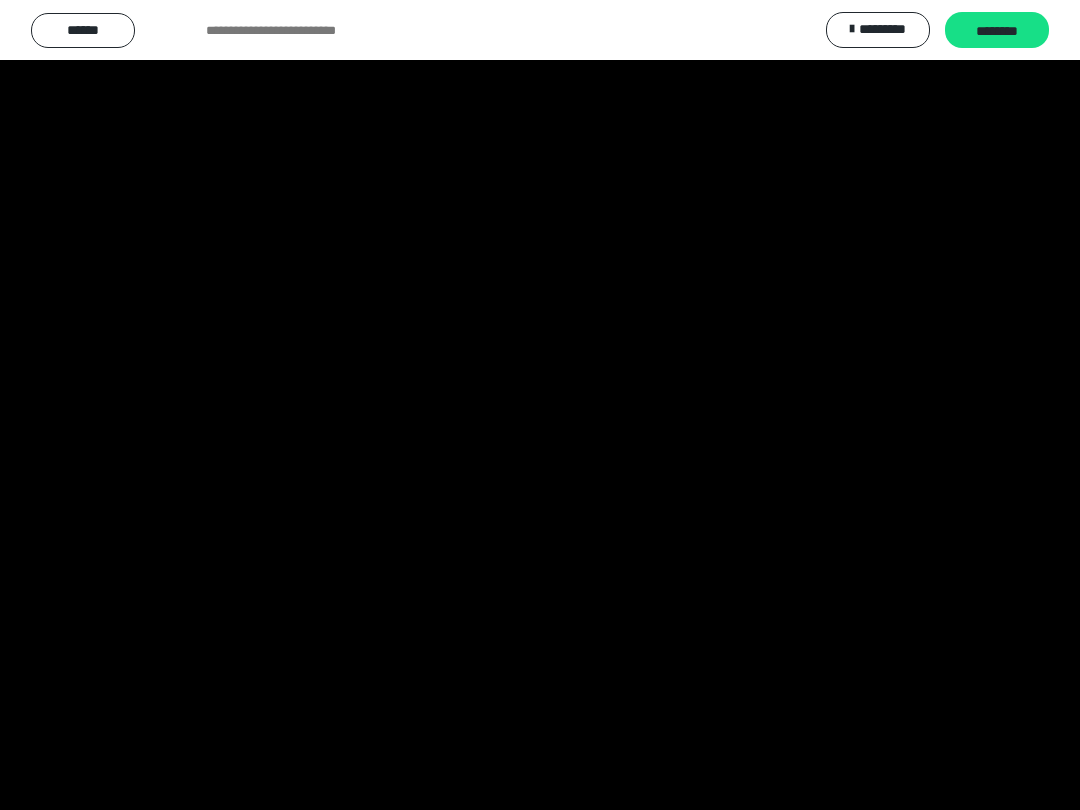 click at bounding box center [540, 405] 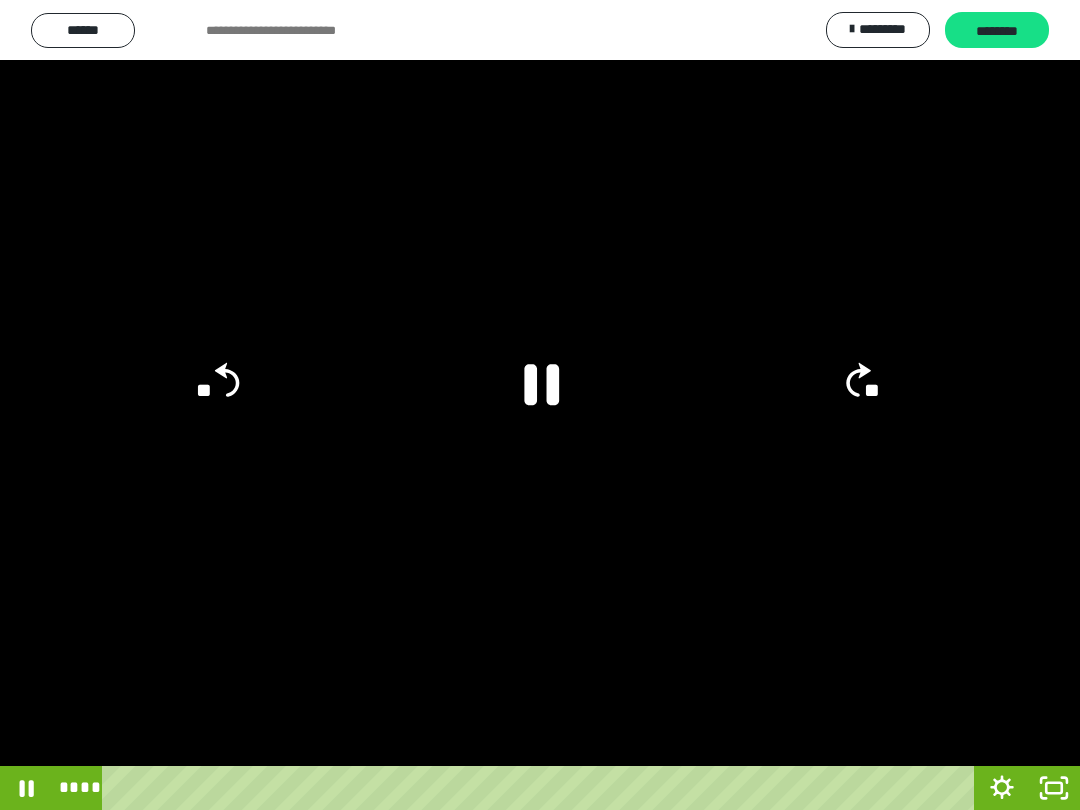click on "**" 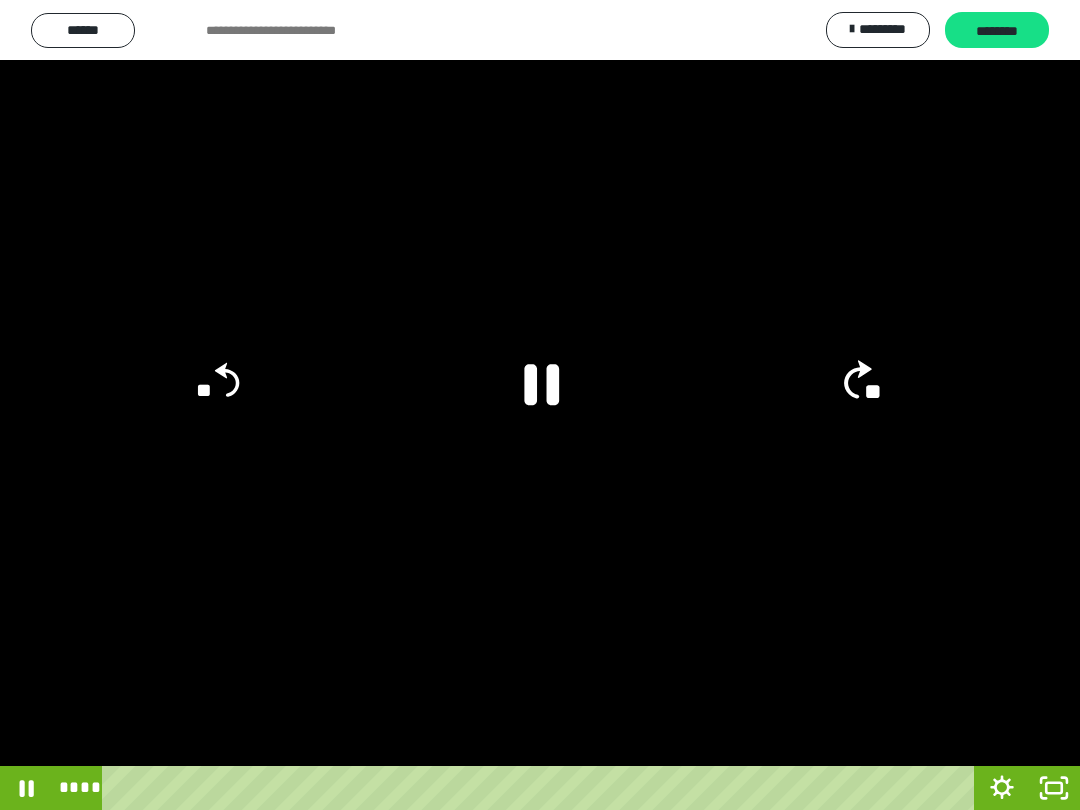 click on "**" 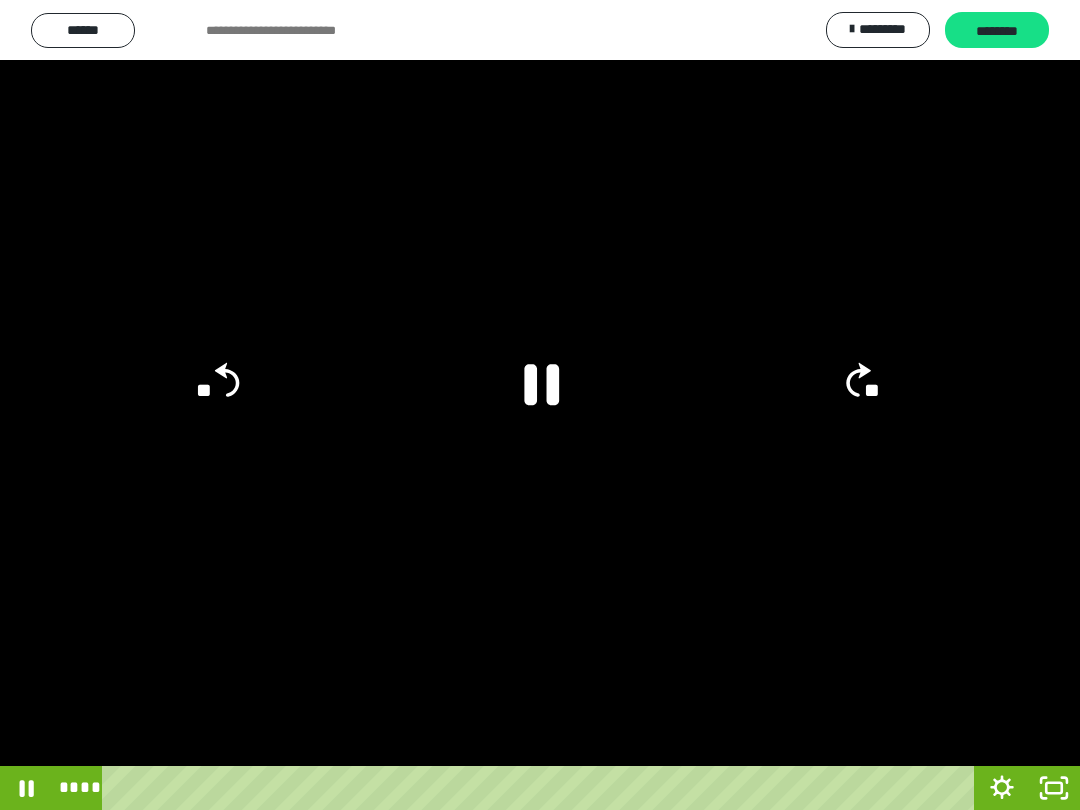 click on "**" 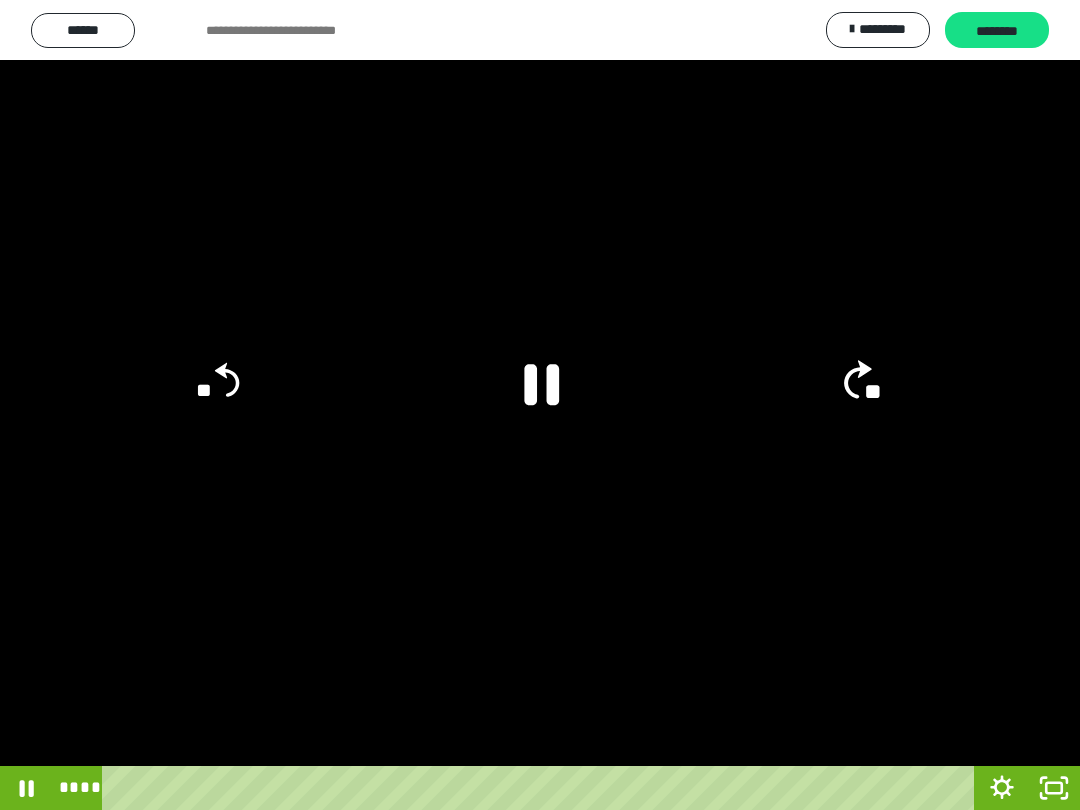 click on "**" 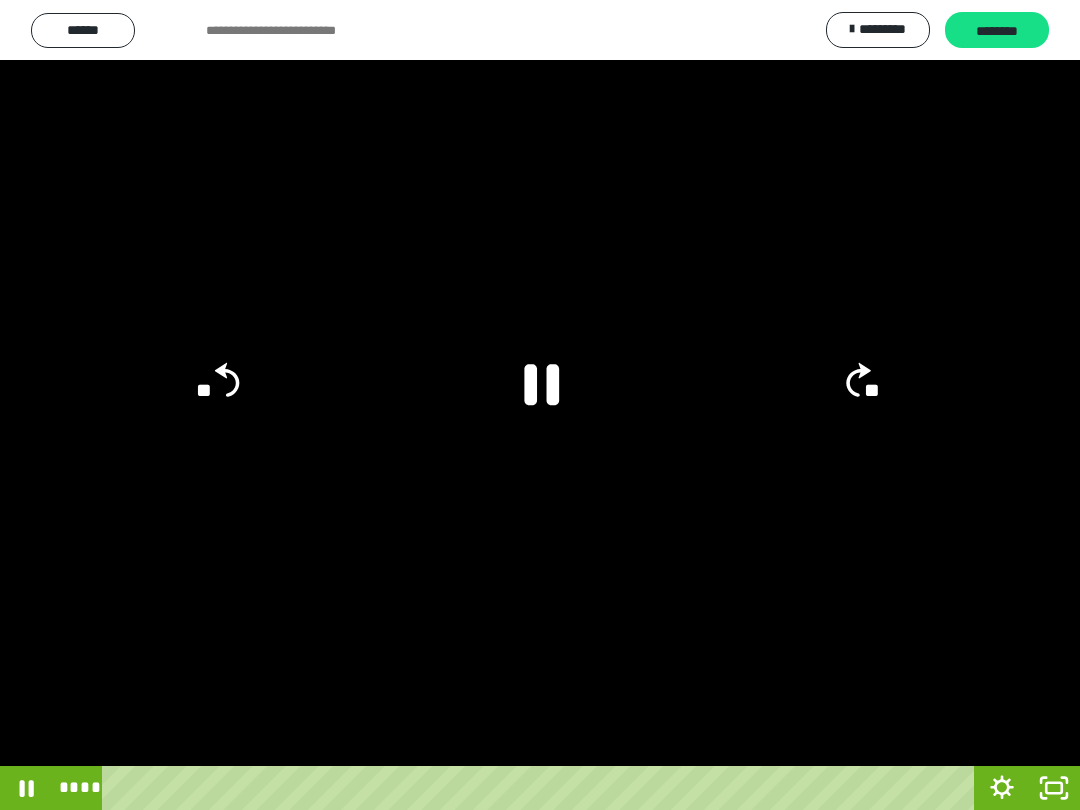 click on "**" 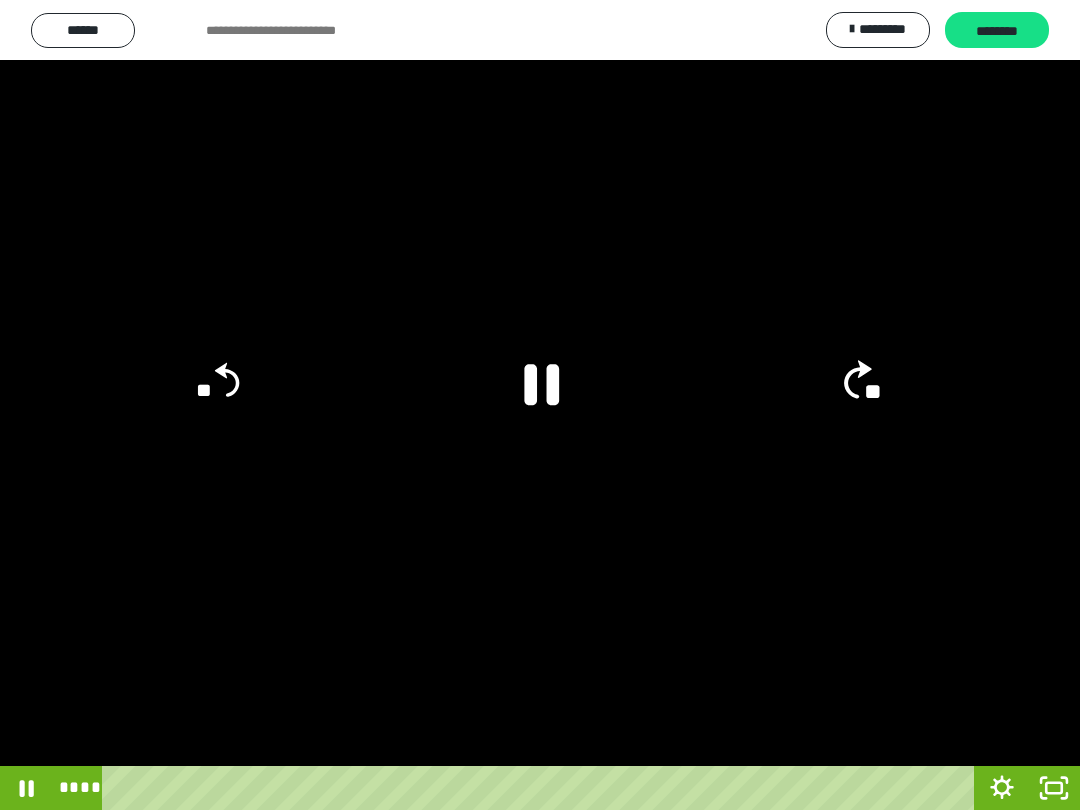 click on "**" 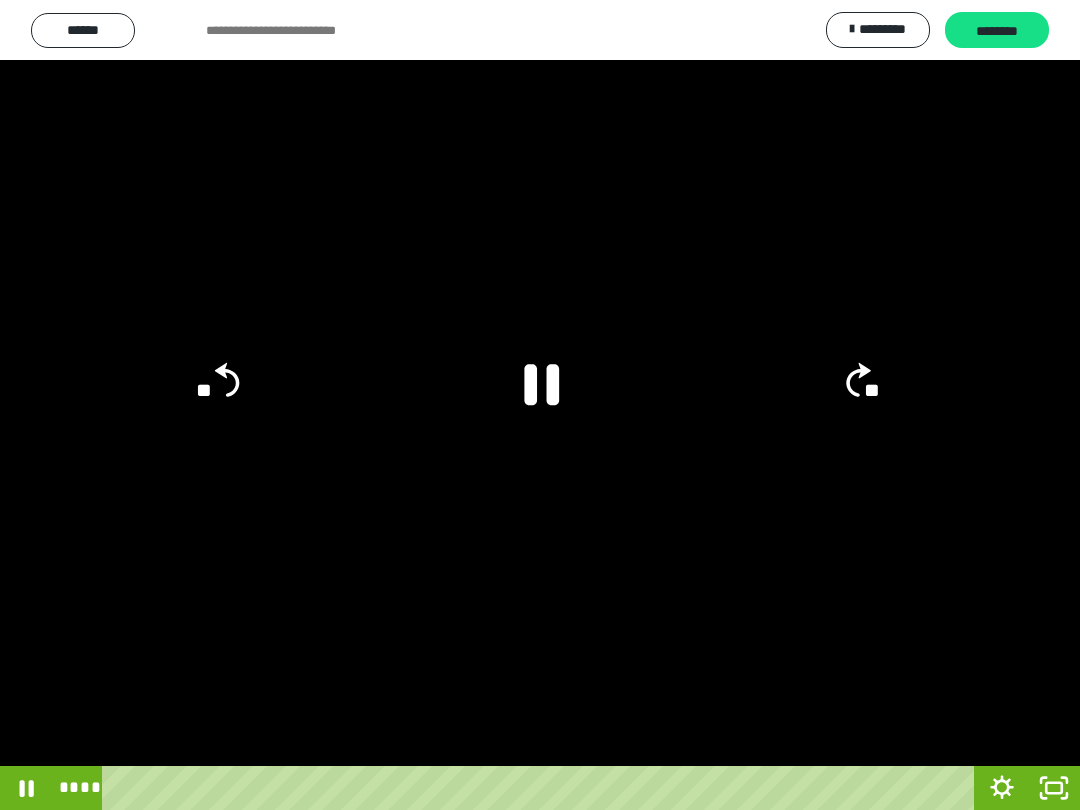 click on "**" 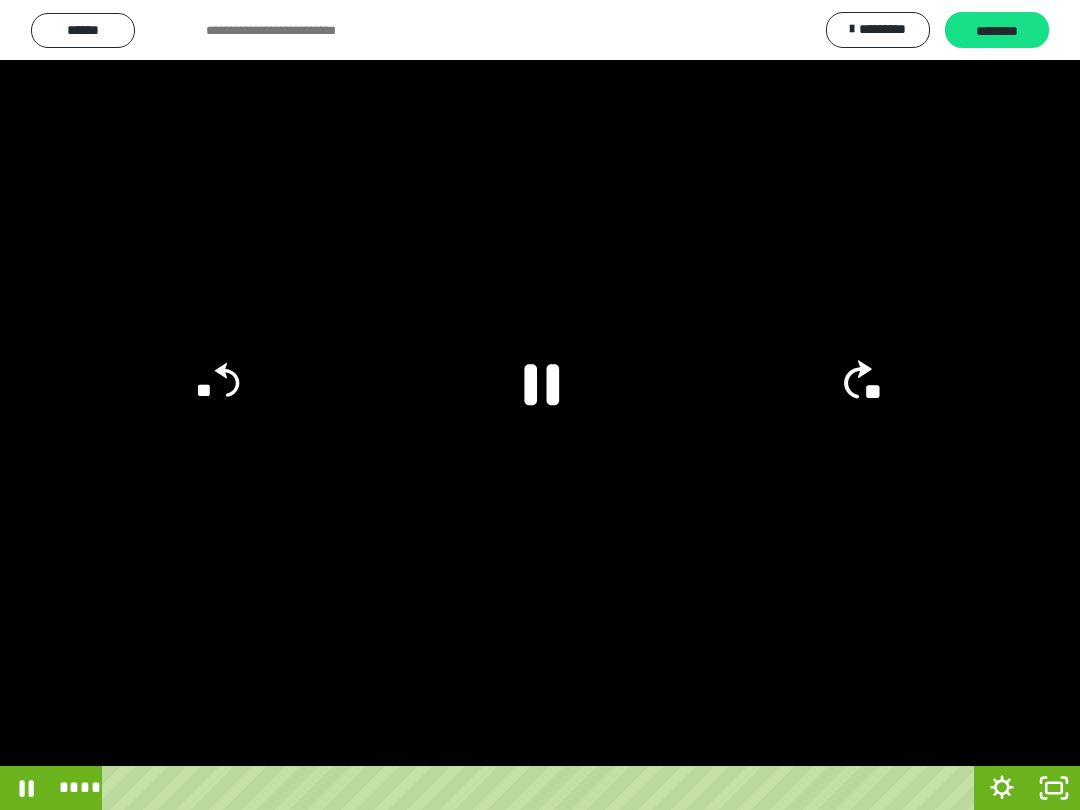 click on "**" 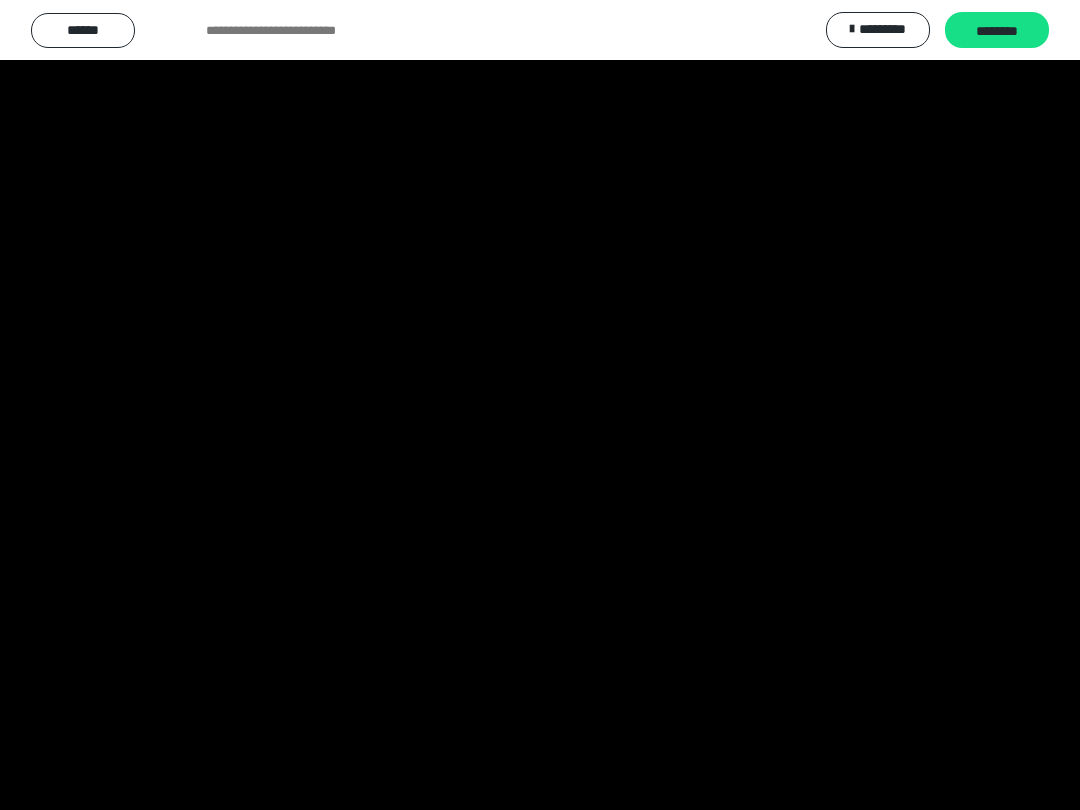 click at bounding box center [540, 405] 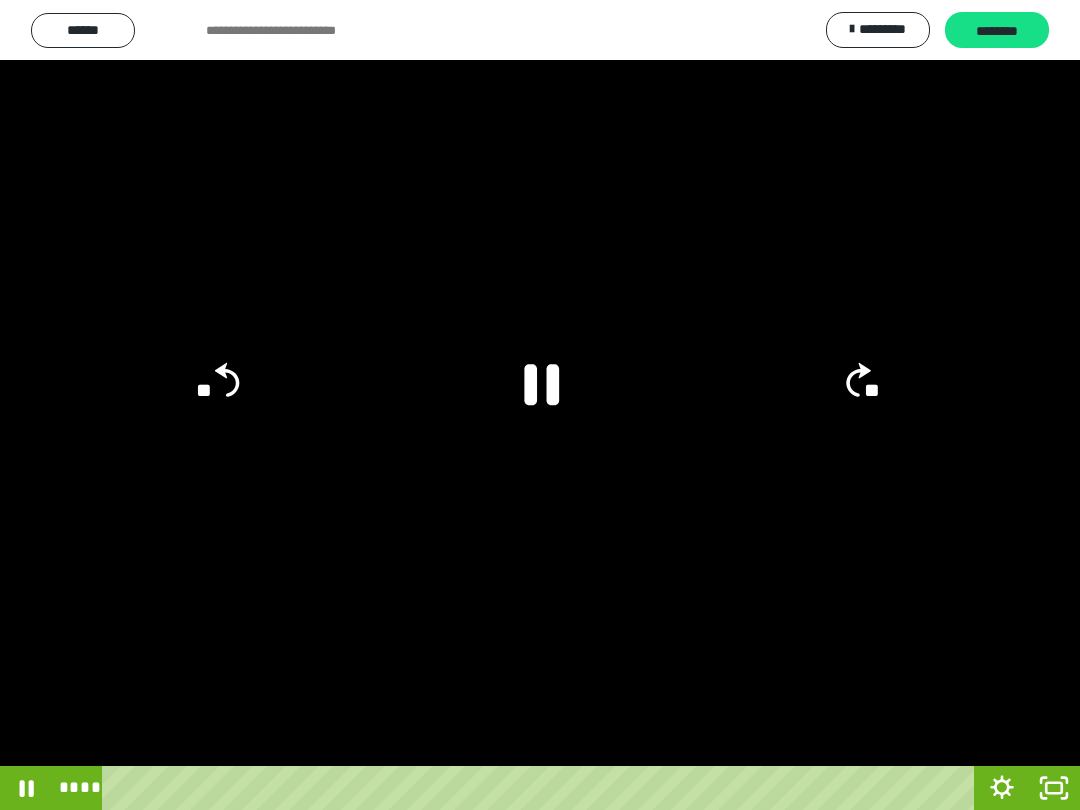 click on "**" 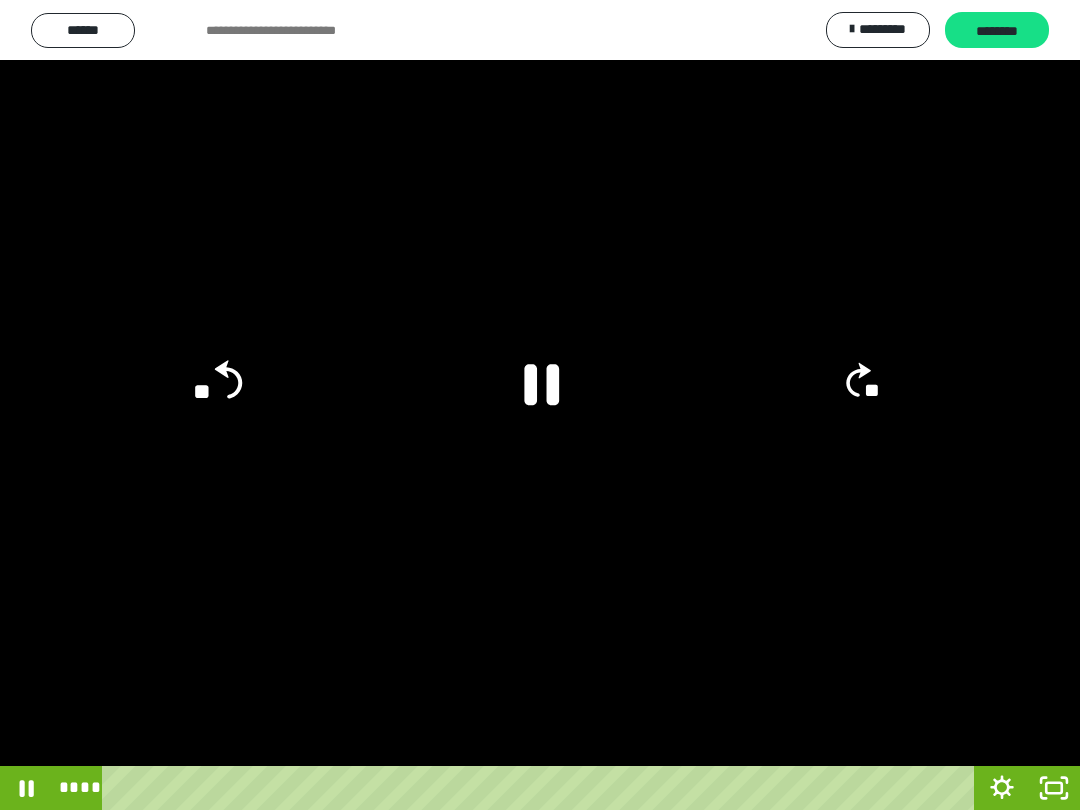 click on "**" 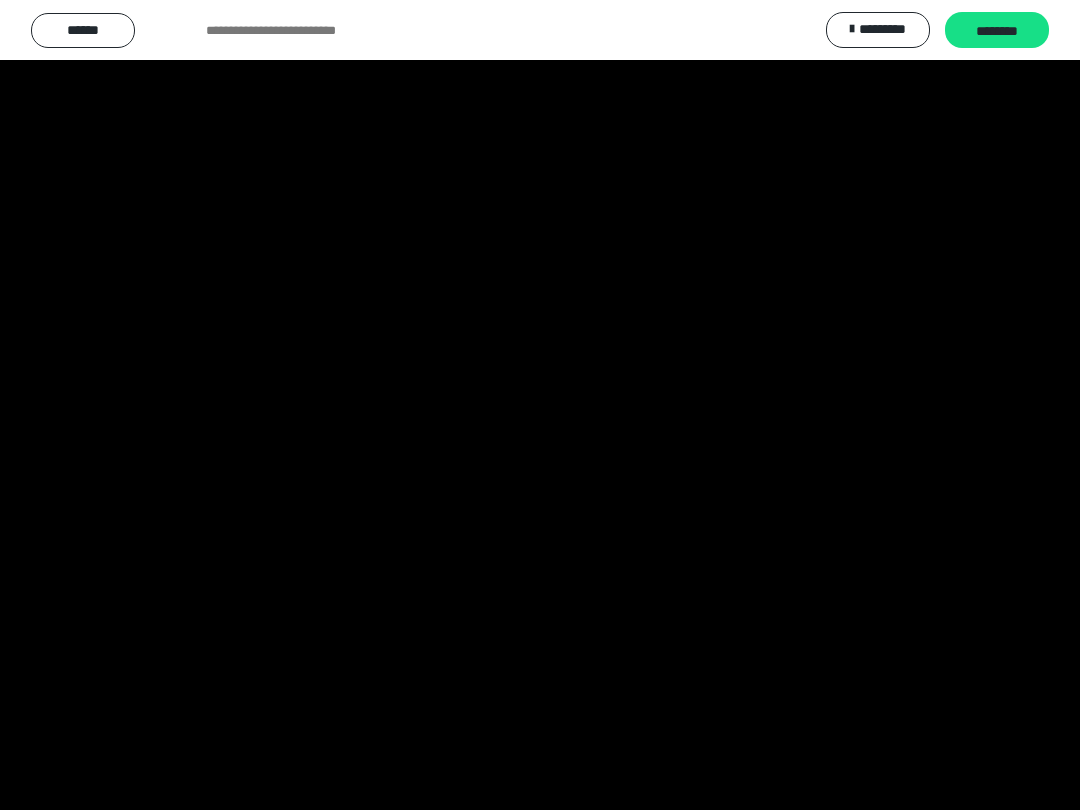click at bounding box center (540, 405) 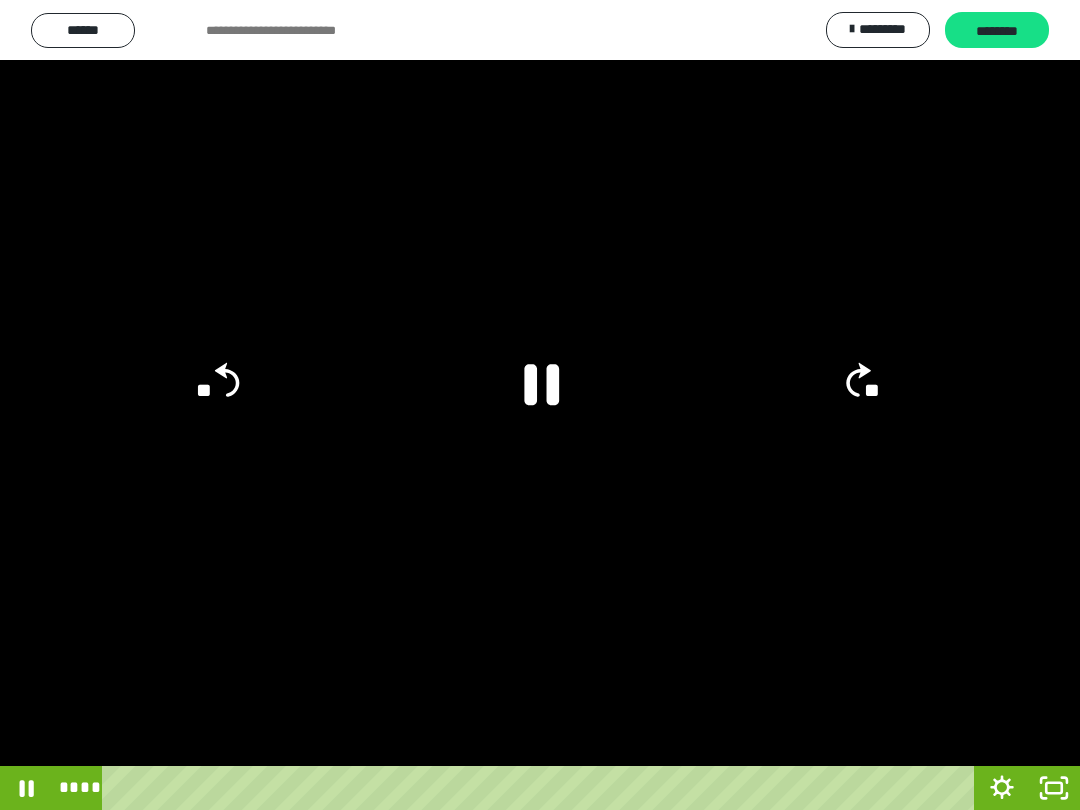 click 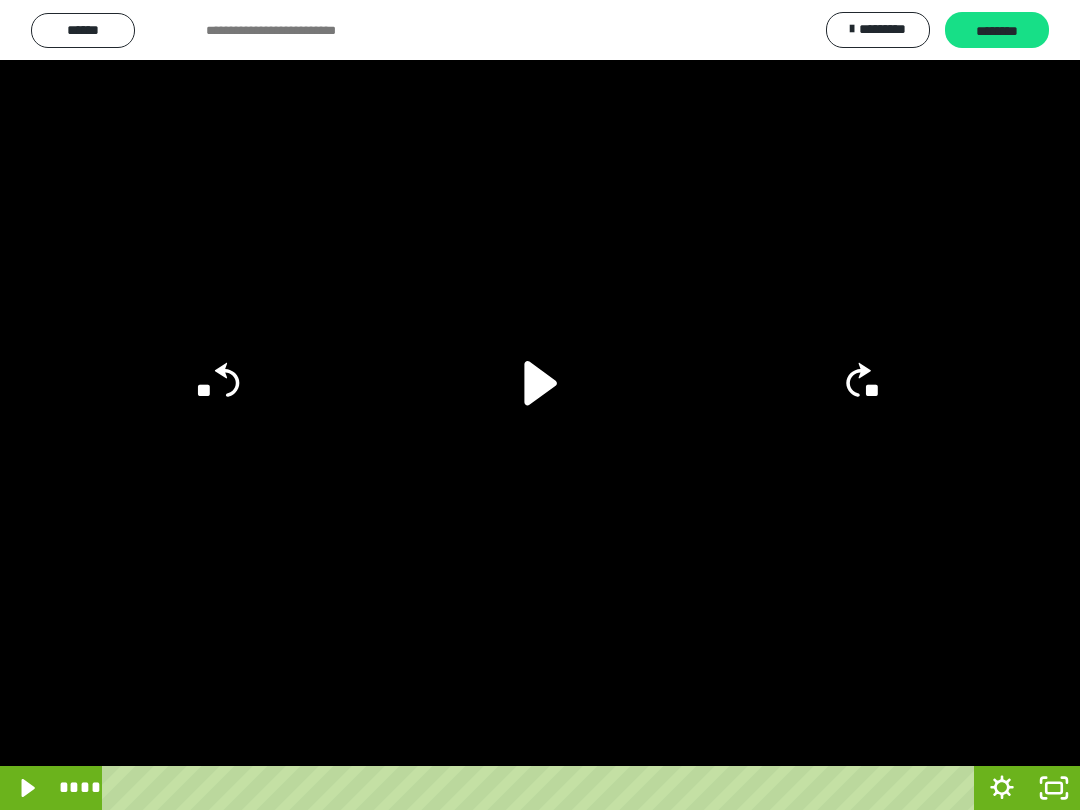 click at bounding box center (540, 405) 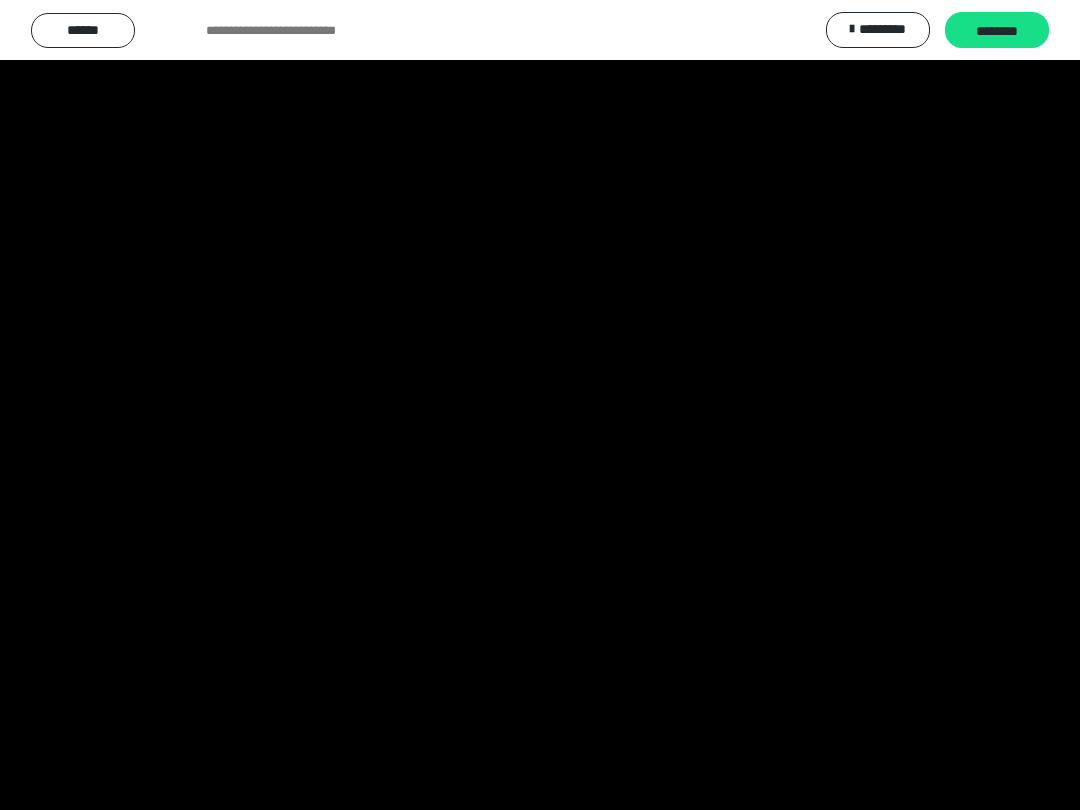 click at bounding box center (540, 405) 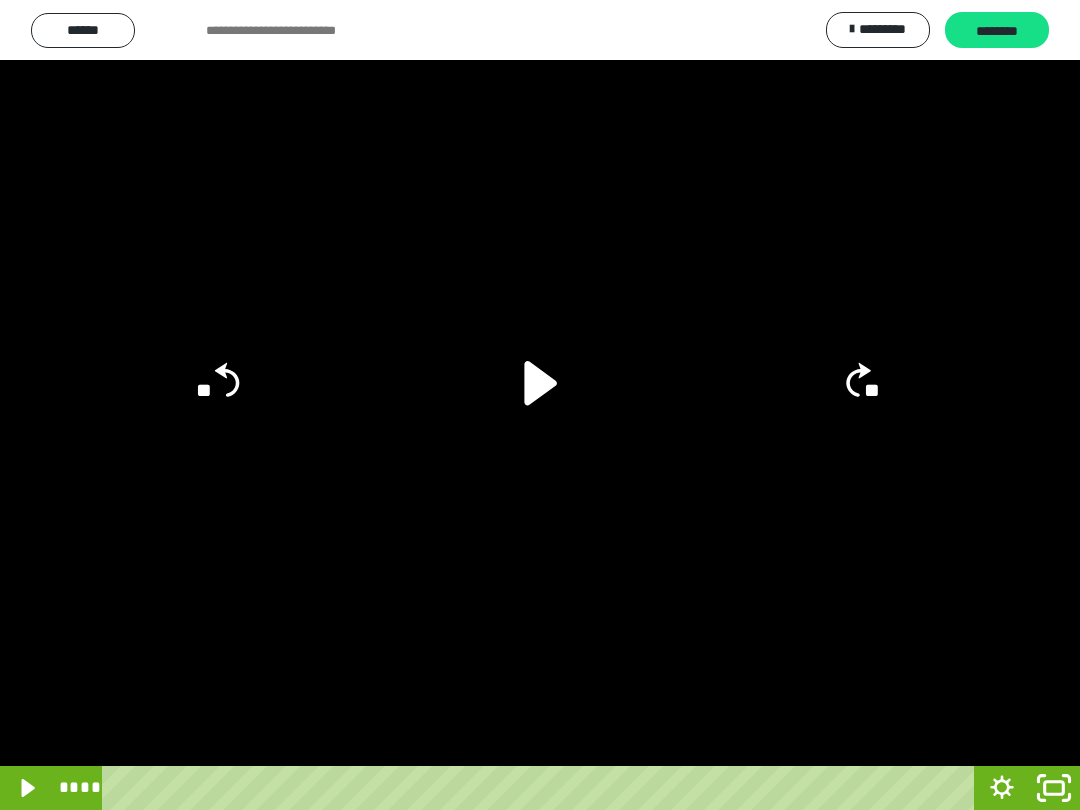 click 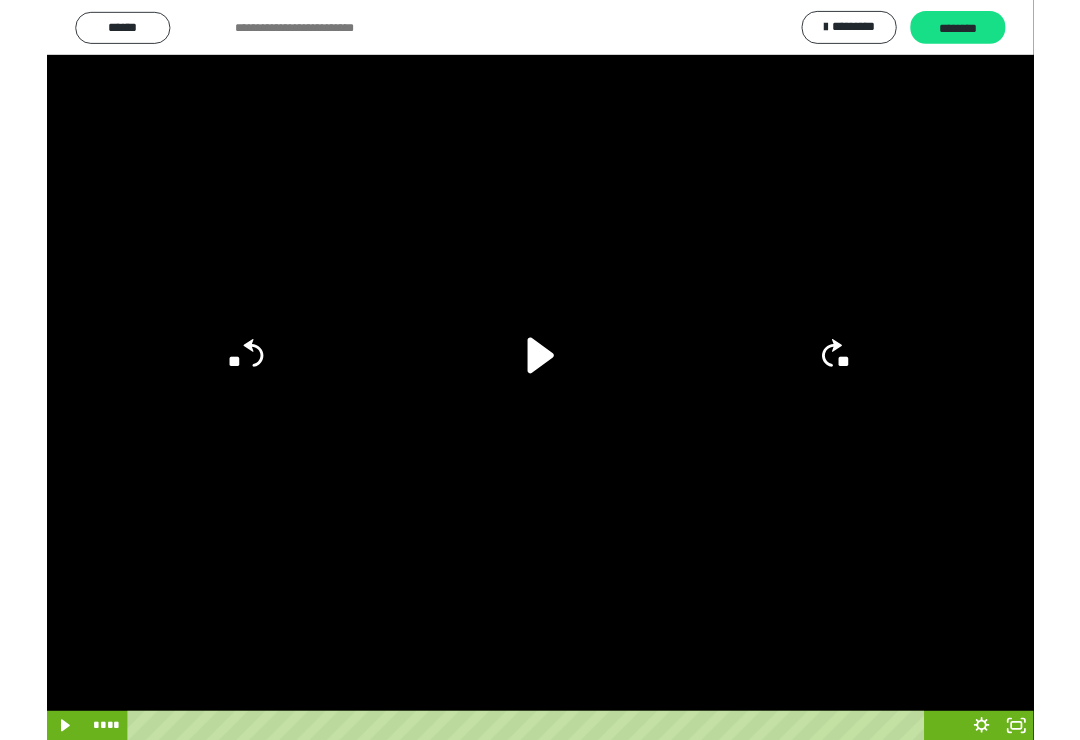 scroll, scrollTop: 31, scrollLeft: 0, axis: vertical 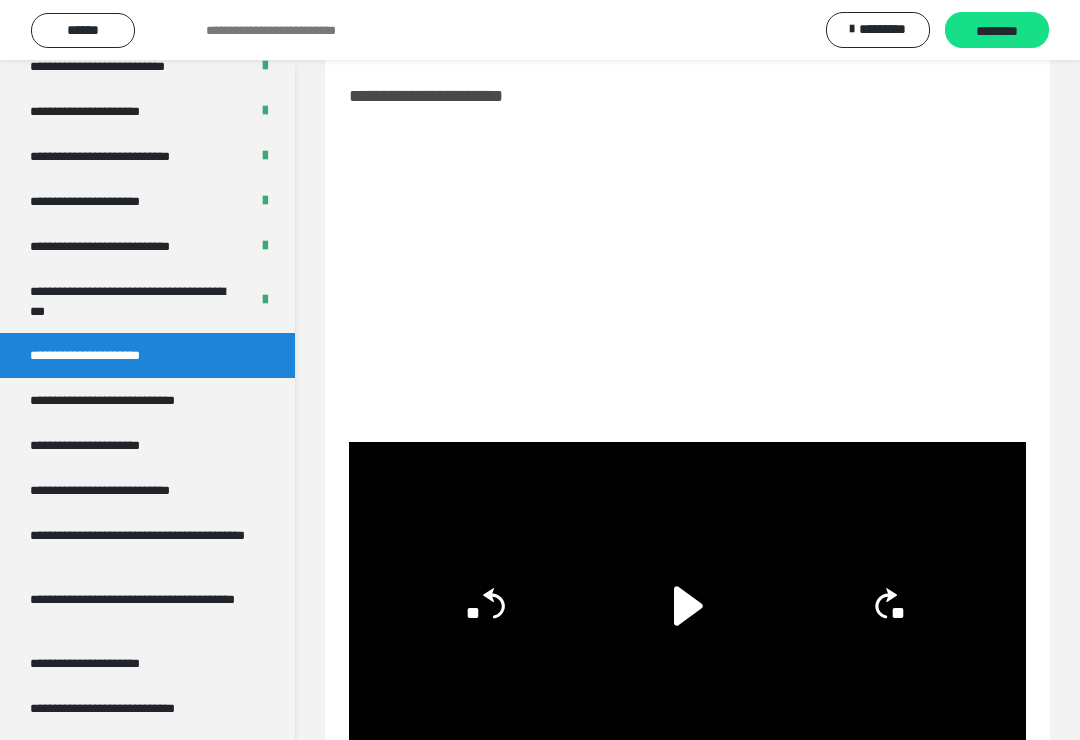 click on "**********" at bounding box center [147, 400] 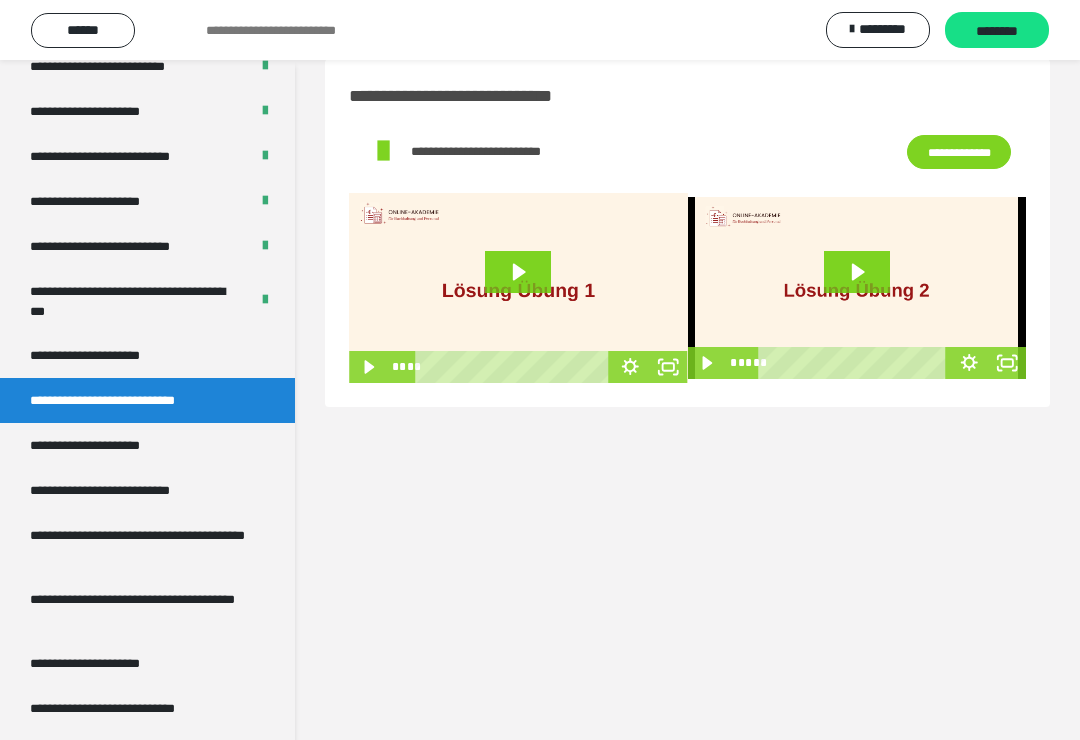 click 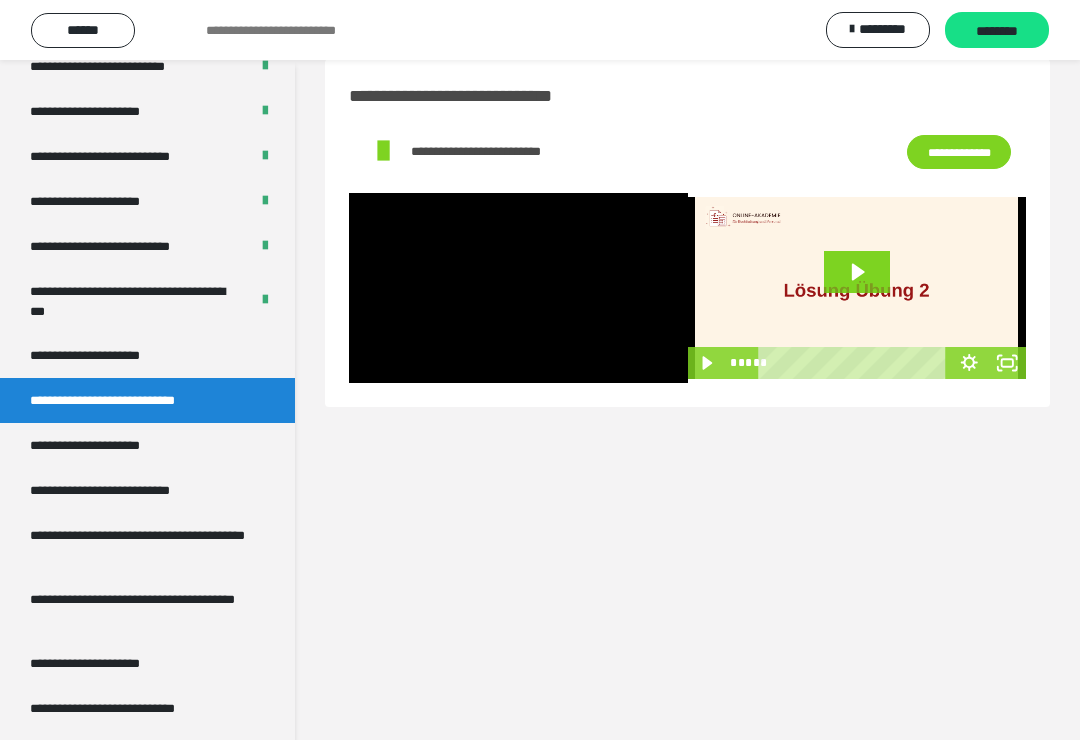 click at bounding box center [518, 288] 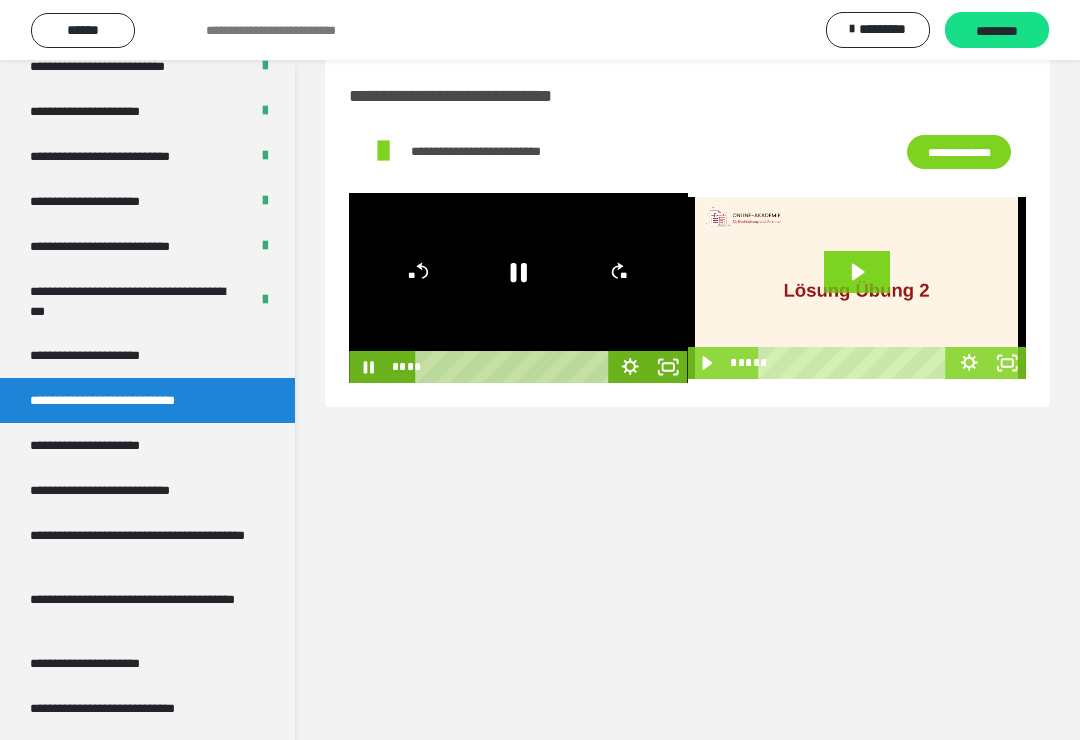click 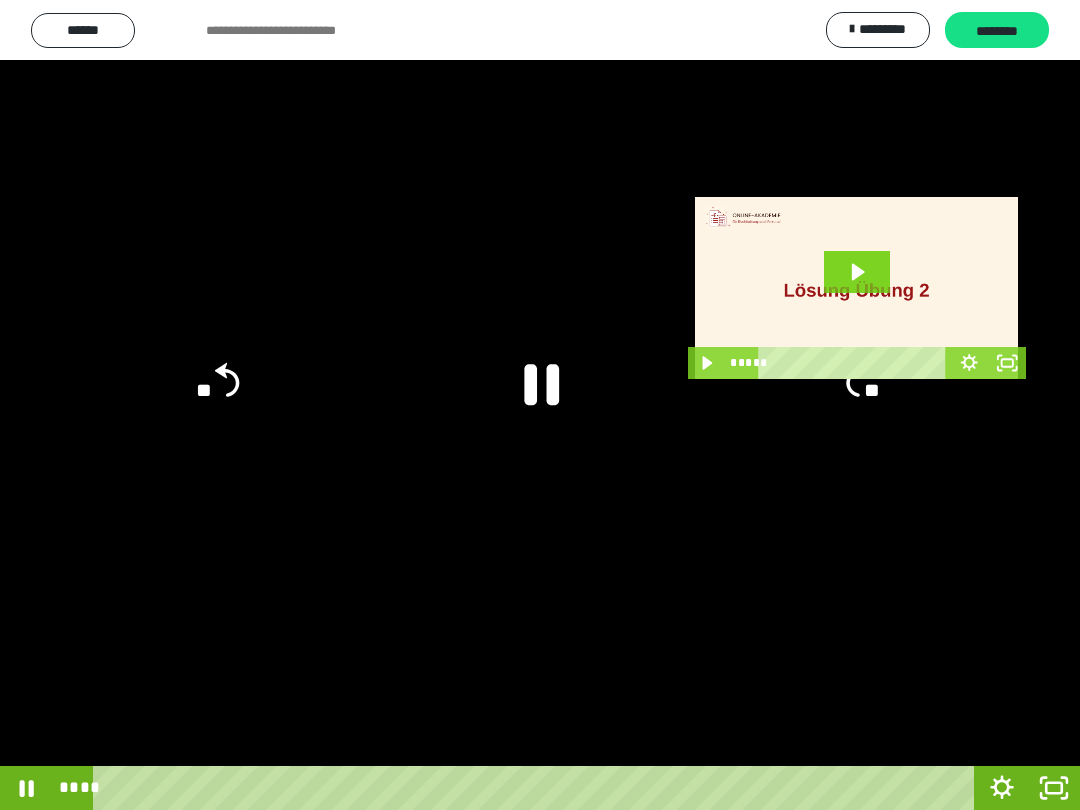 scroll, scrollTop: 0, scrollLeft: 0, axis: both 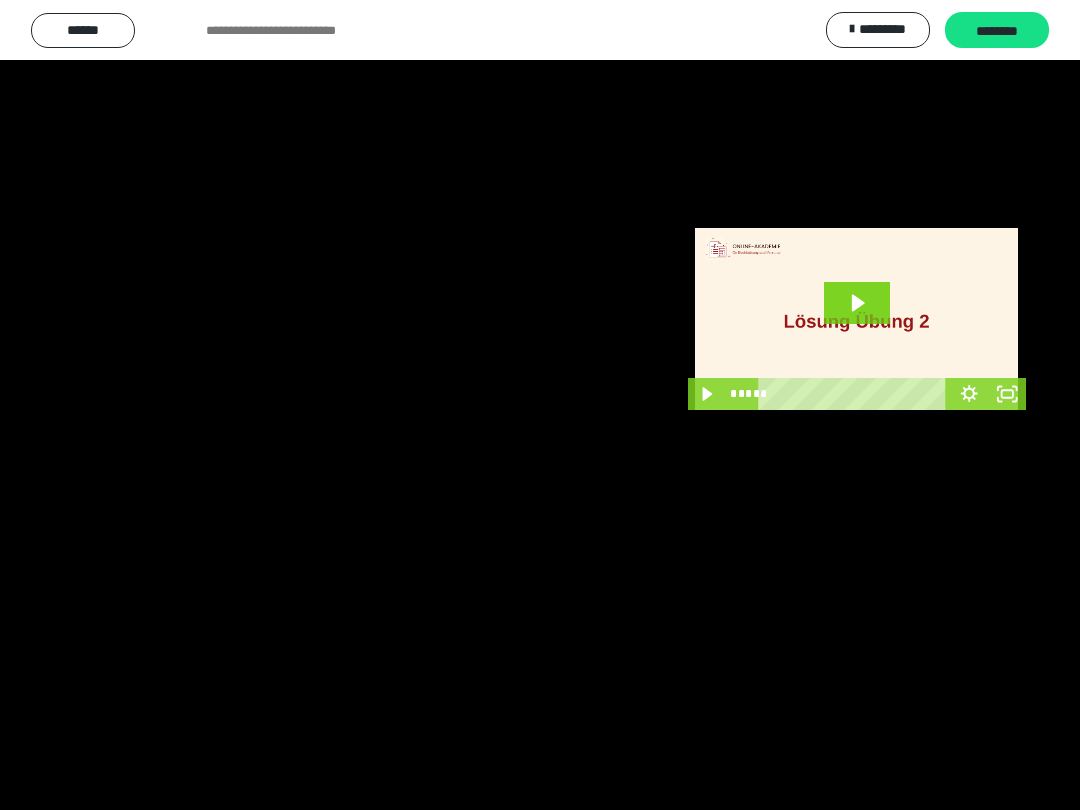 click at bounding box center (540, 405) 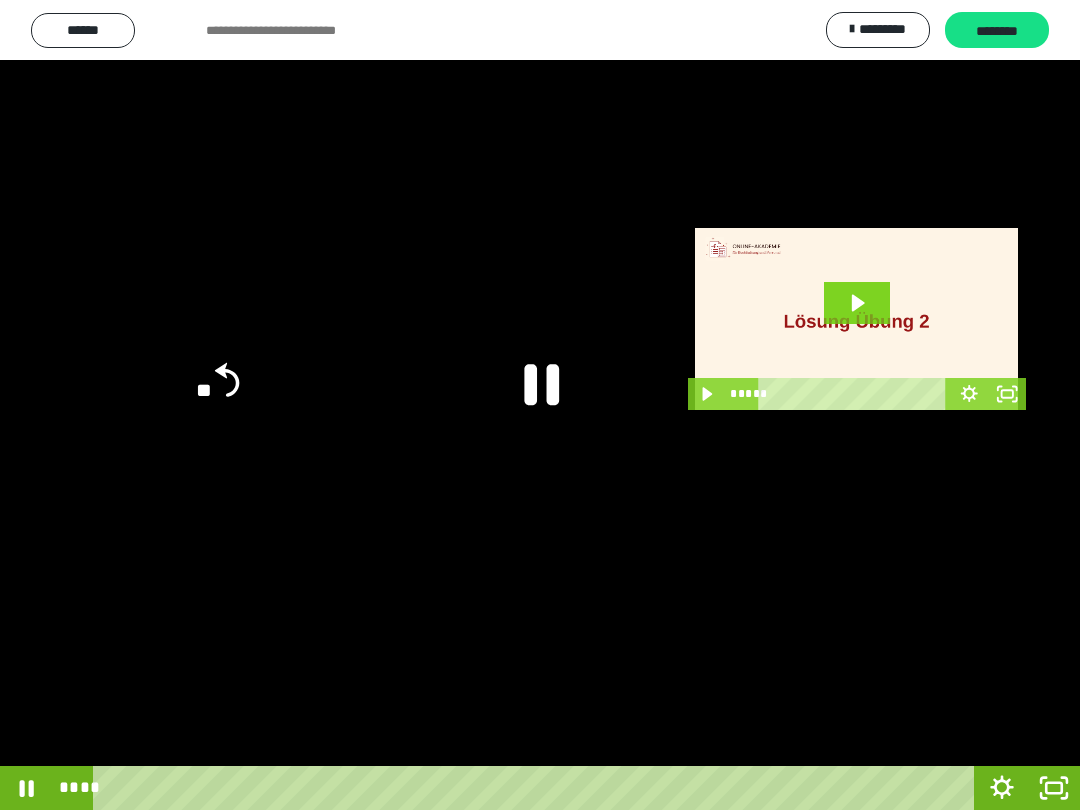 click 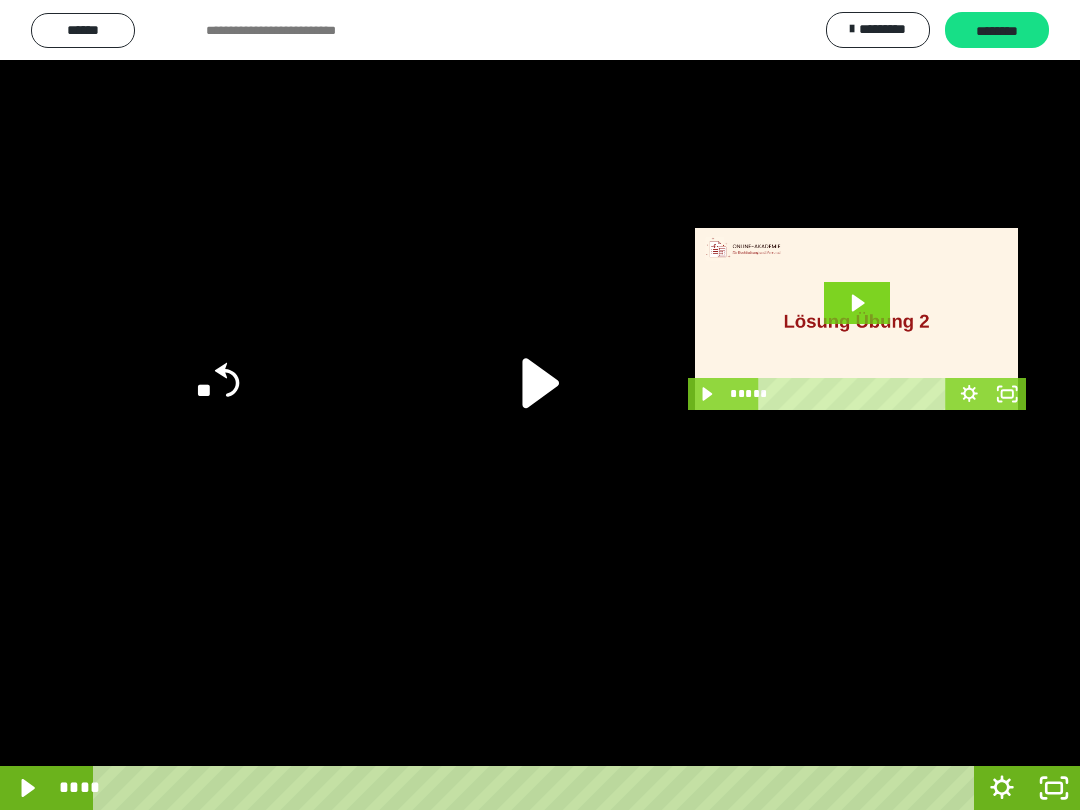 click 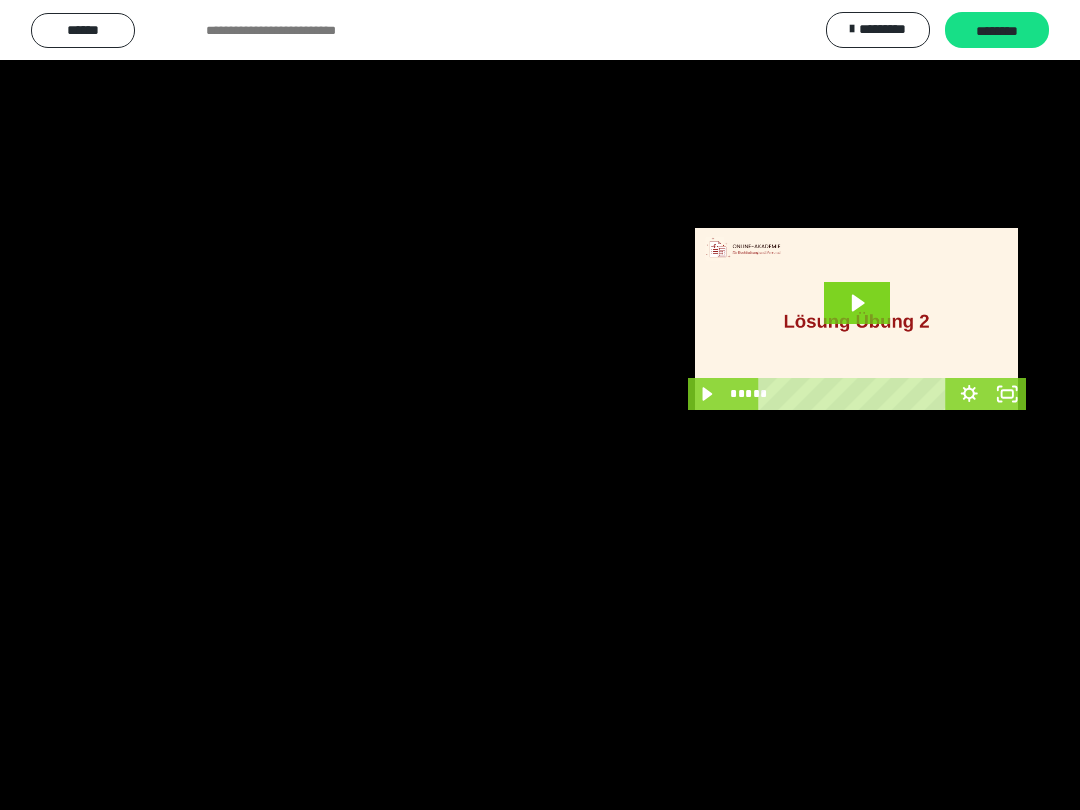 click at bounding box center (540, 405) 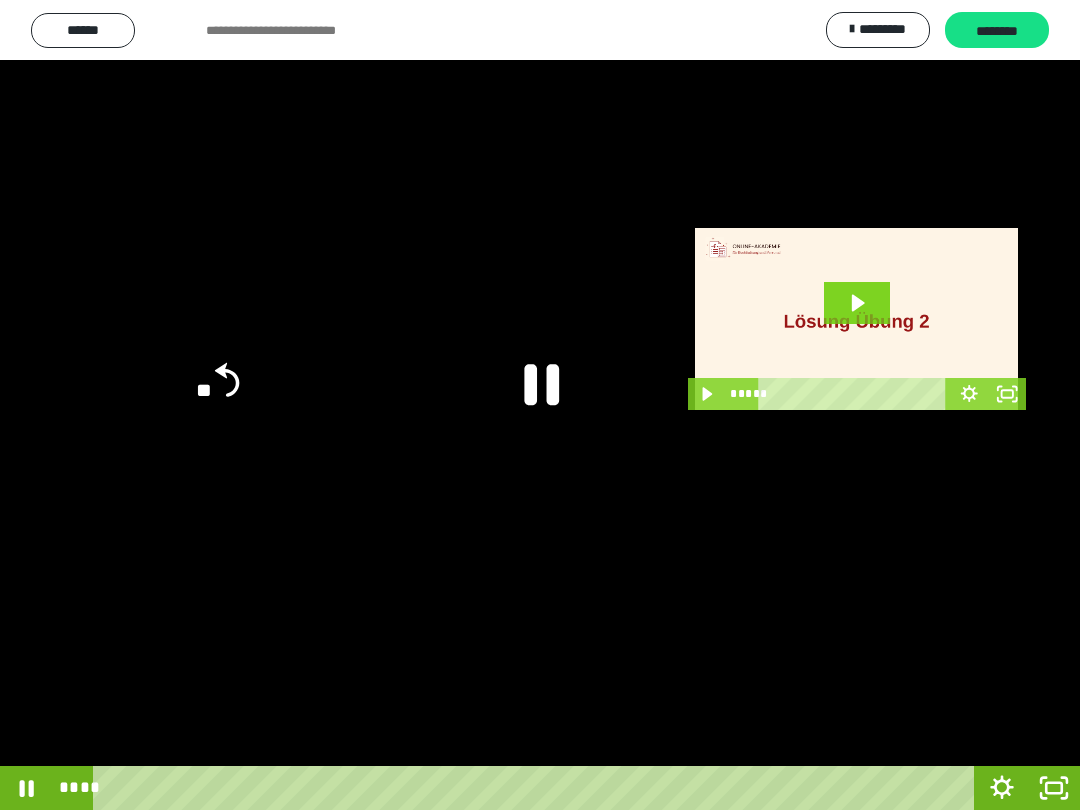 click 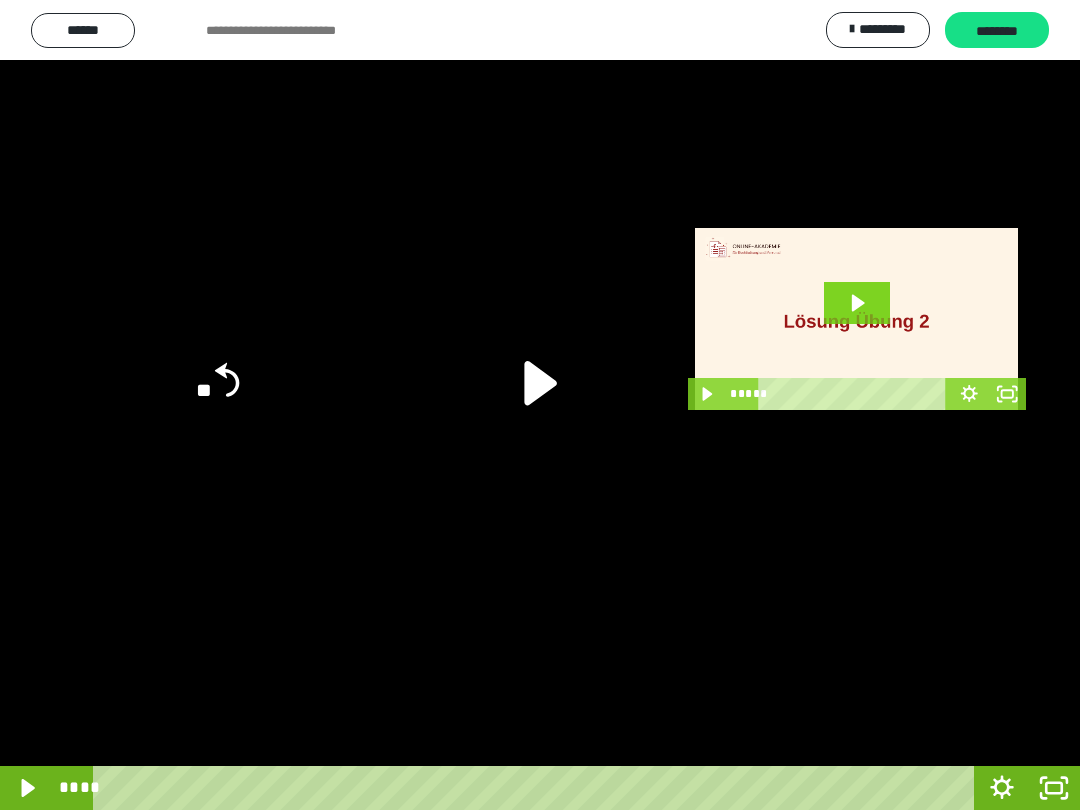 click 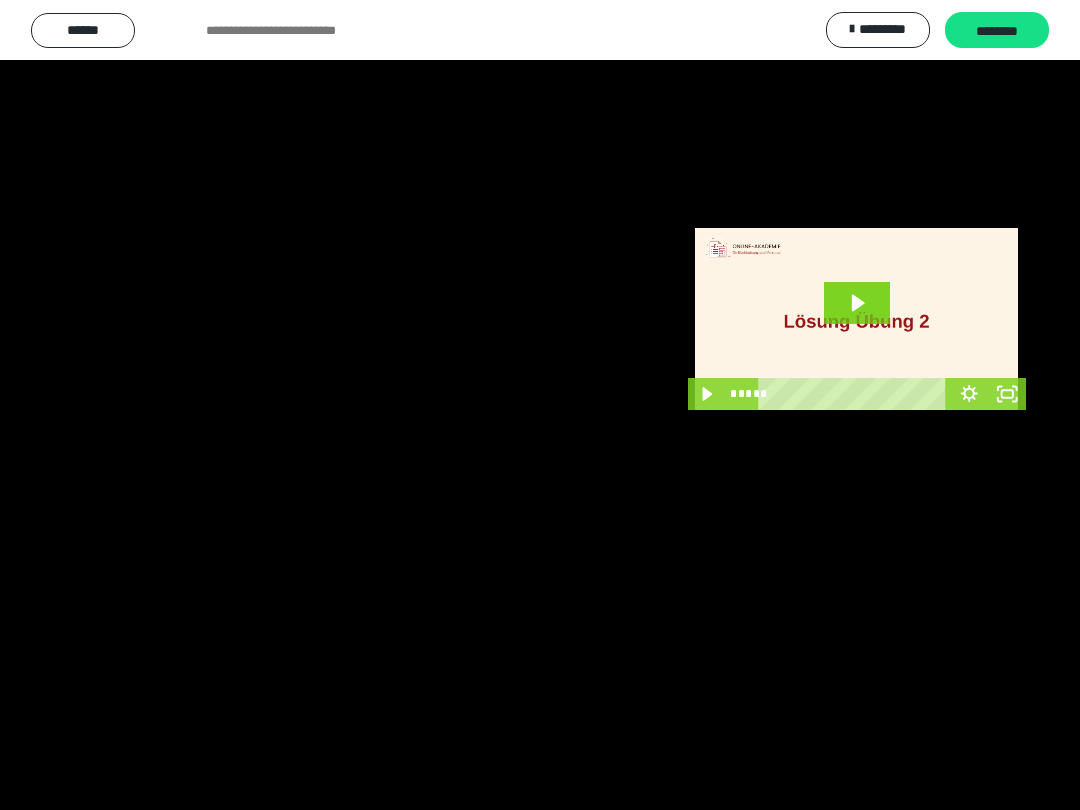 click at bounding box center [540, 405] 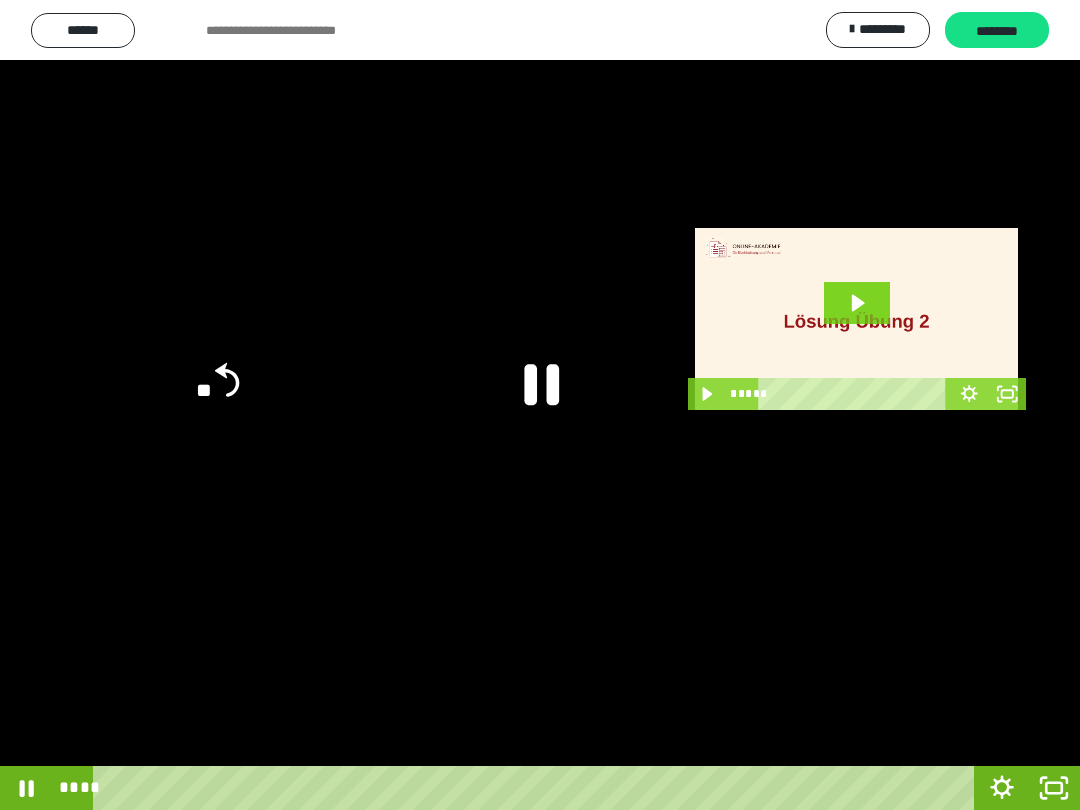 click 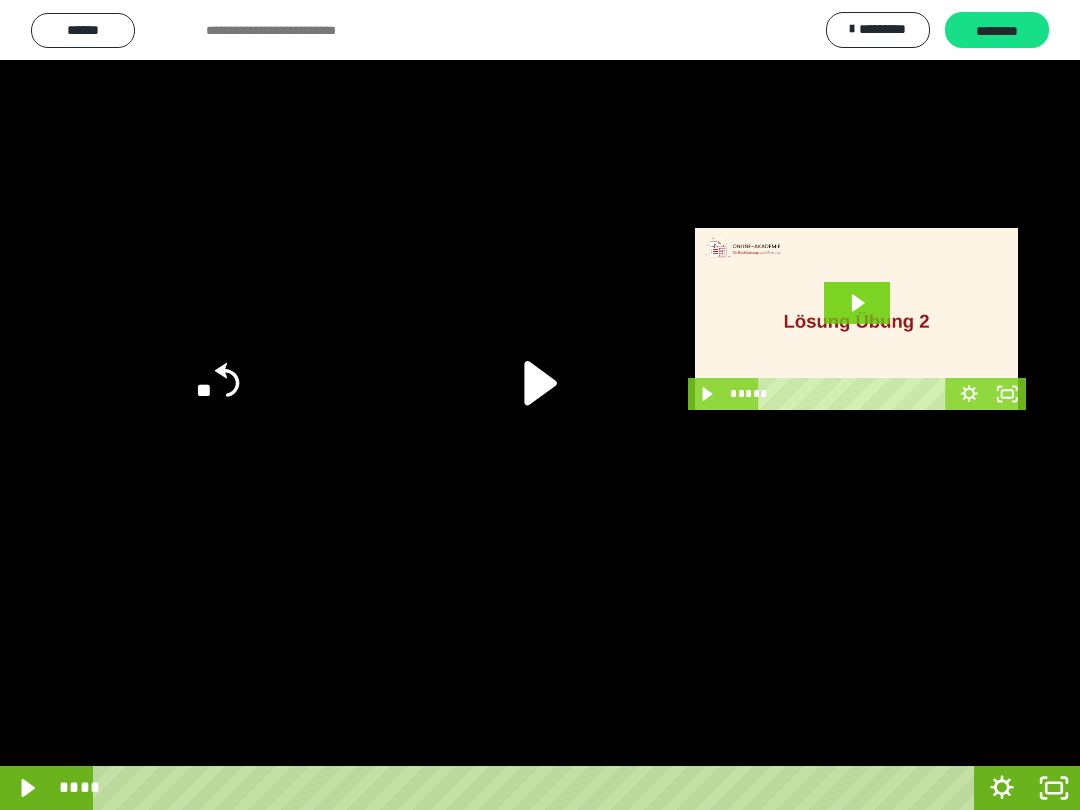 click 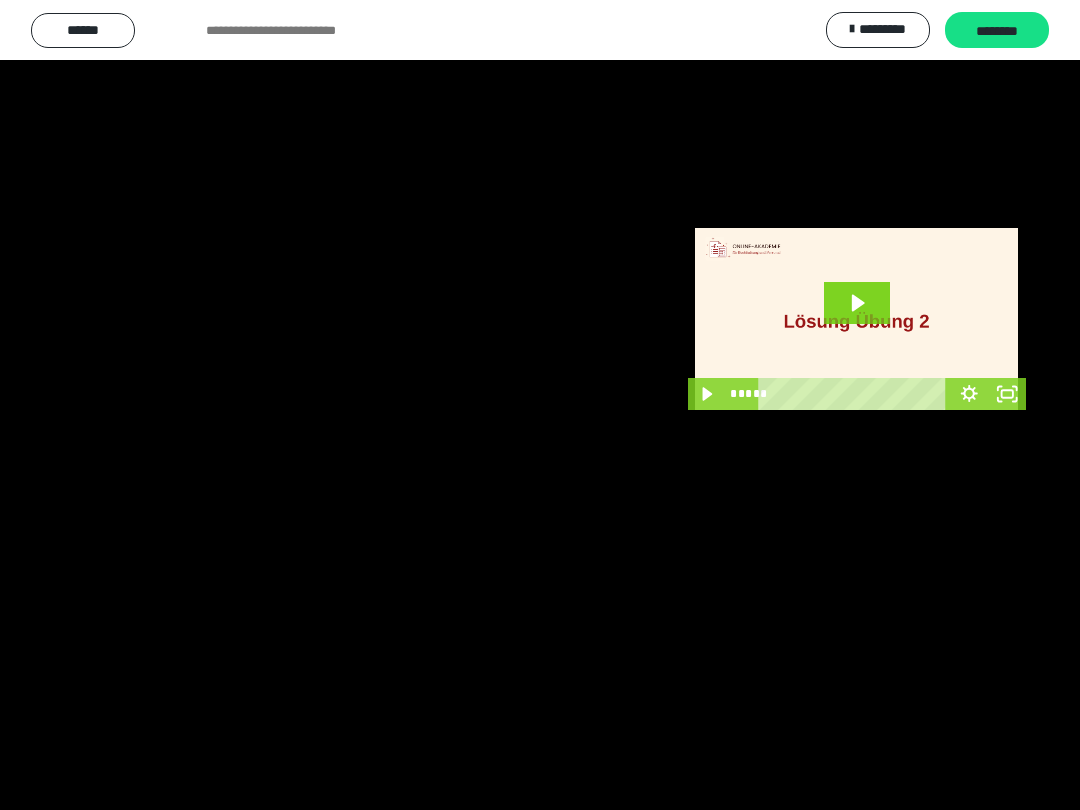 click at bounding box center [540, 405] 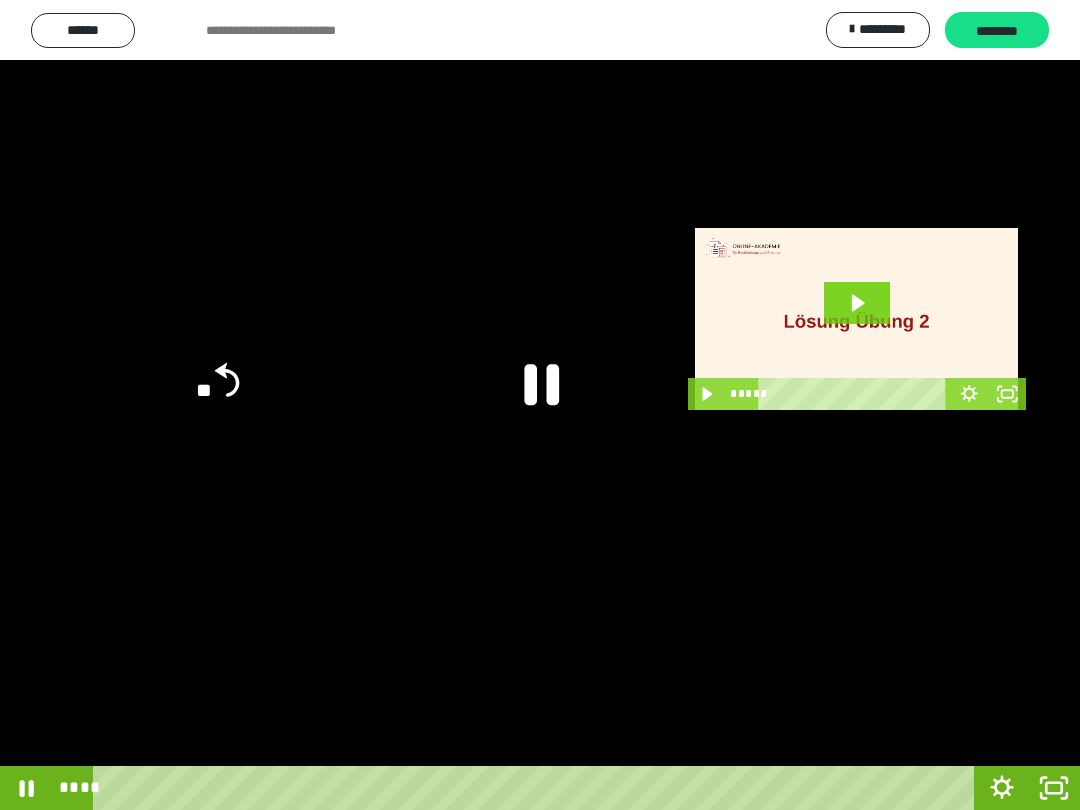 click 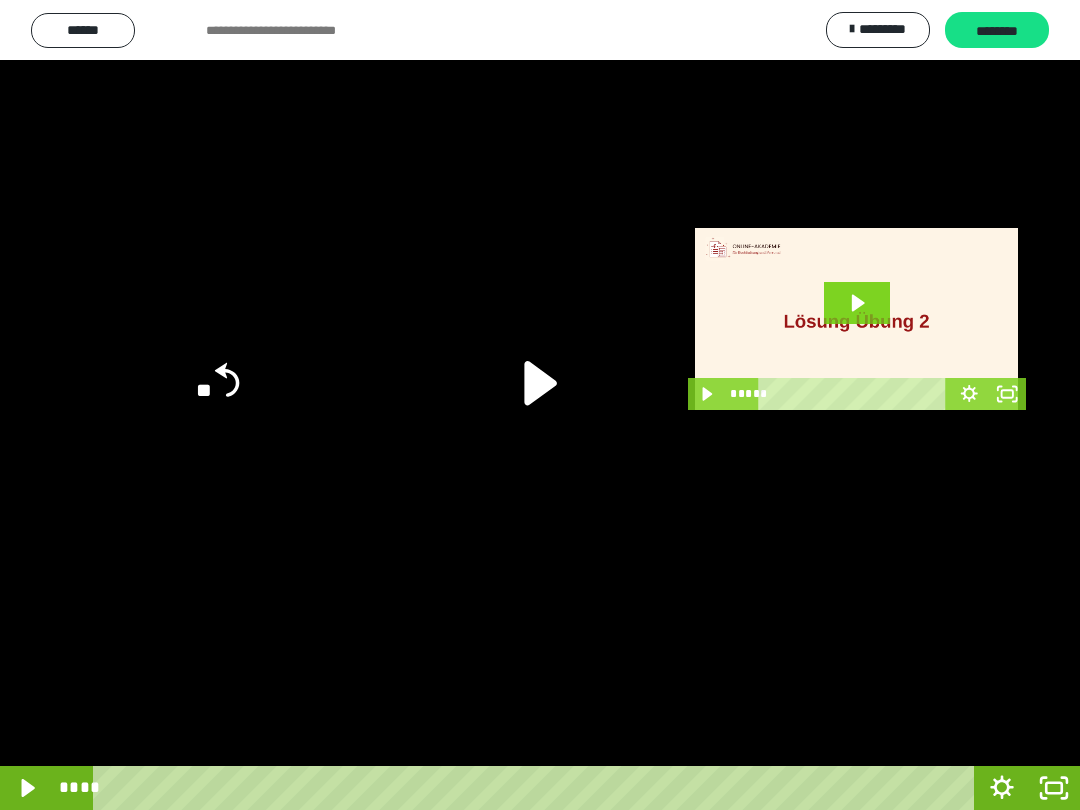 click 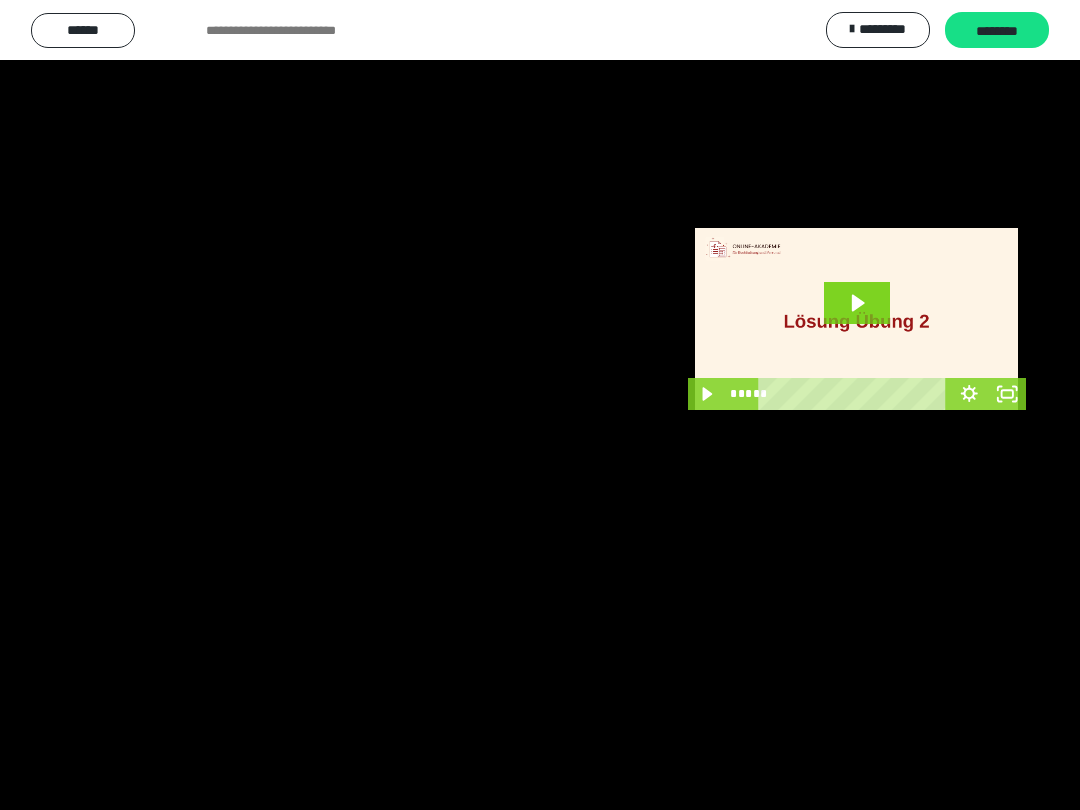click at bounding box center (540, 405) 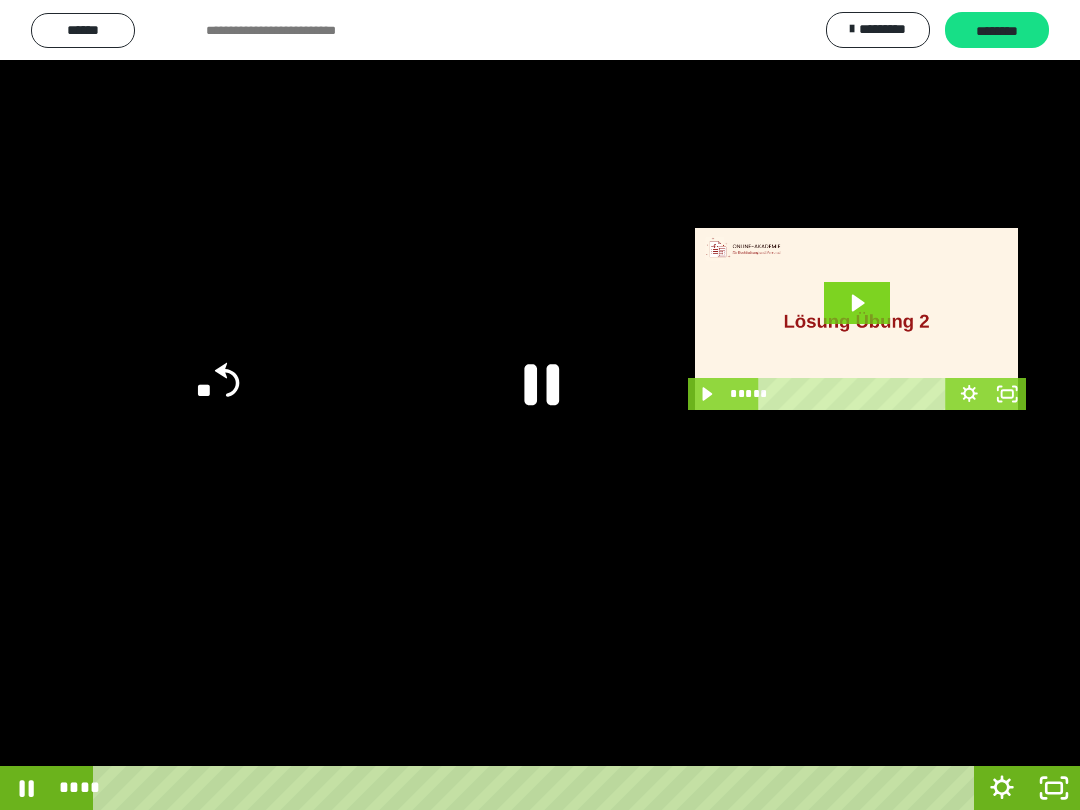 click 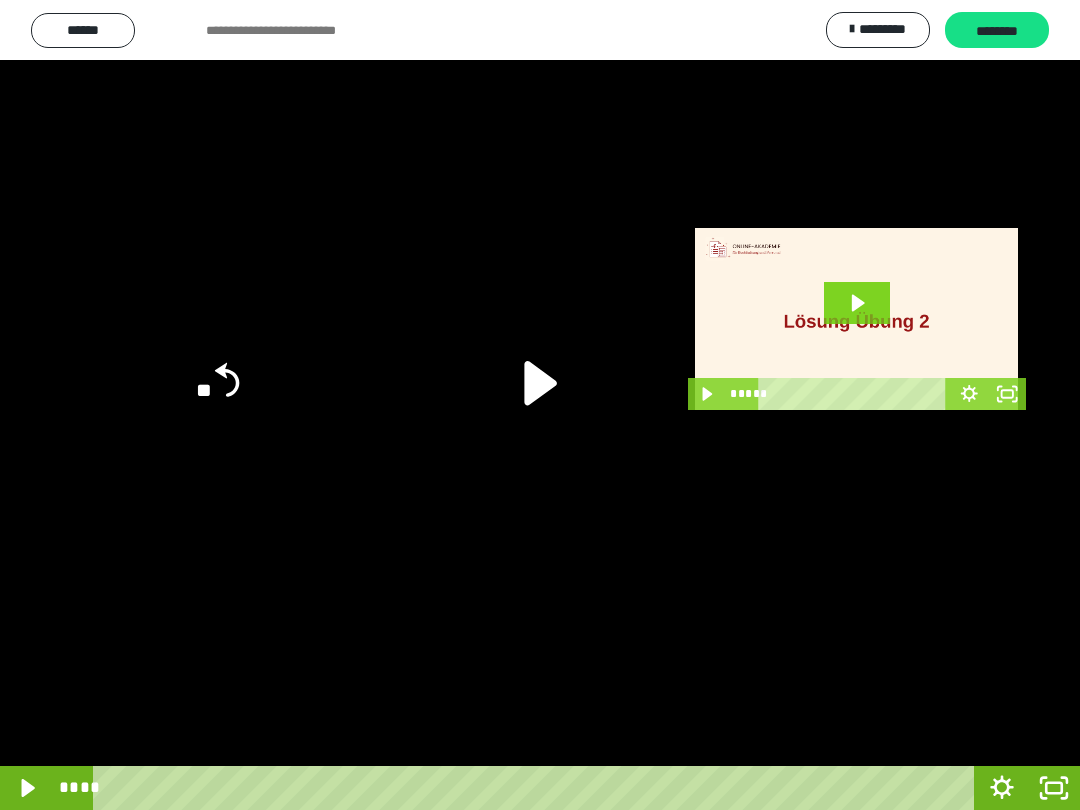 click at bounding box center (540, 405) 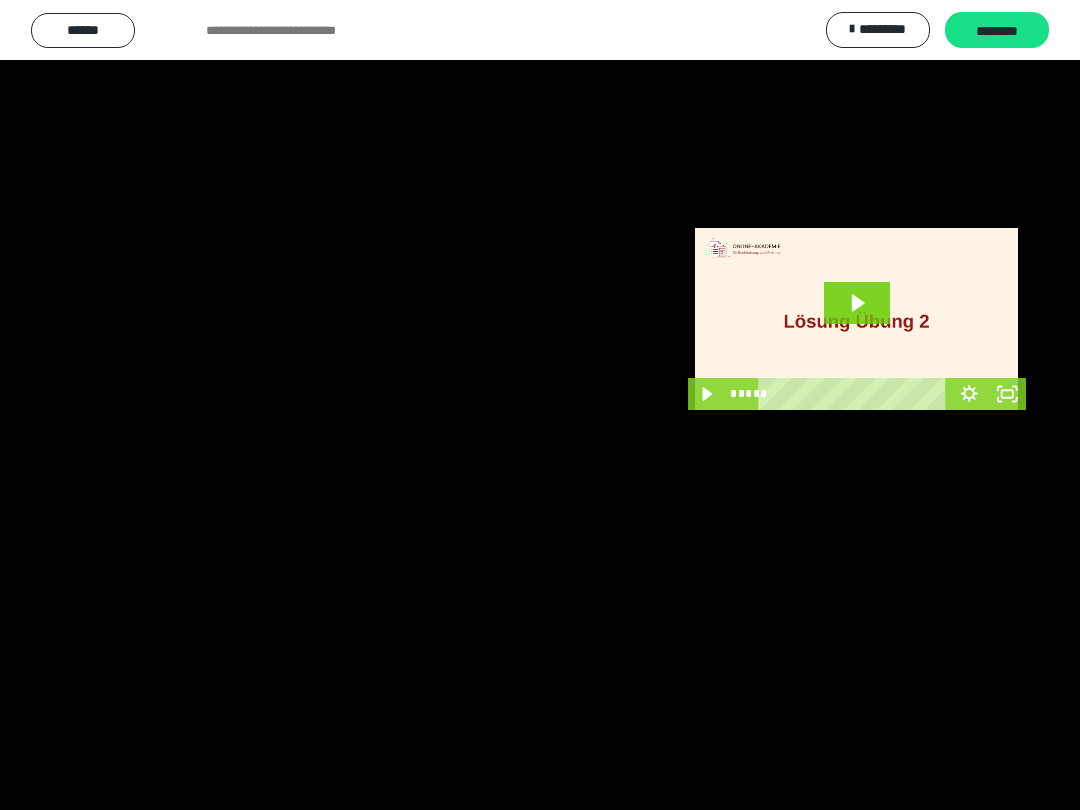 click at bounding box center (540, 405) 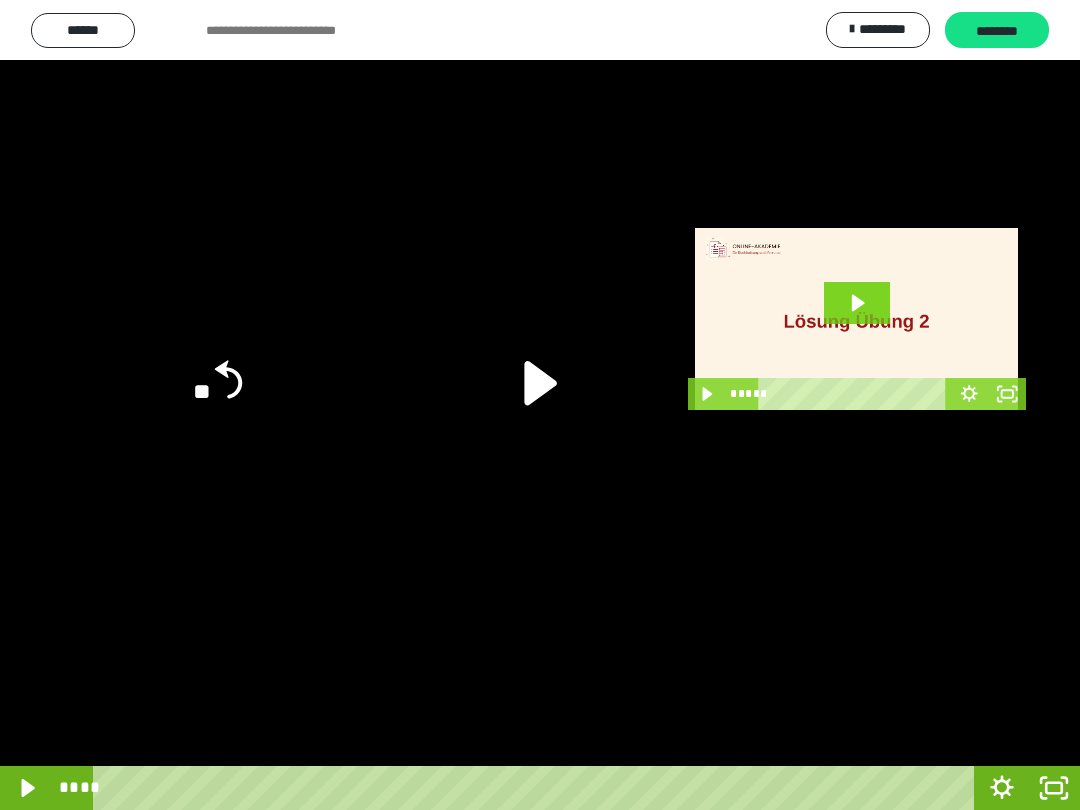 click 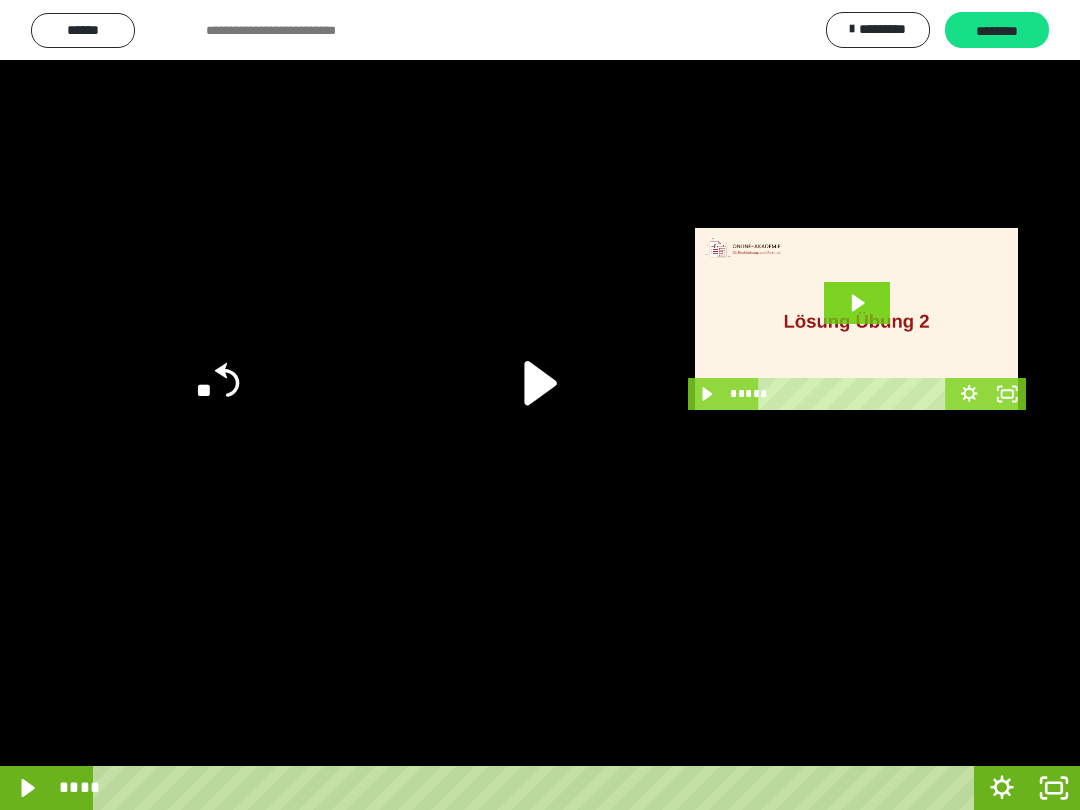 click at bounding box center [540, 405] 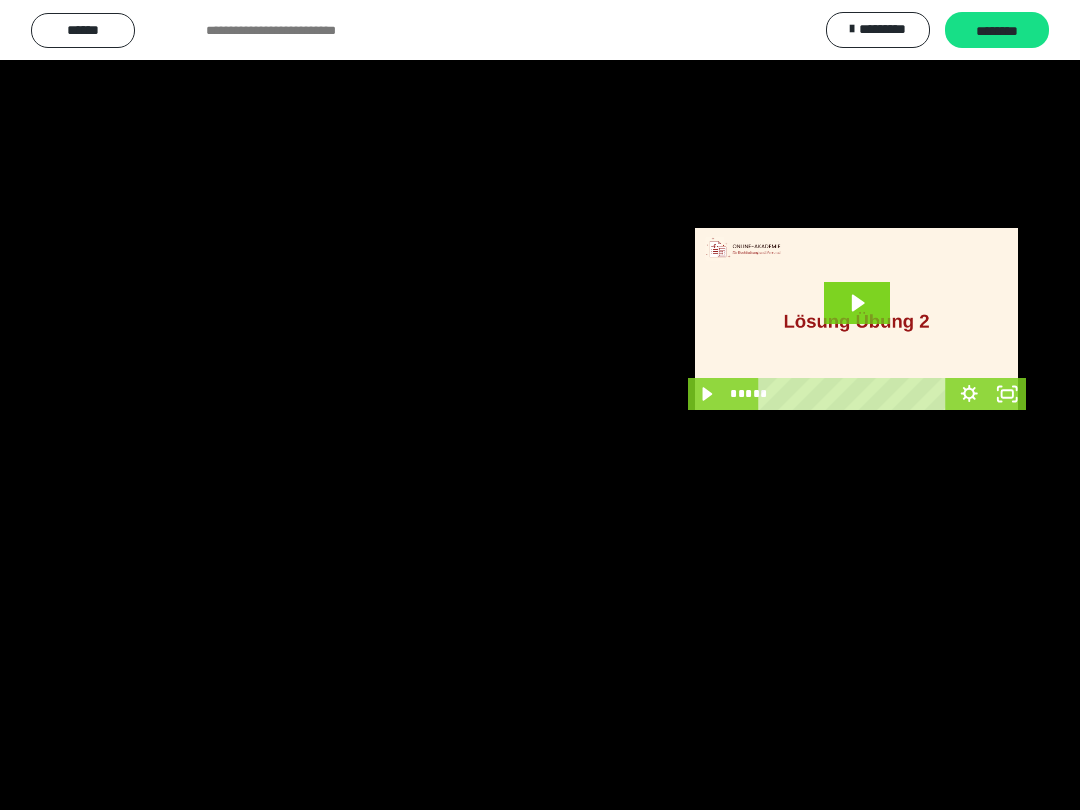 click at bounding box center (540, 405) 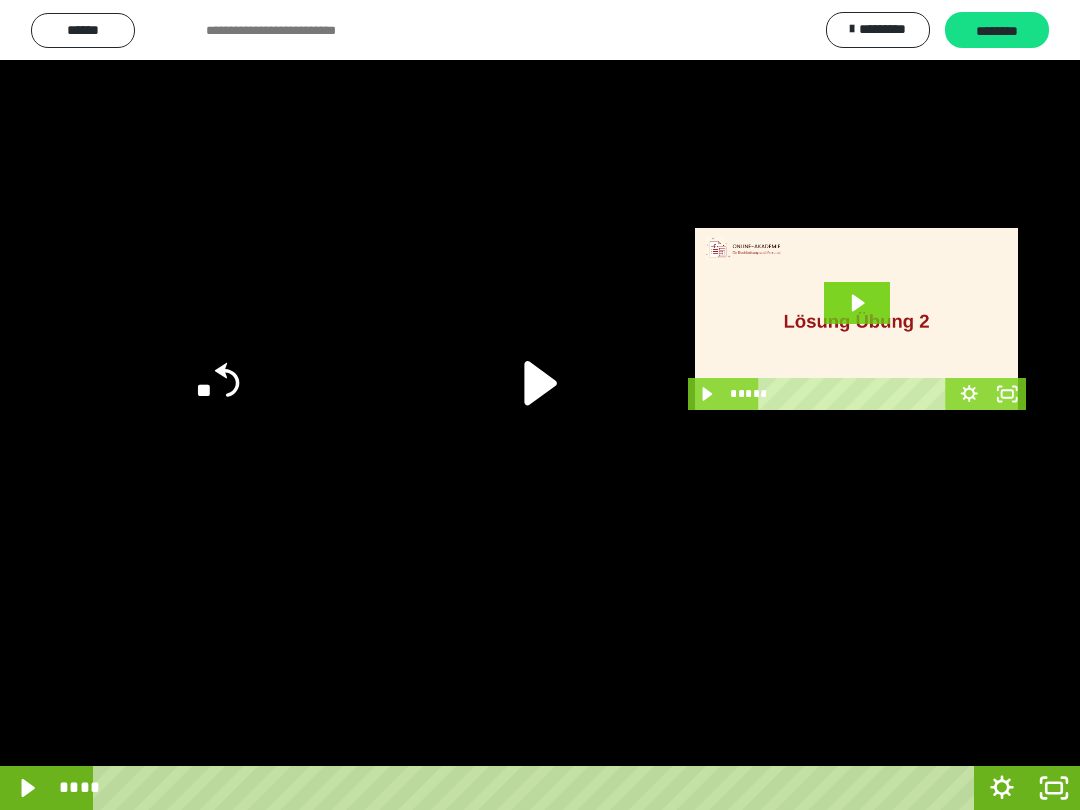 click 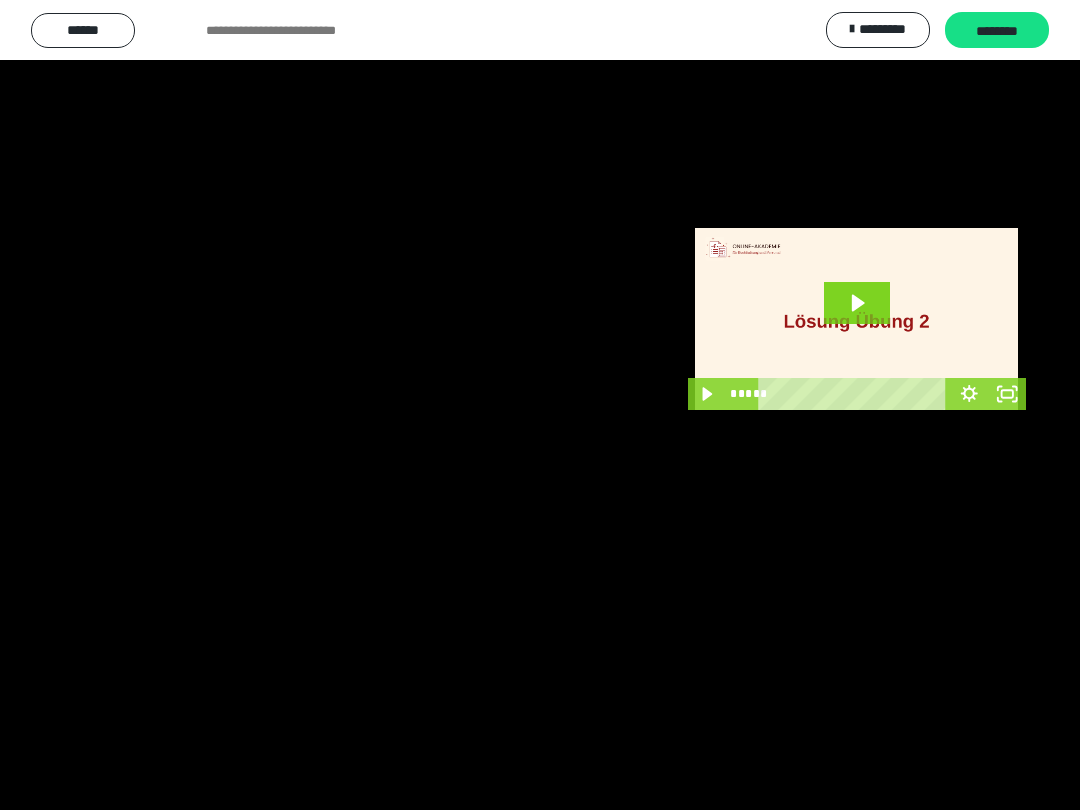 click at bounding box center (540, 405) 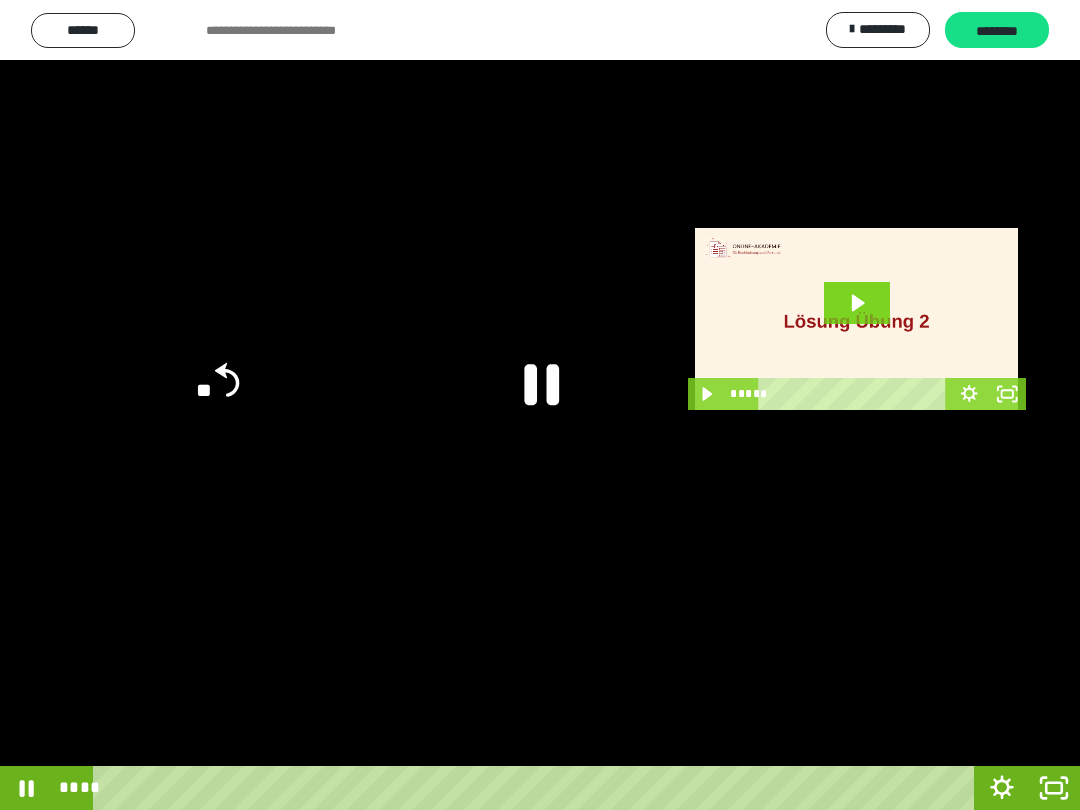 click 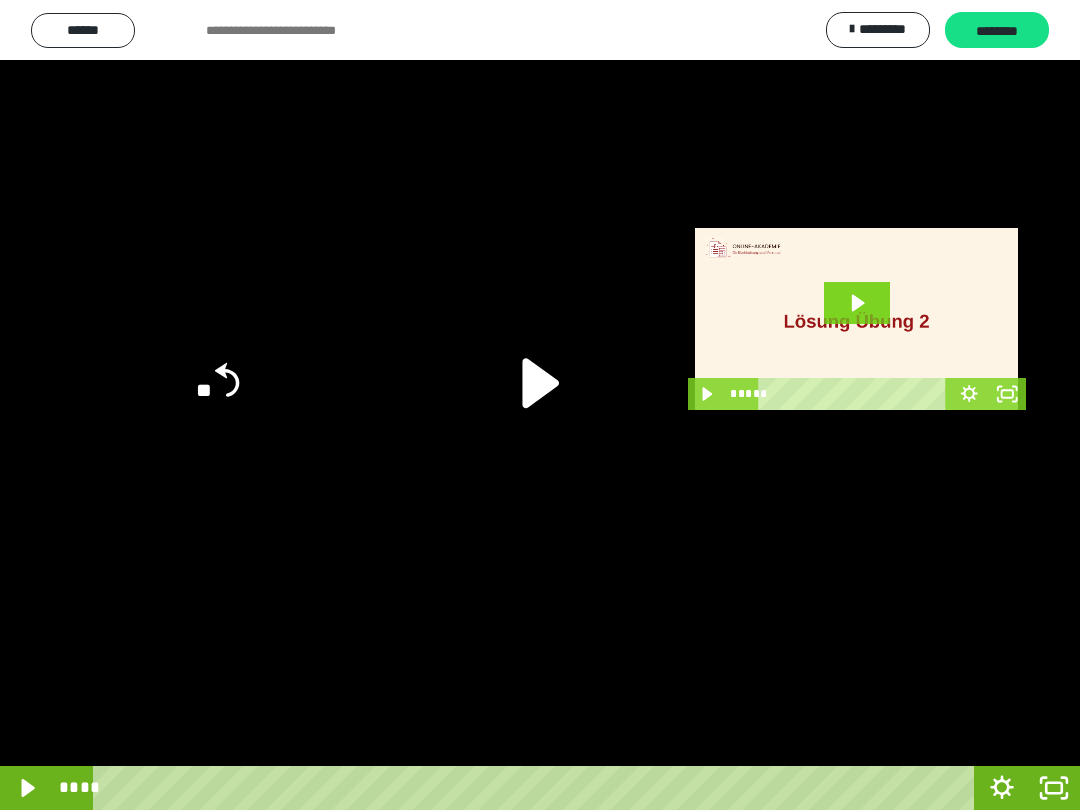 click 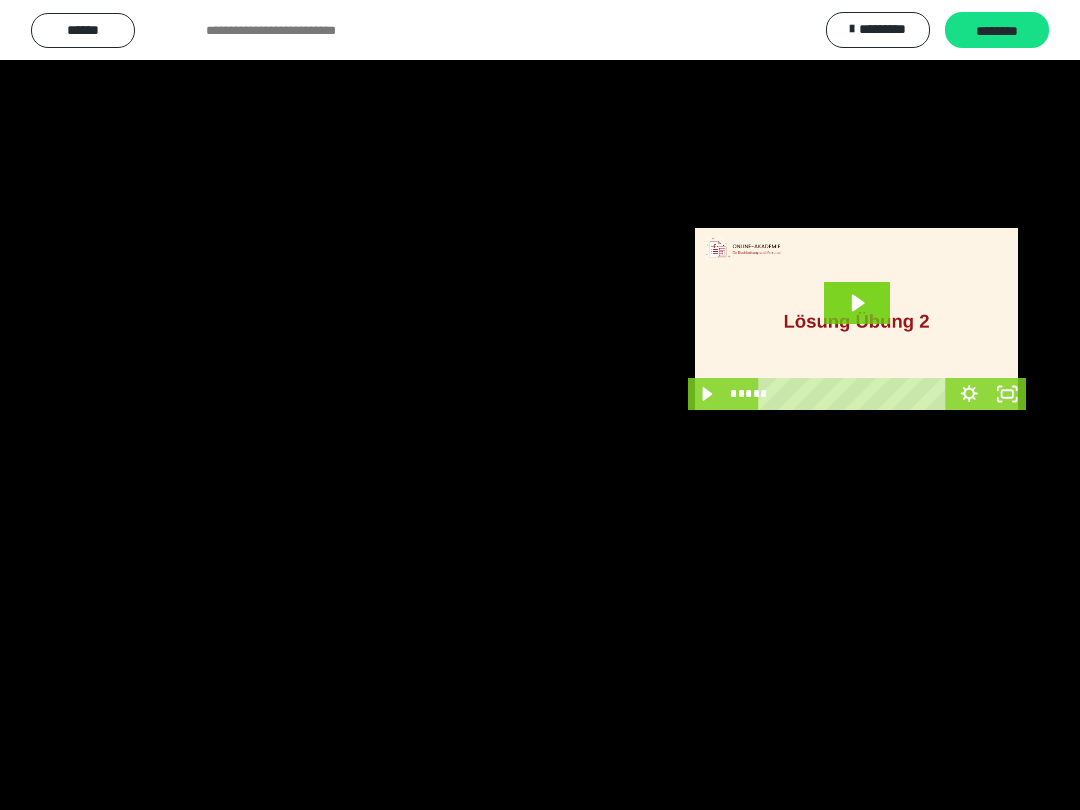 click at bounding box center [540, 405] 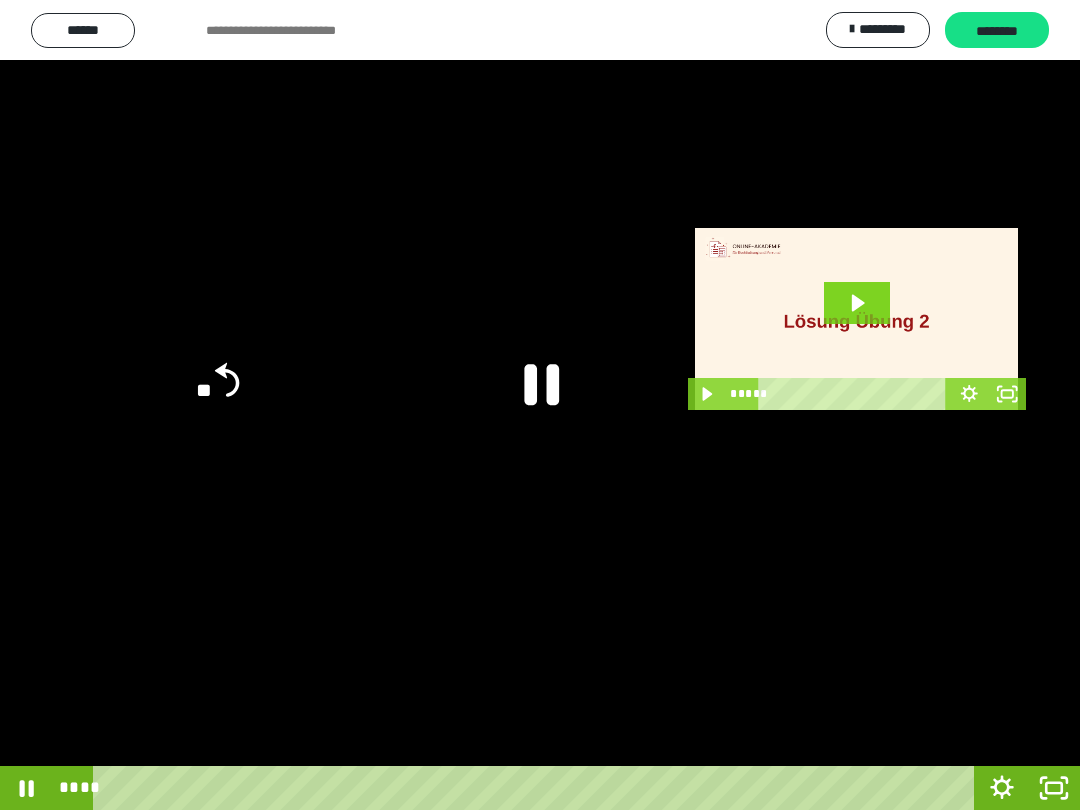 click 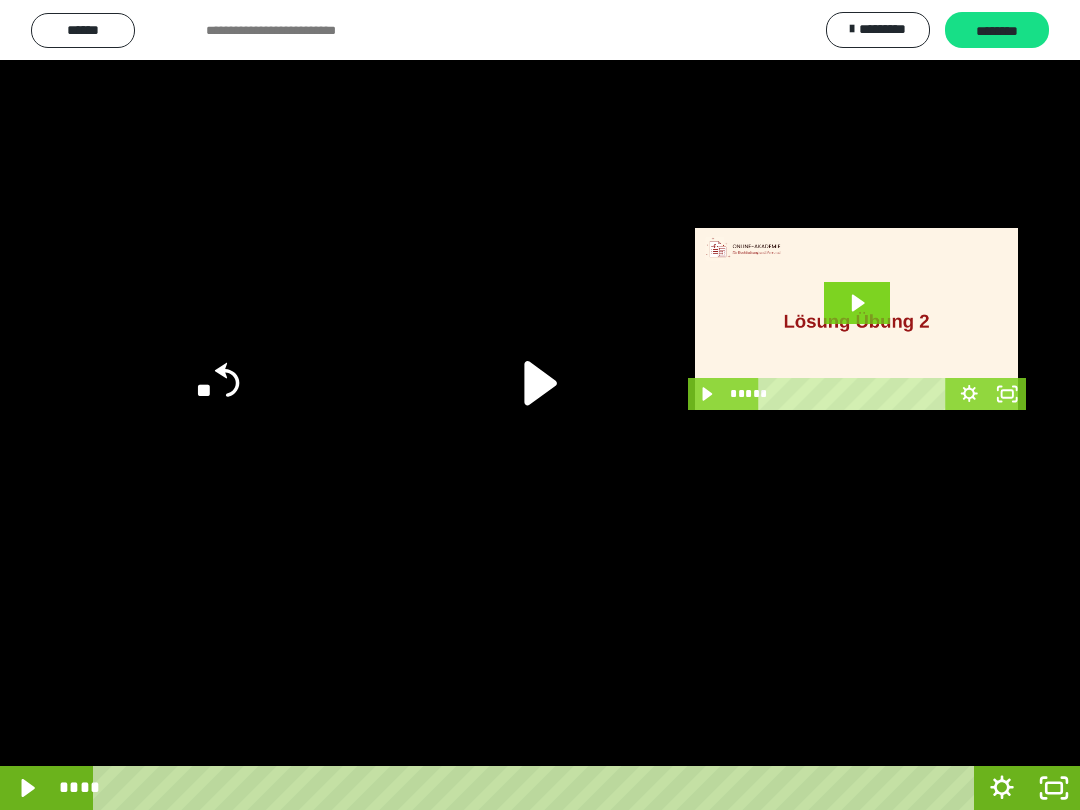 click at bounding box center (540, 405) 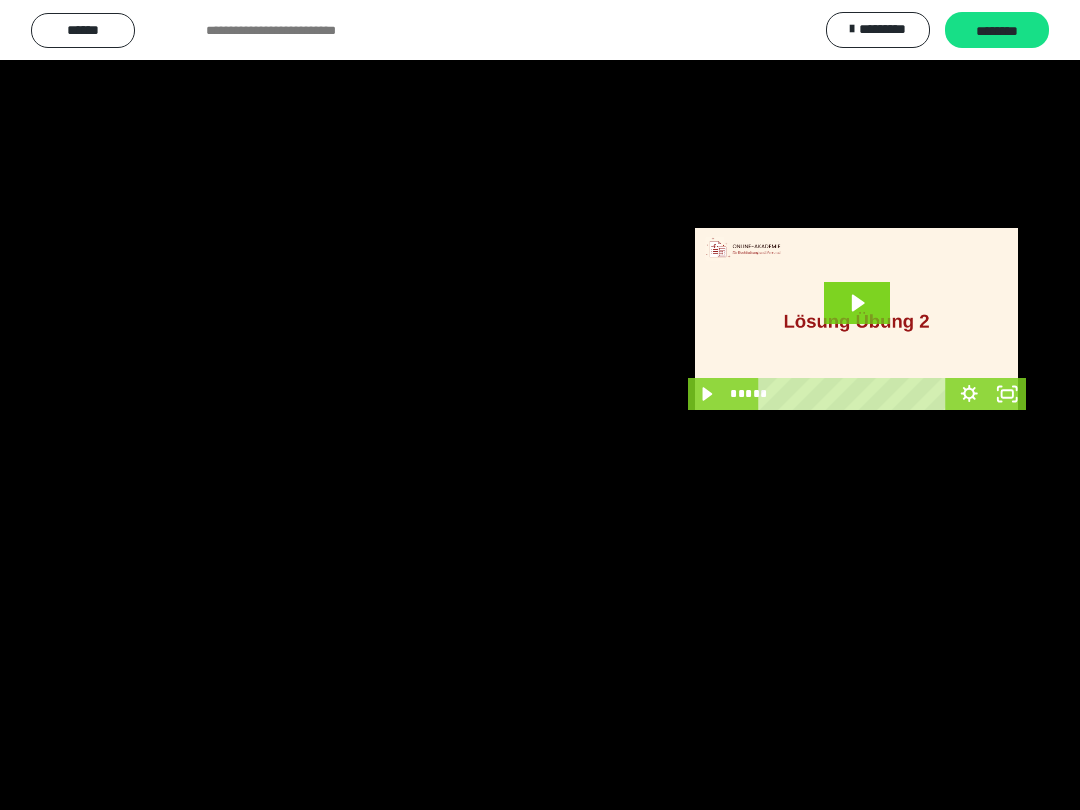 click at bounding box center [540, 405] 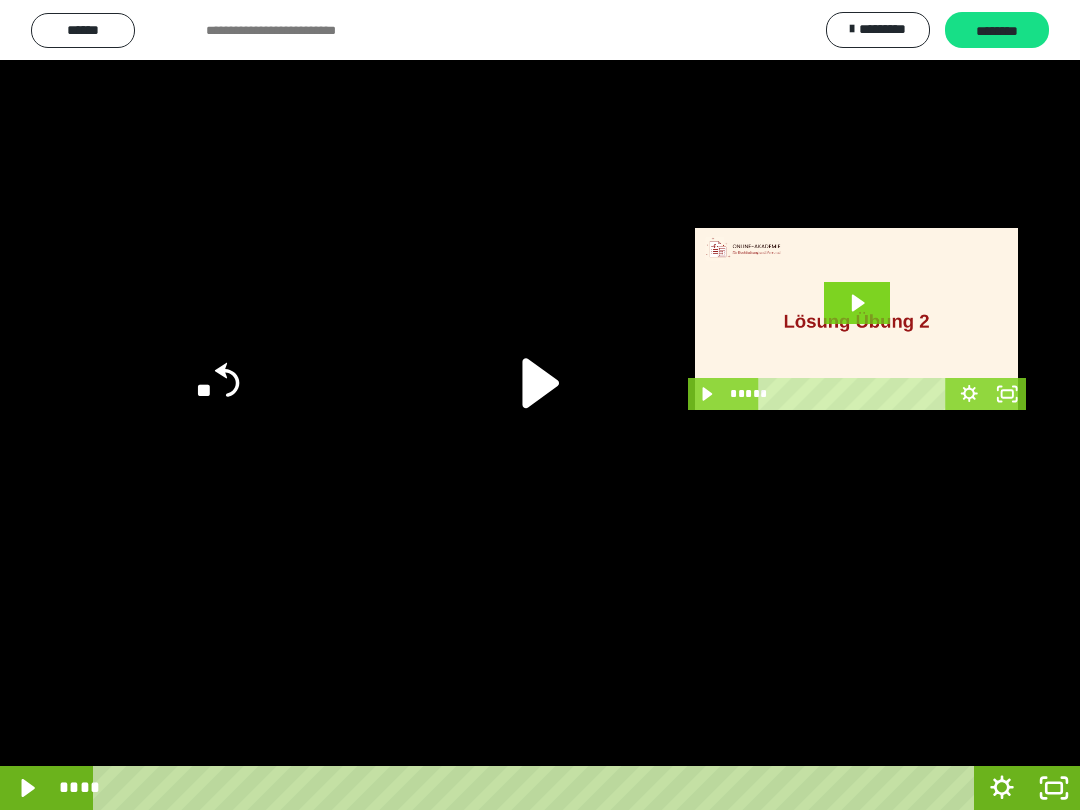 click 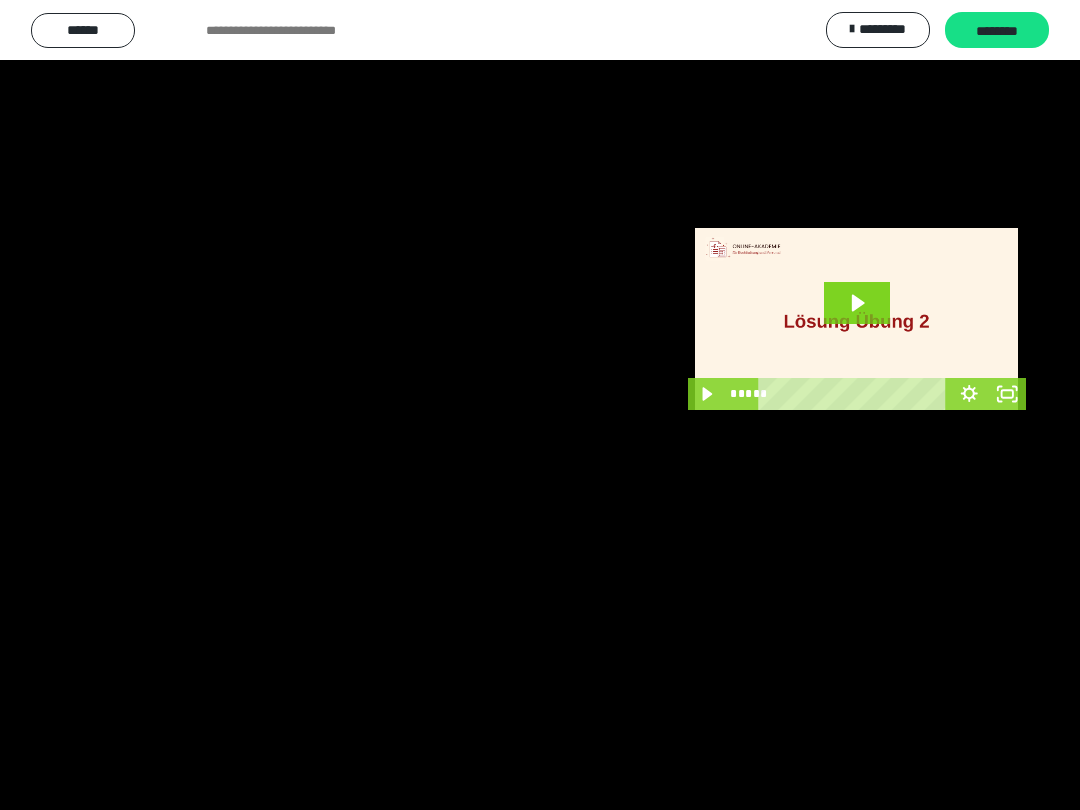 click at bounding box center [540, 405] 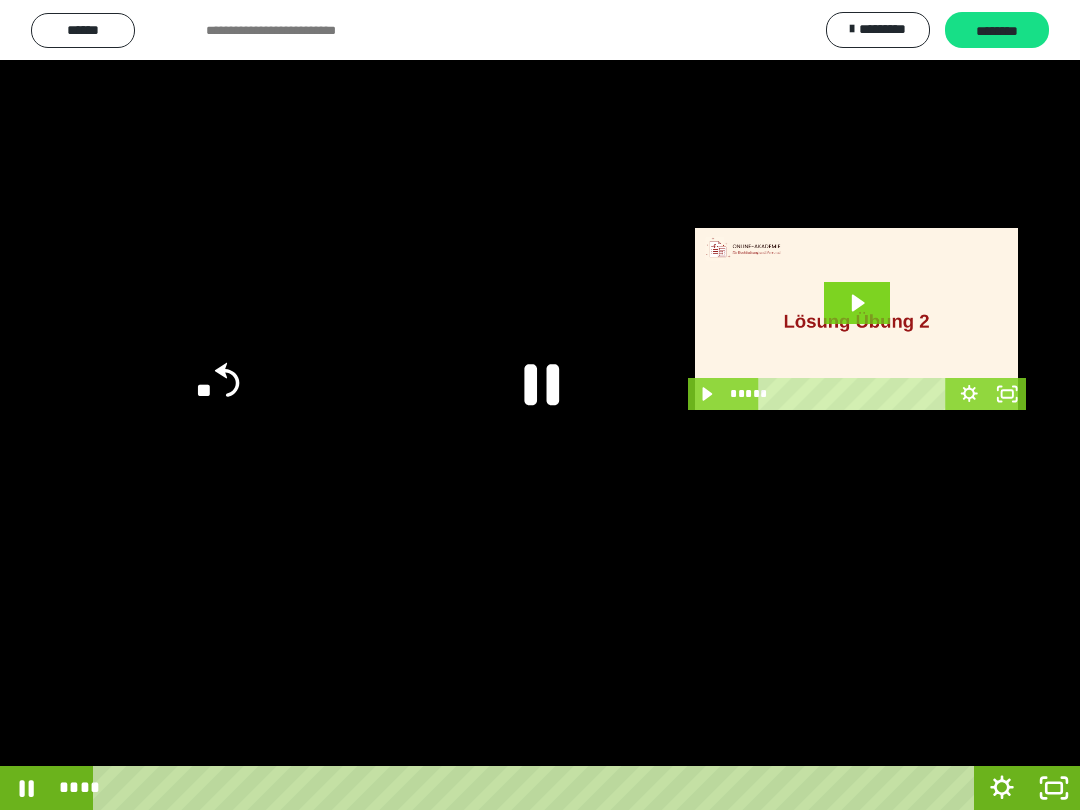 click 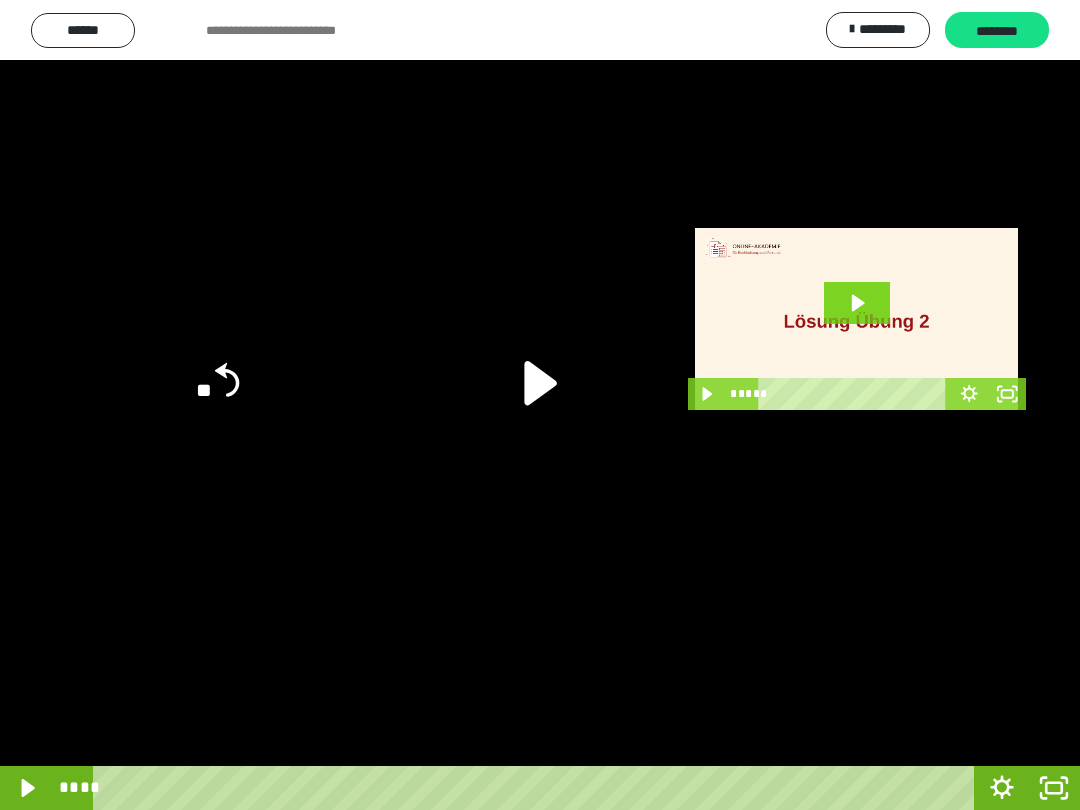 click at bounding box center (540, 405) 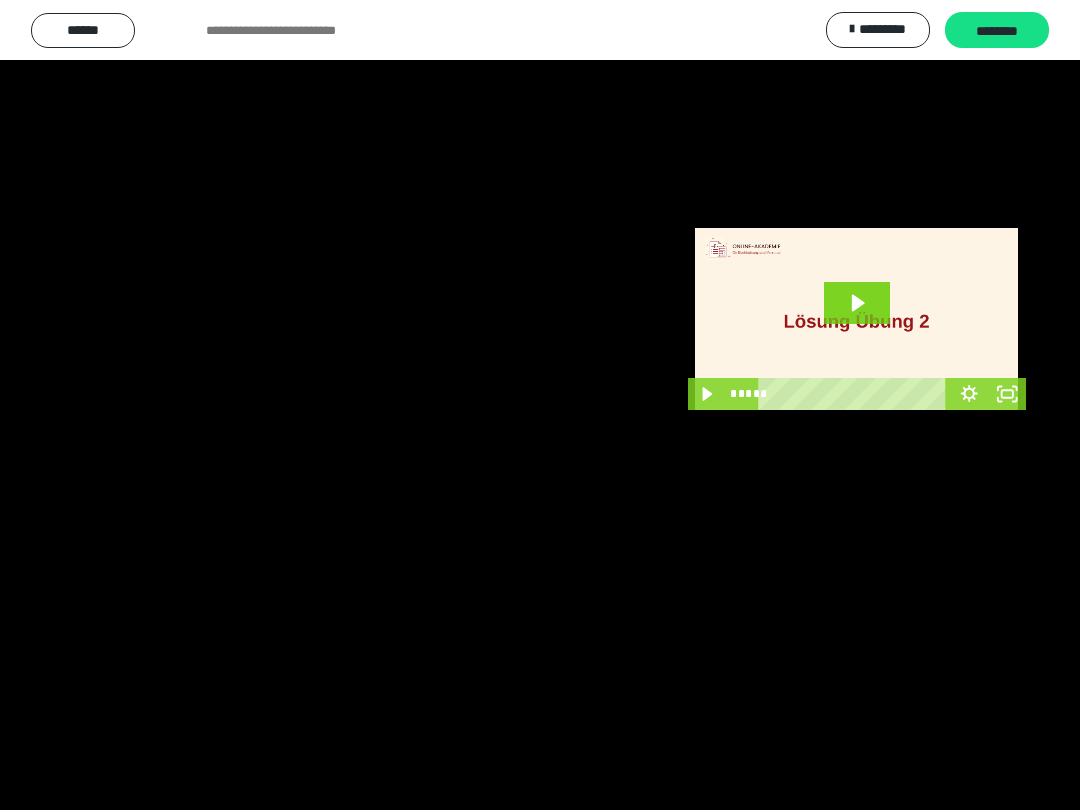click at bounding box center (540, 405) 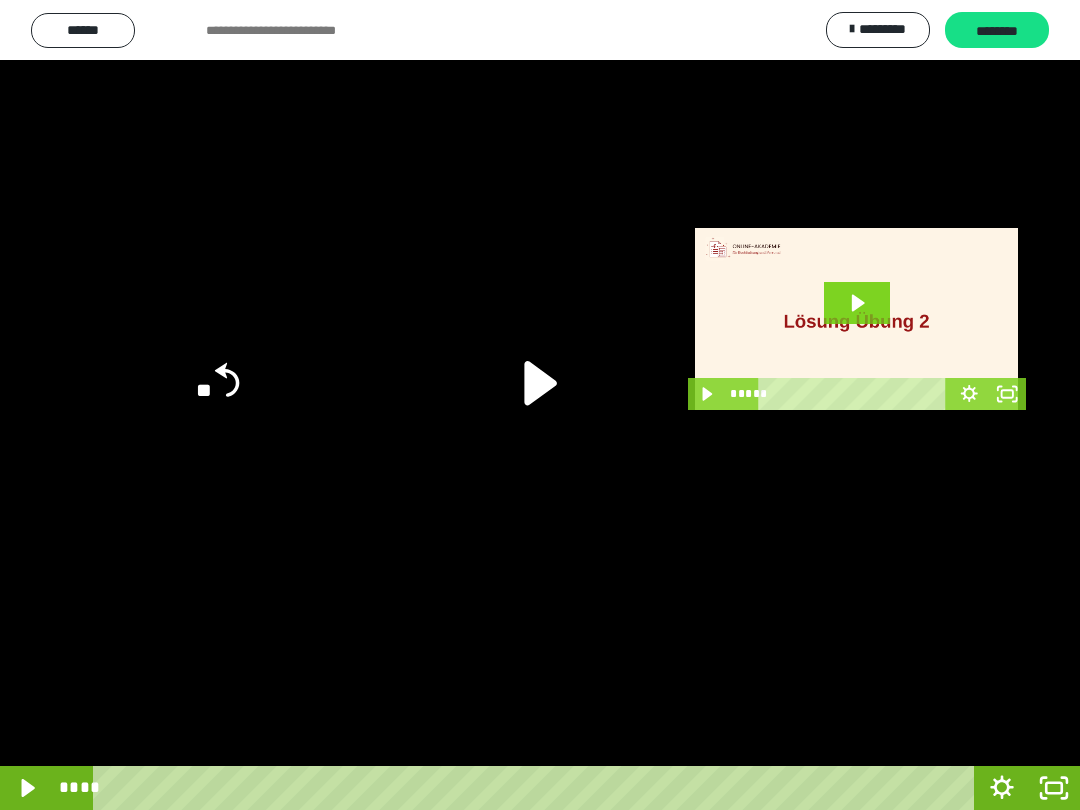 click on "**" 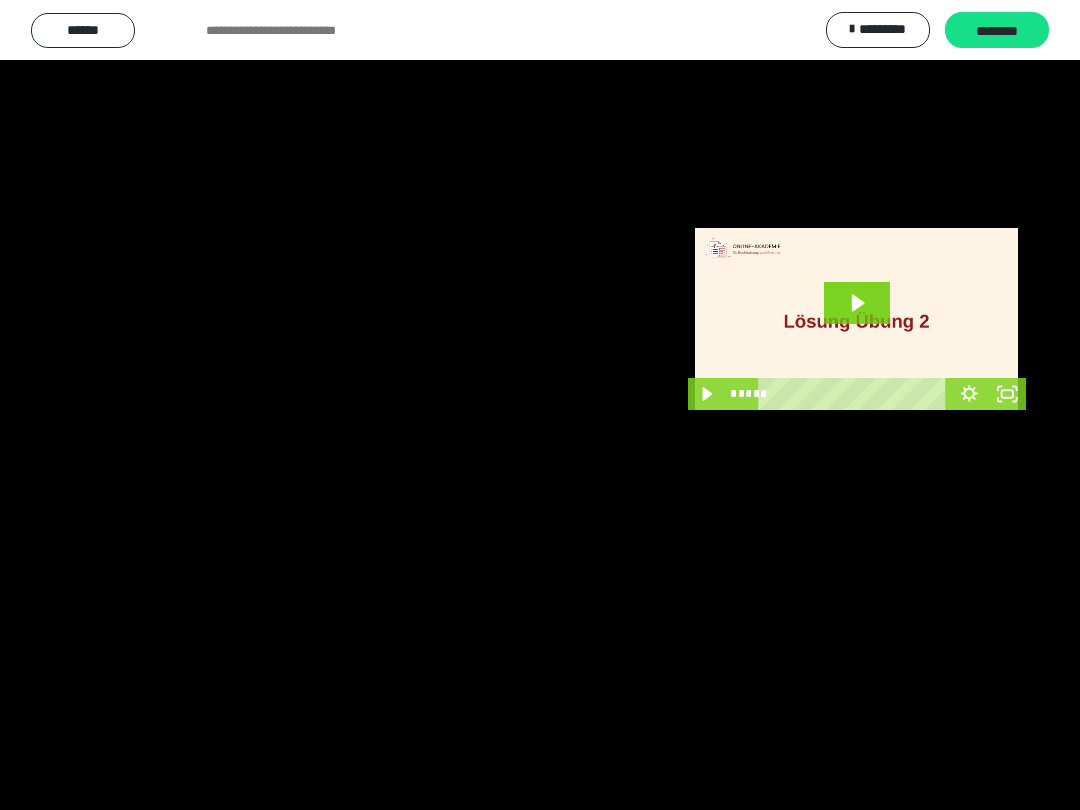 click at bounding box center (540, 405) 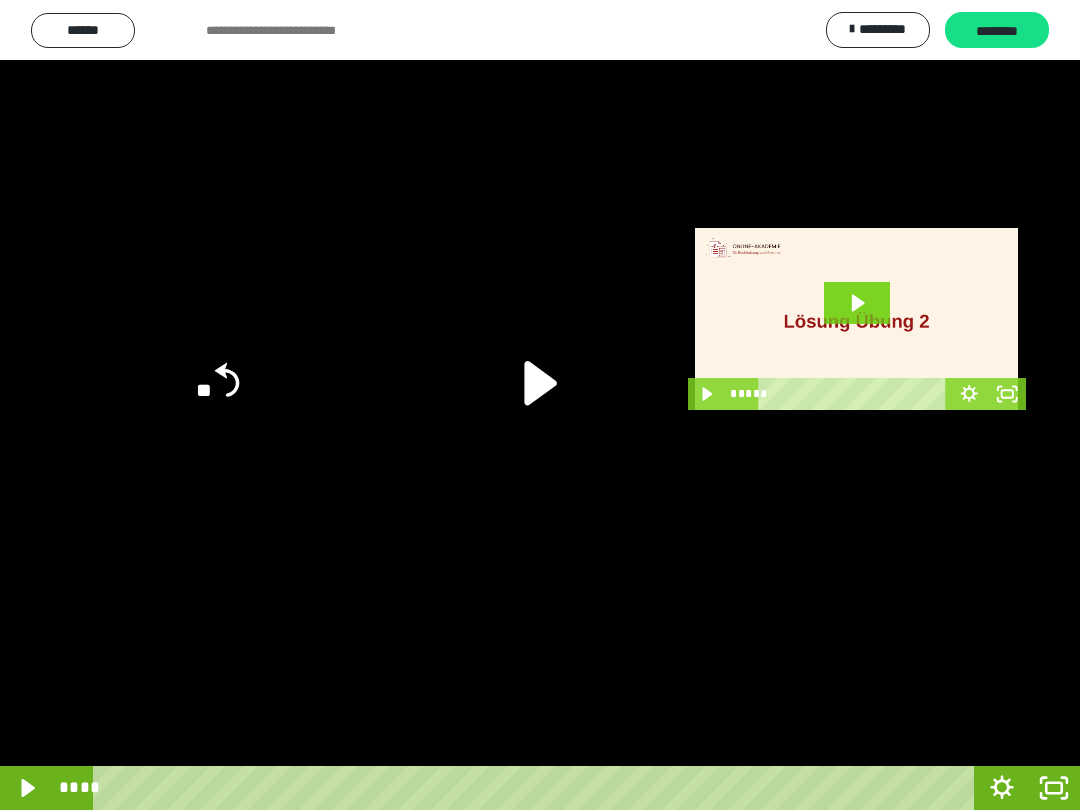 click 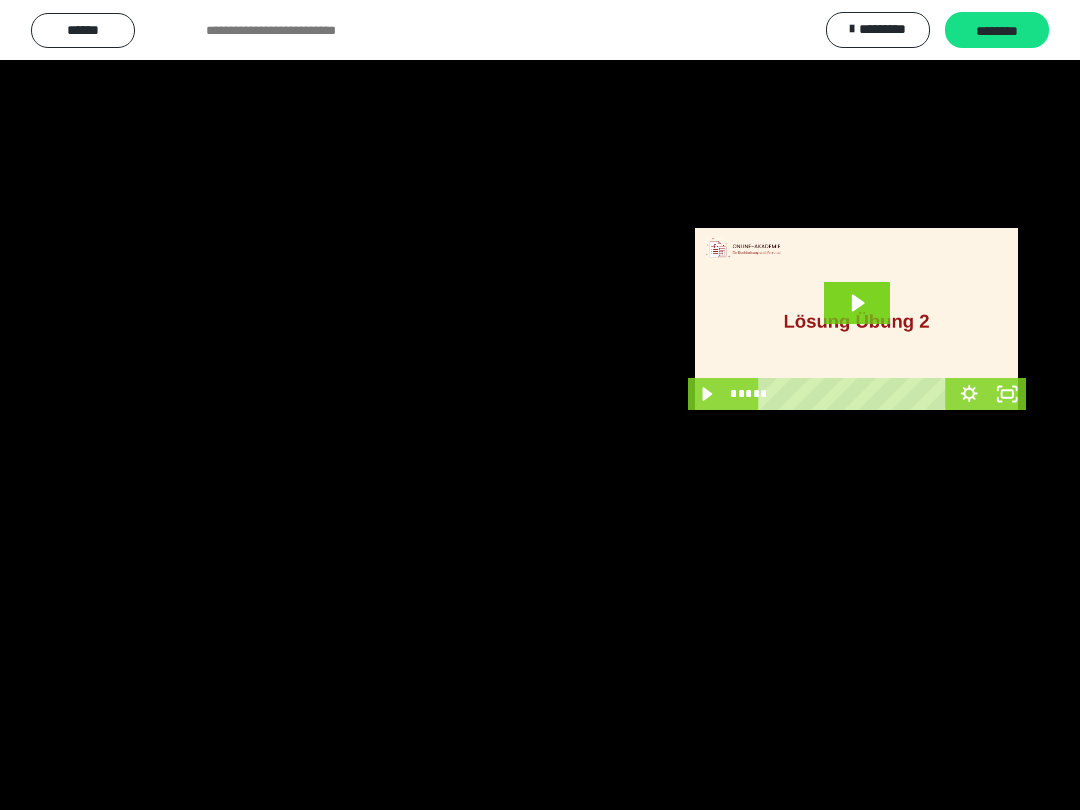 click at bounding box center (540, 405) 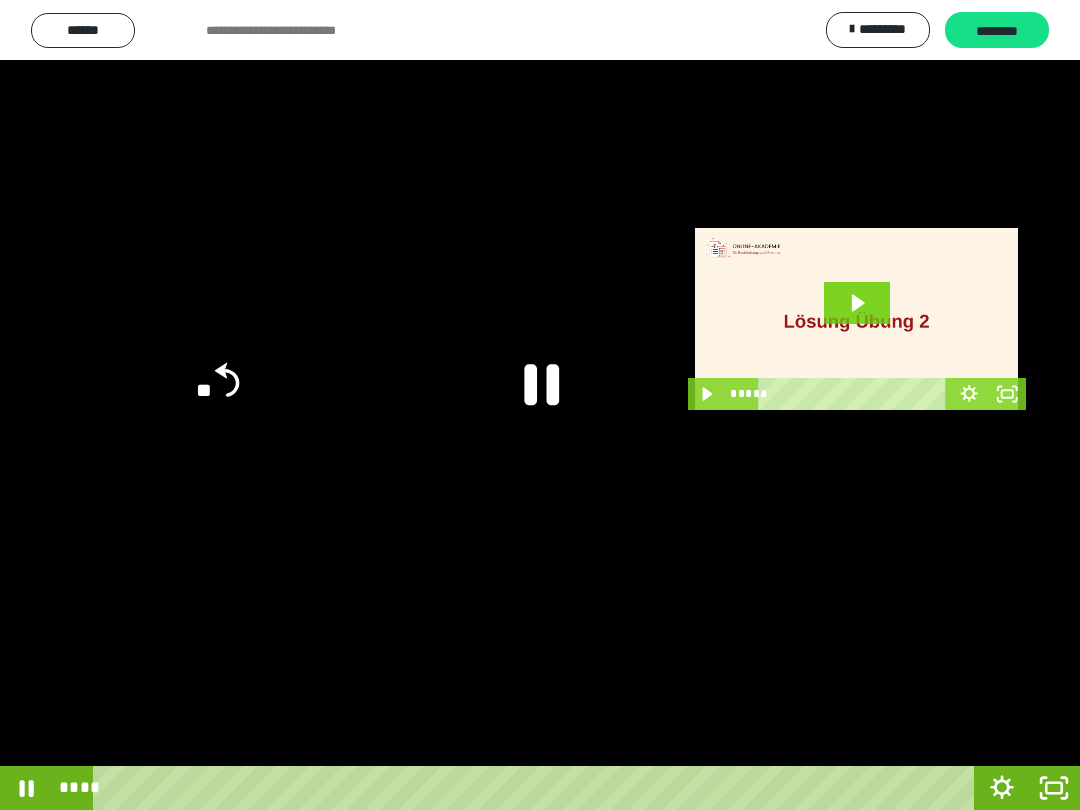 click 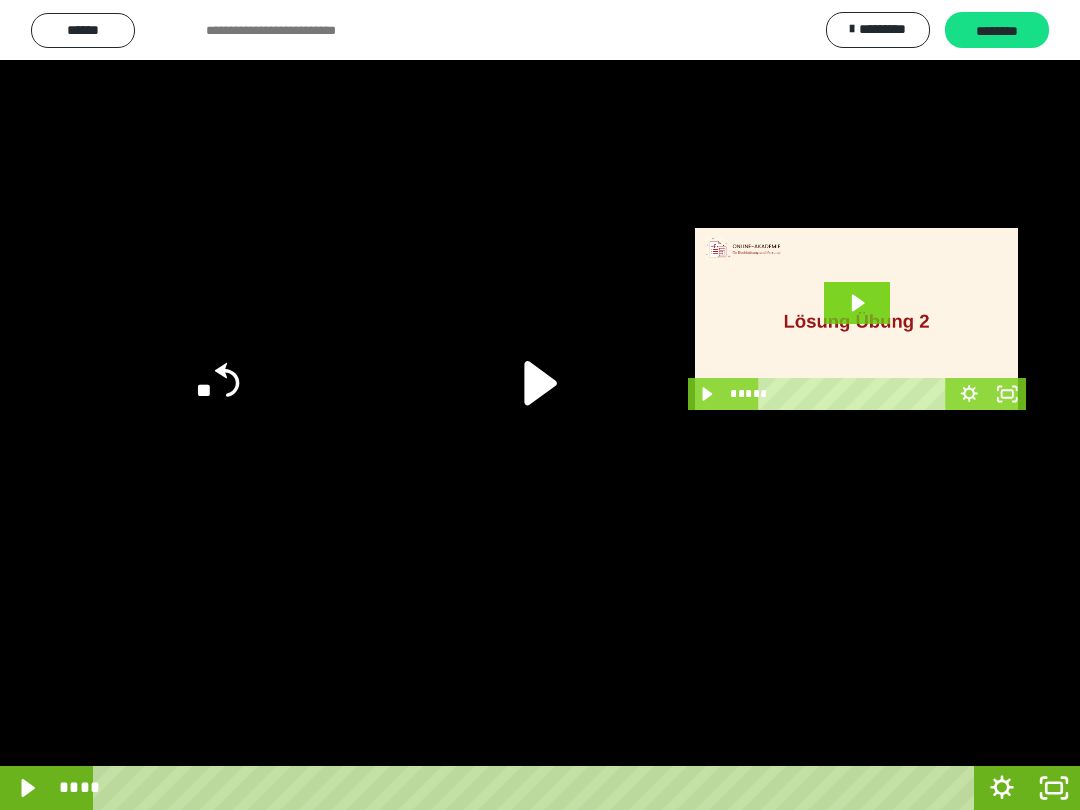 click 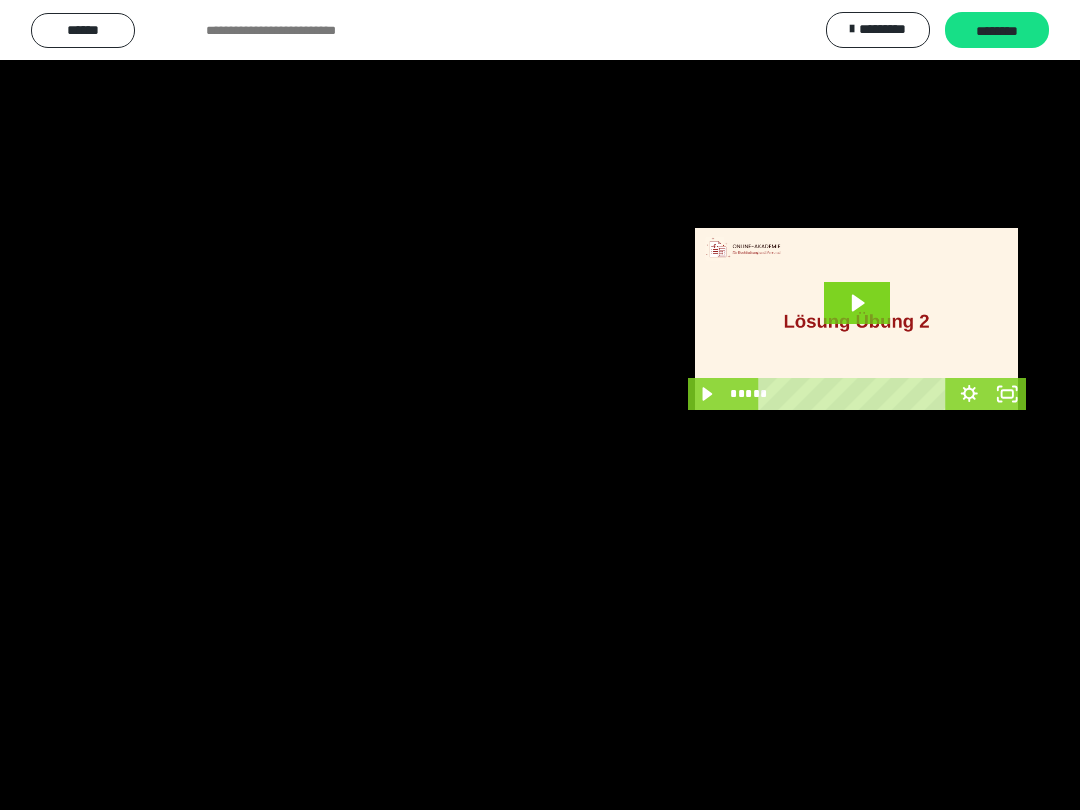 click at bounding box center [540, 405] 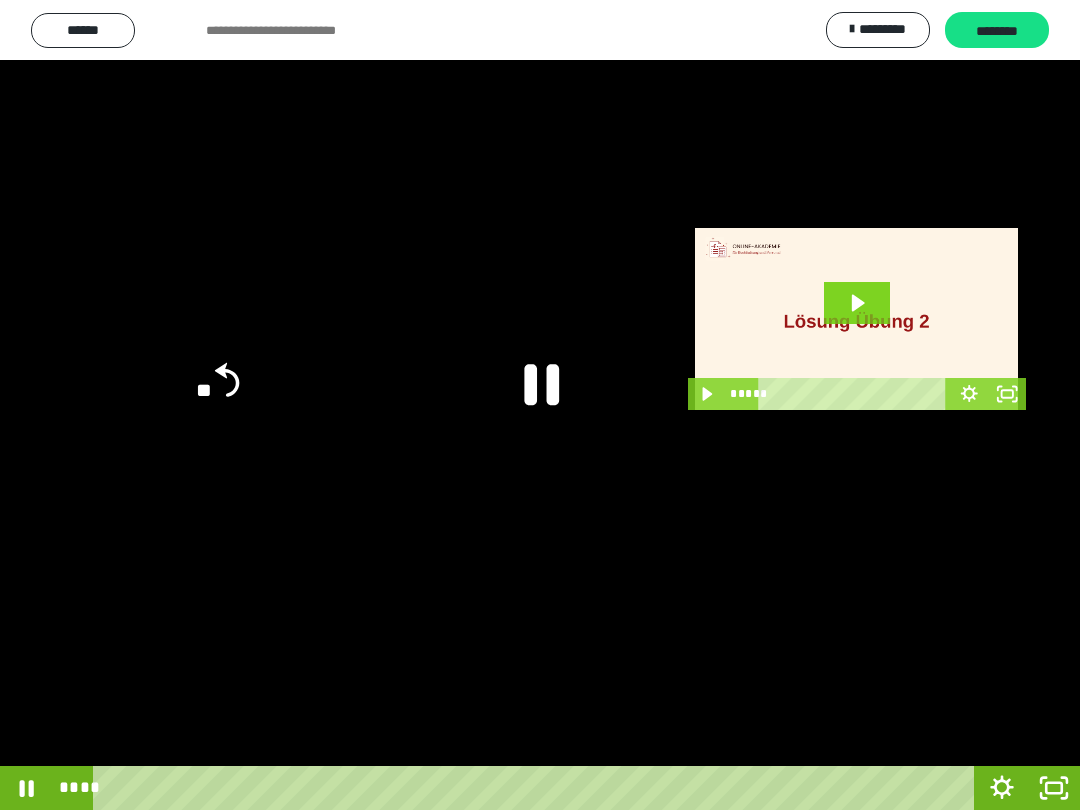 click at bounding box center (540, 405) 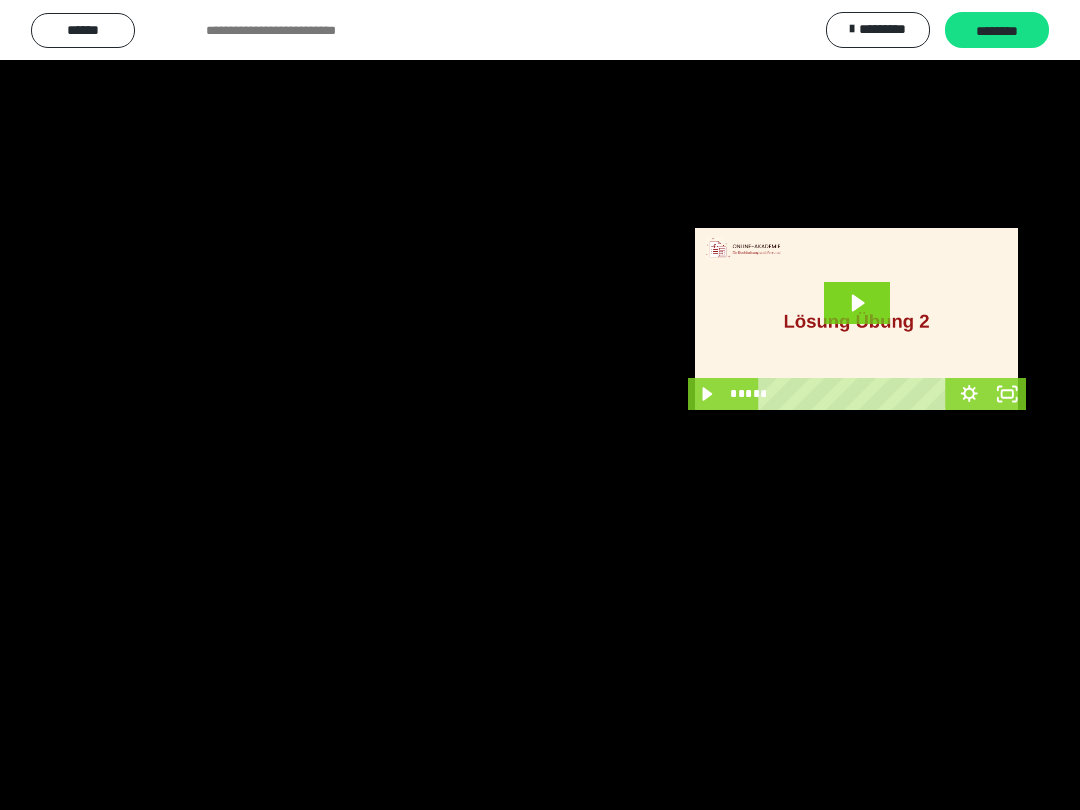click at bounding box center (540, 405) 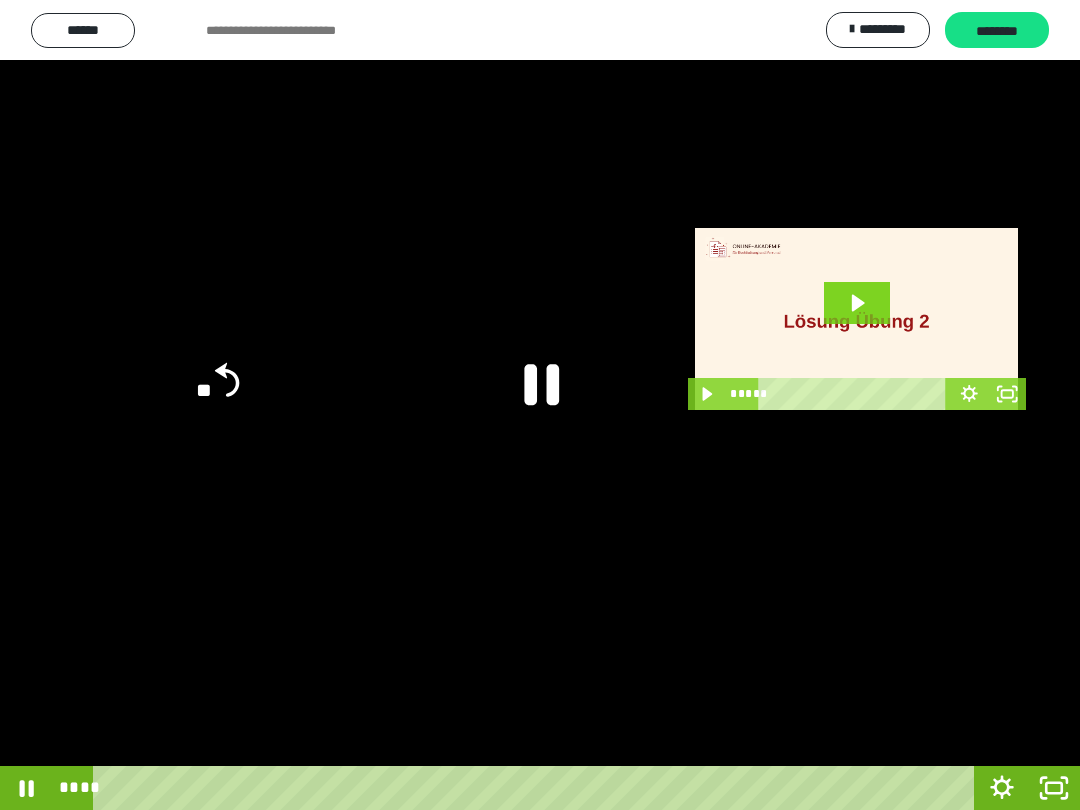 click on "**" 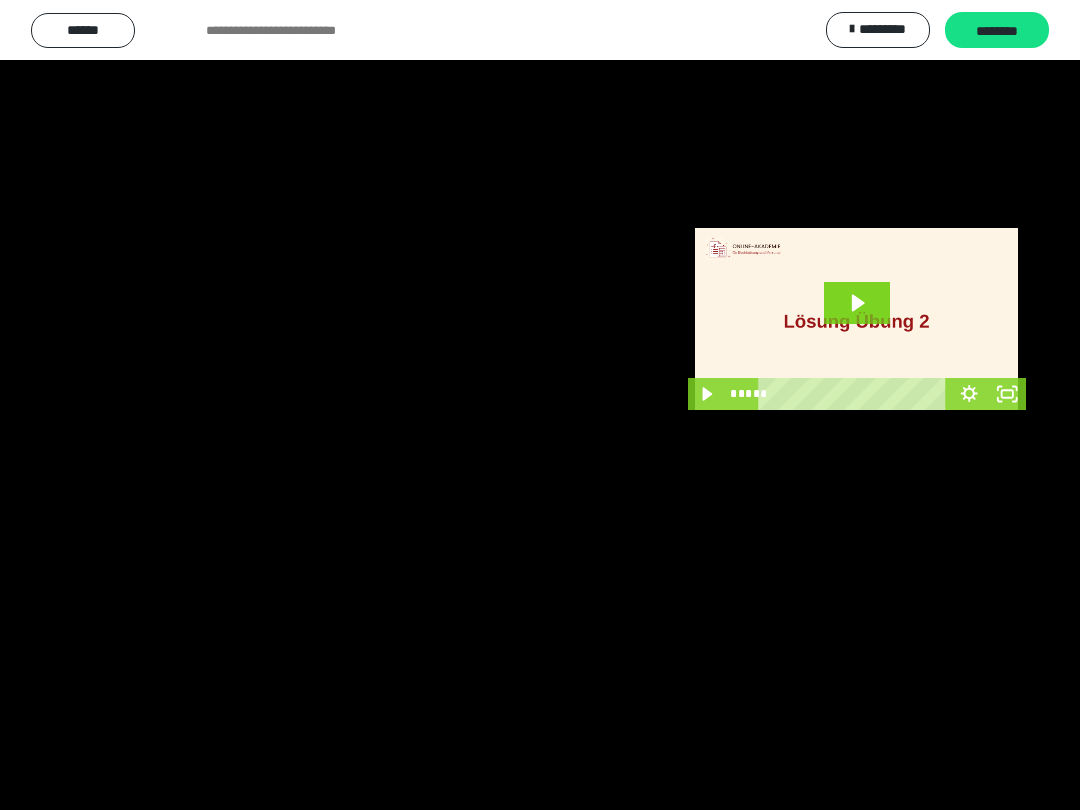 click at bounding box center (540, 405) 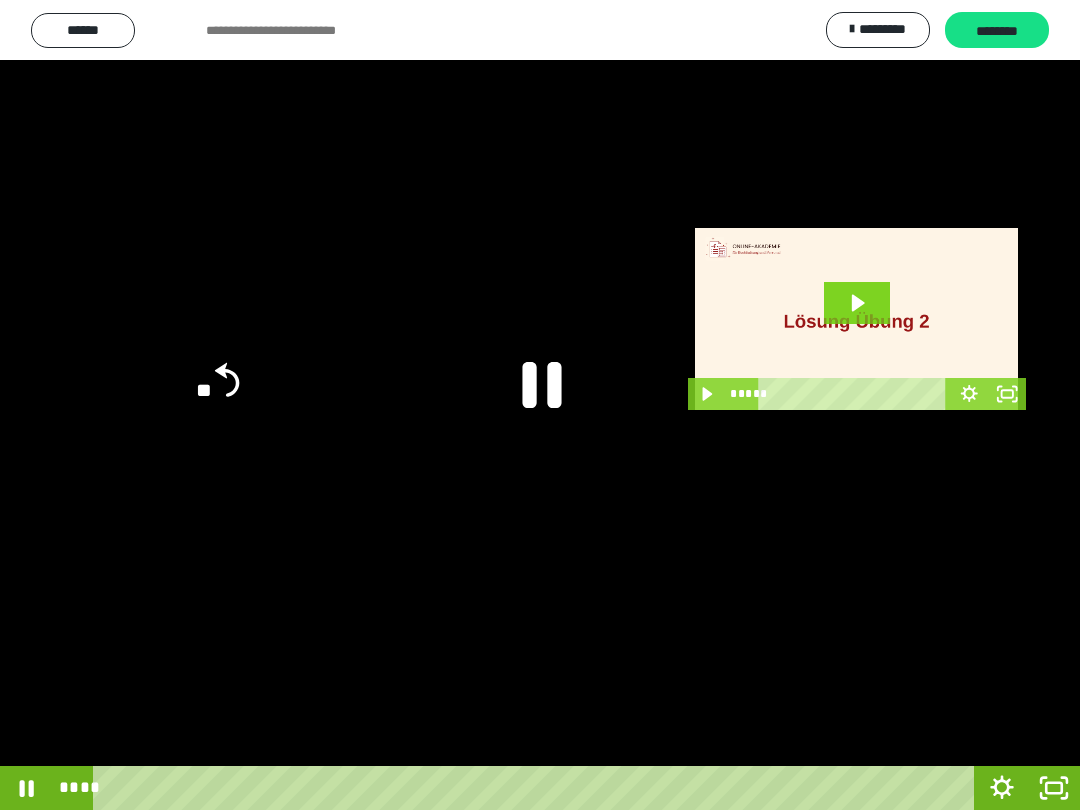 click 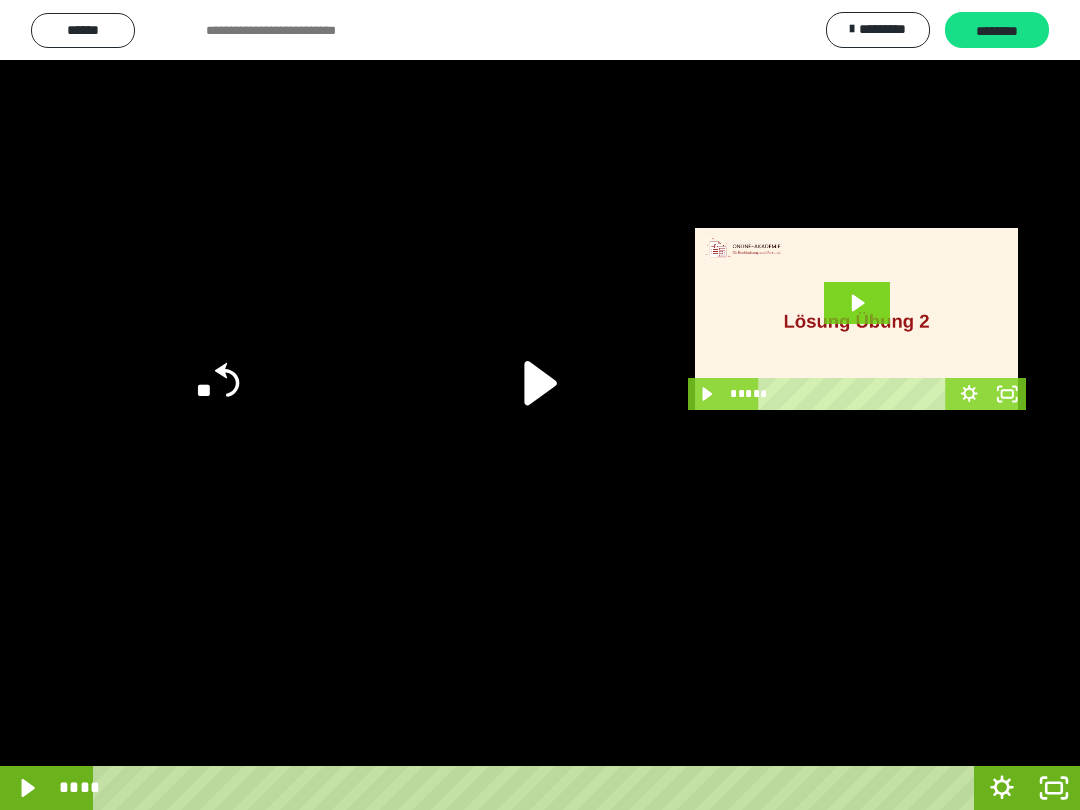 click 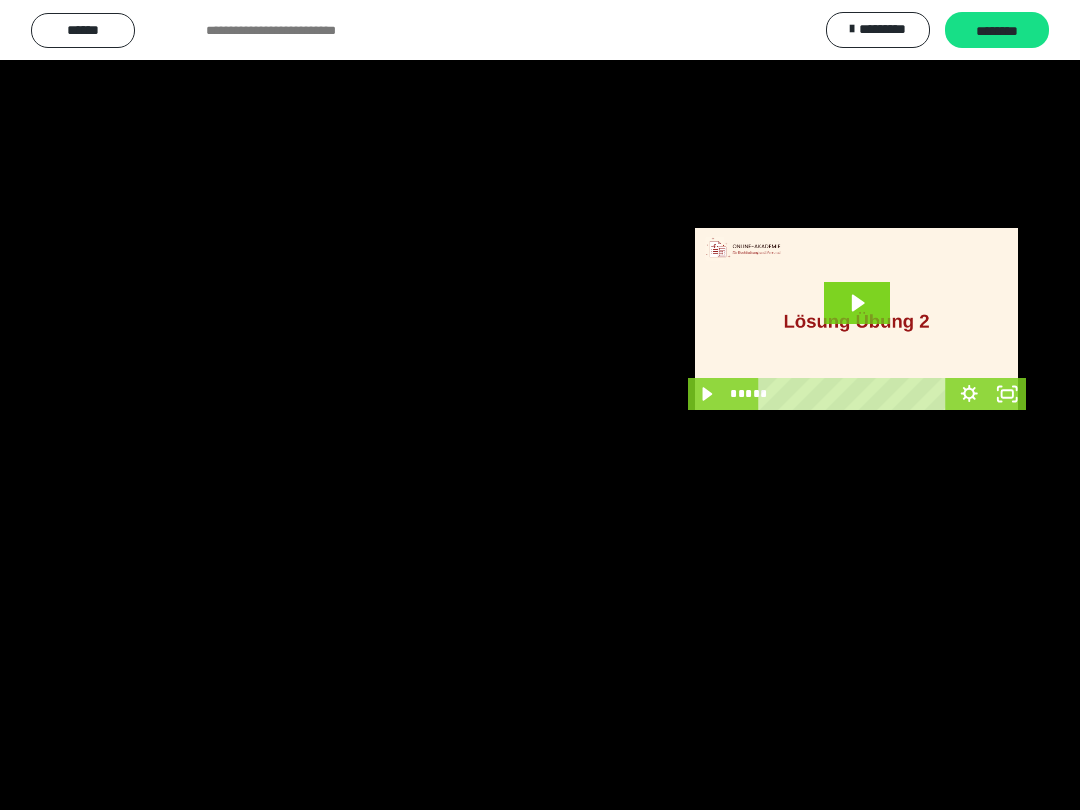 click at bounding box center (540, 405) 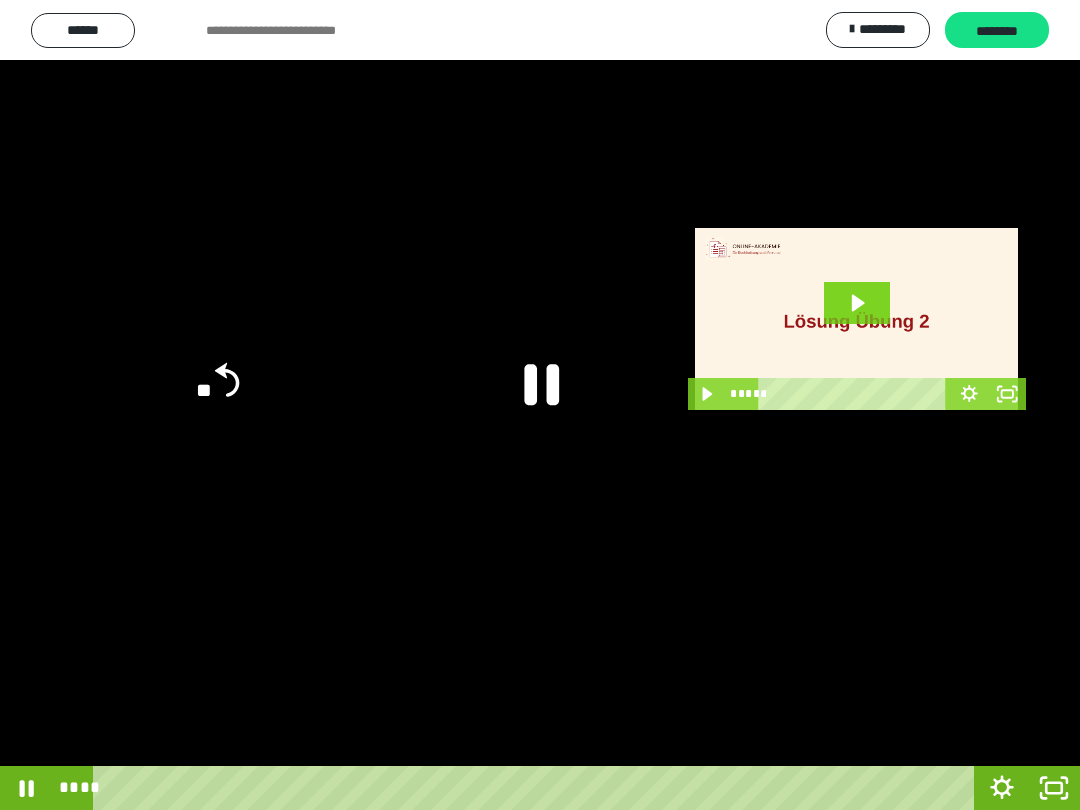 click 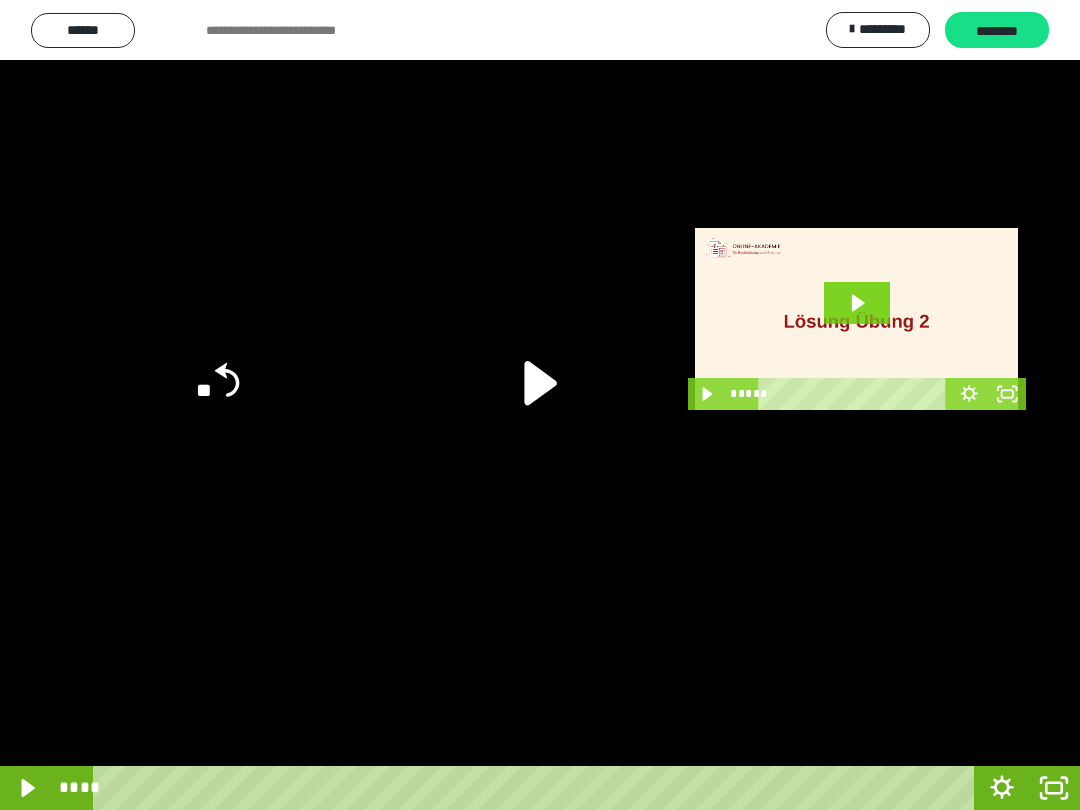 click 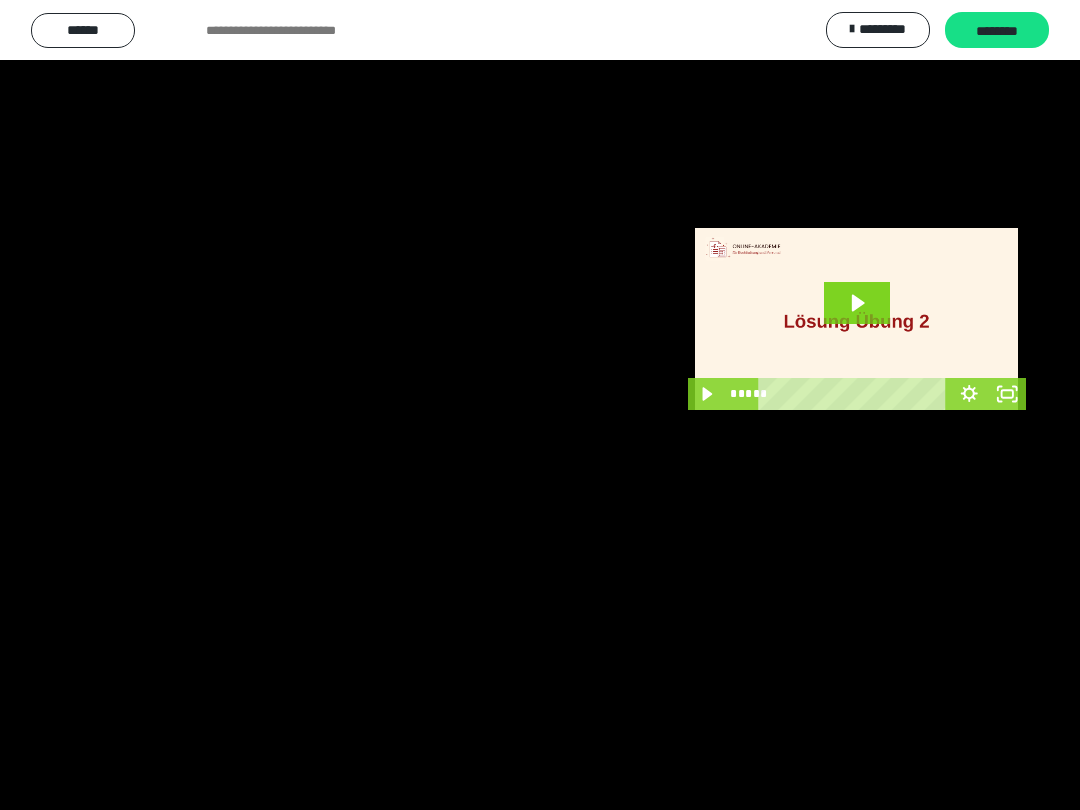 click at bounding box center (540, 405) 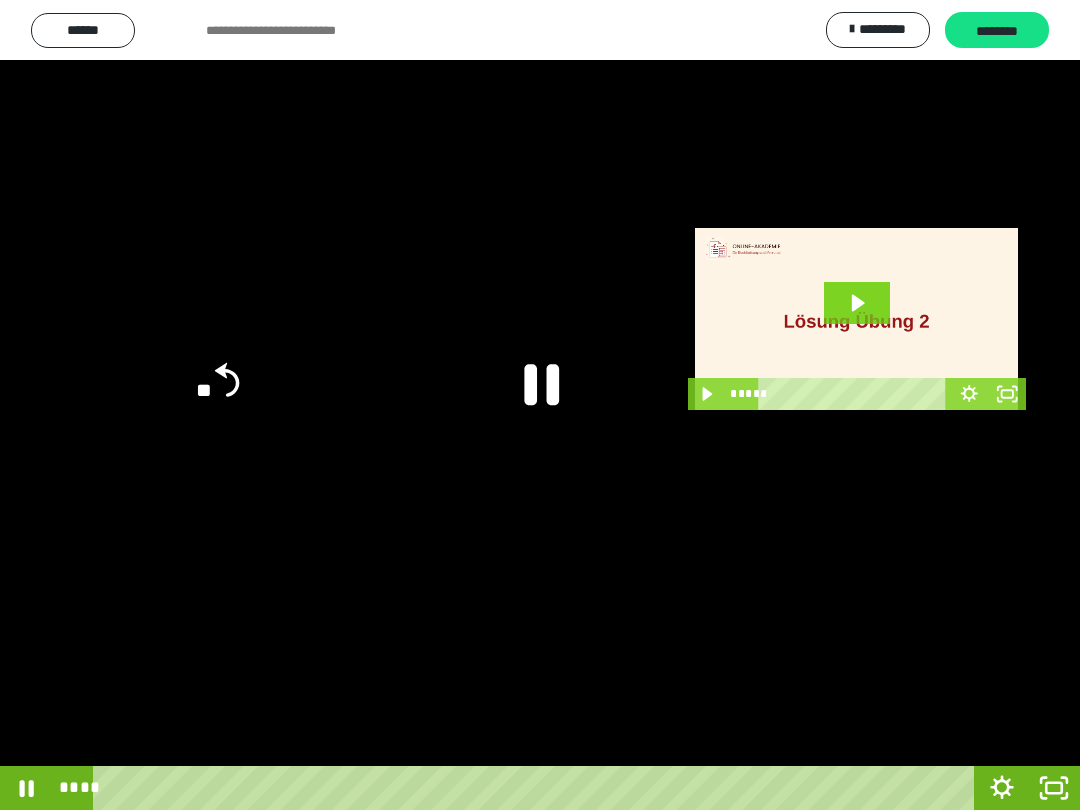 click 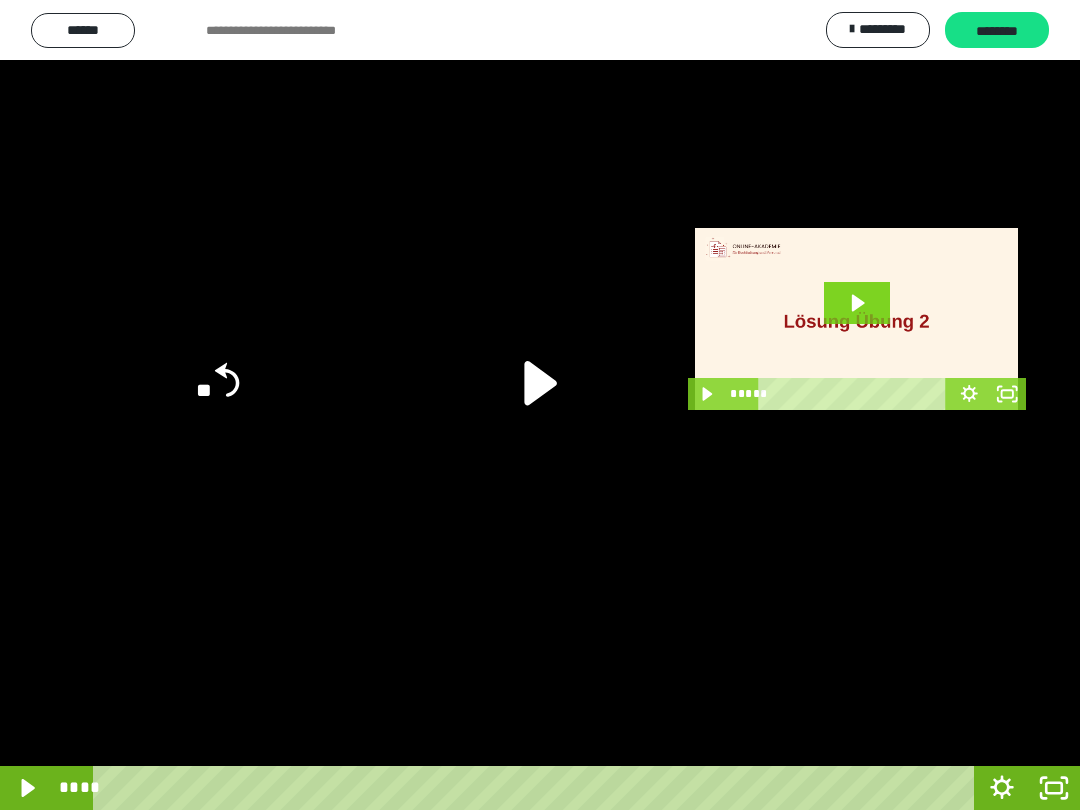 click 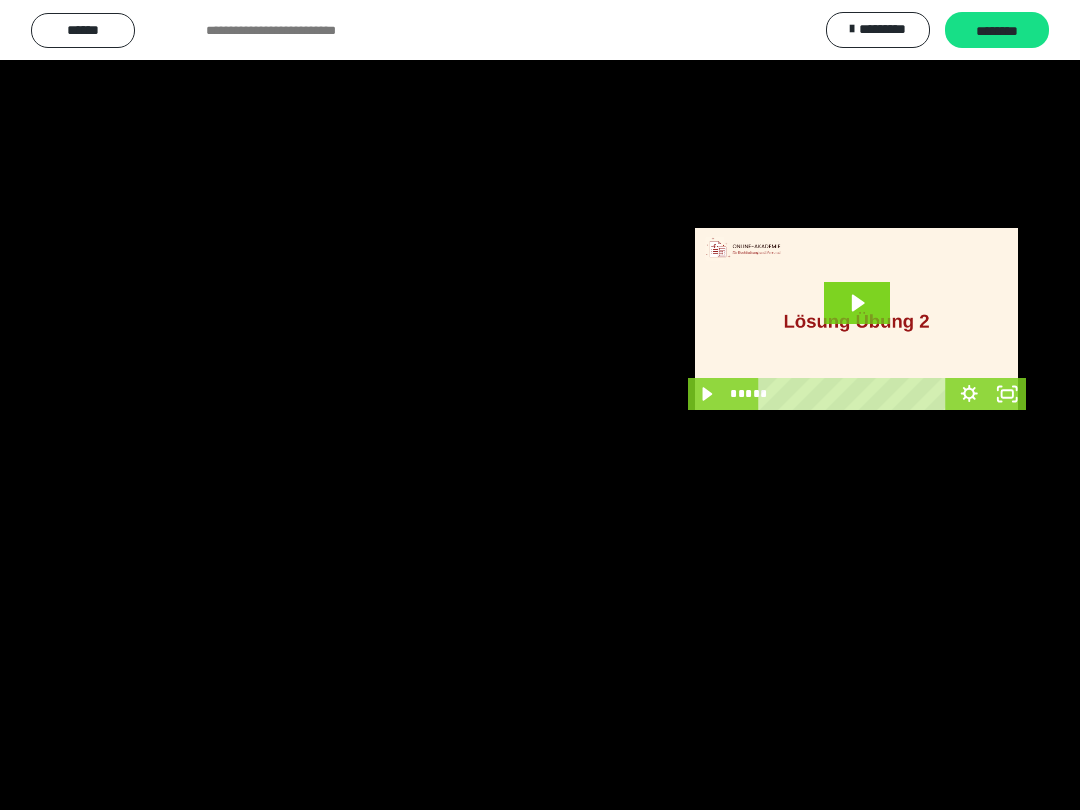click at bounding box center [540, 405] 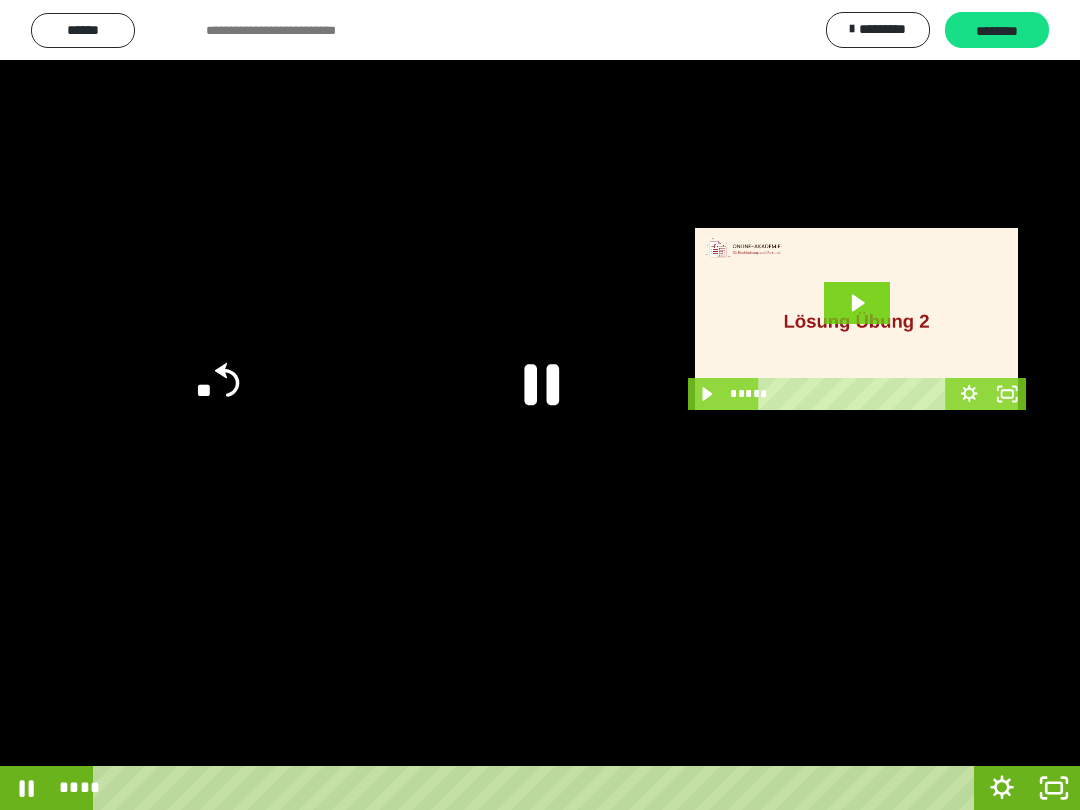 click 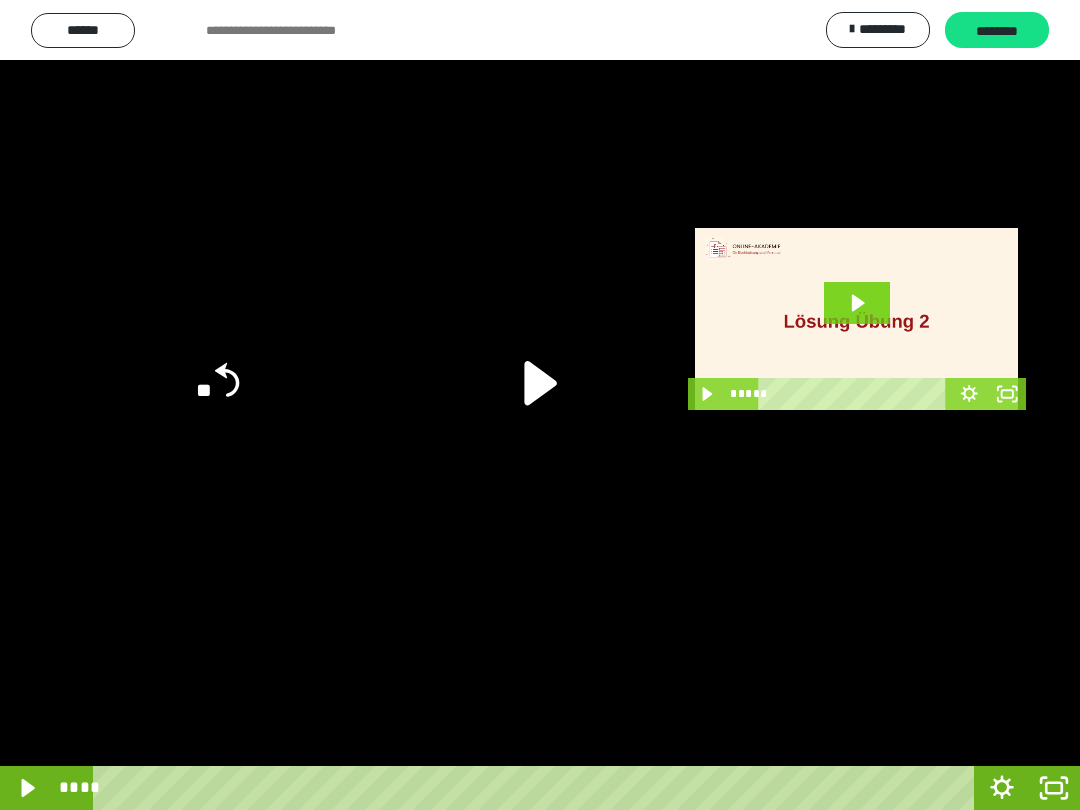 click 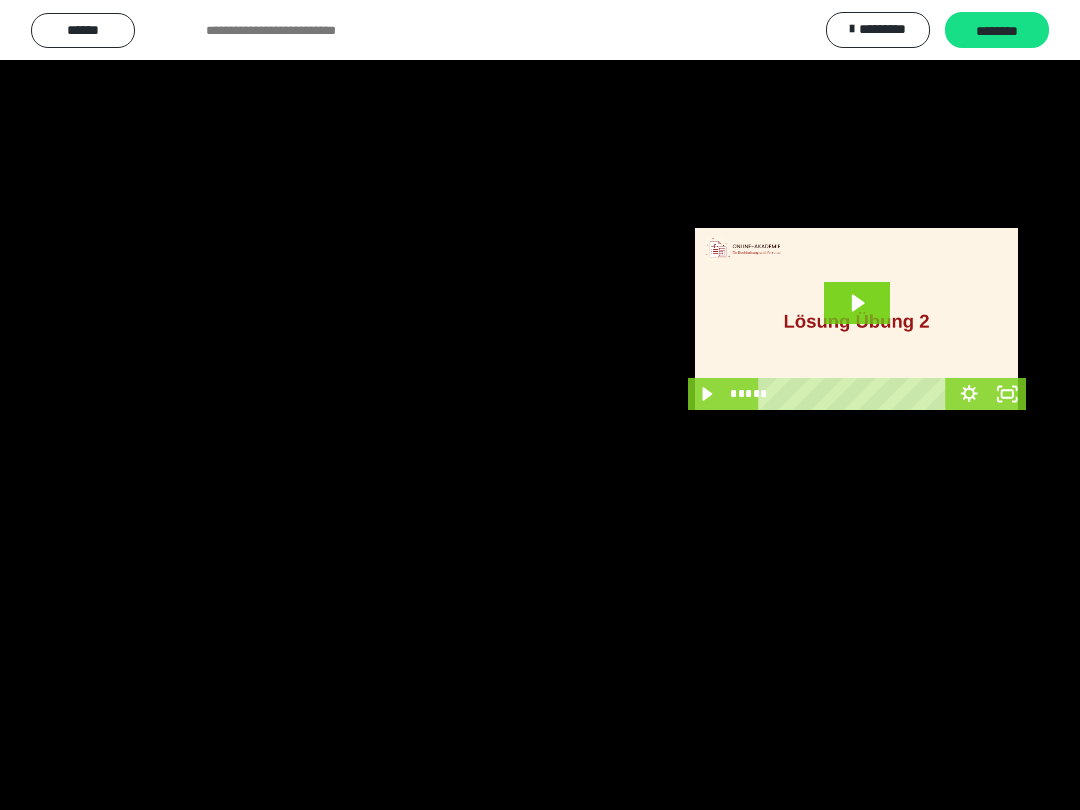 click at bounding box center [540, 405] 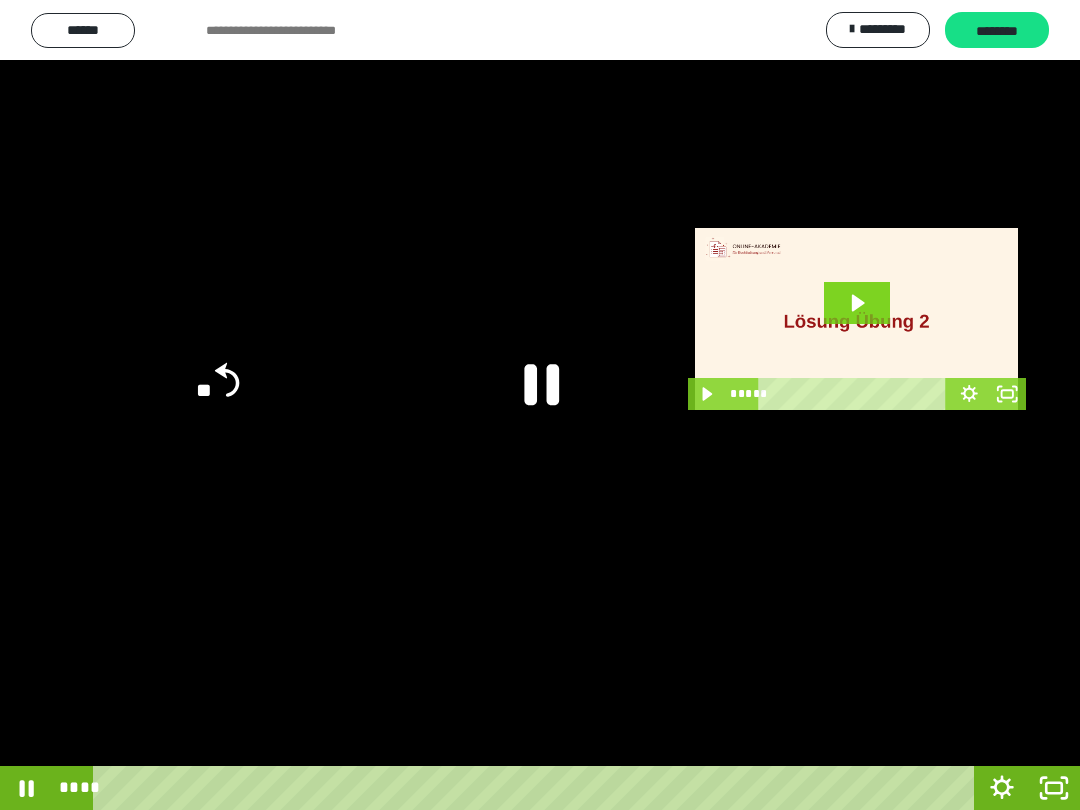click 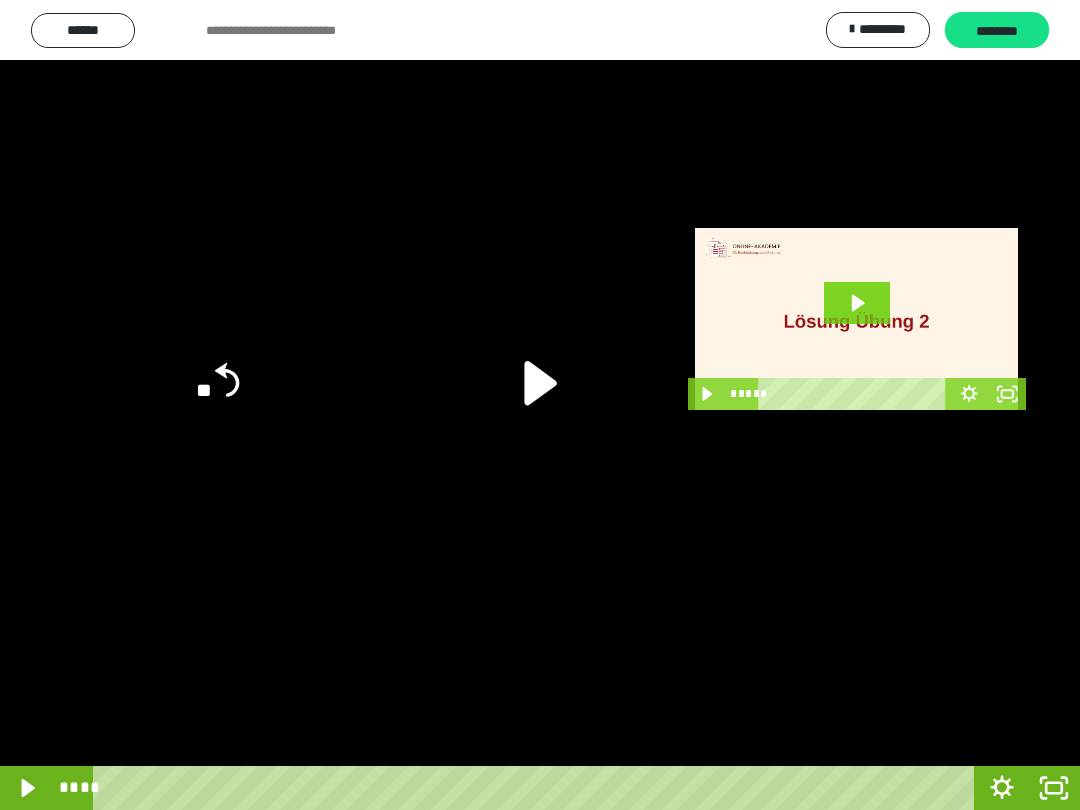 click 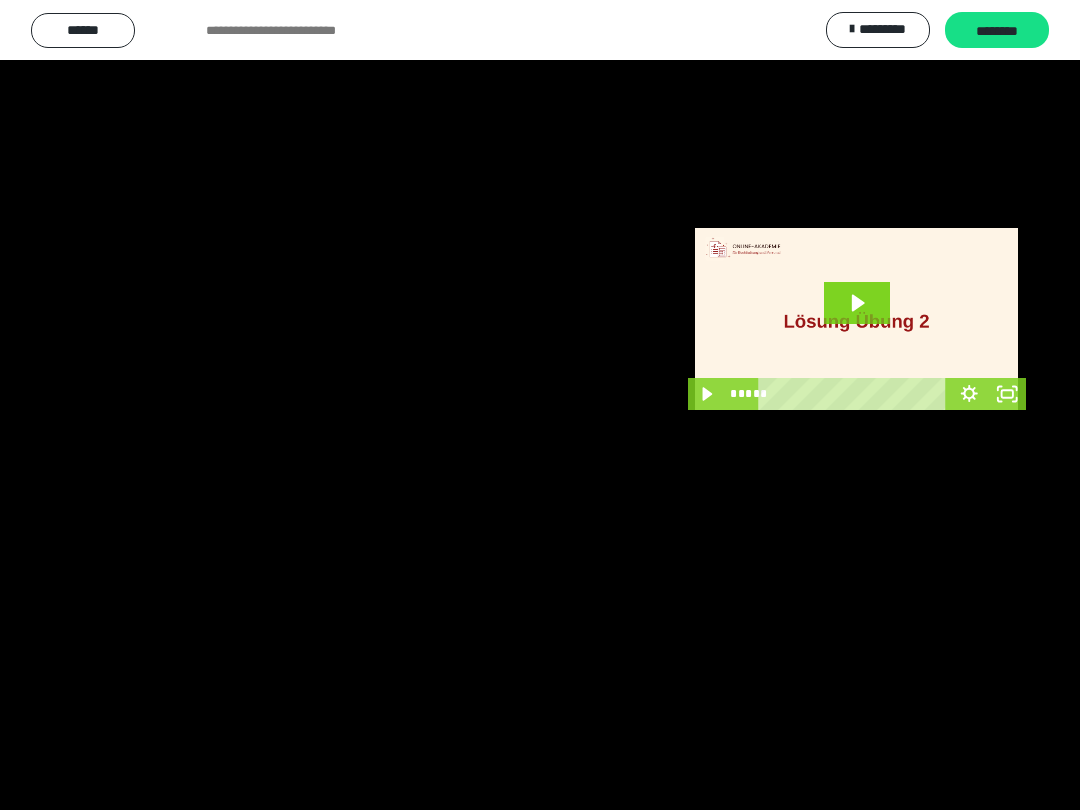 click at bounding box center [540, 405] 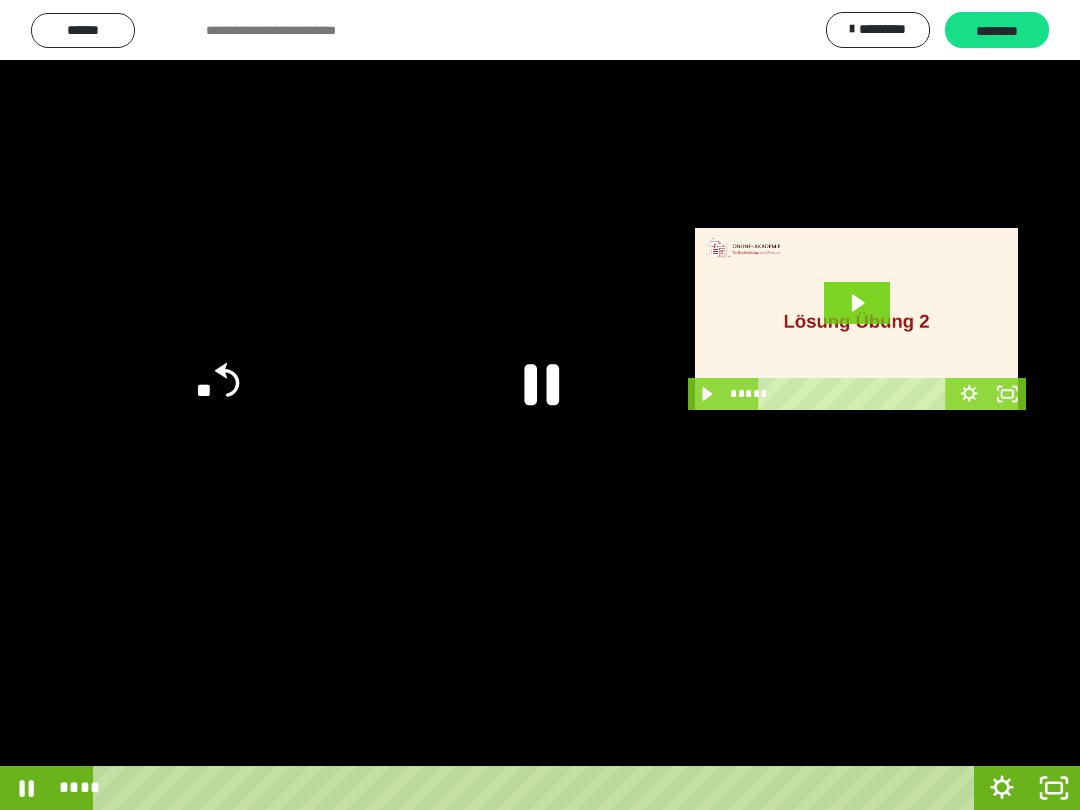 click 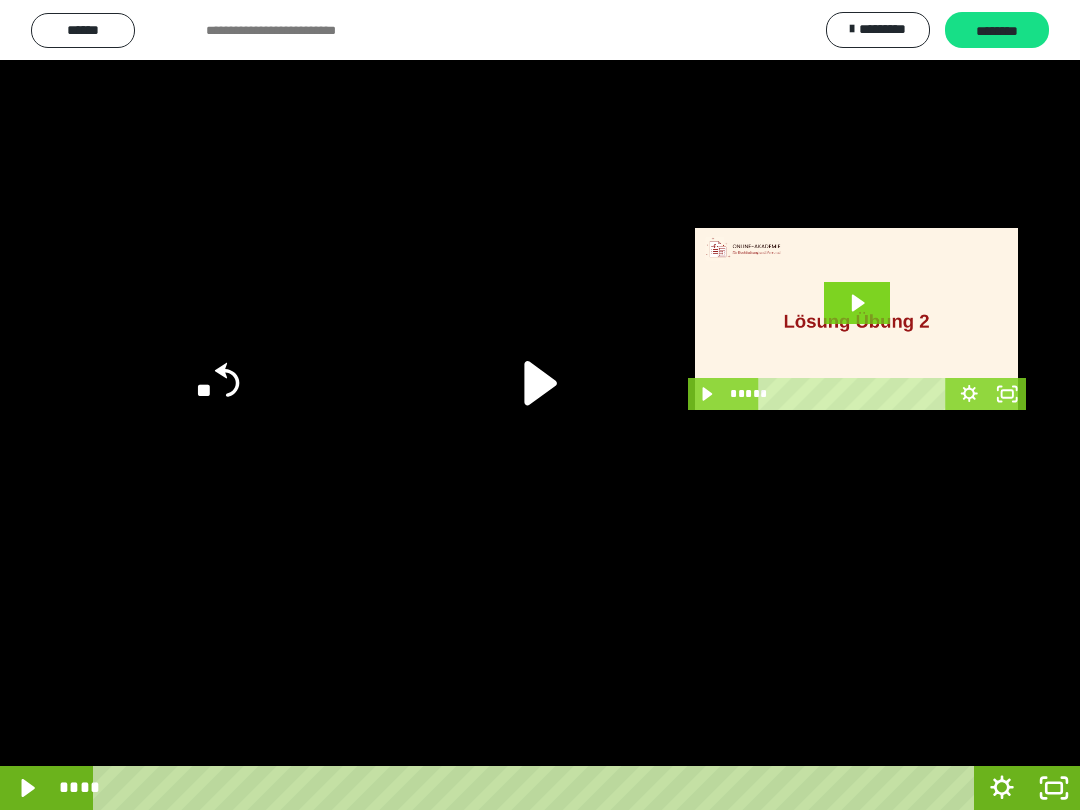 click 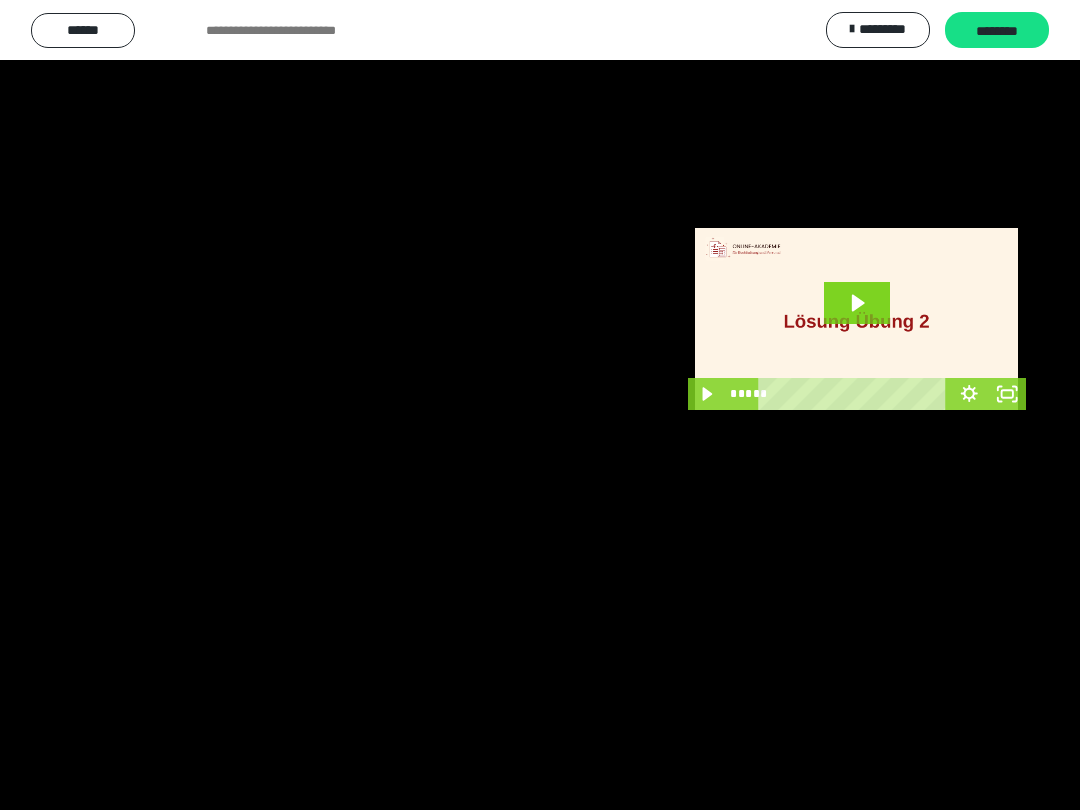 click at bounding box center (540, 405) 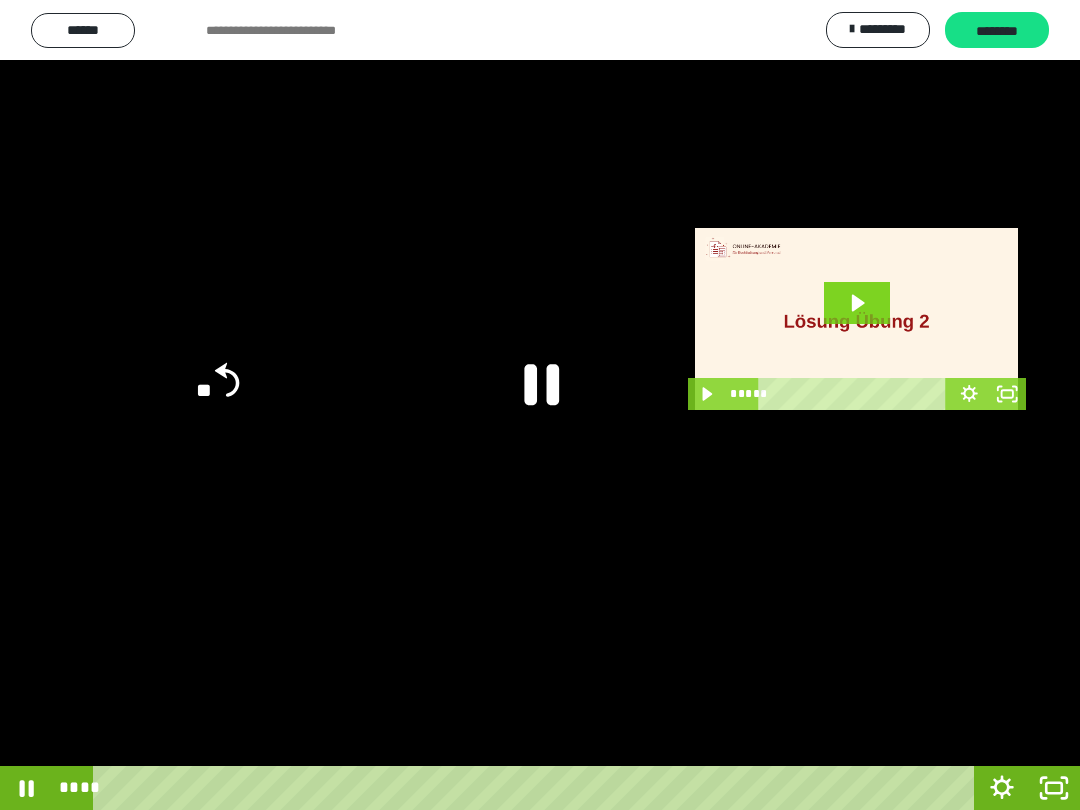 click 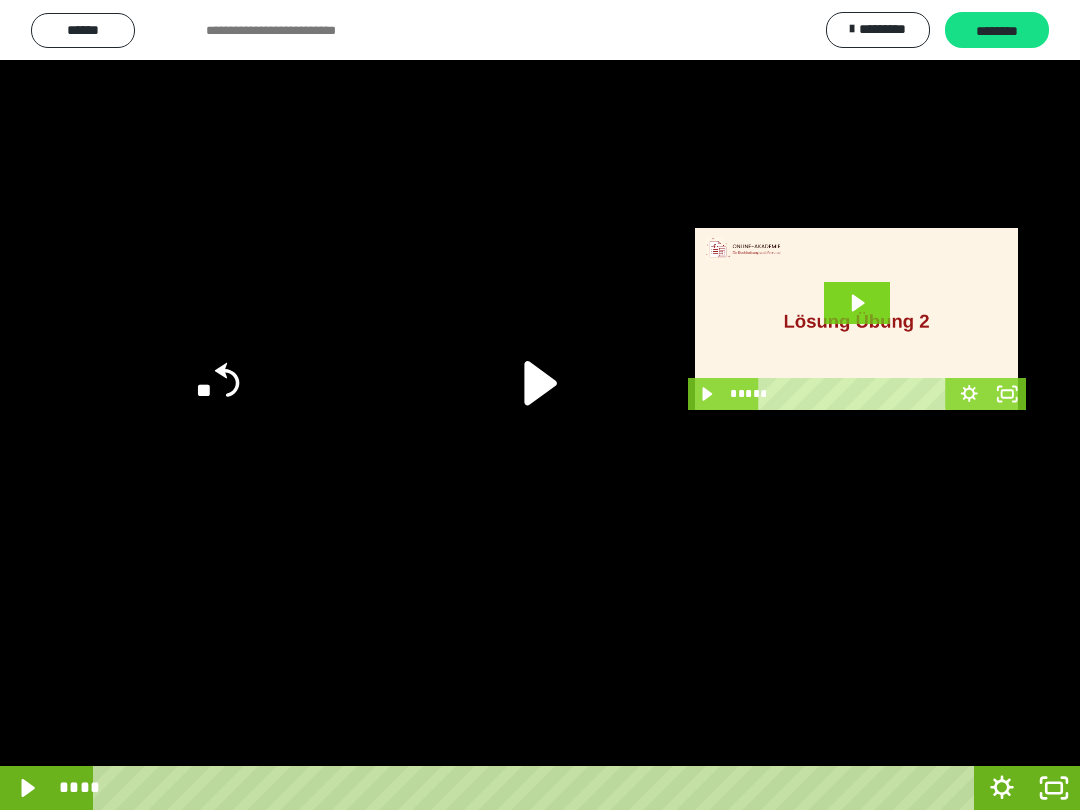 click 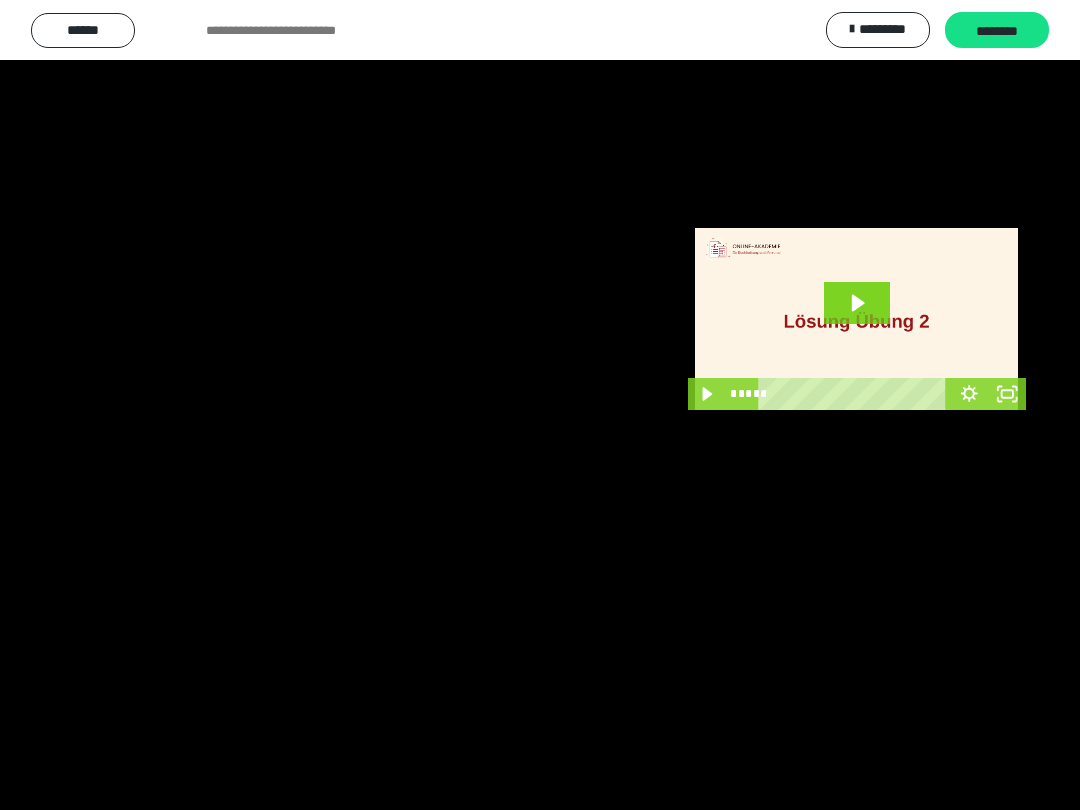 click at bounding box center [540, 405] 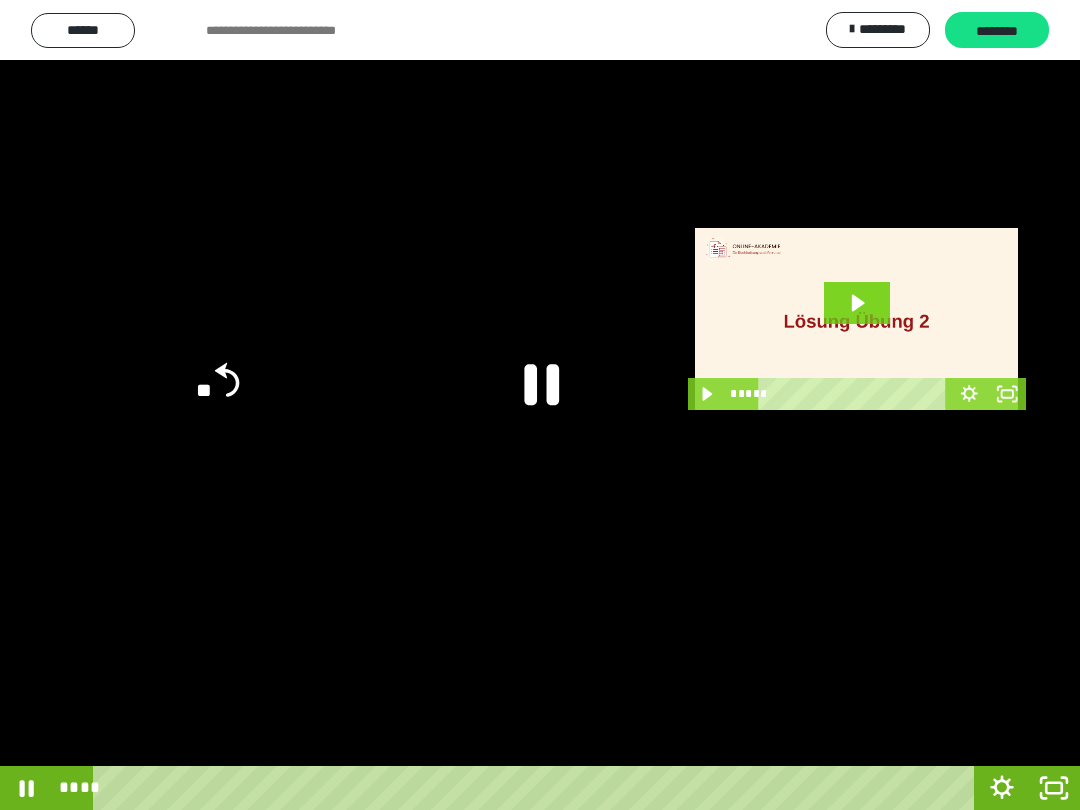 click 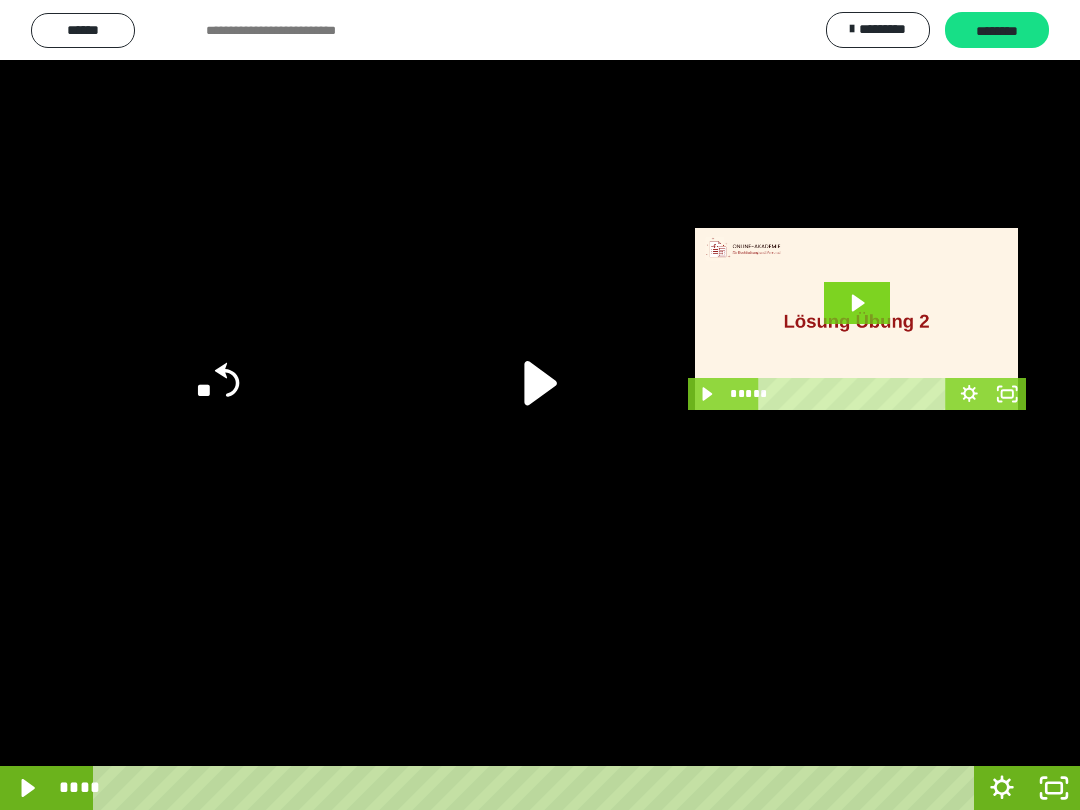 click 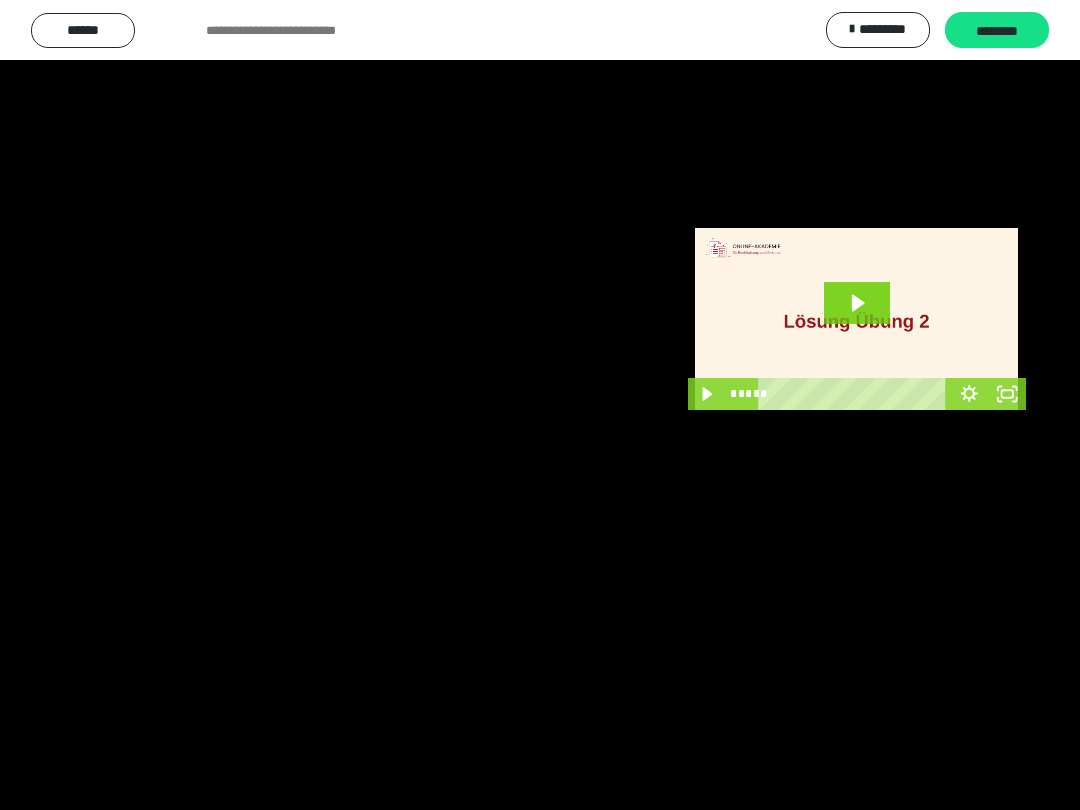 click at bounding box center [540, 405] 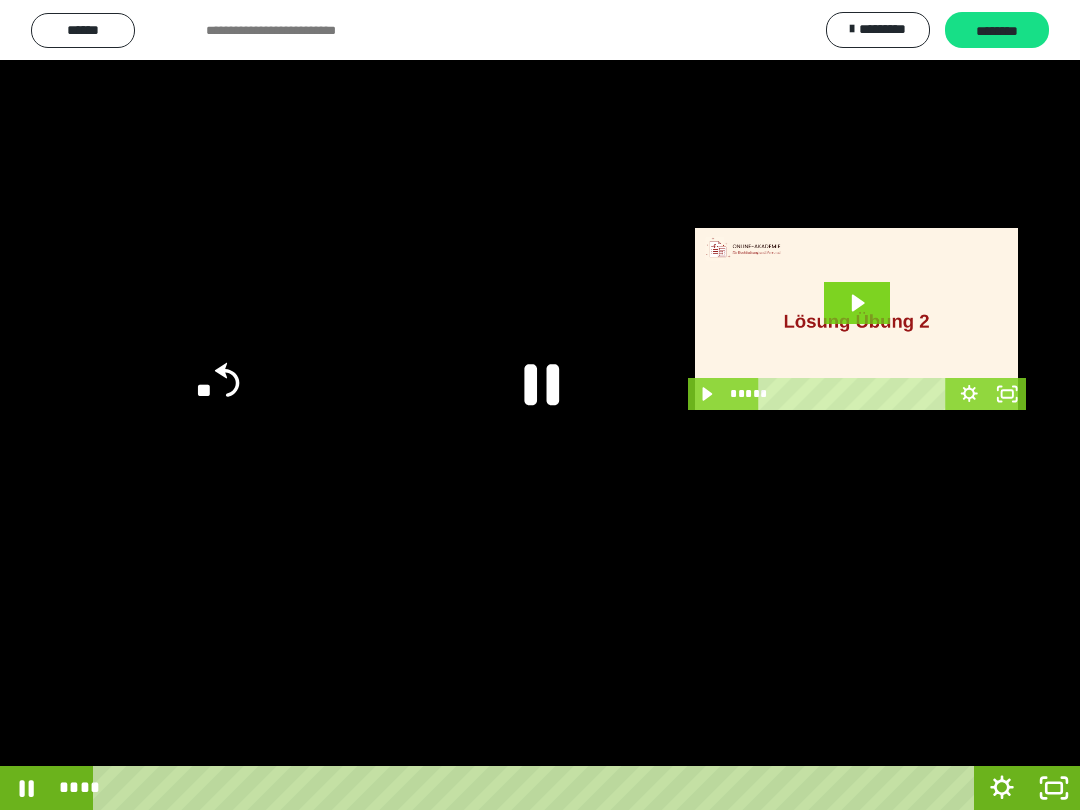 click 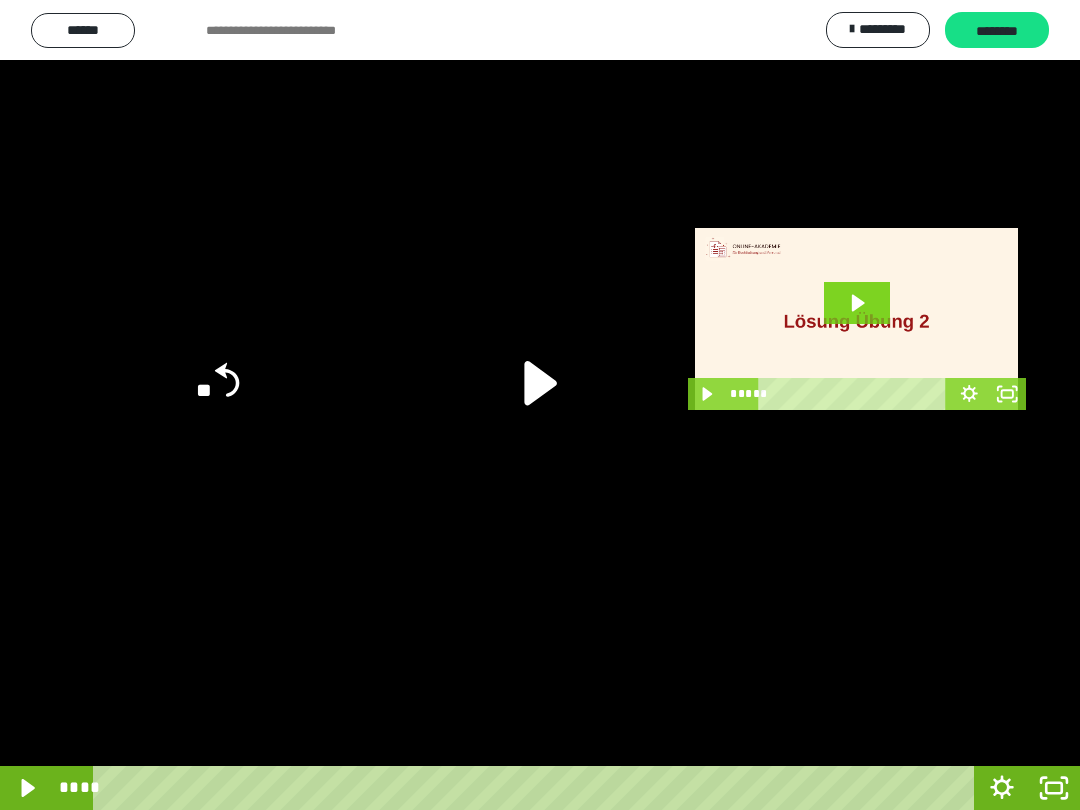 click 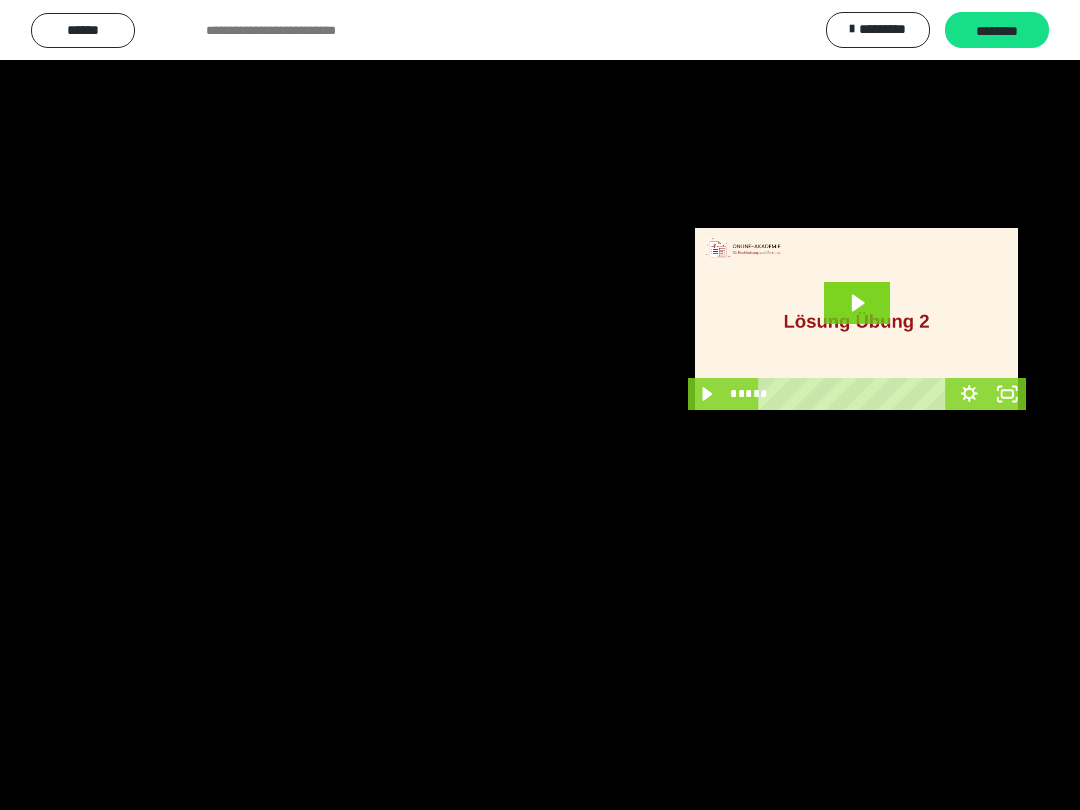 click at bounding box center [540, 405] 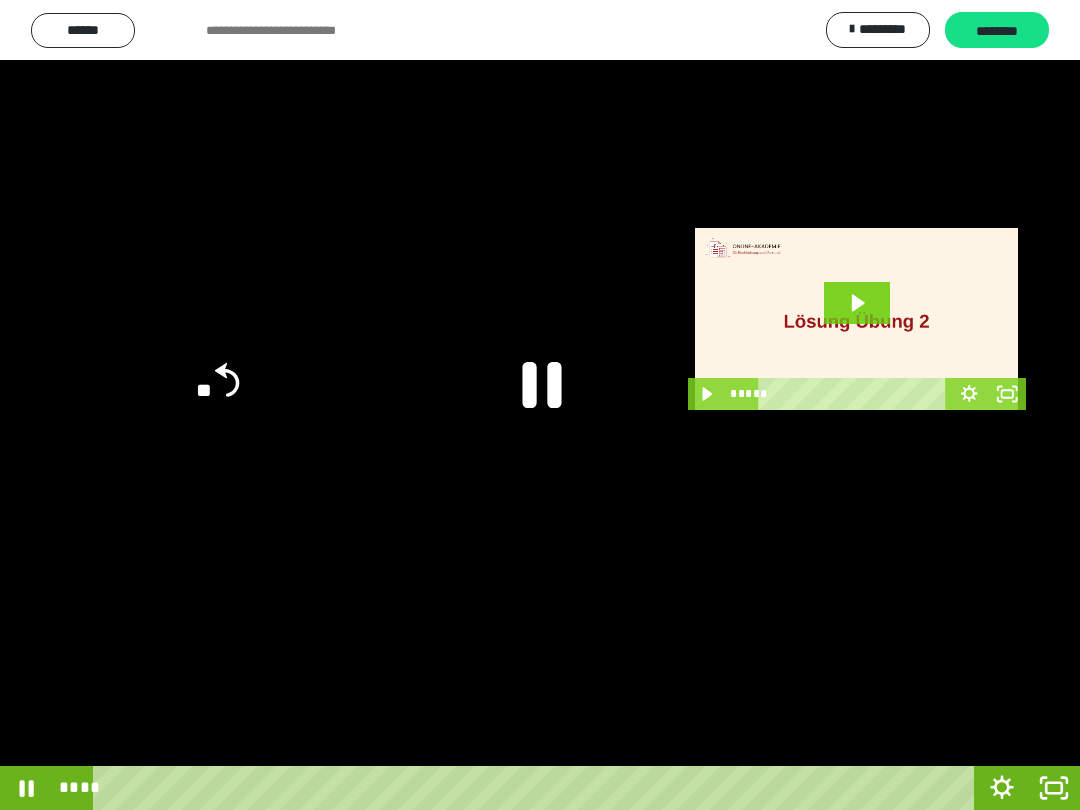 click 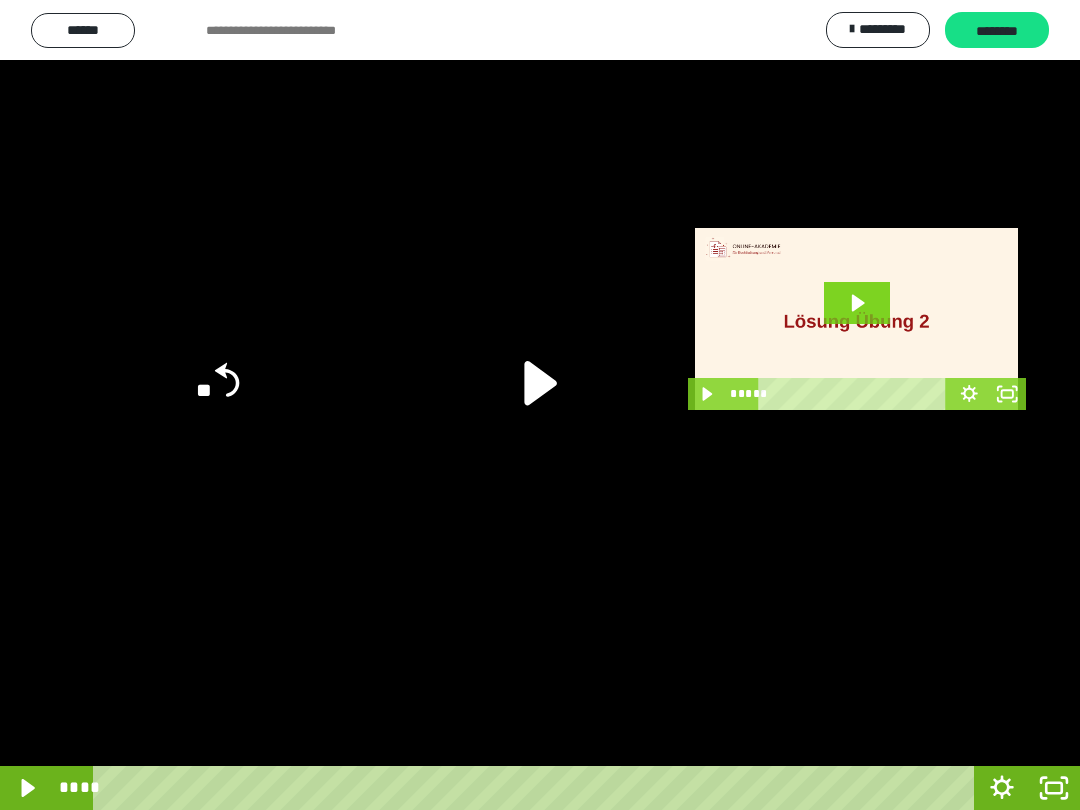 click 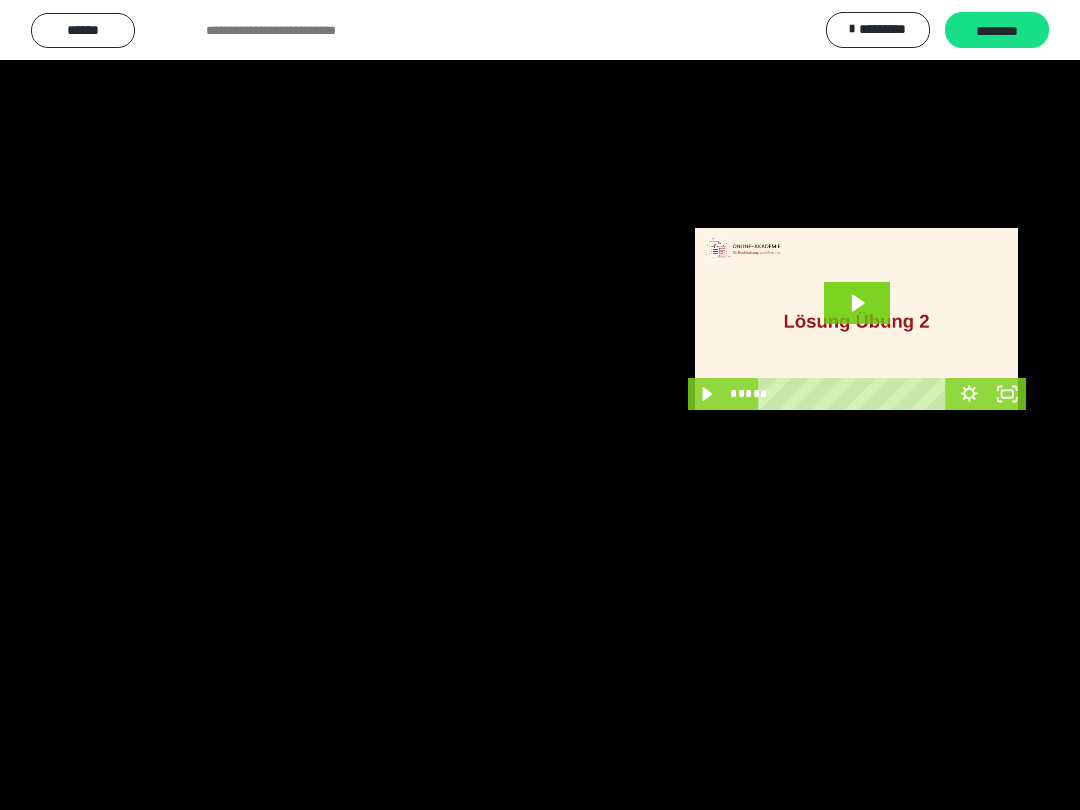 click at bounding box center (540, 405) 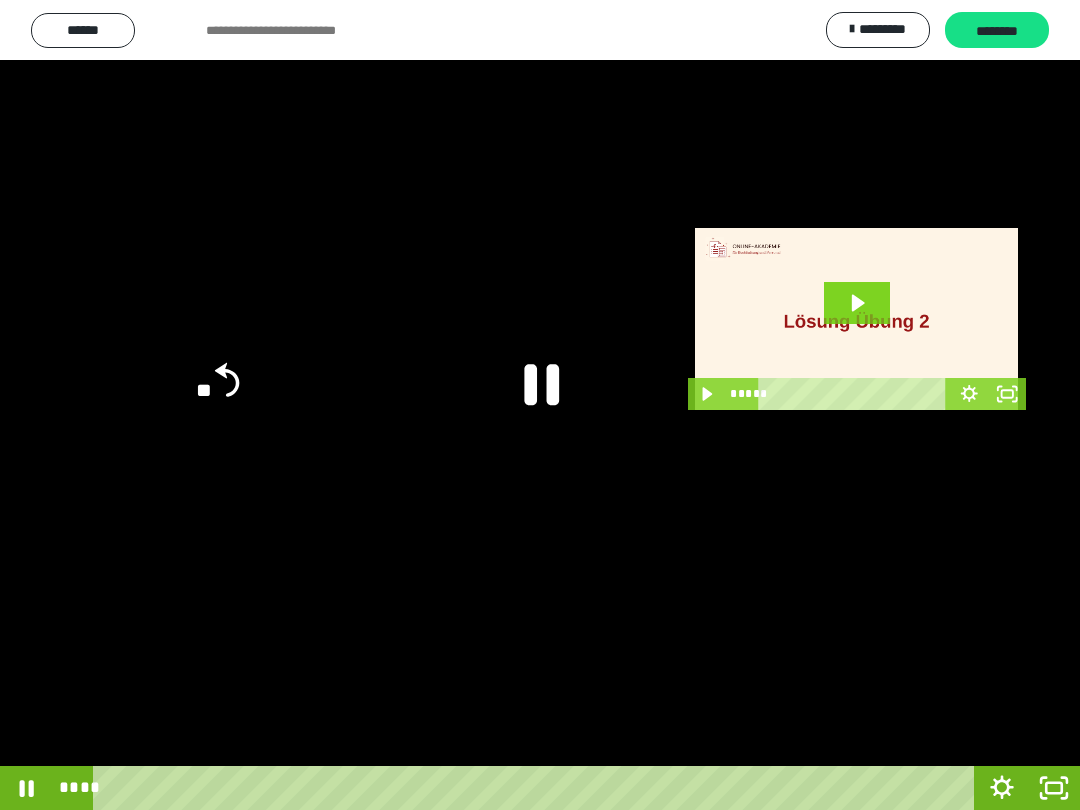 click 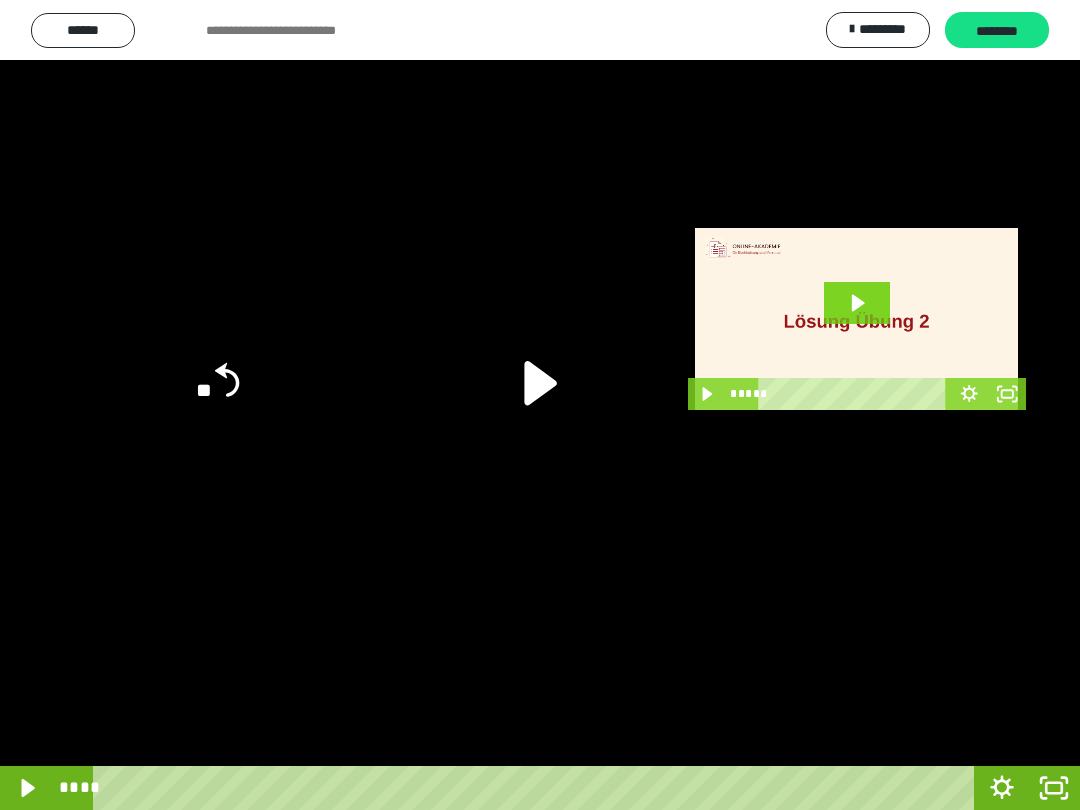 click 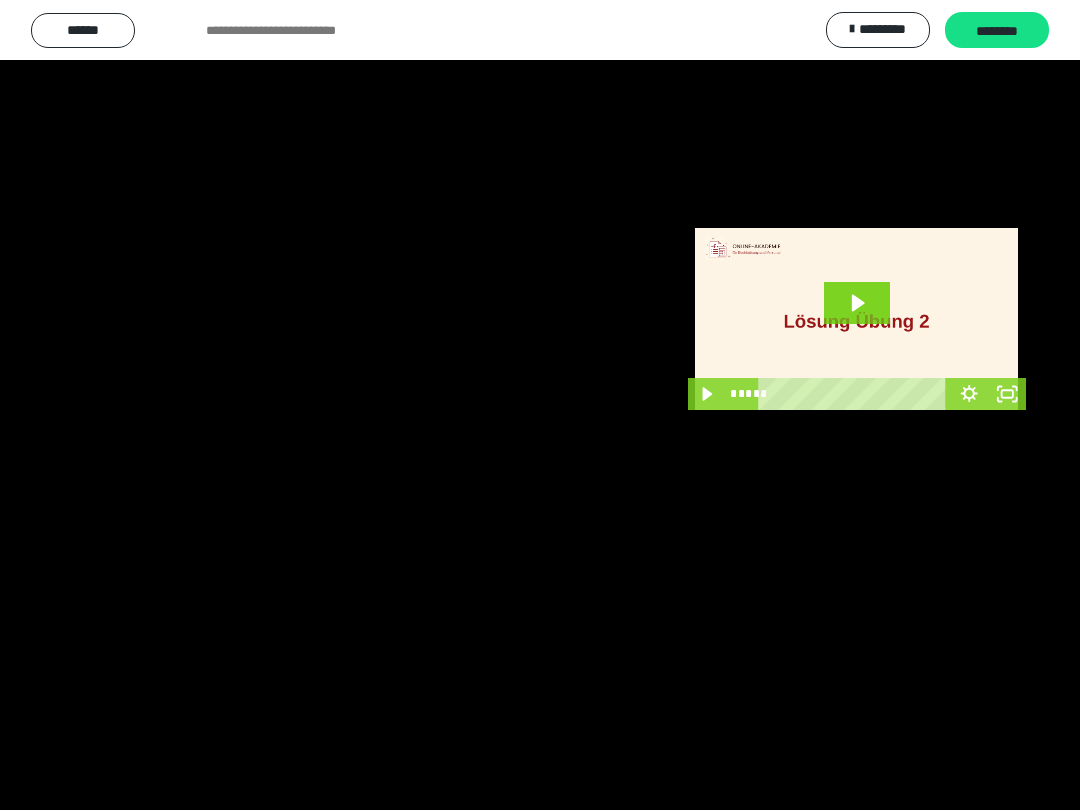 click at bounding box center [540, 405] 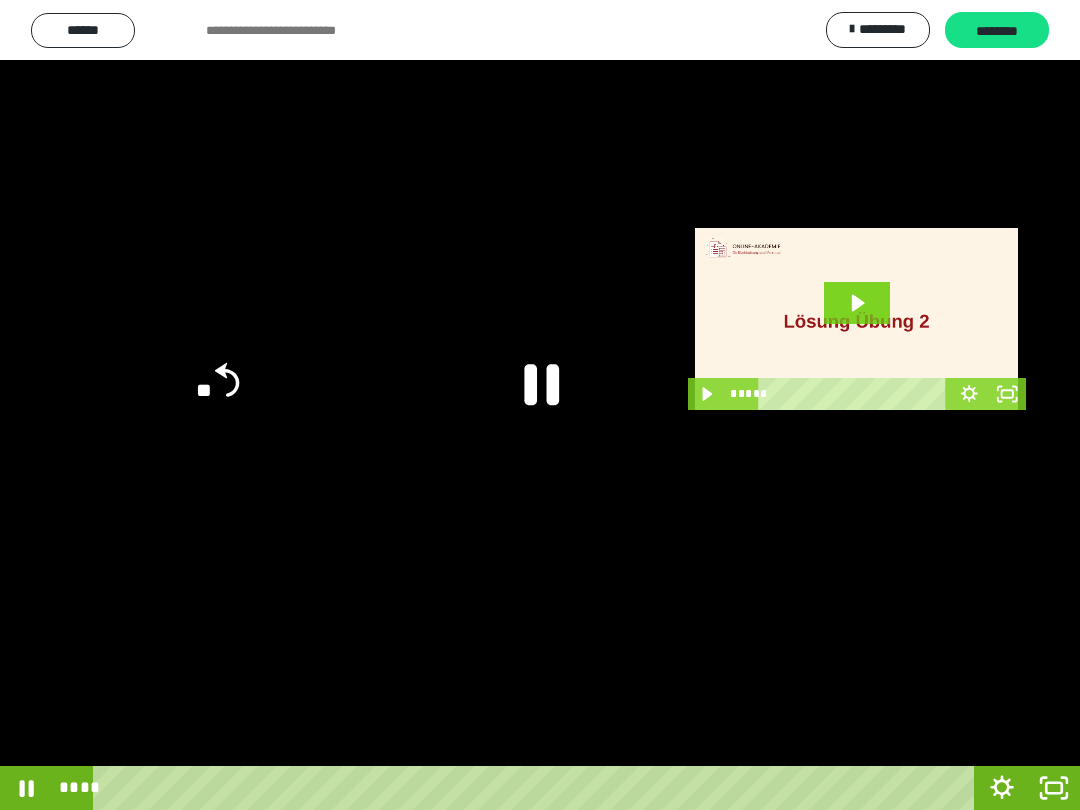 click 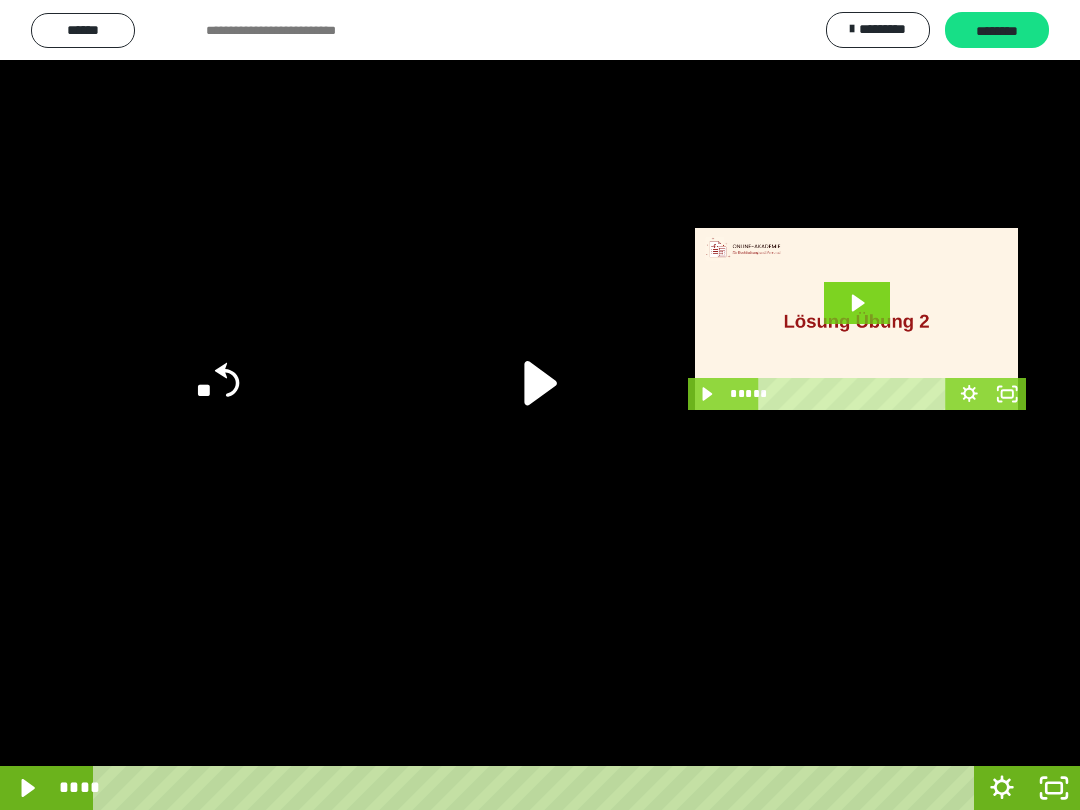 click 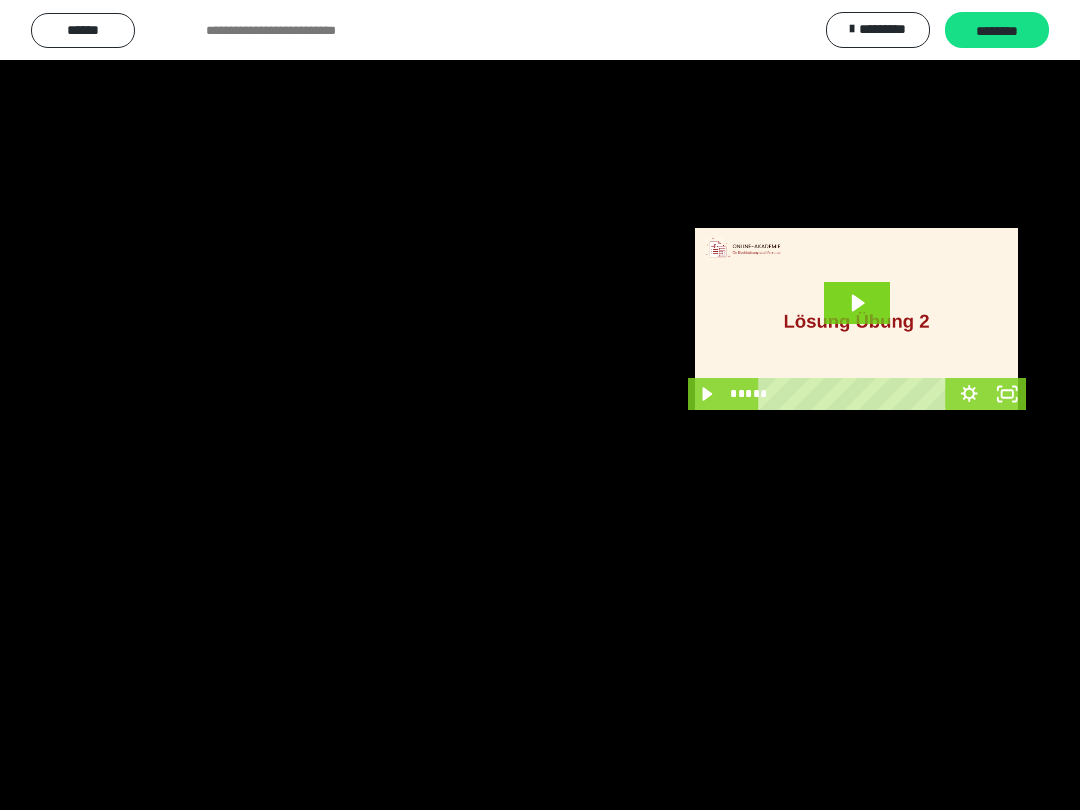 click at bounding box center [540, 405] 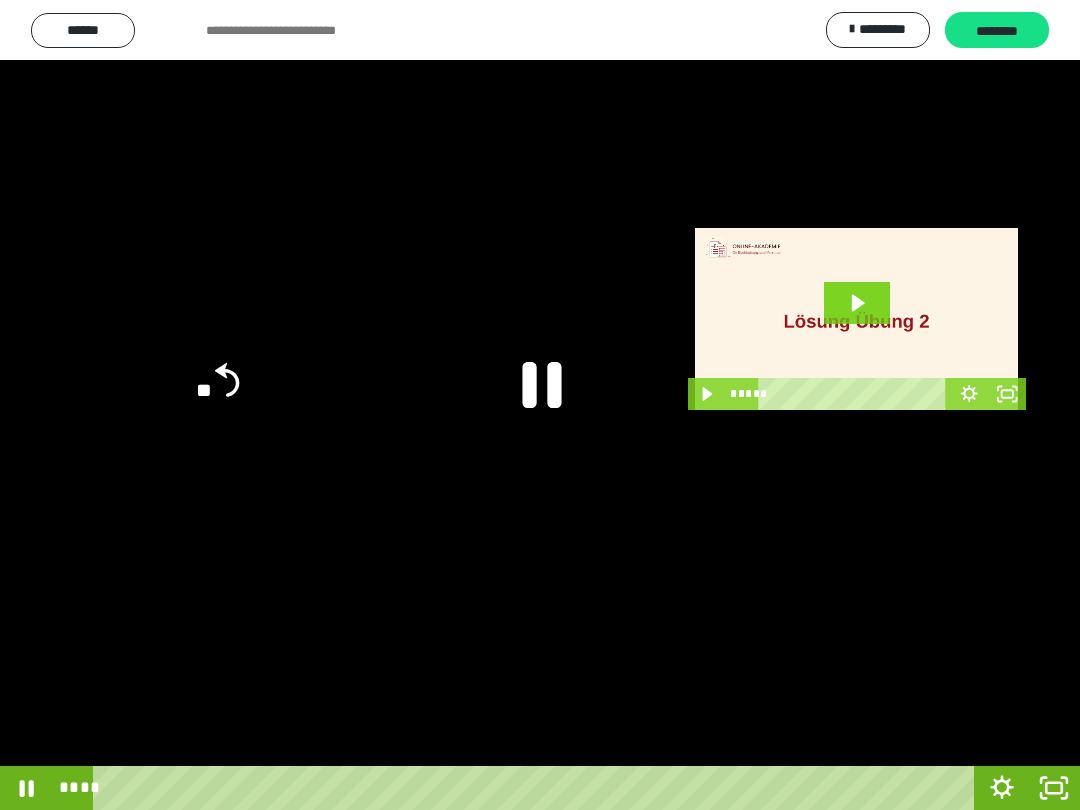 click 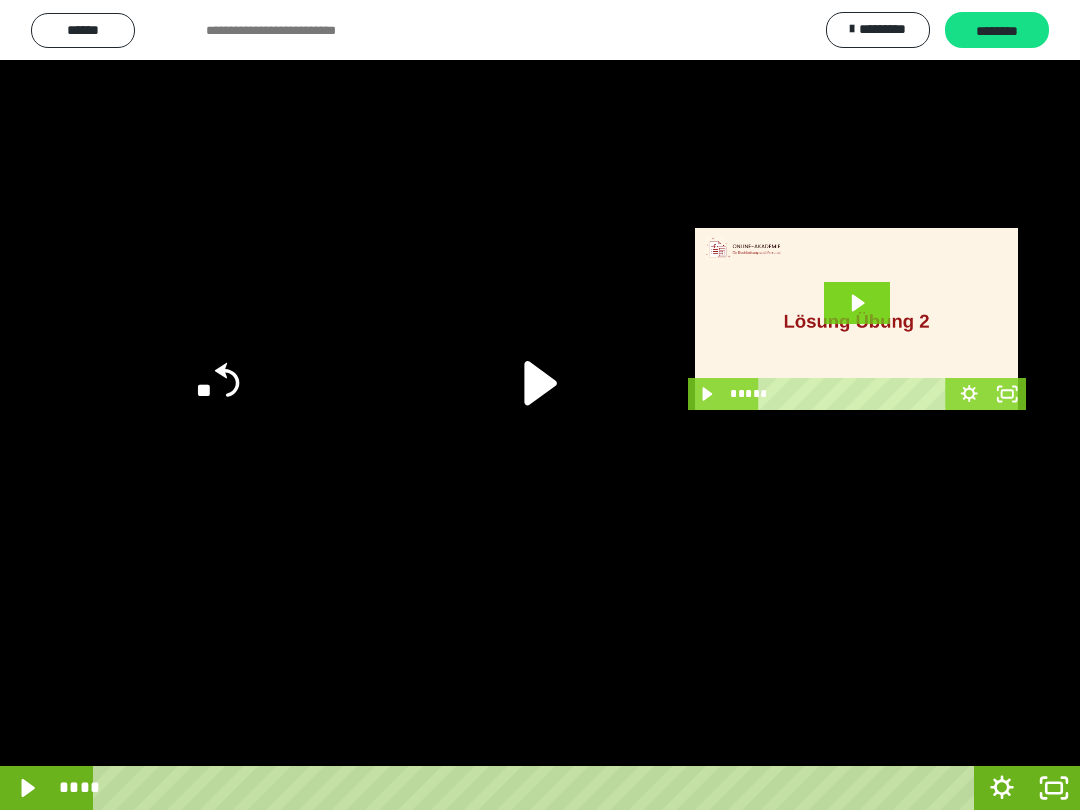 click 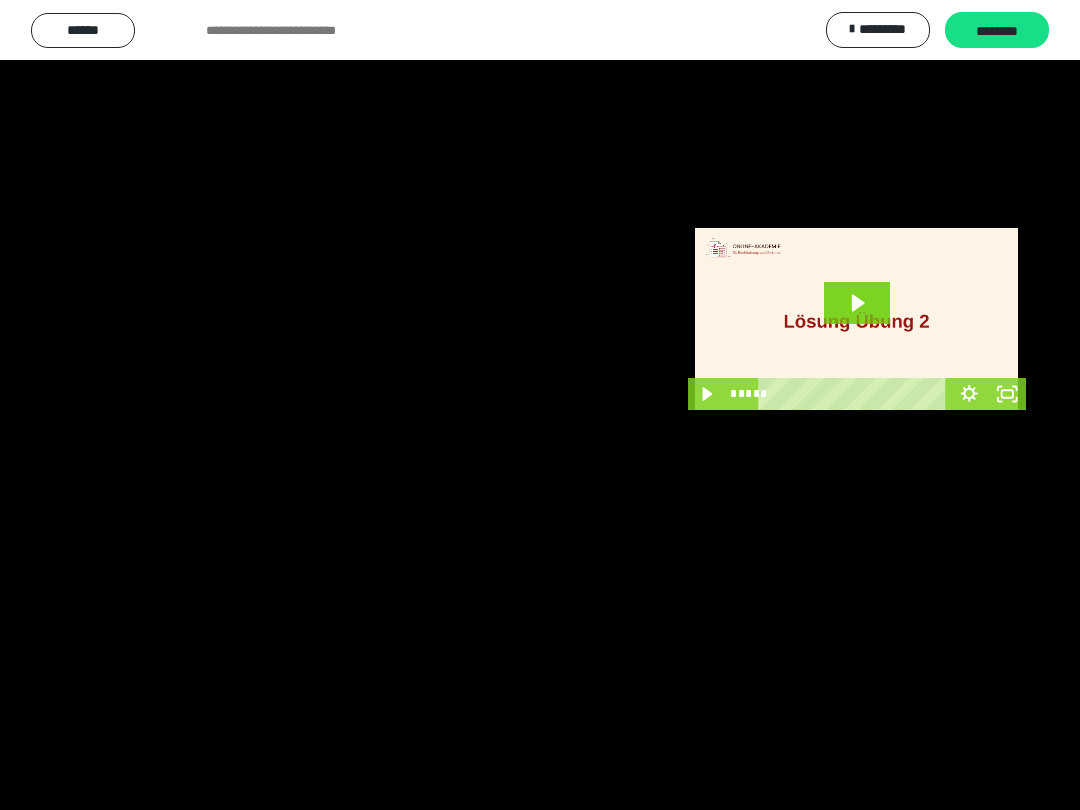 click at bounding box center (540, 405) 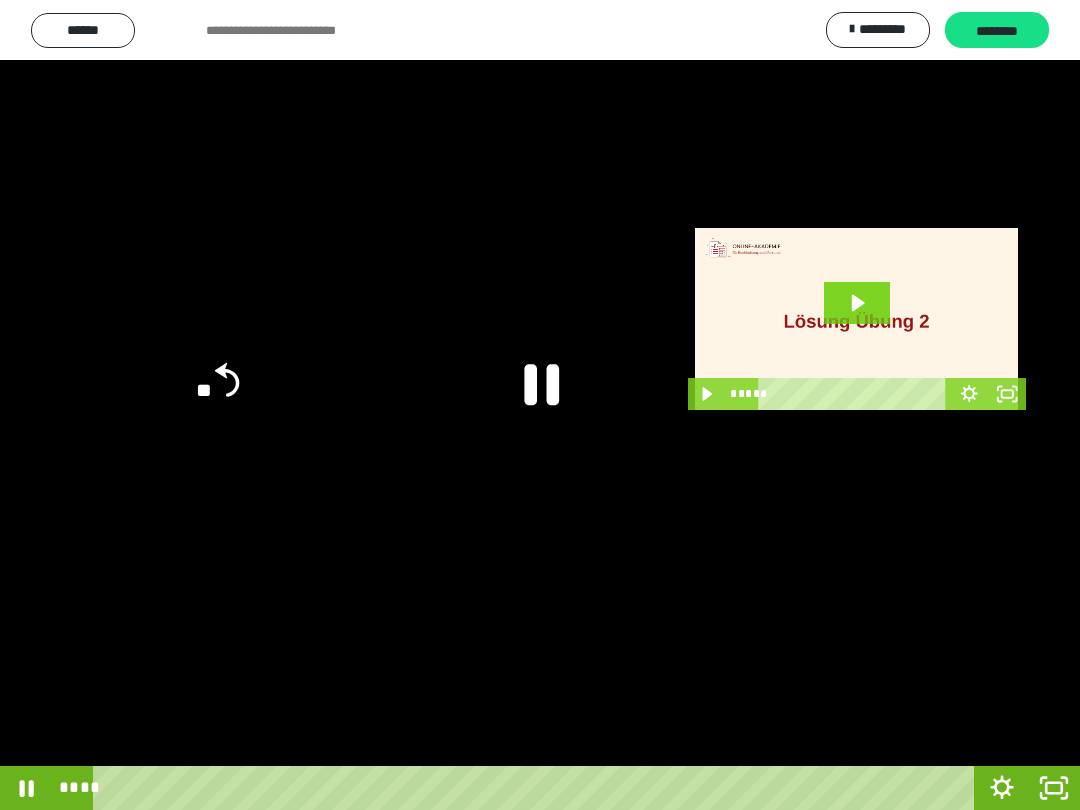click 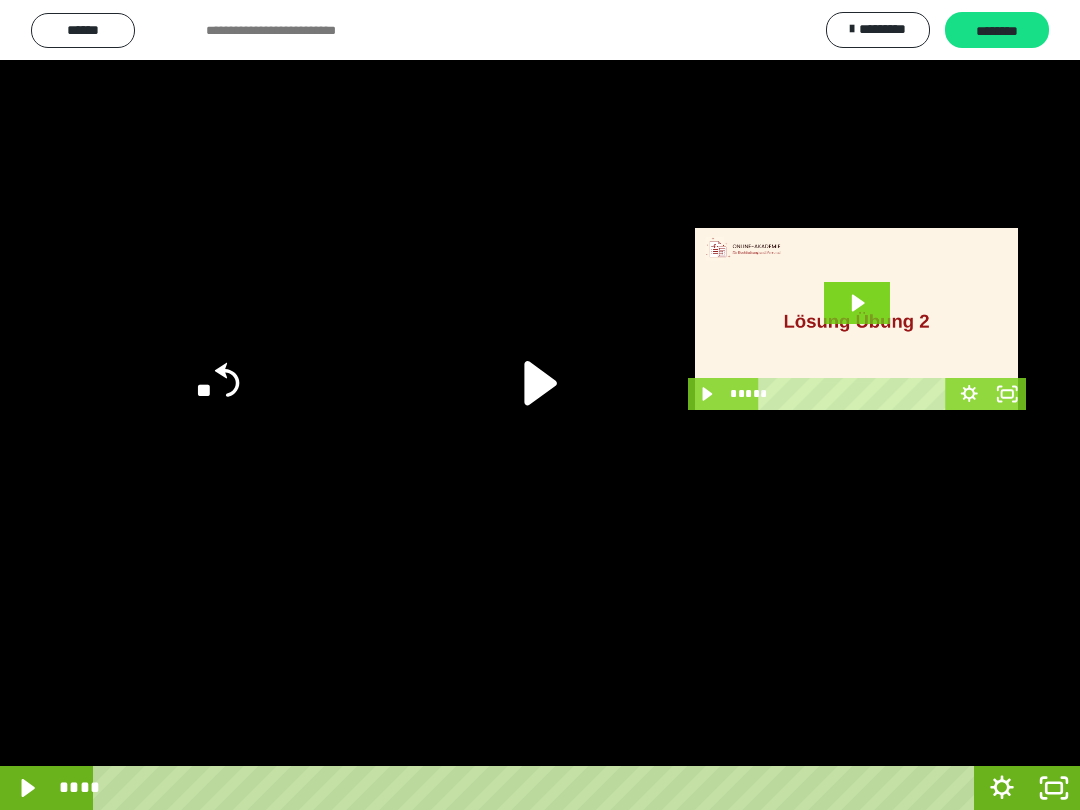 click at bounding box center [540, 405] 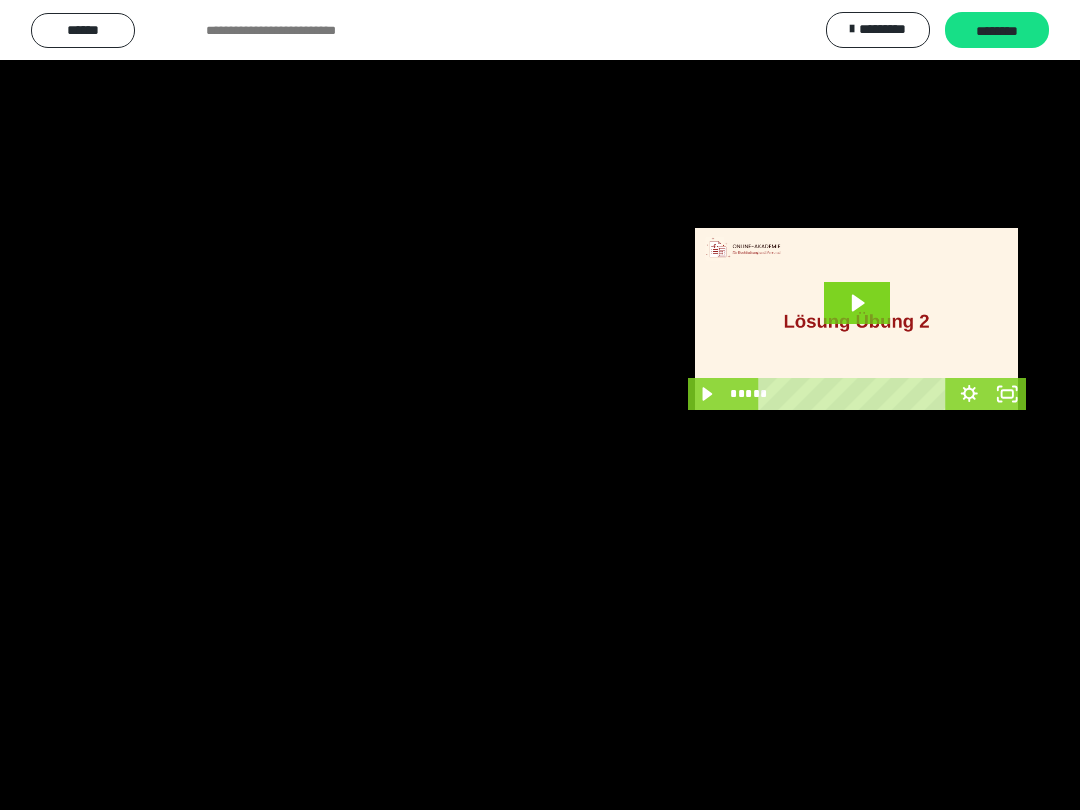 click at bounding box center (540, 405) 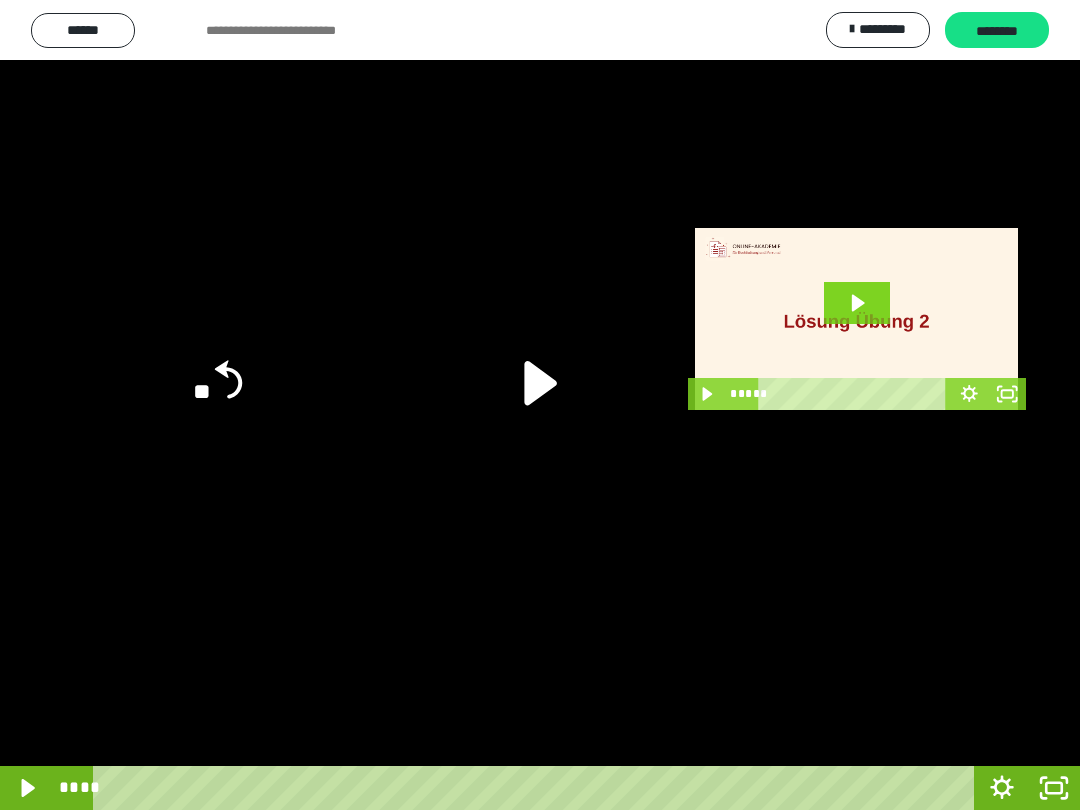 click on "**" 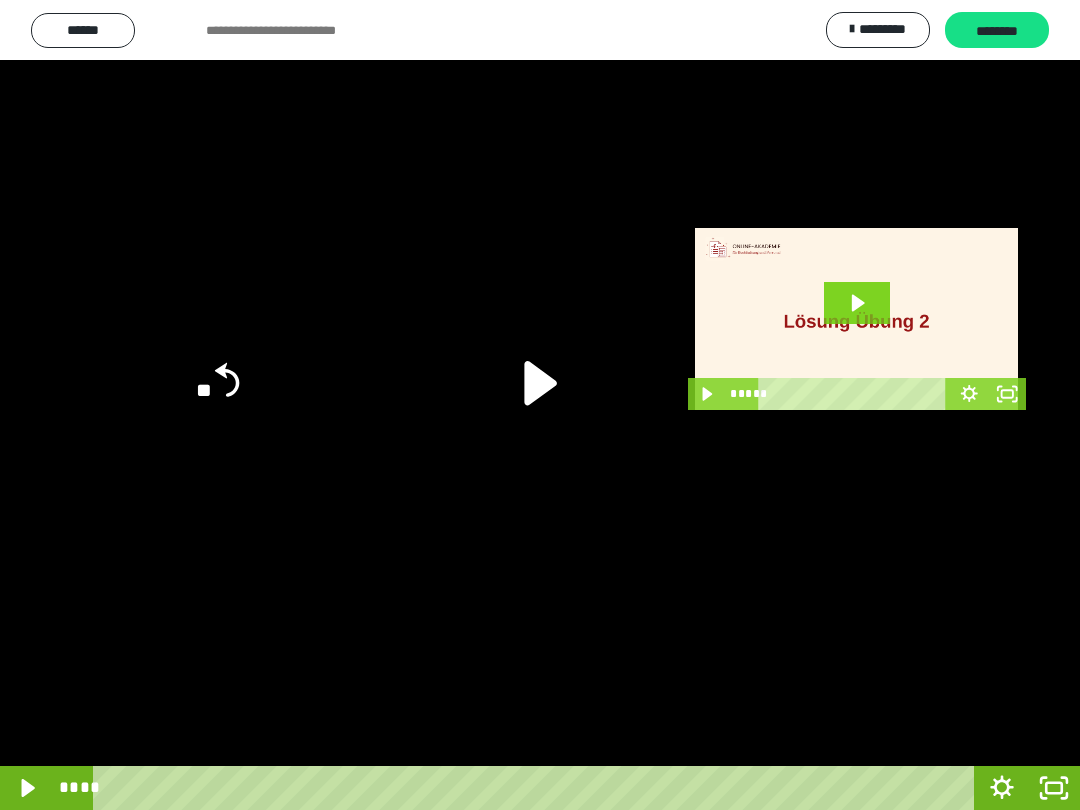 click 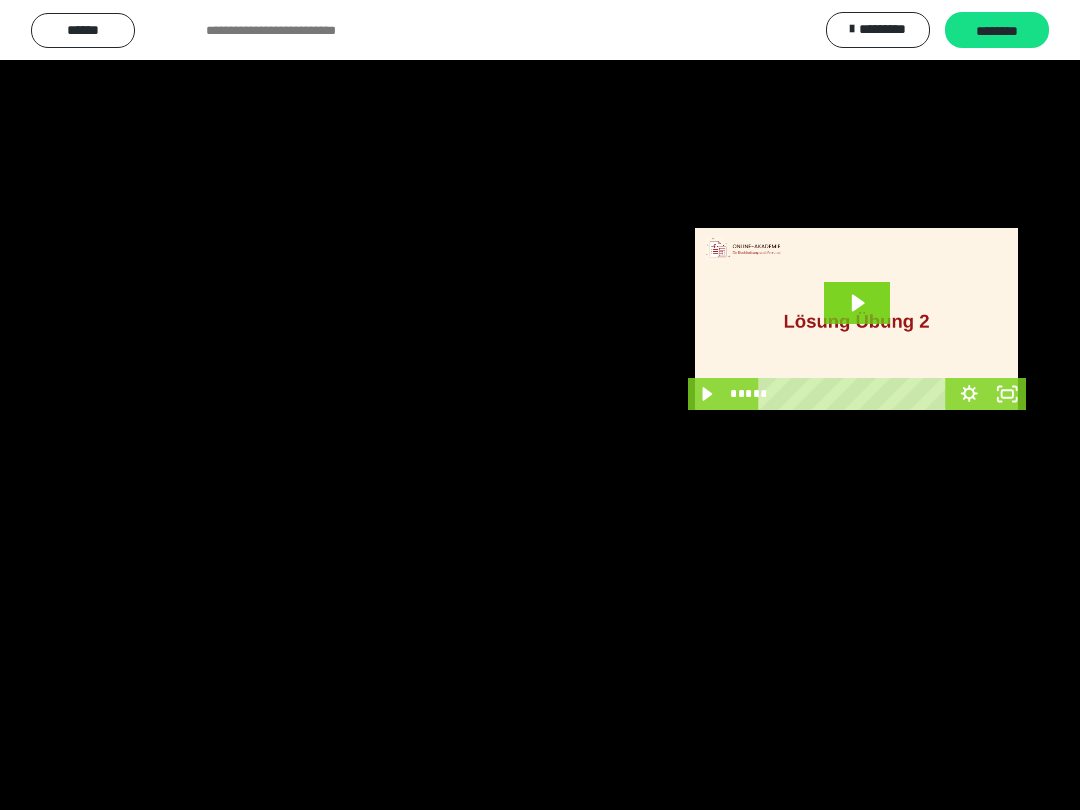 click at bounding box center (540, 405) 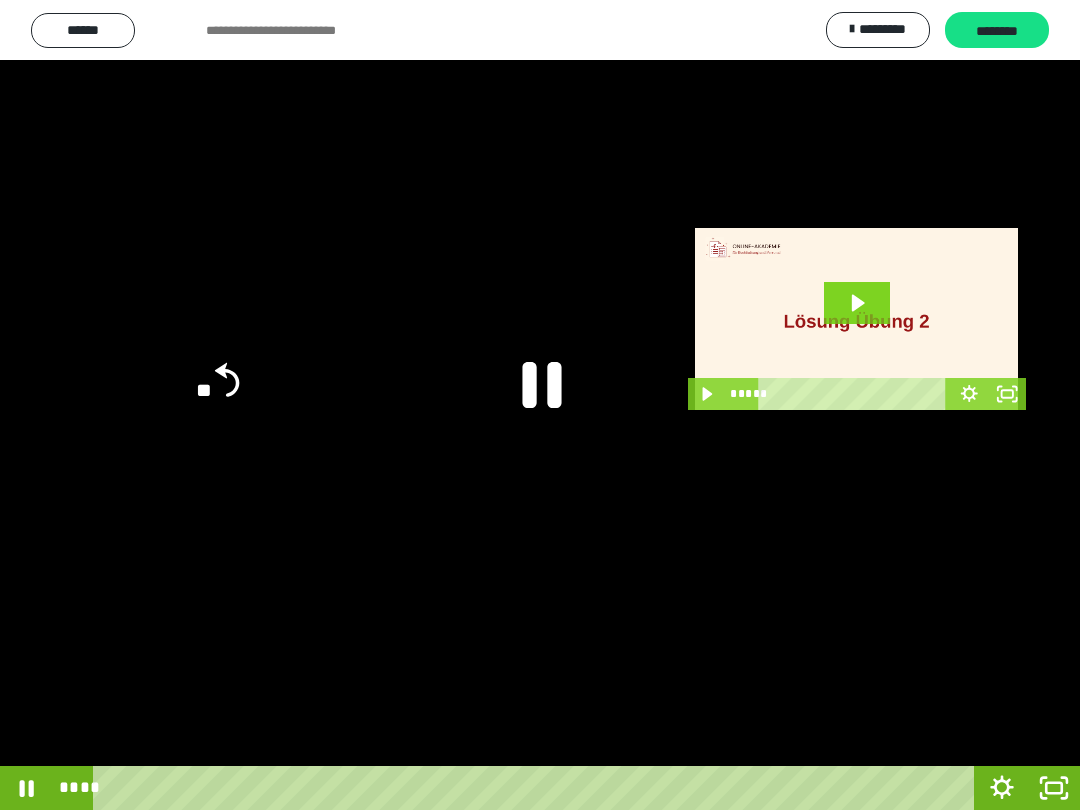 click 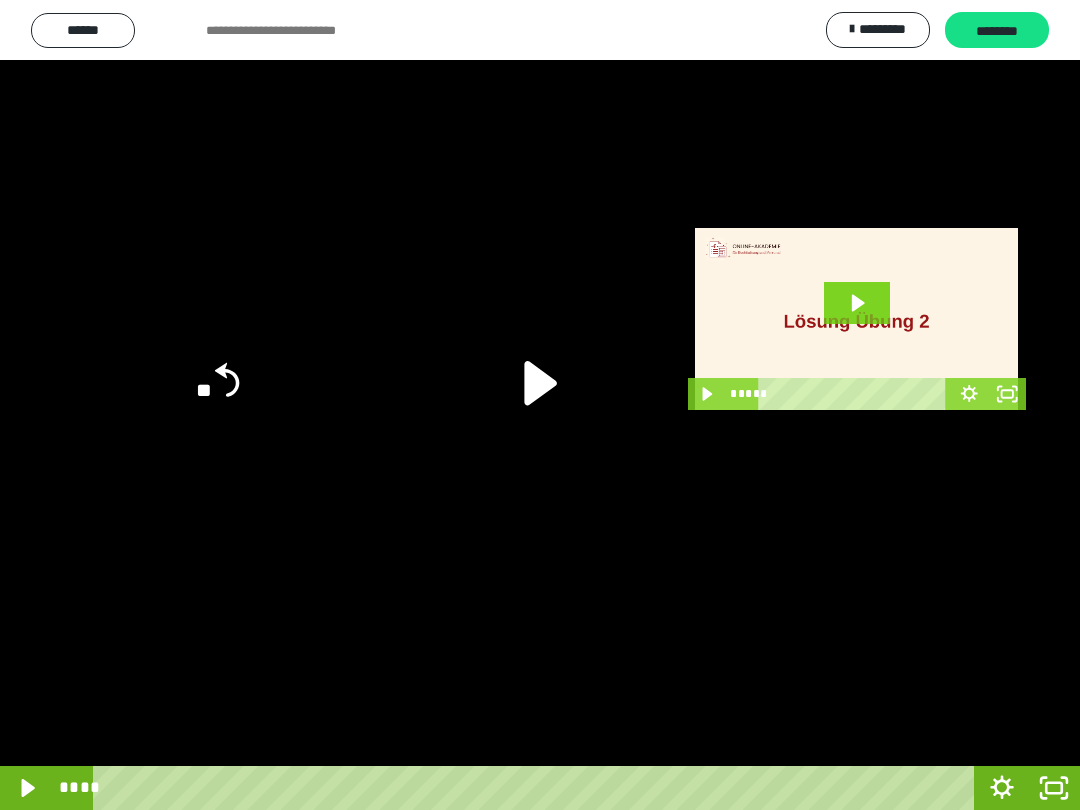 click 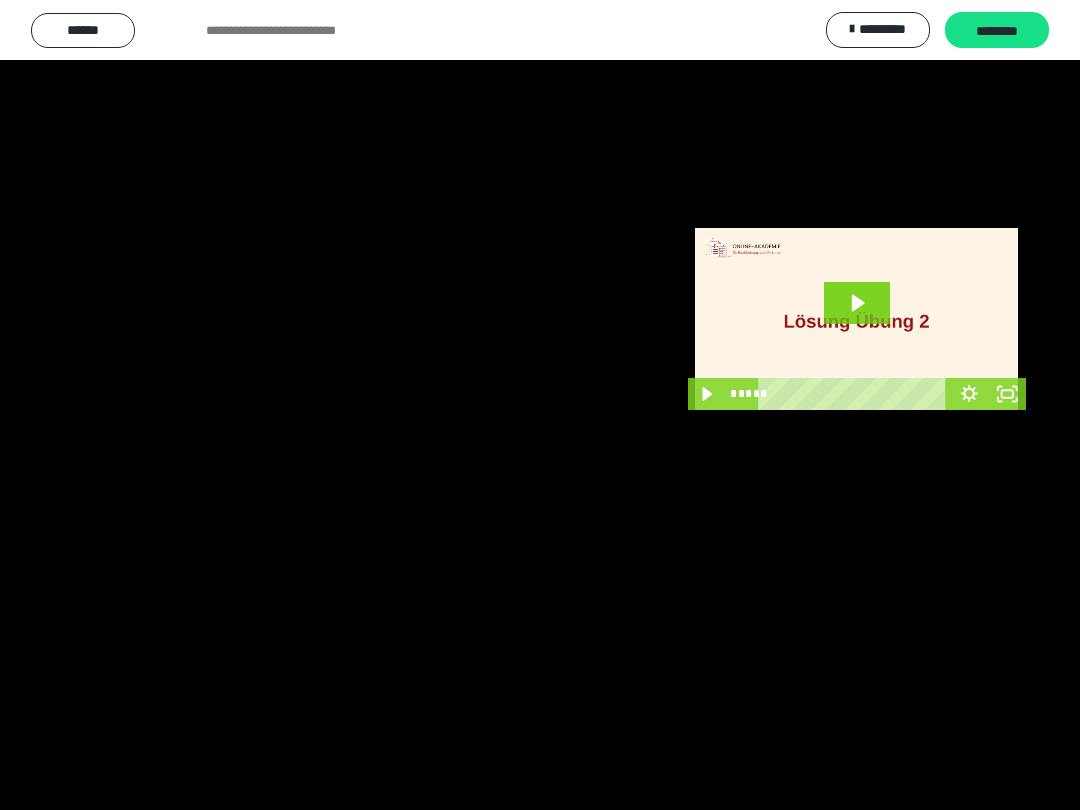 click at bounding box center (540, 405) 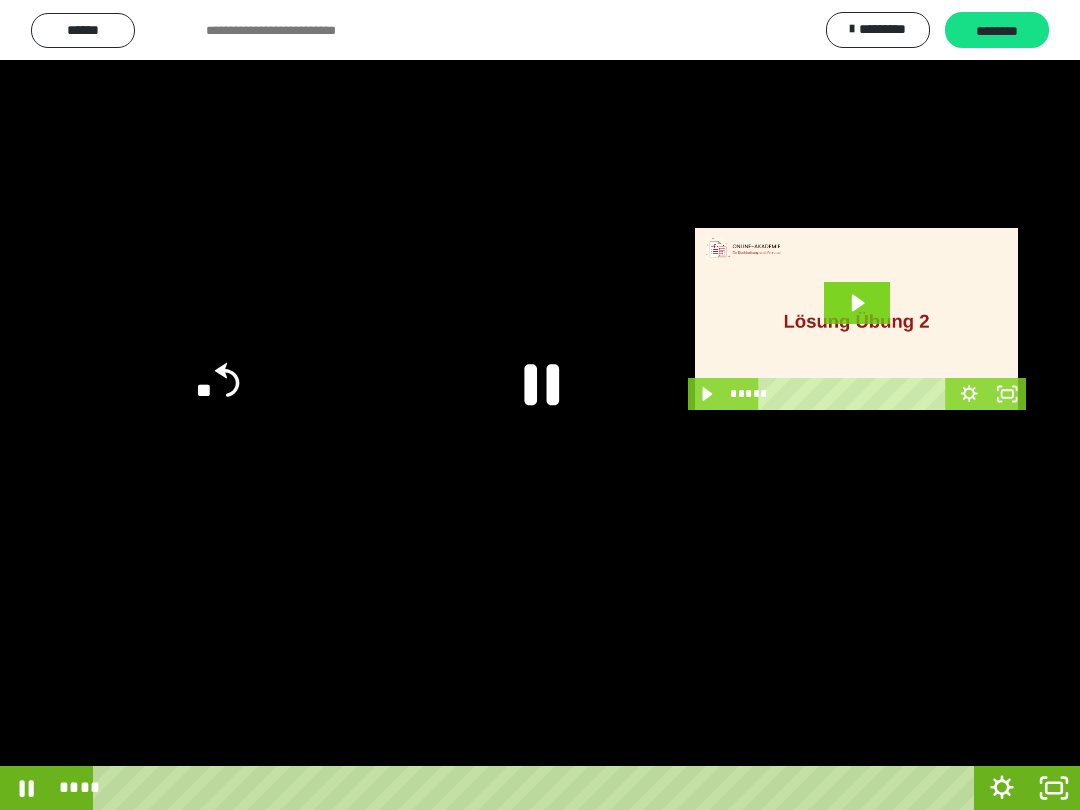 click 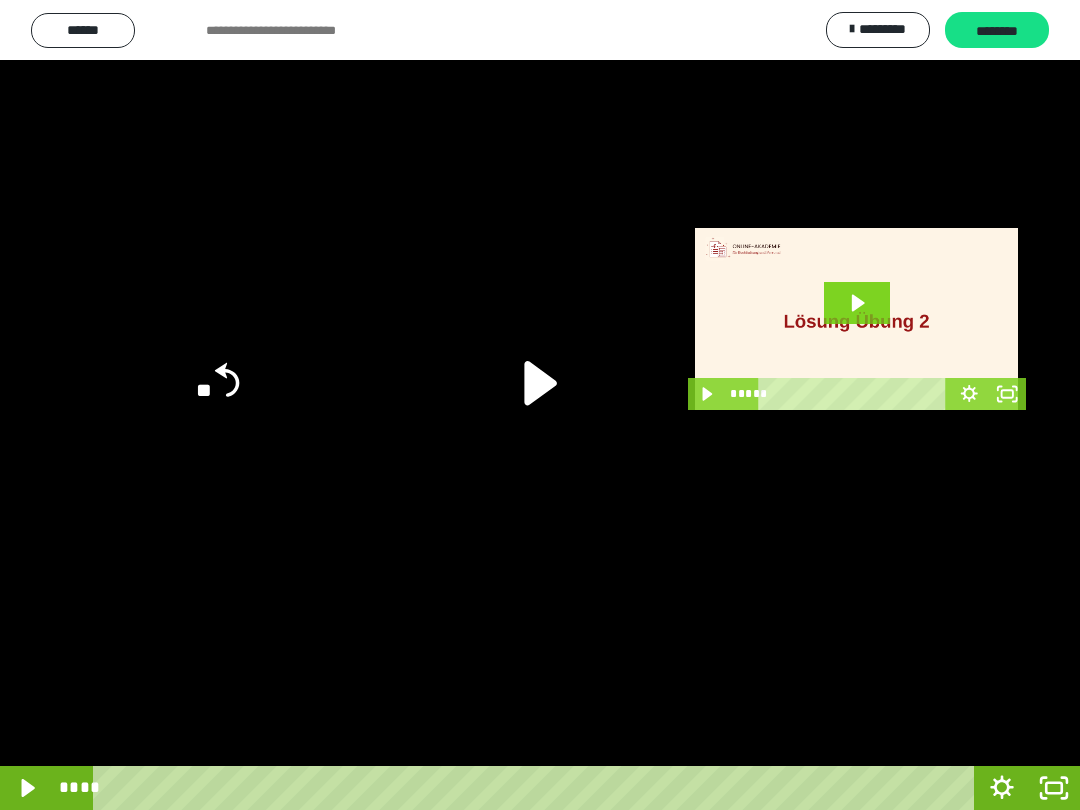 click 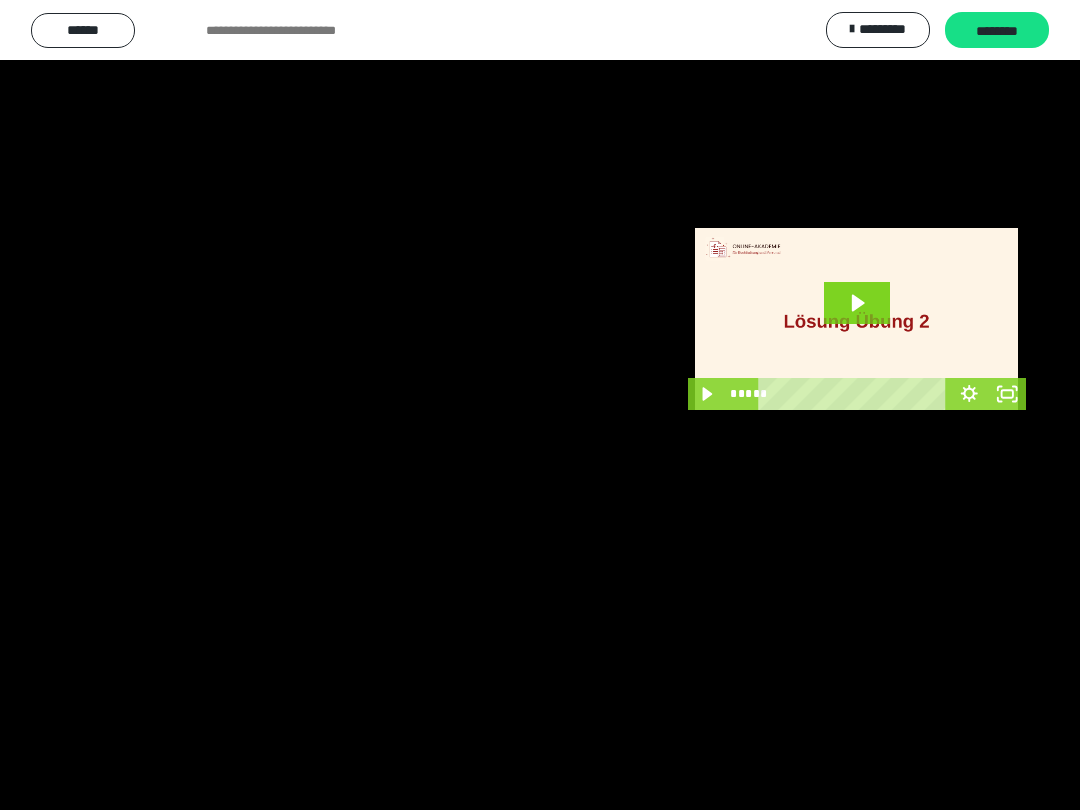 click at bounding box center (540, 405) 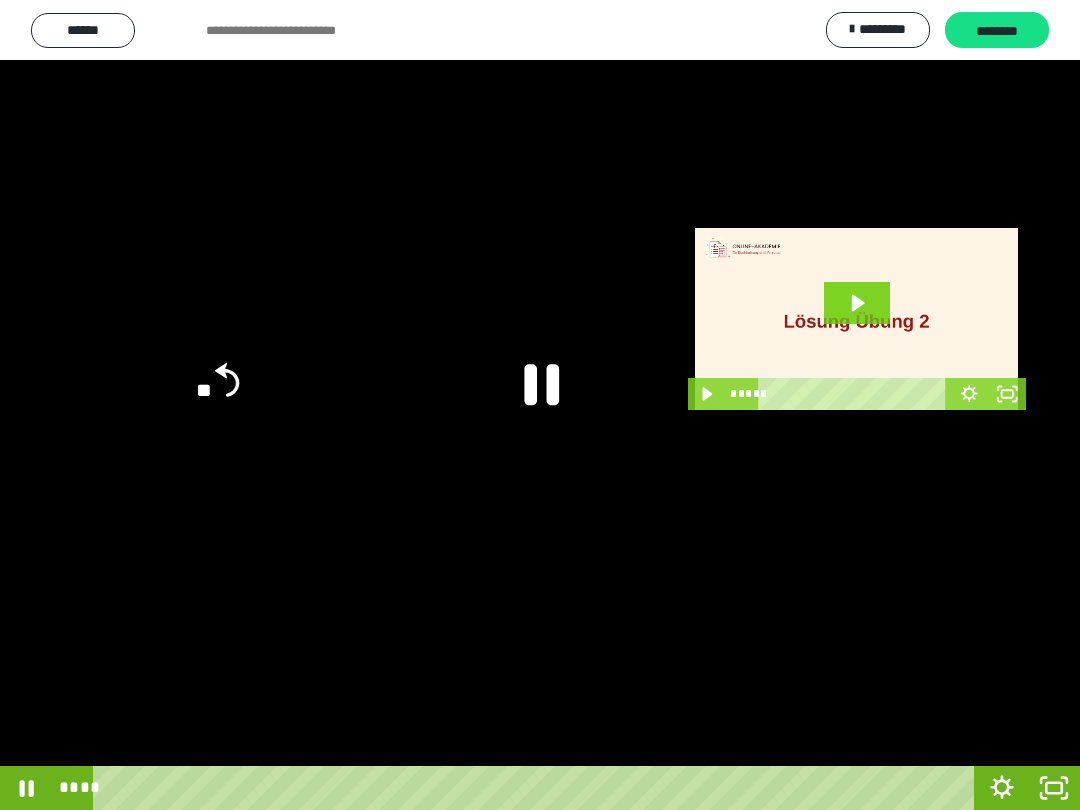 click 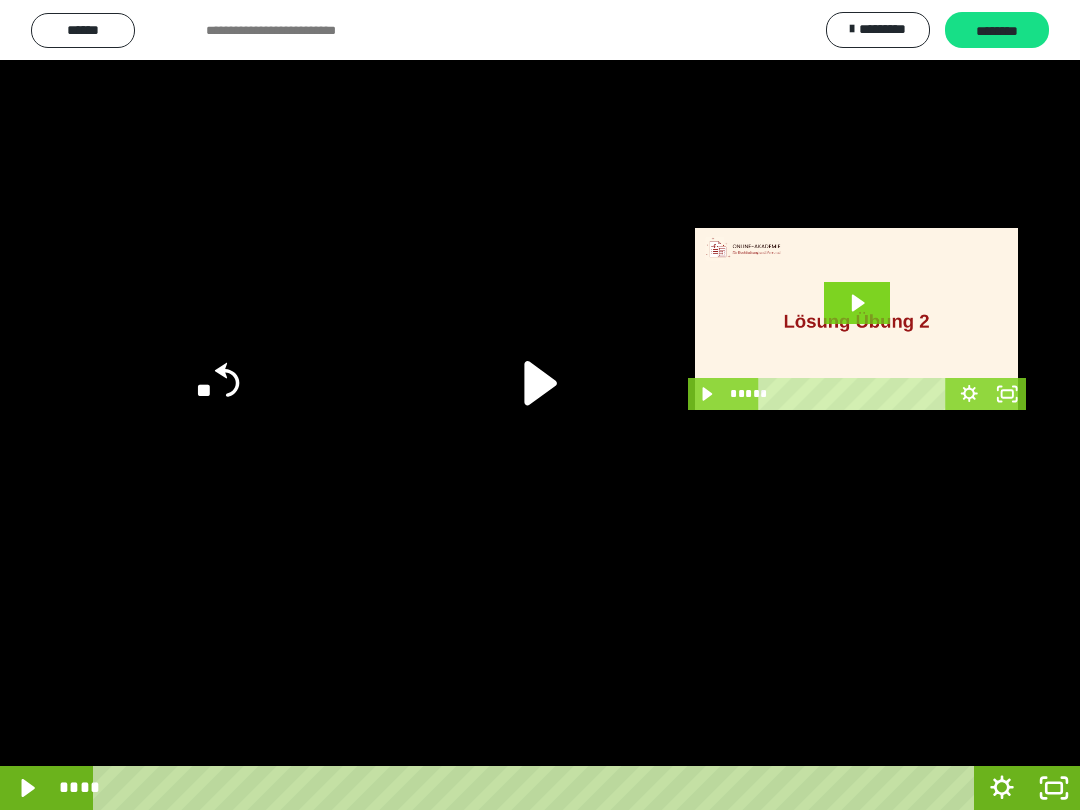 click 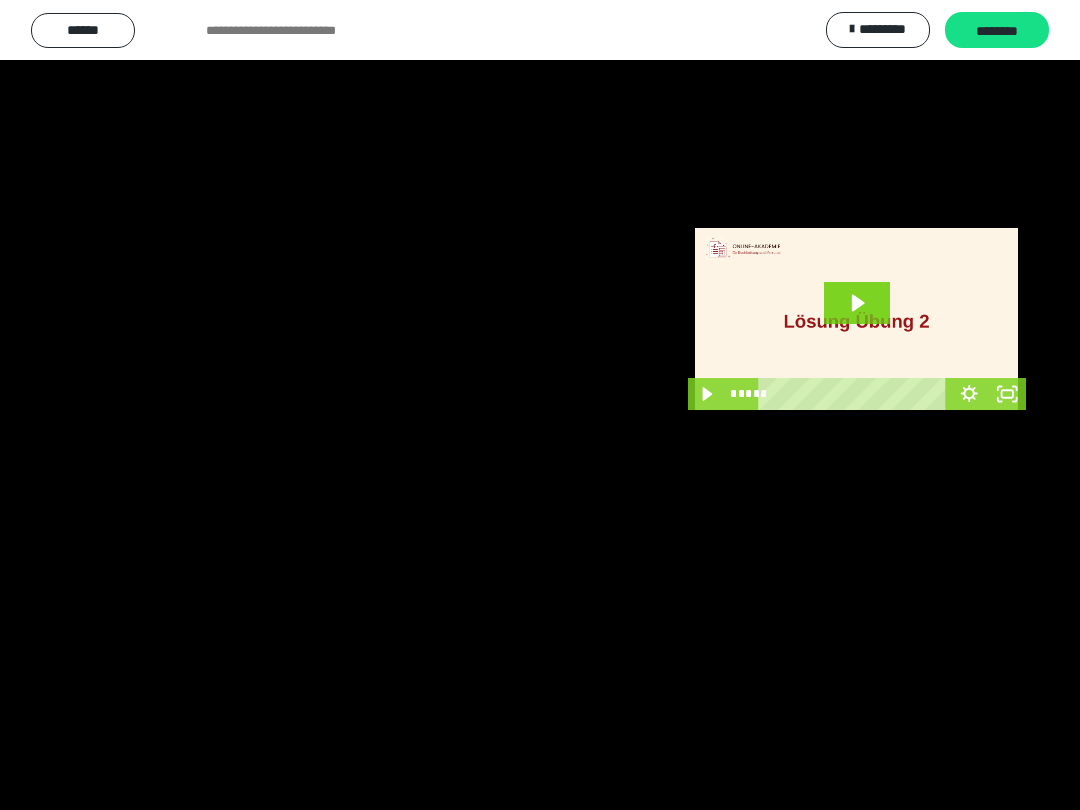 click at bounding box center [540, 405] 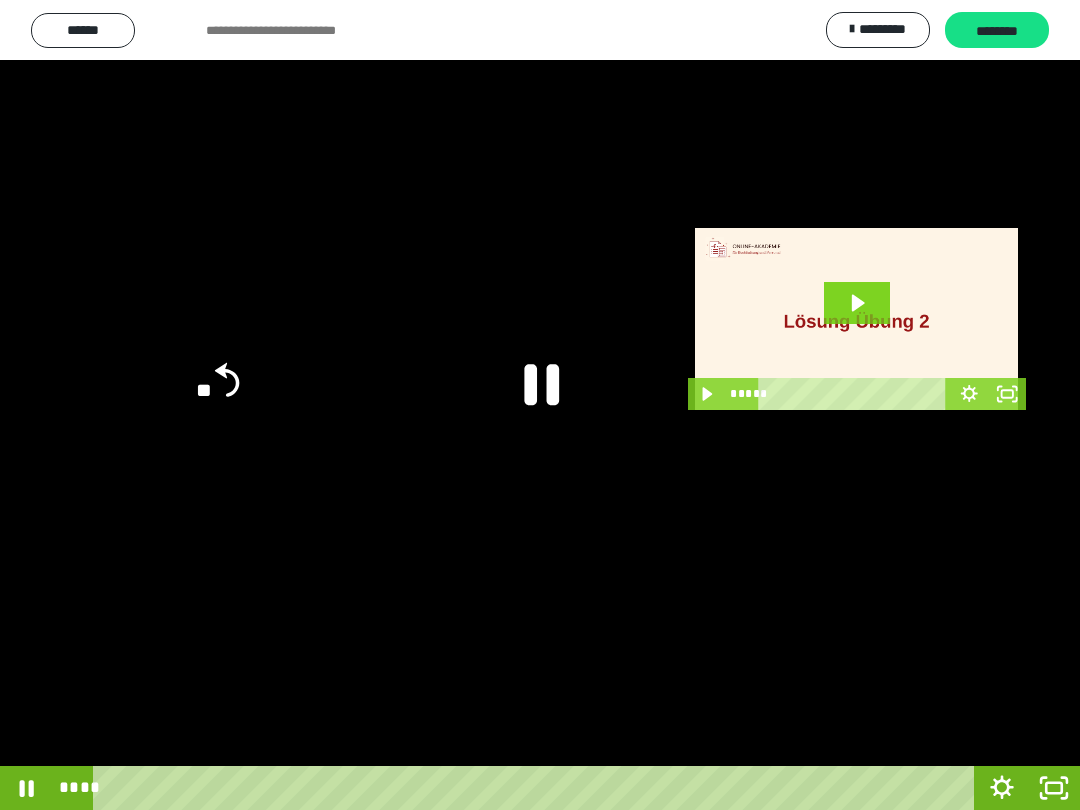 click 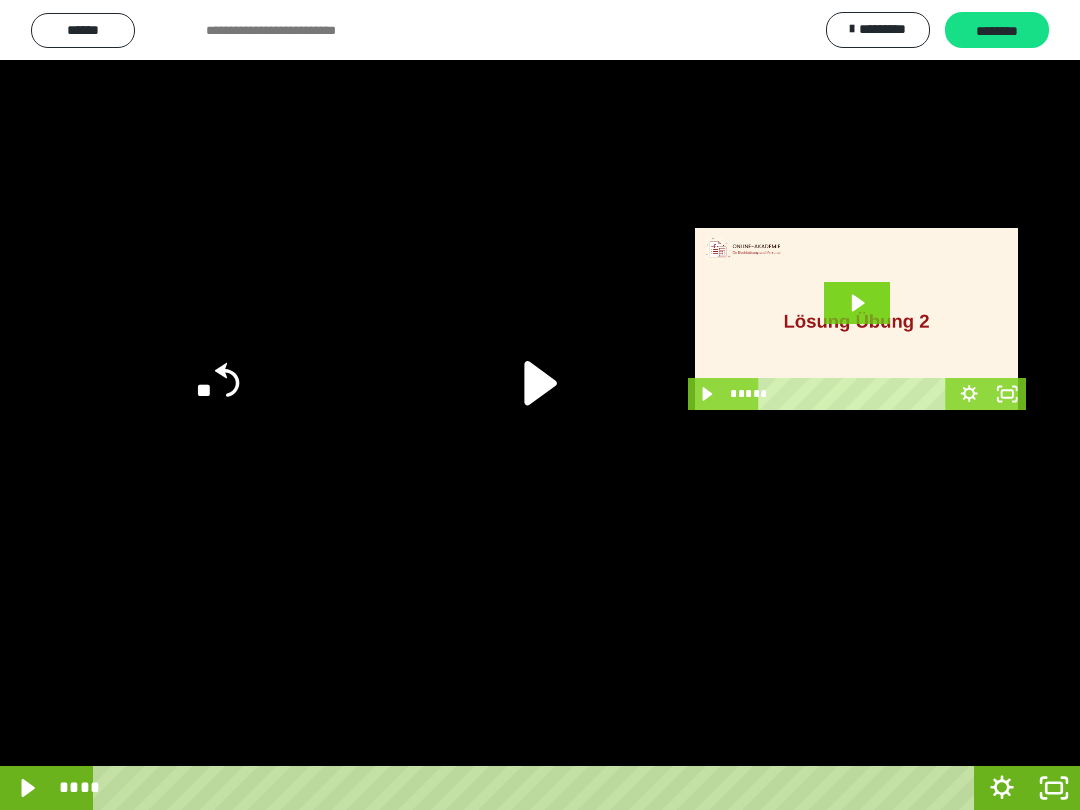 click 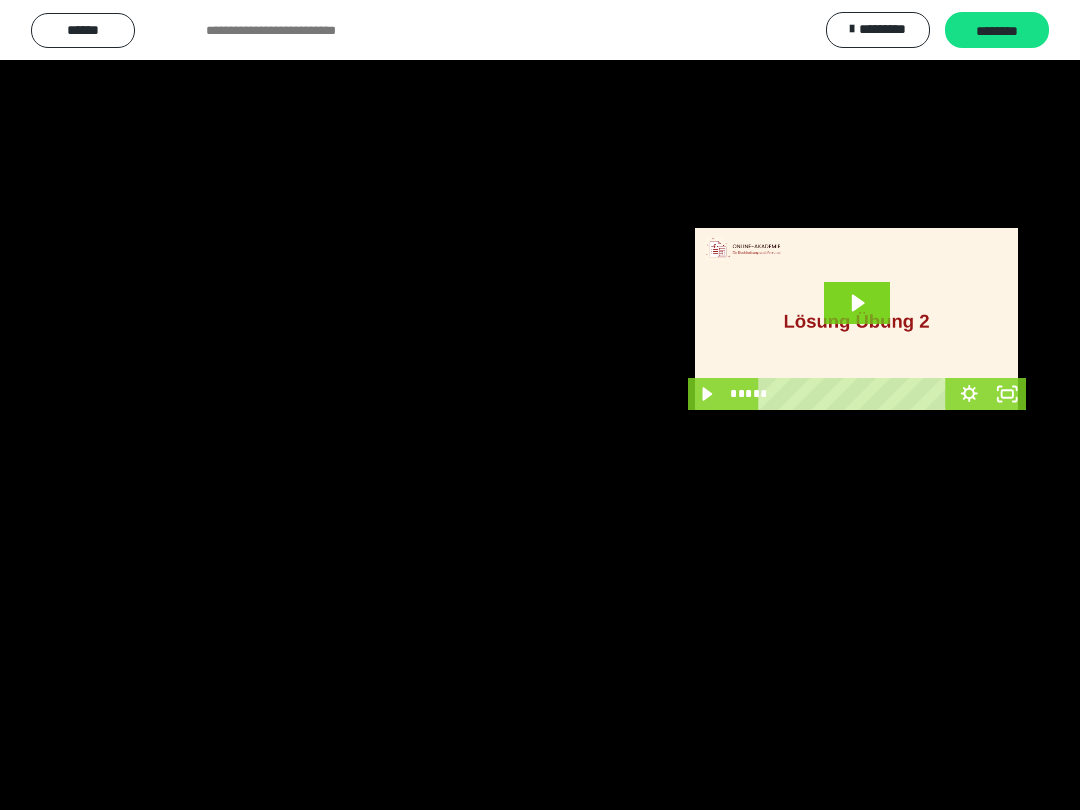 click at bounding box center [540, 405] 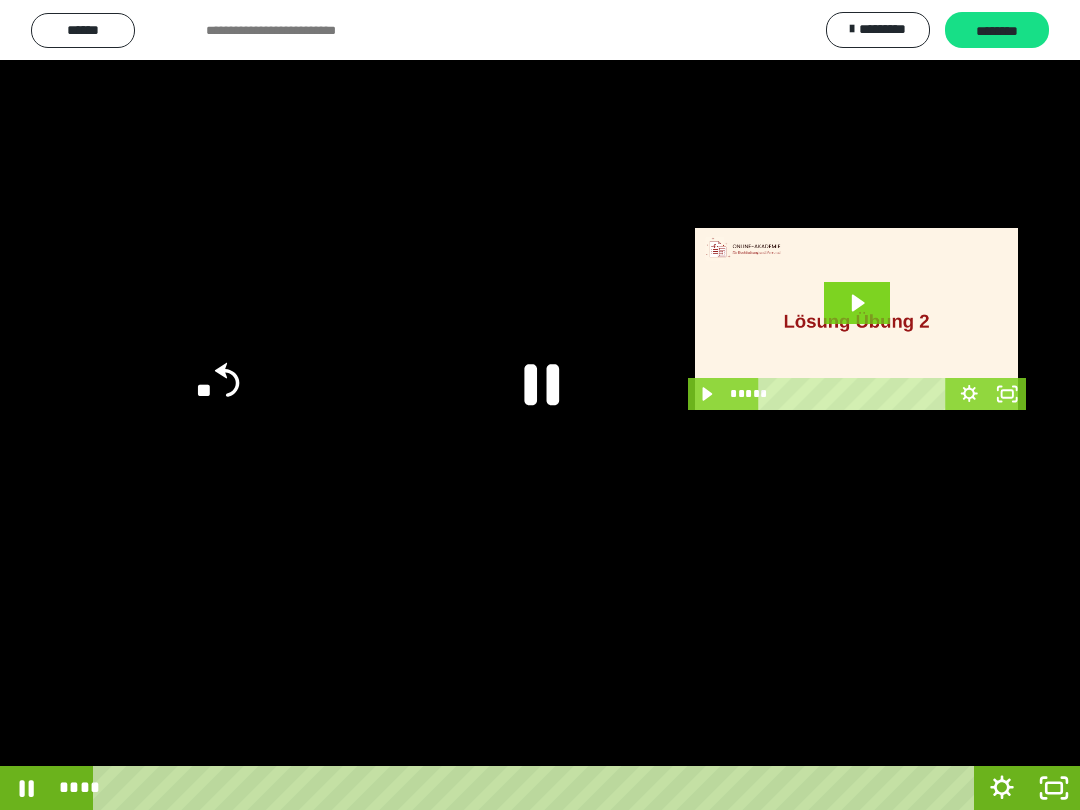 click 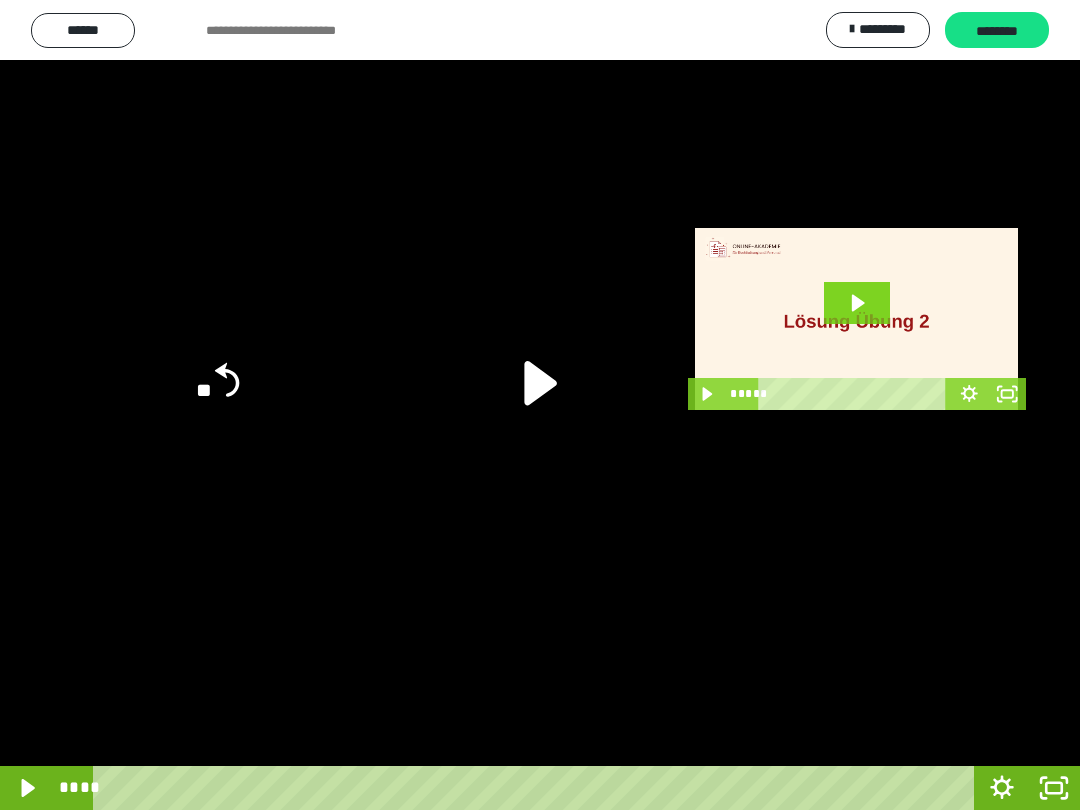 click 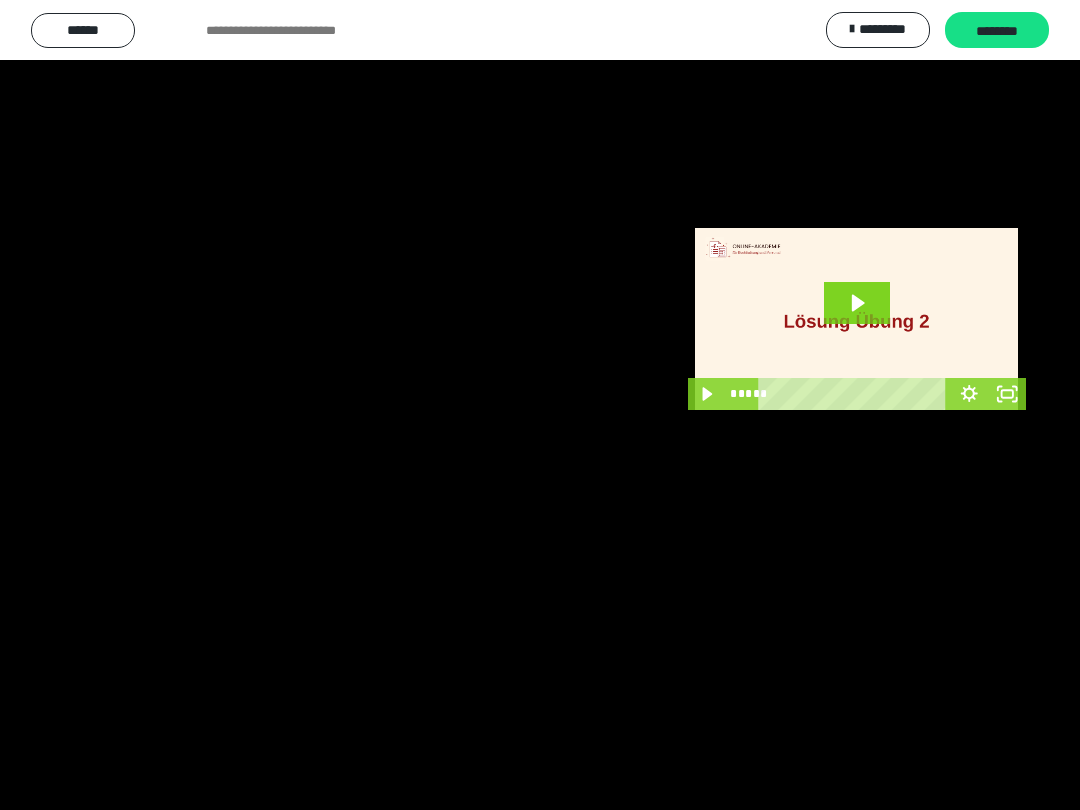click at bounding box center (540, 405) 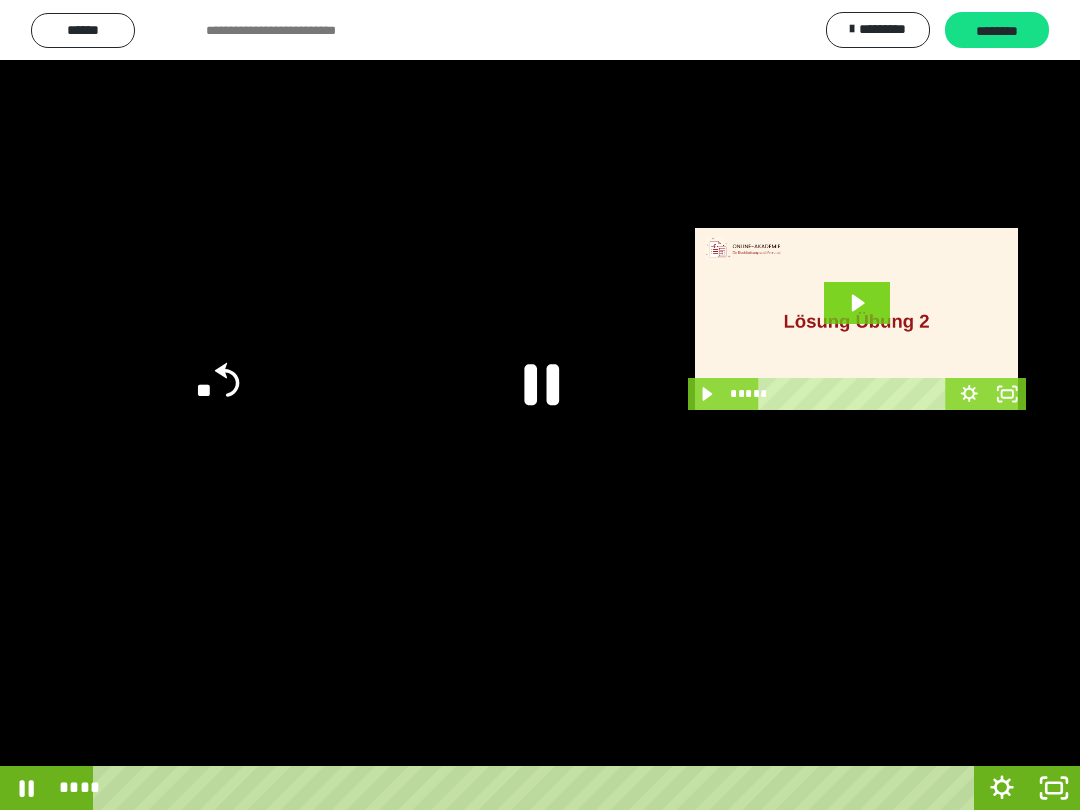 click 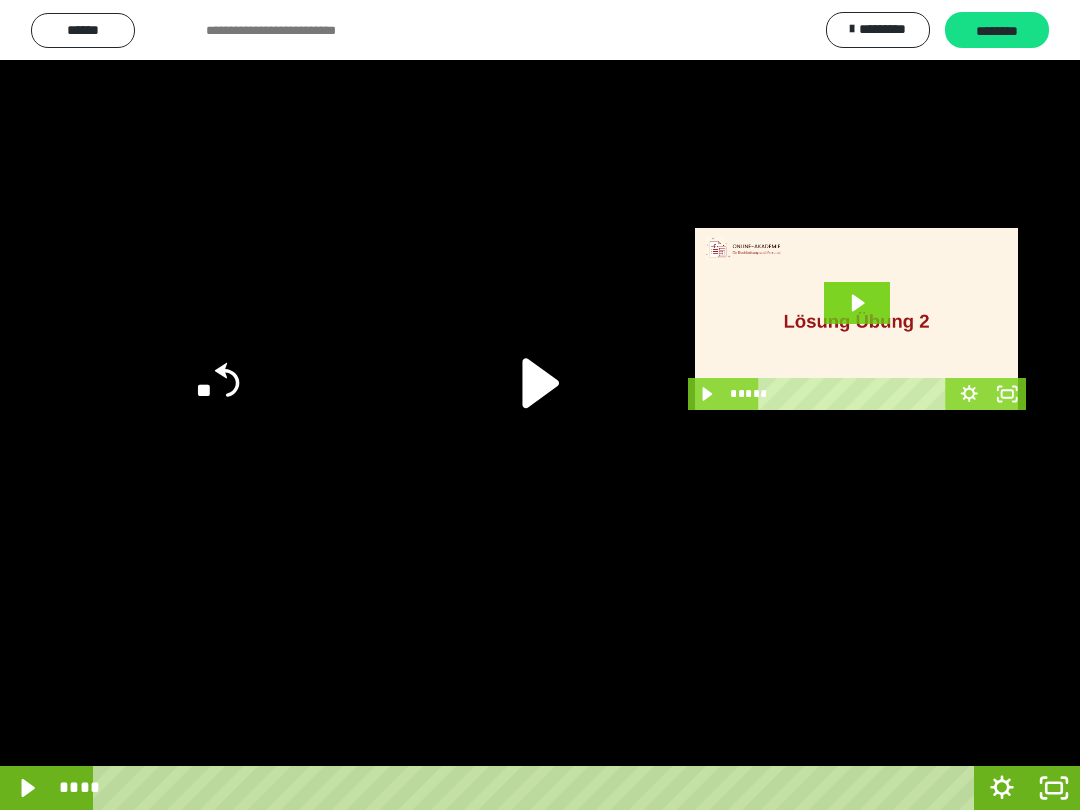 click 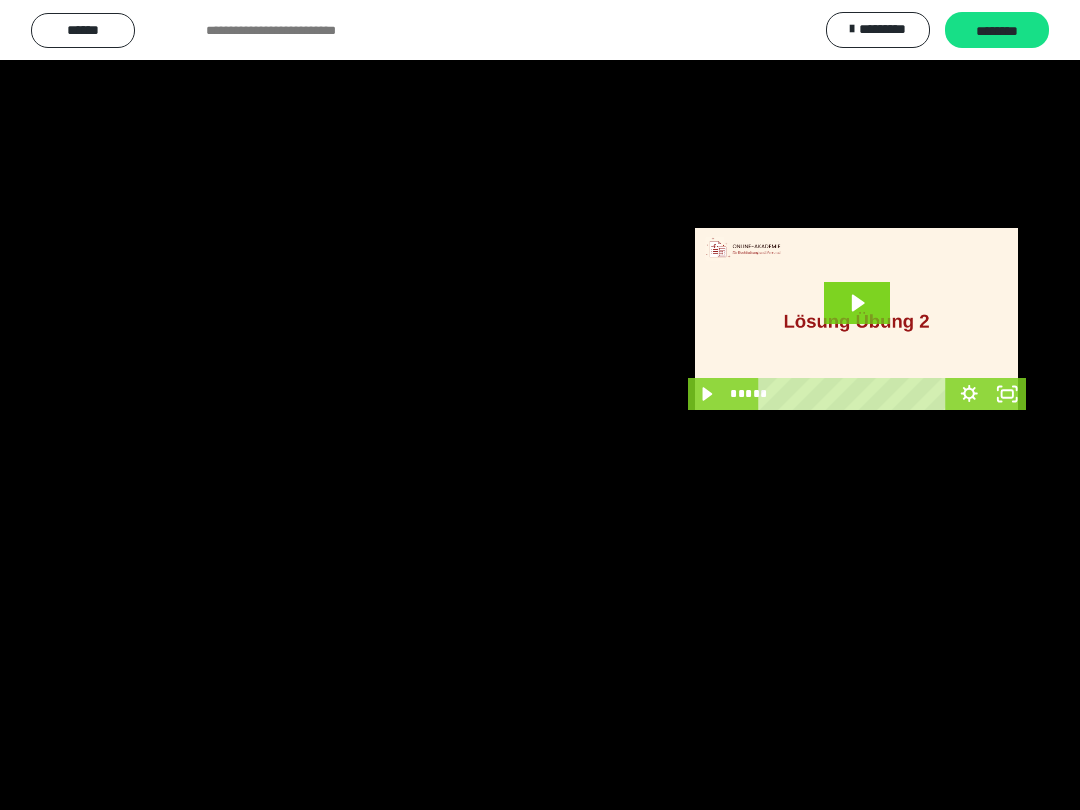 click at bounding box center (540, 405) 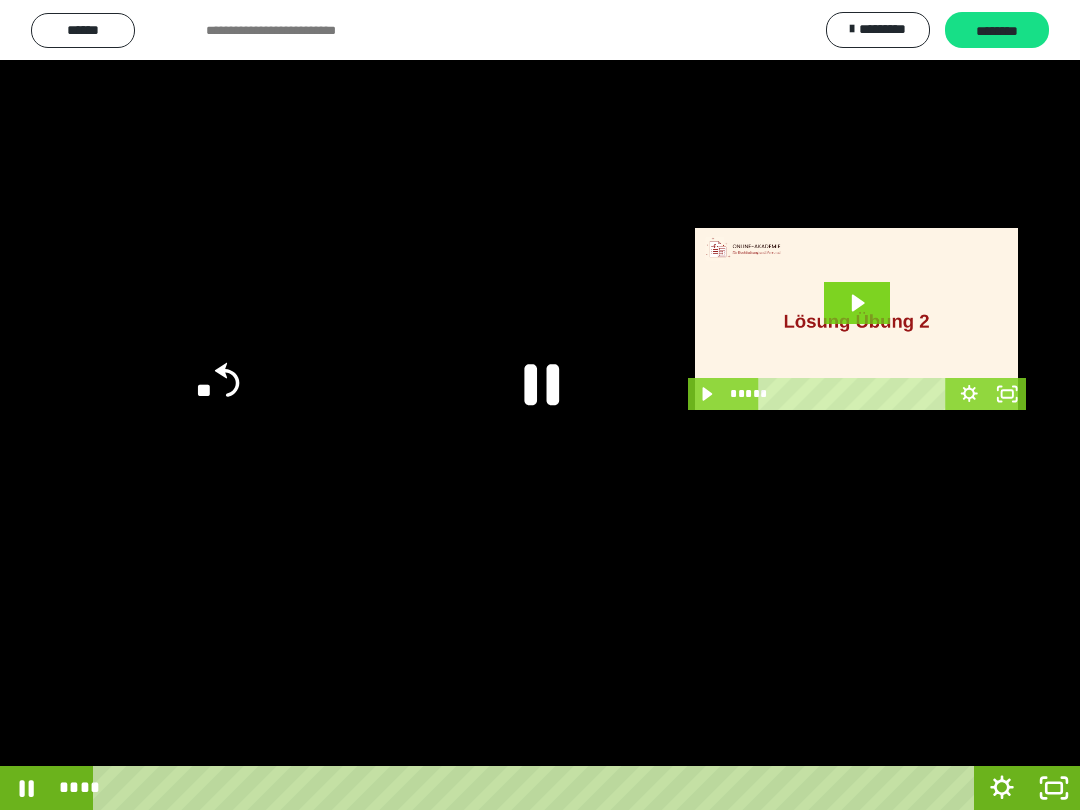 click 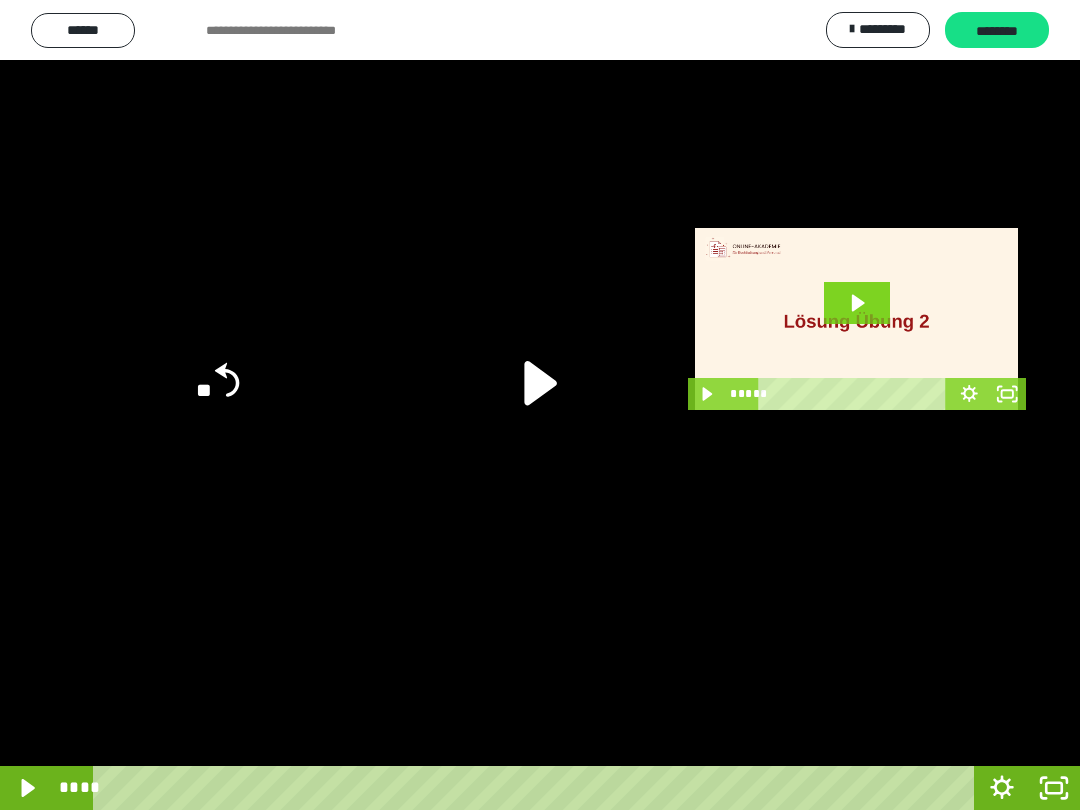 click 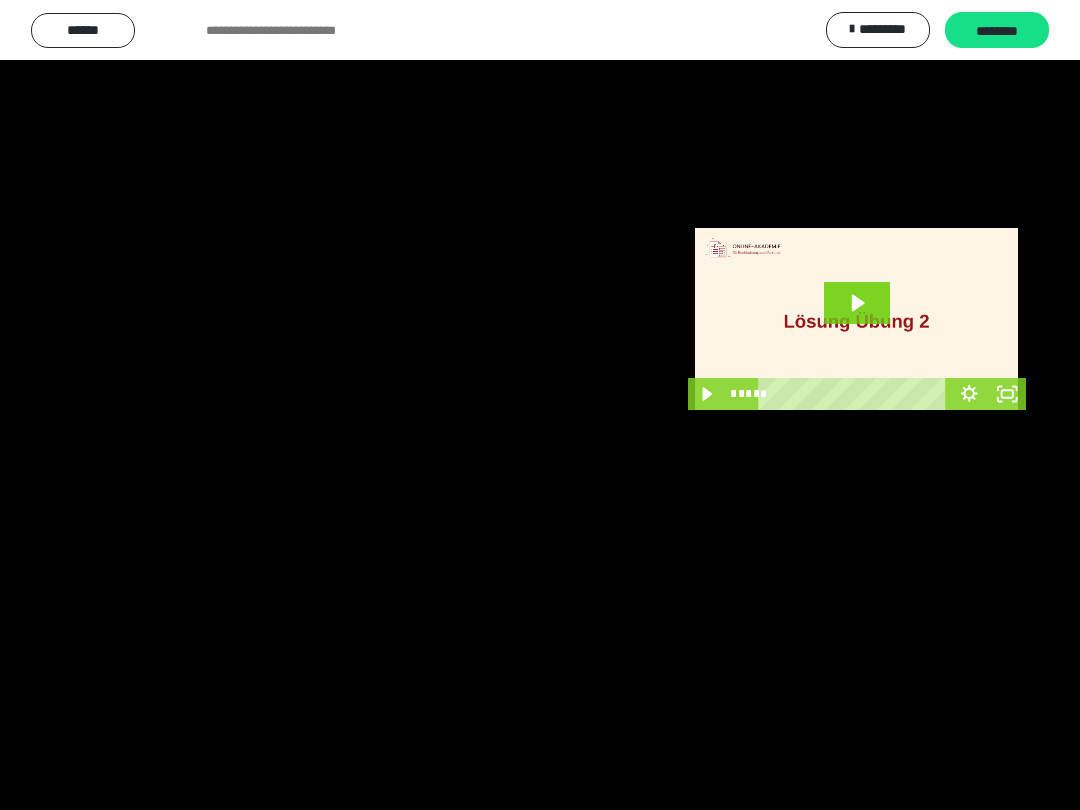 click at bounding box center (540, 405) 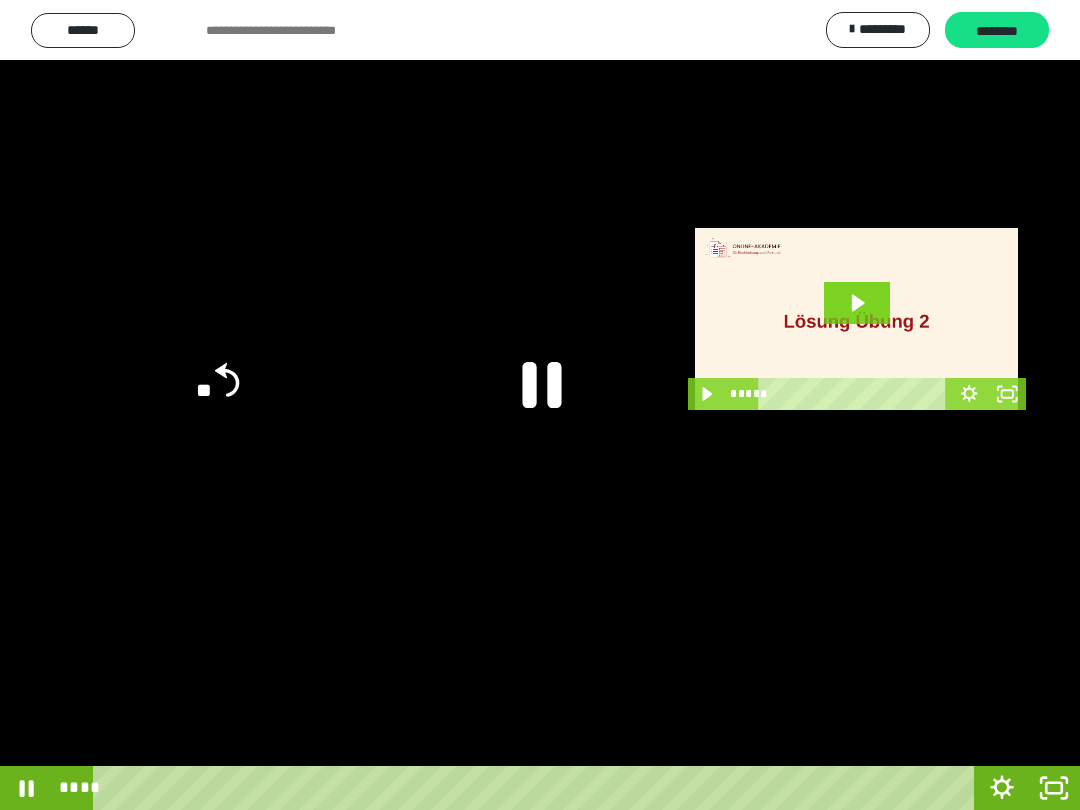 click 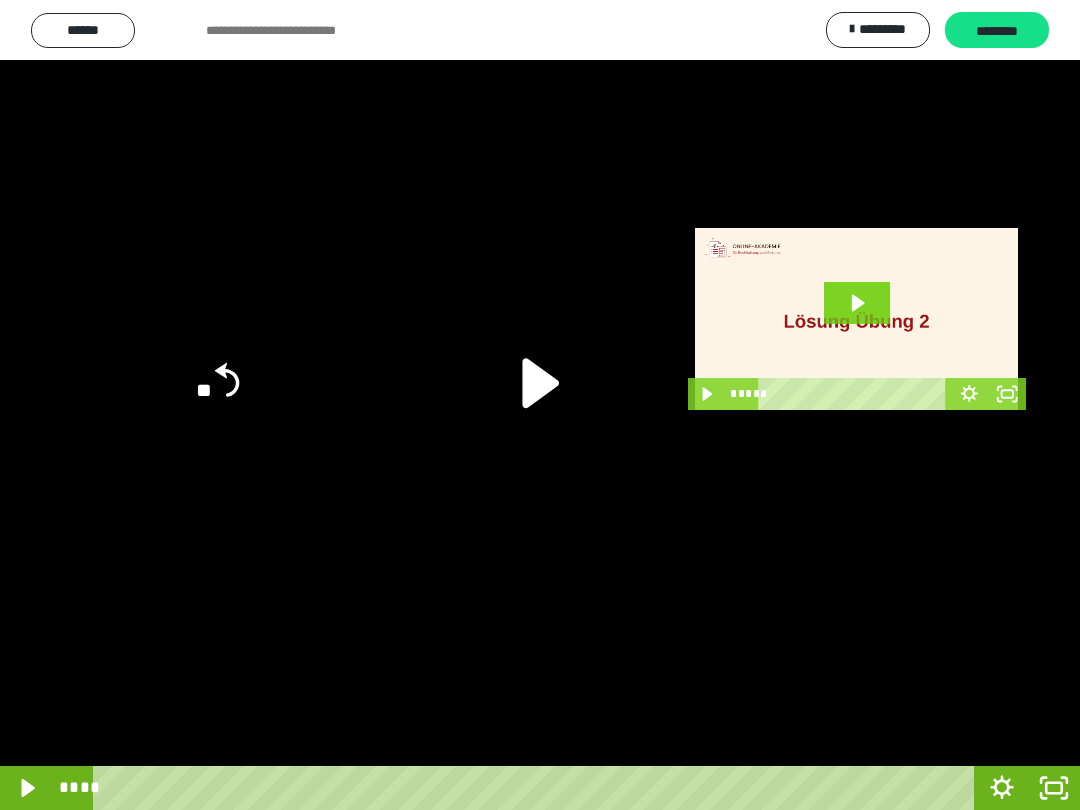 click 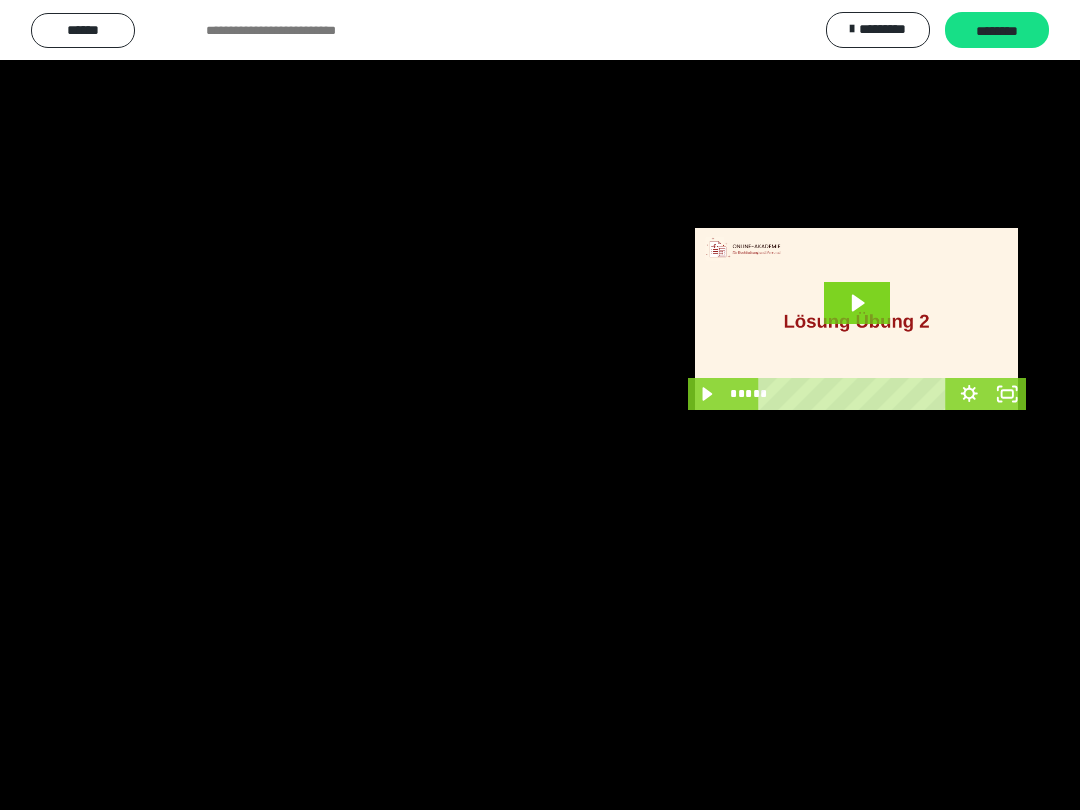 click at bounding box center (540, 405) 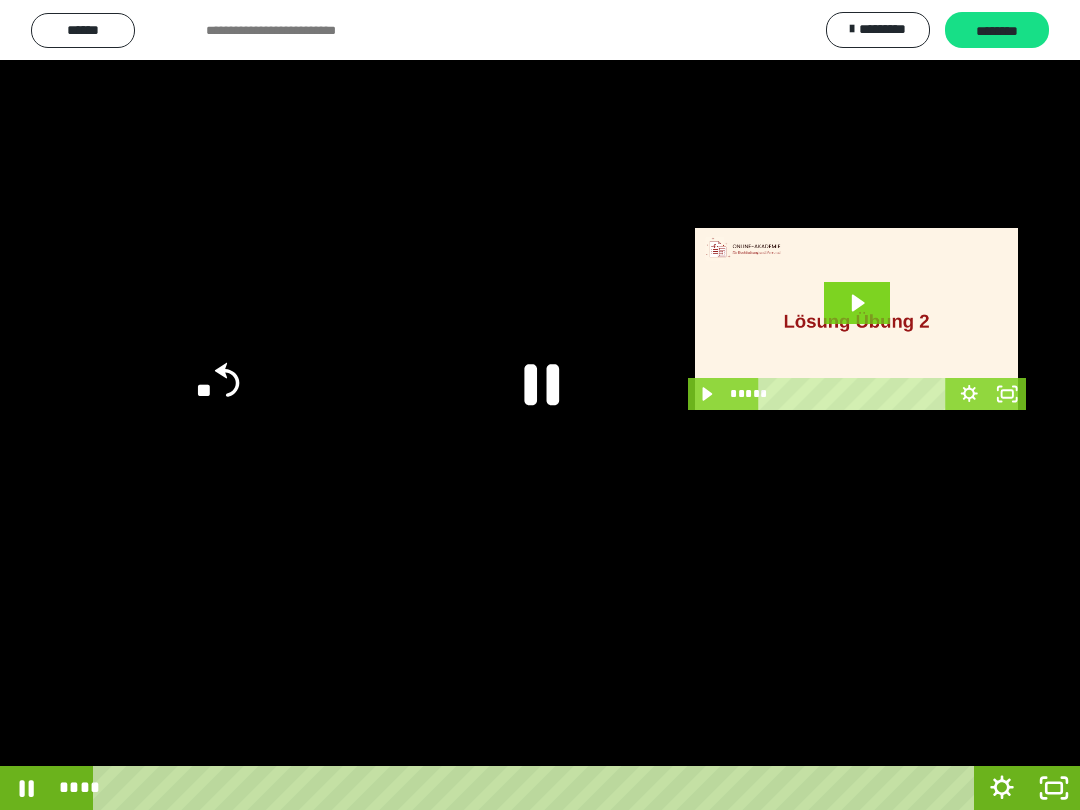 click 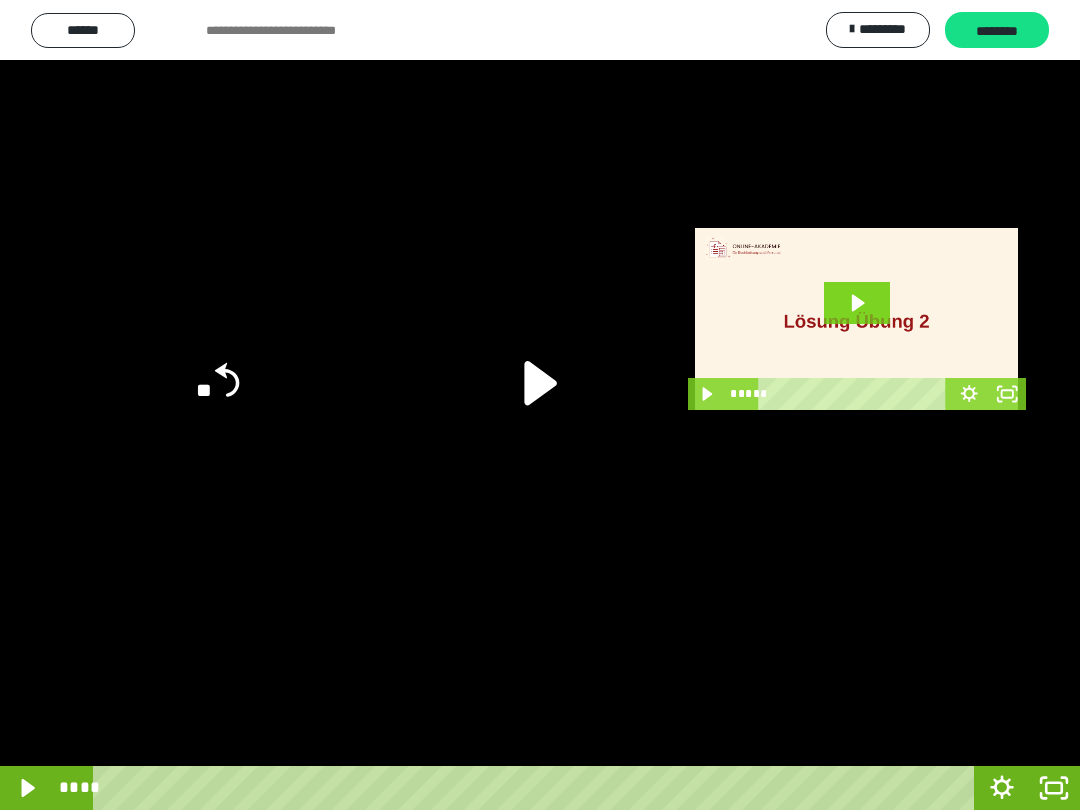 click at bounding box center (540, 405) 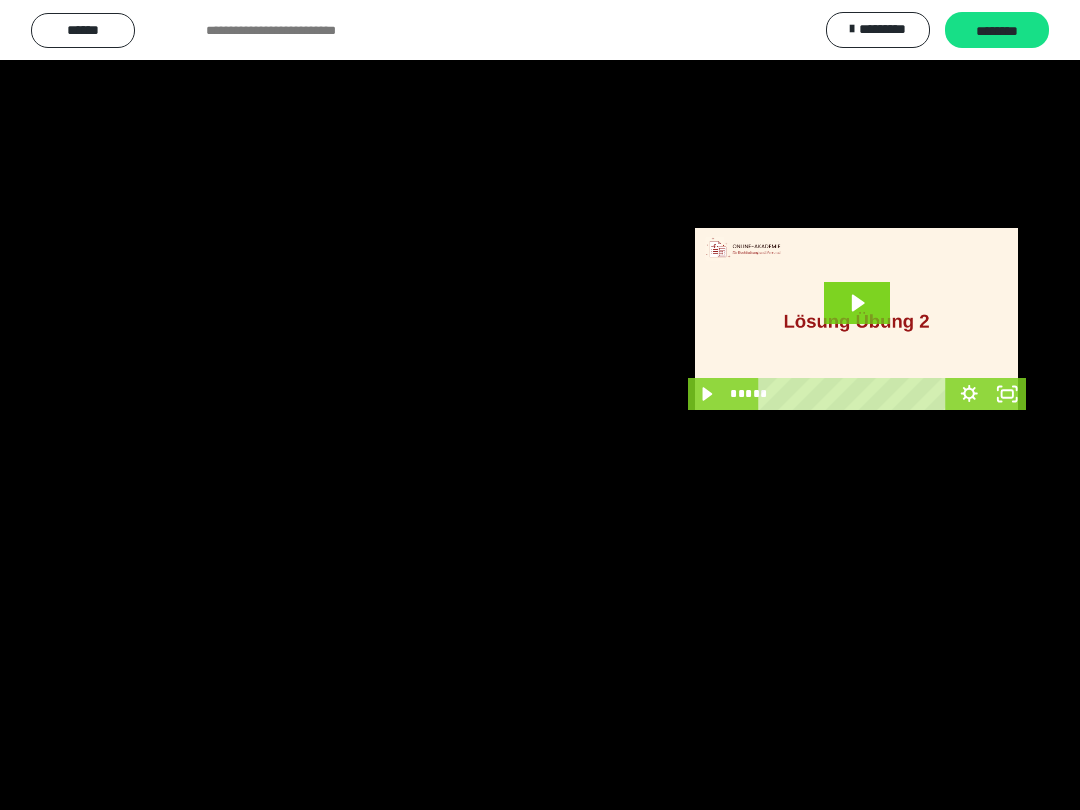 click at bounding box center (540, 405) 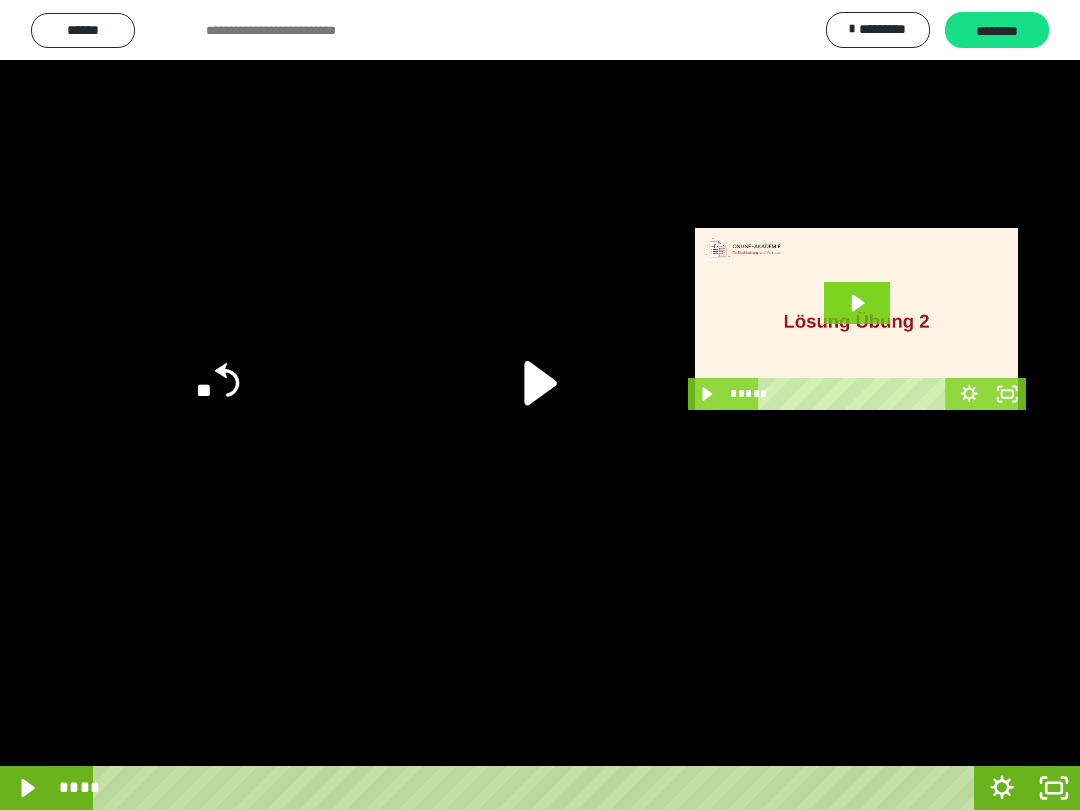 click on "**" 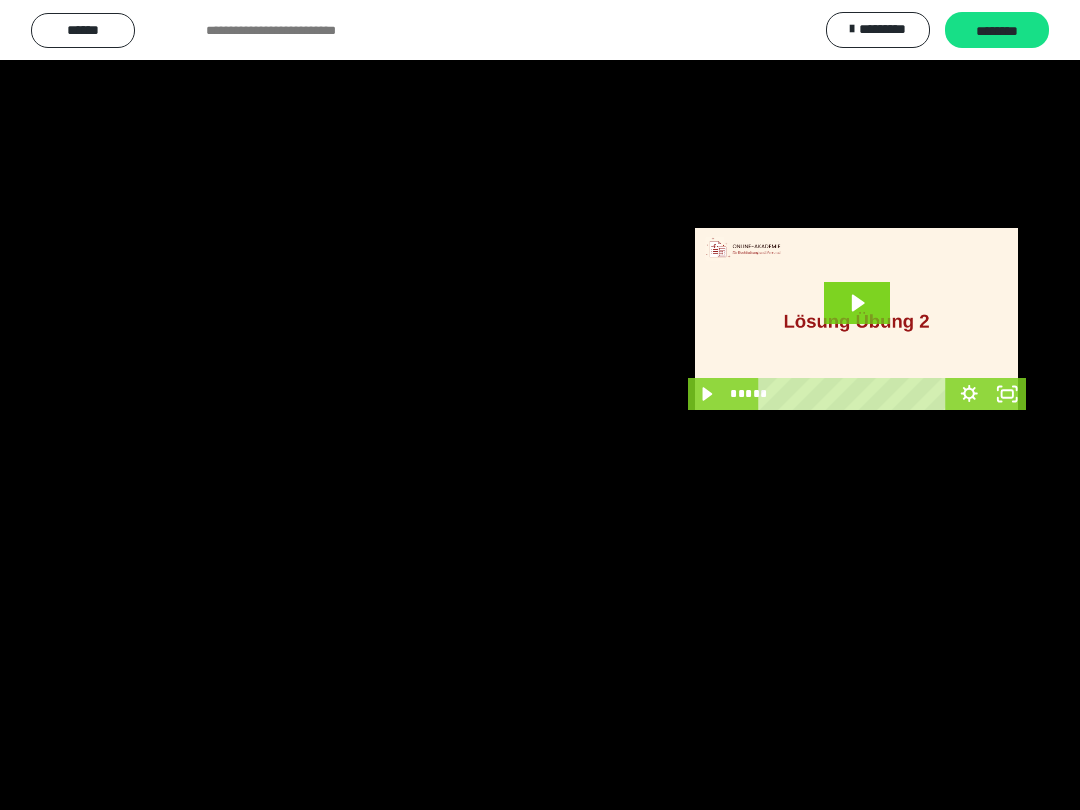 click at bounding box center [540, 405] 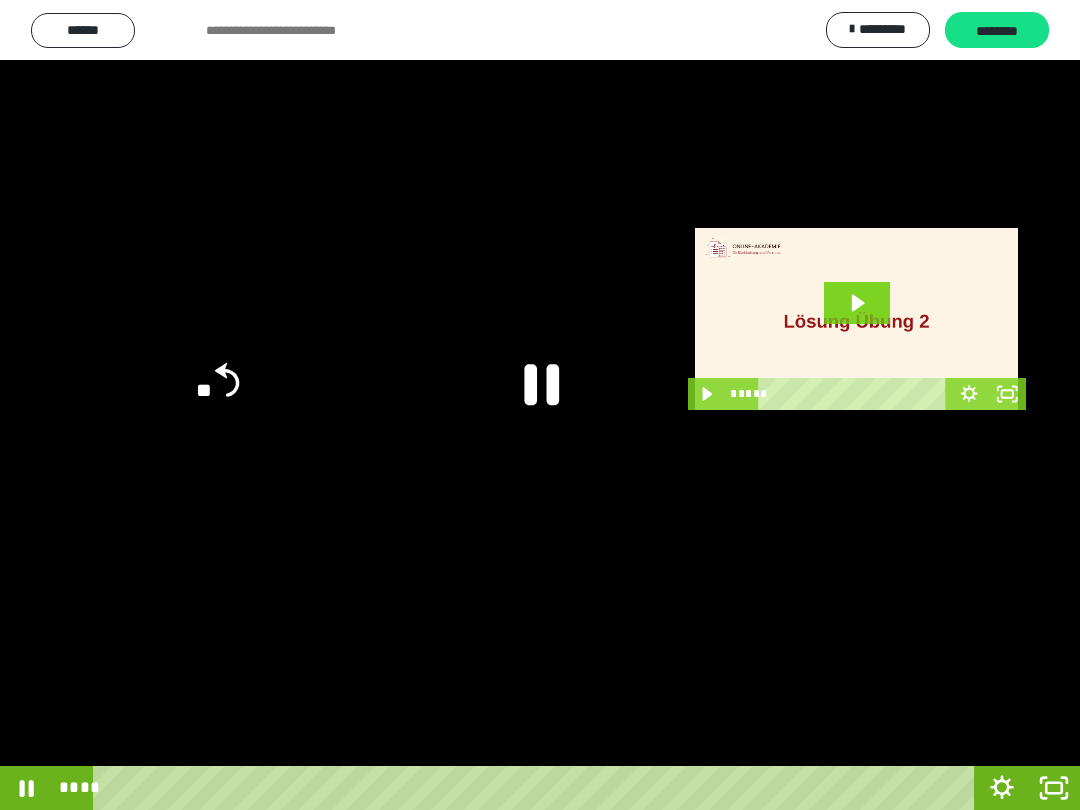 click 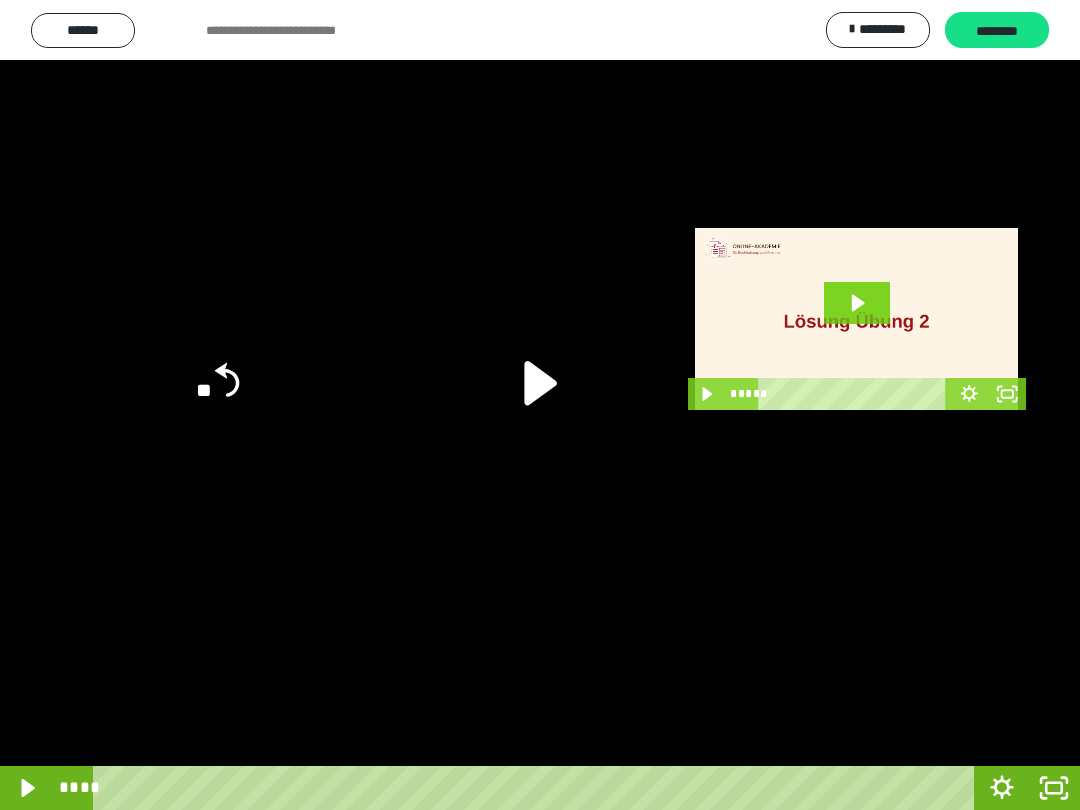 click 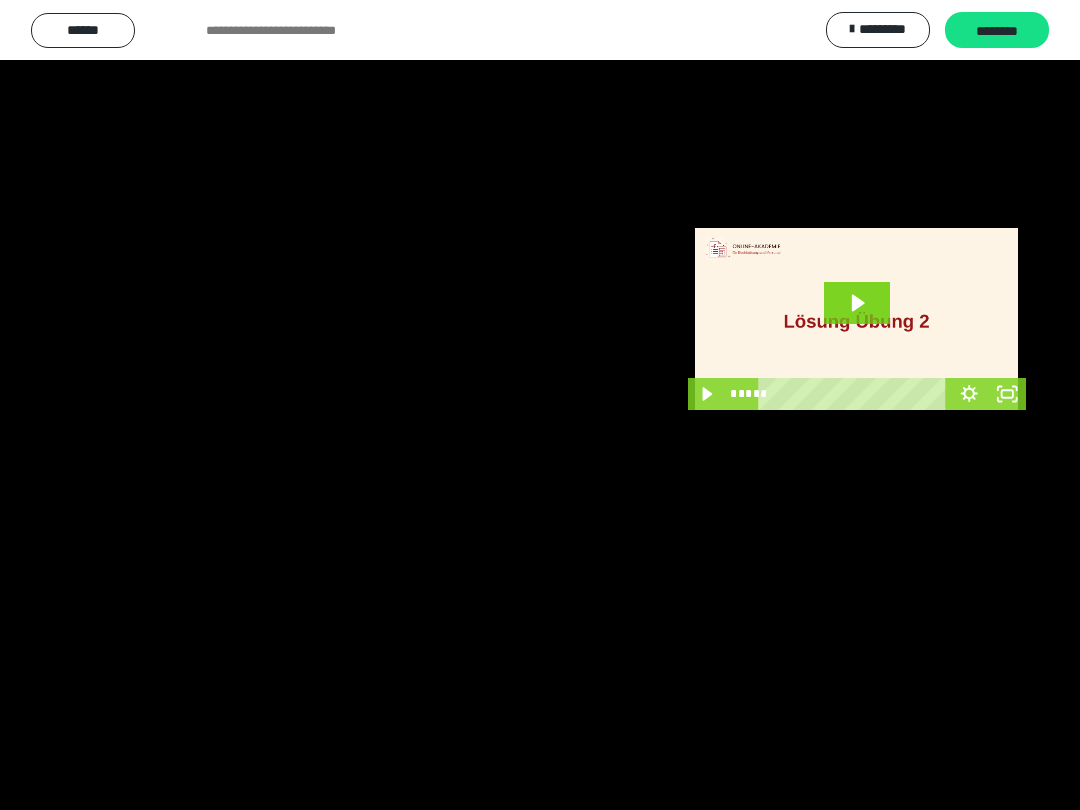 click at bounding box center [540, 405] 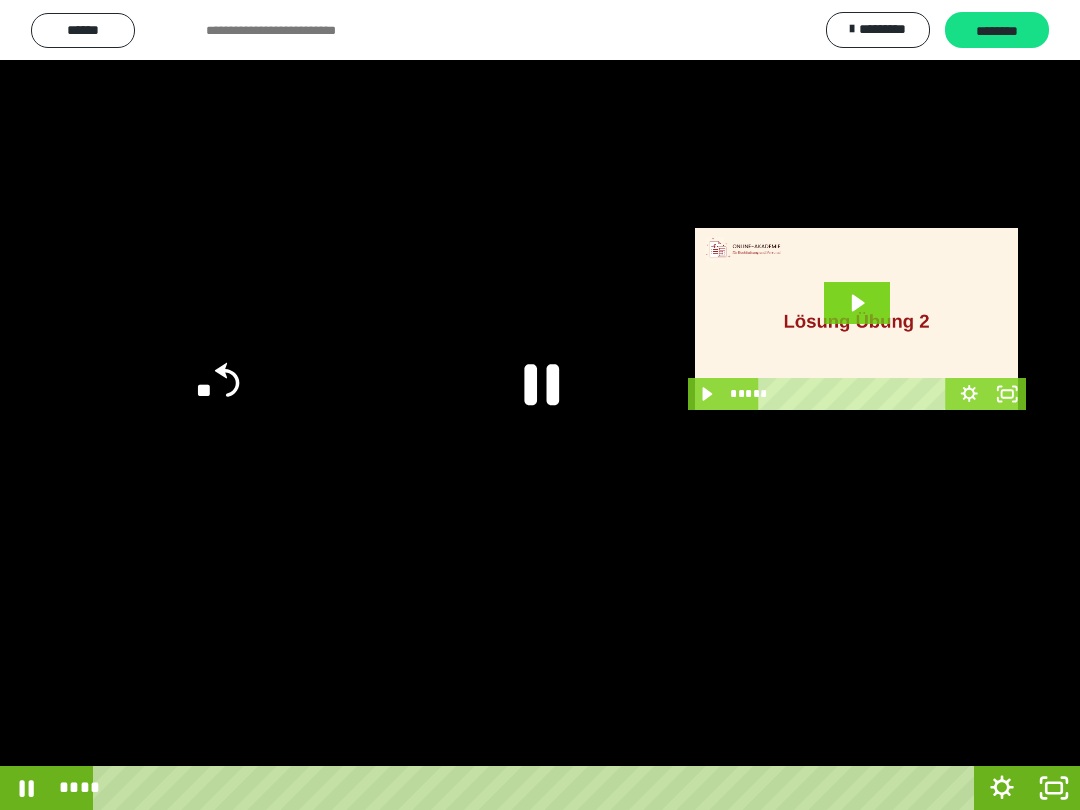 click 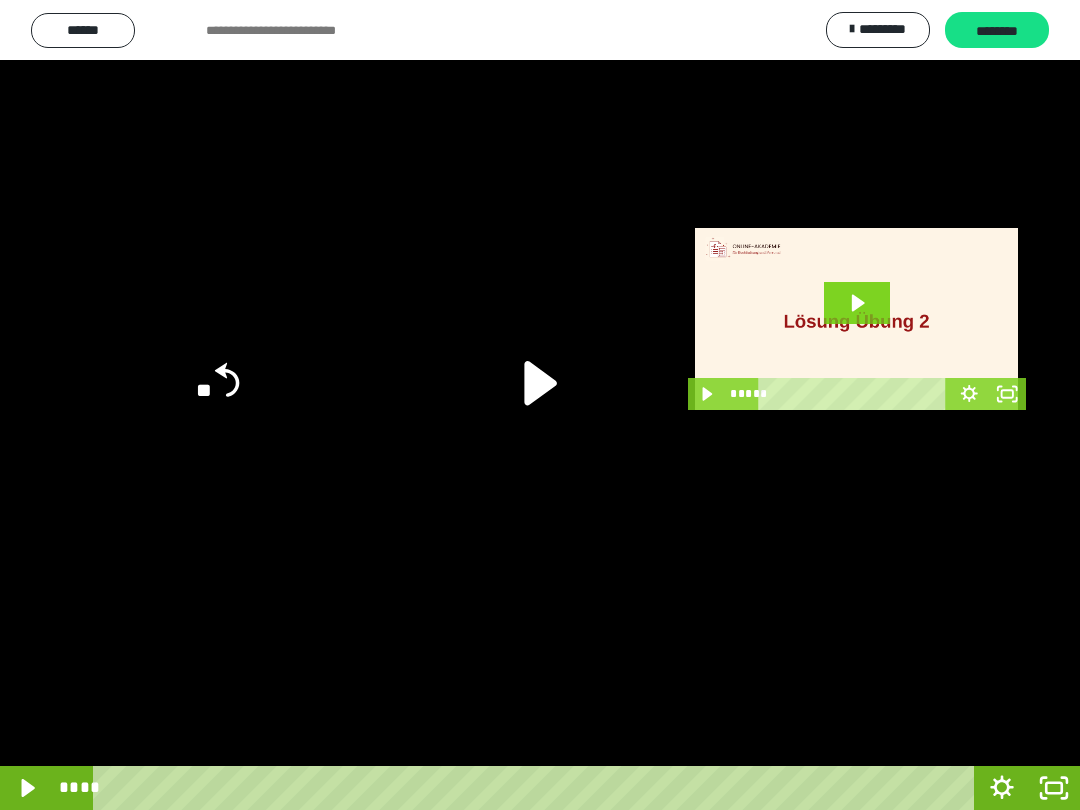 scroll, scrollTop: 21, scrollLeft: 0, axis: vertical 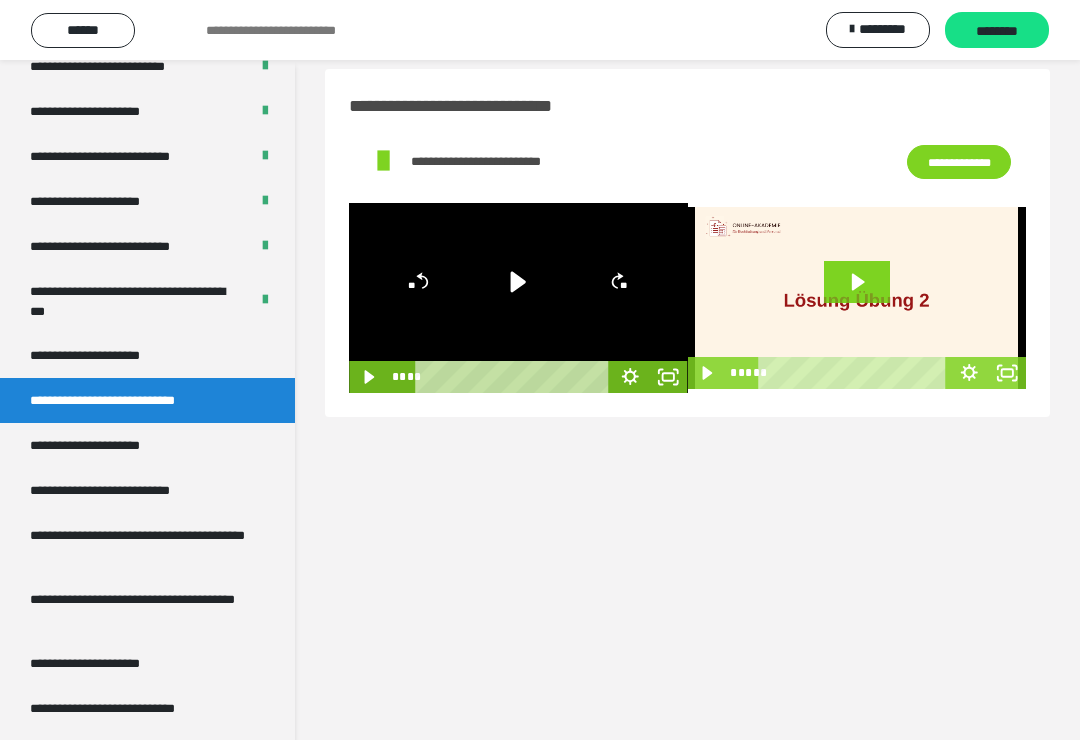 click 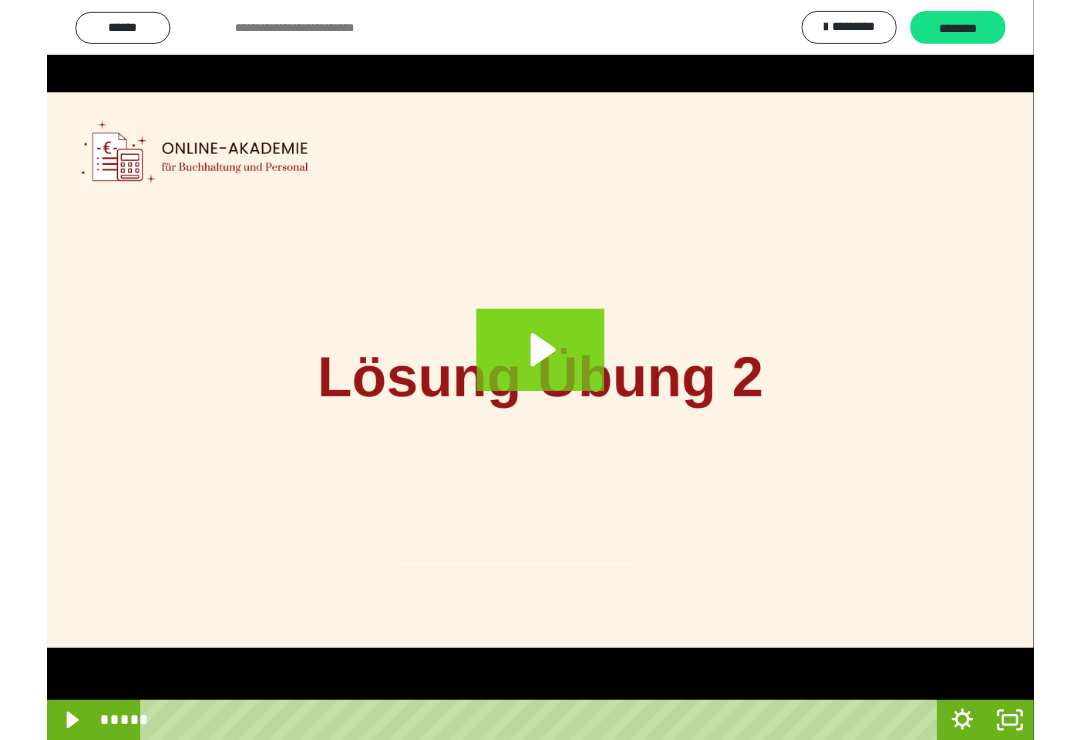 scroll, scrollTop: 0, scrollLeft: 0, axis: both 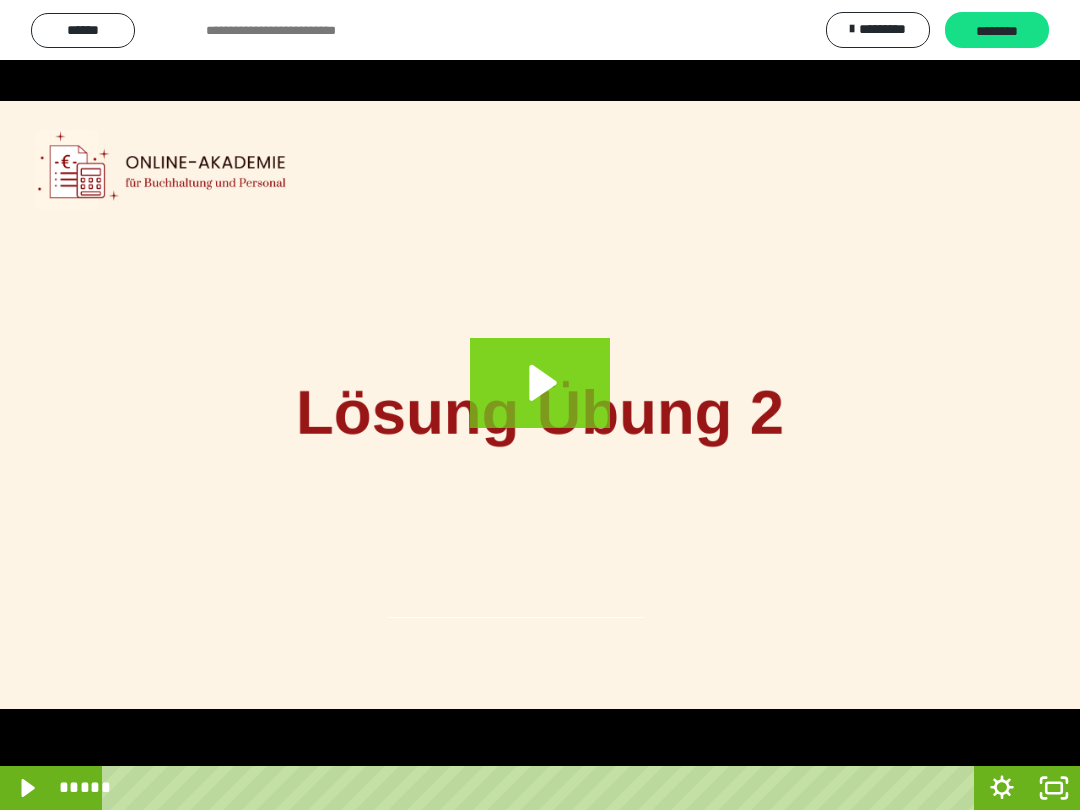 click 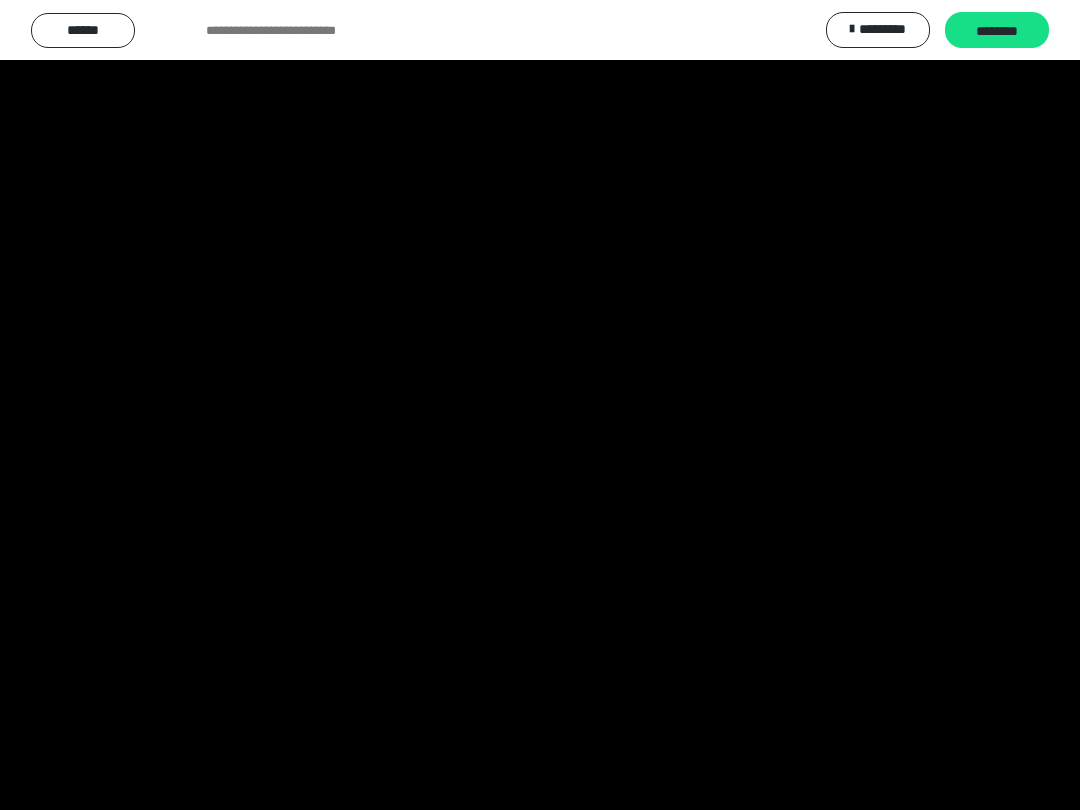 click at bounding box center [540, 405] 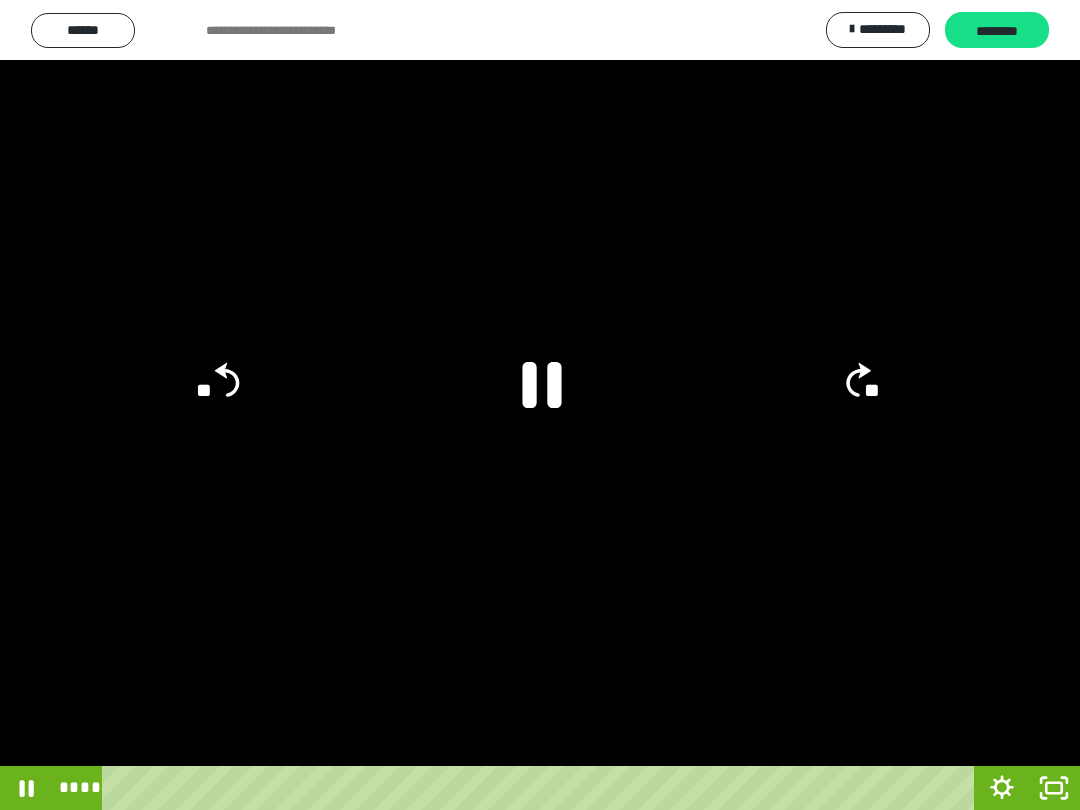 click 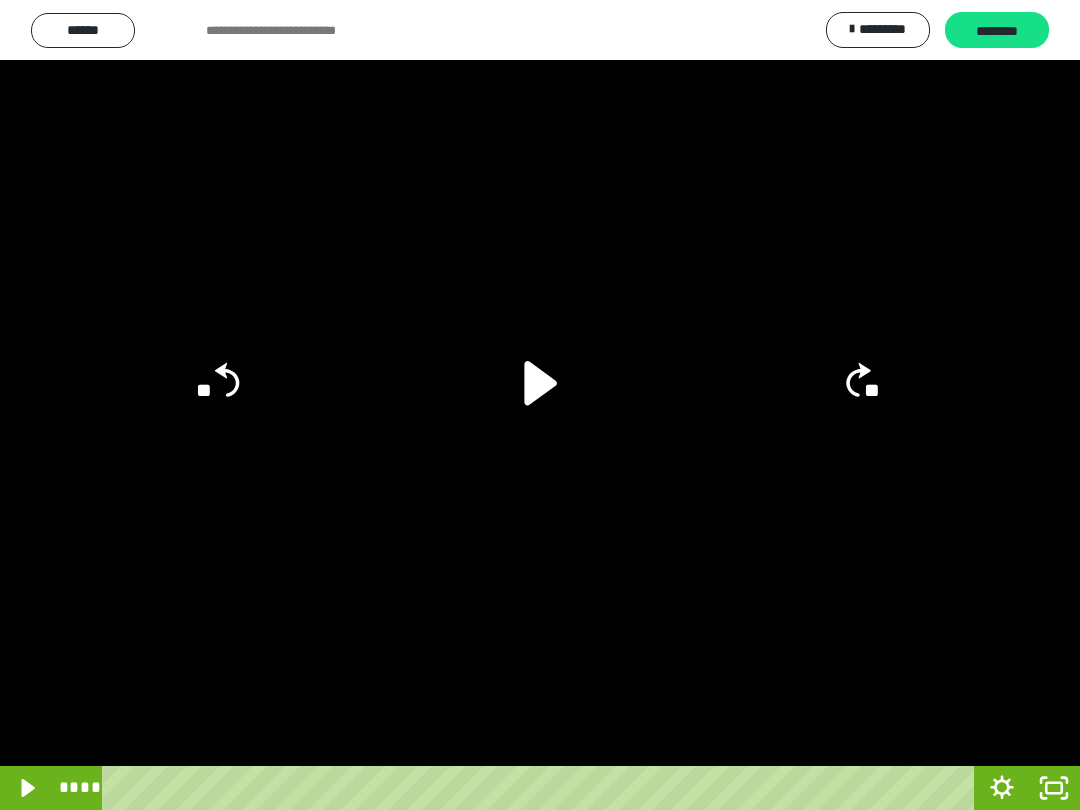 click 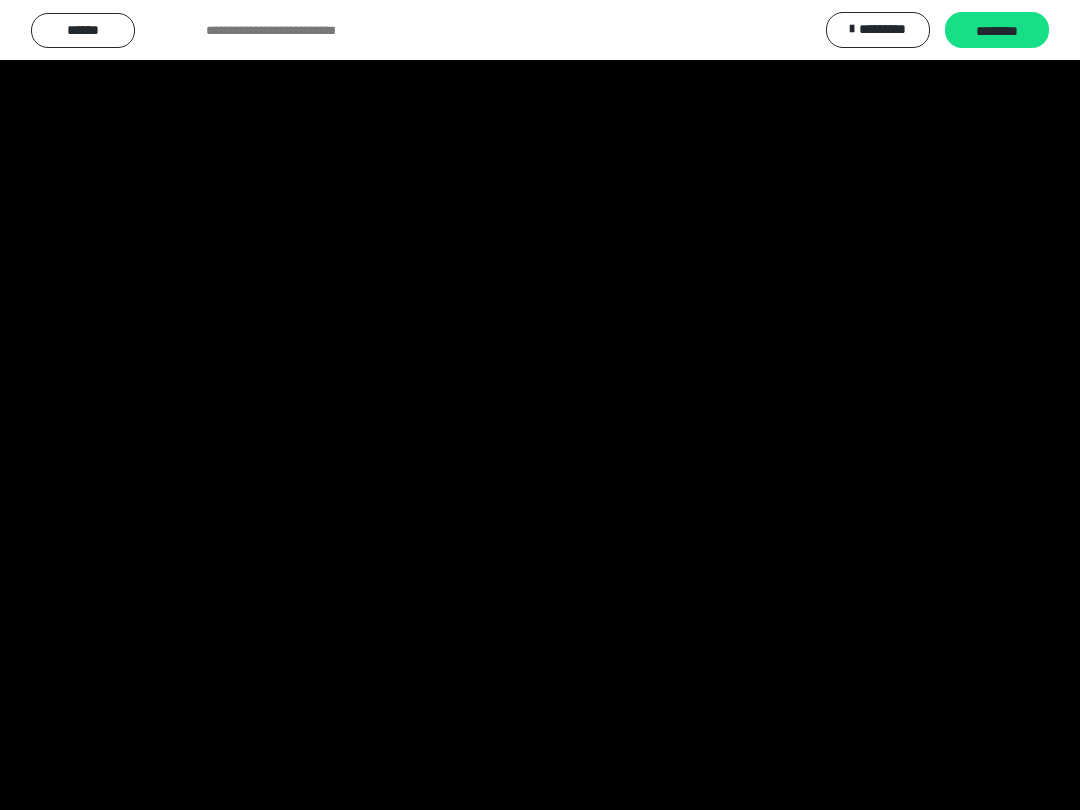 click at bounding box center [540, 405] 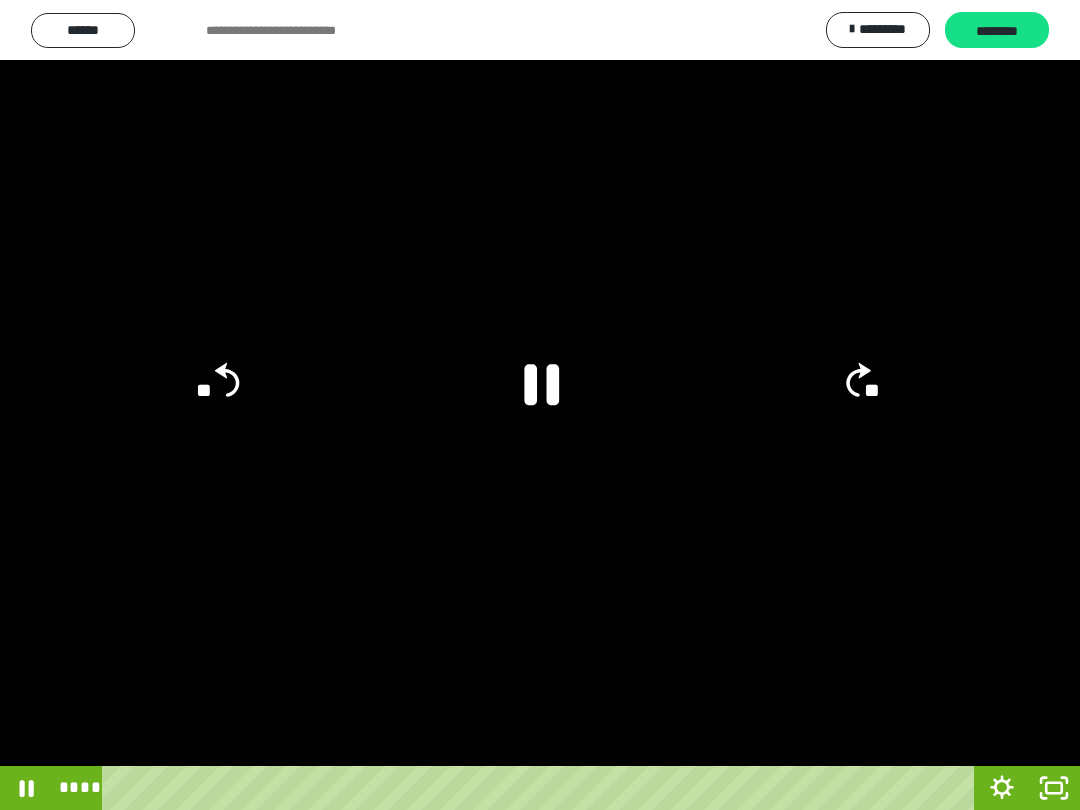 click 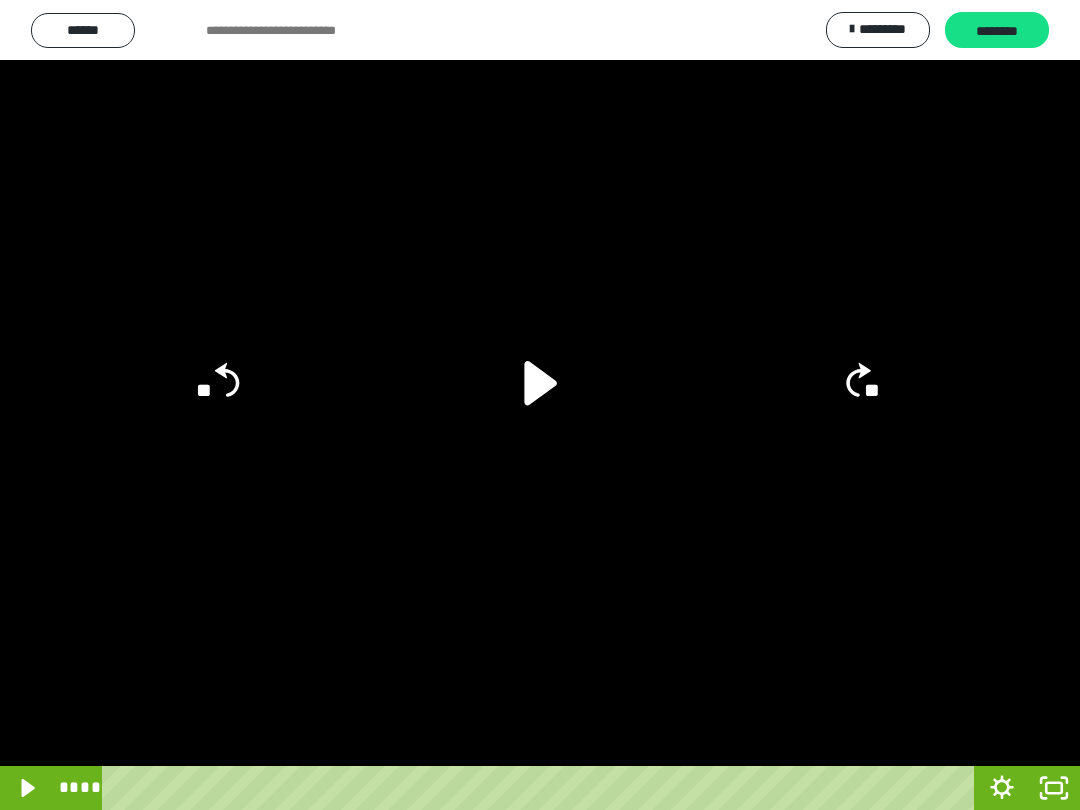 click 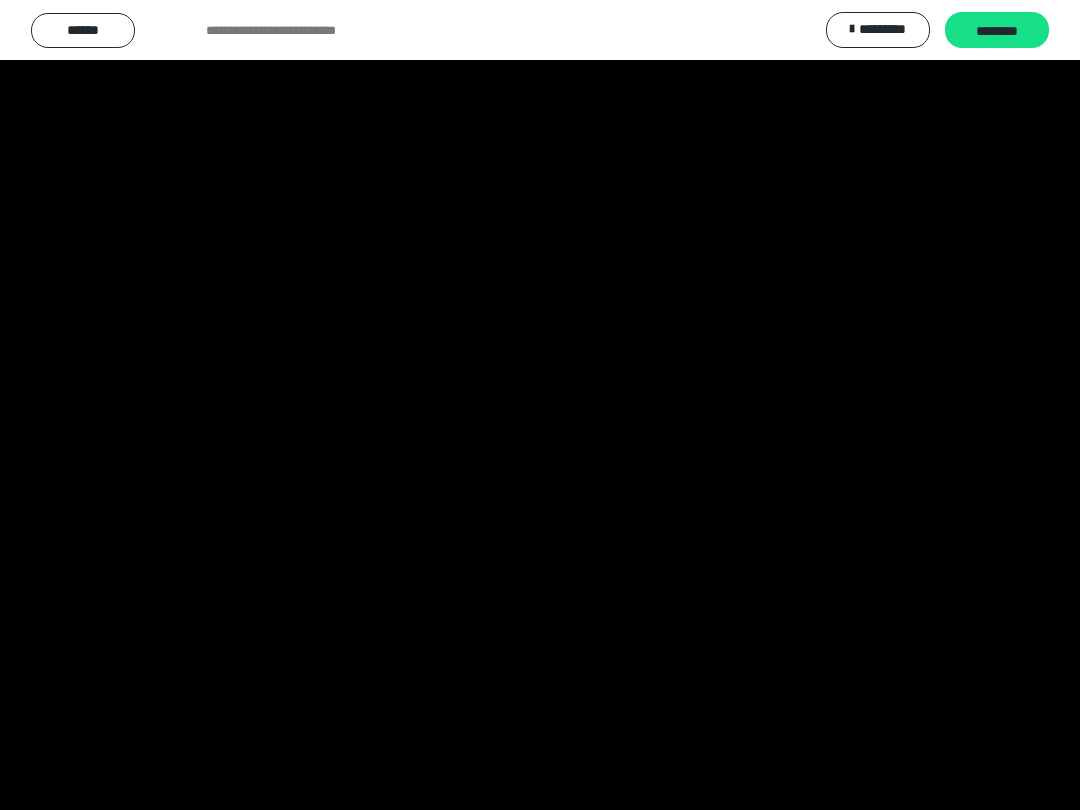 click at bounding box center [540, 405] 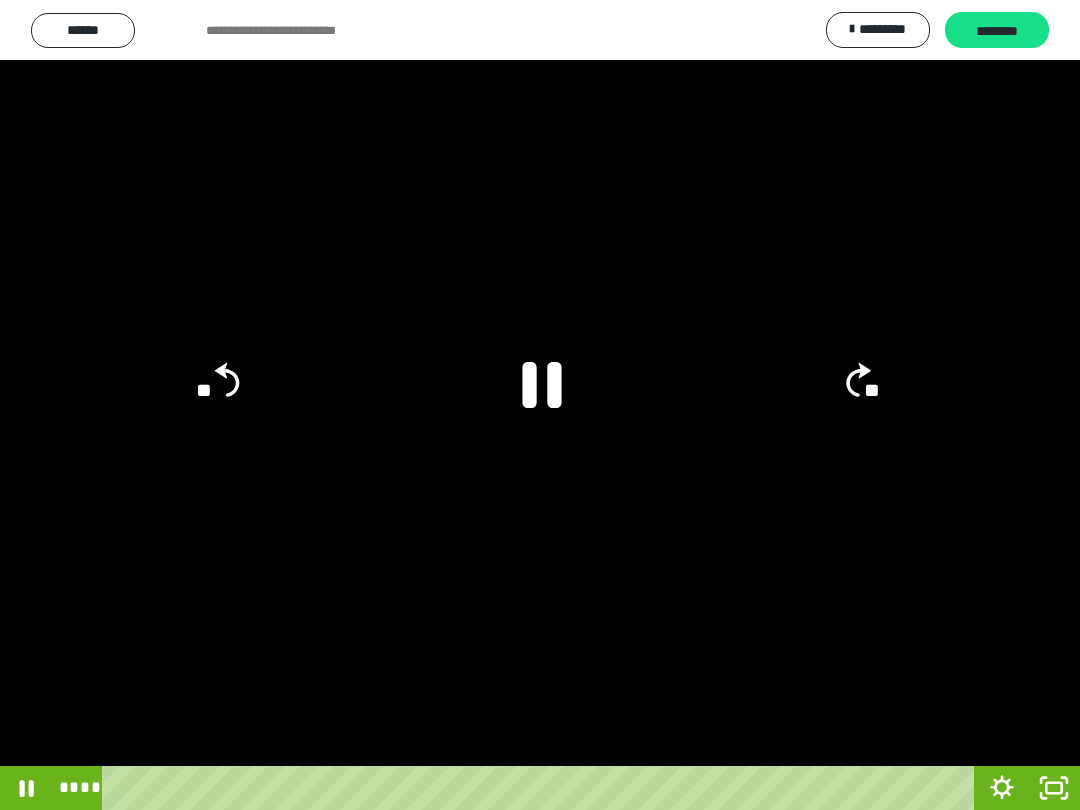 click 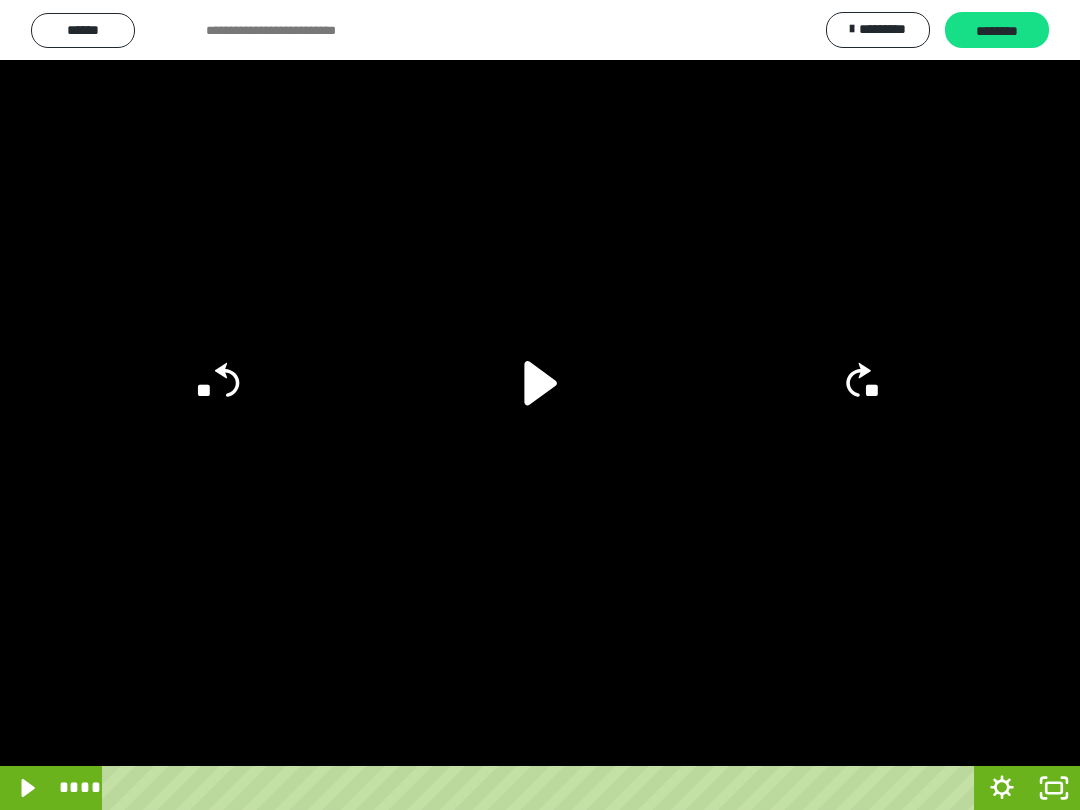 click 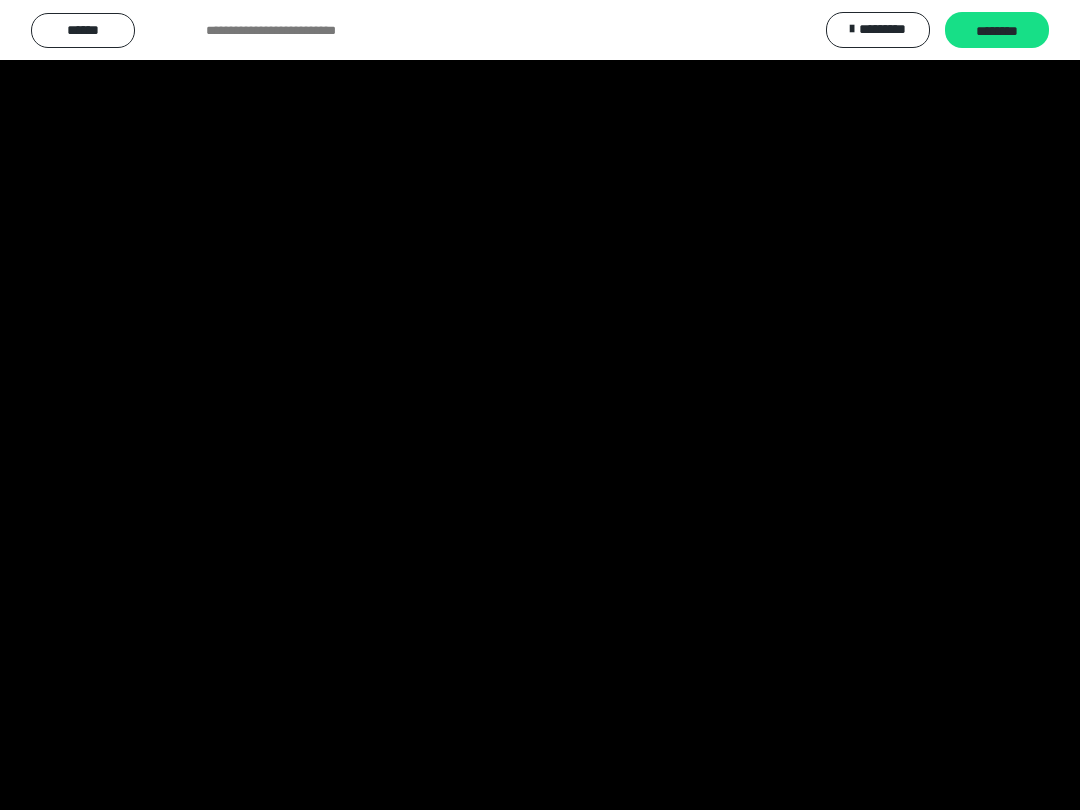 click at bounding box center (540, 405) 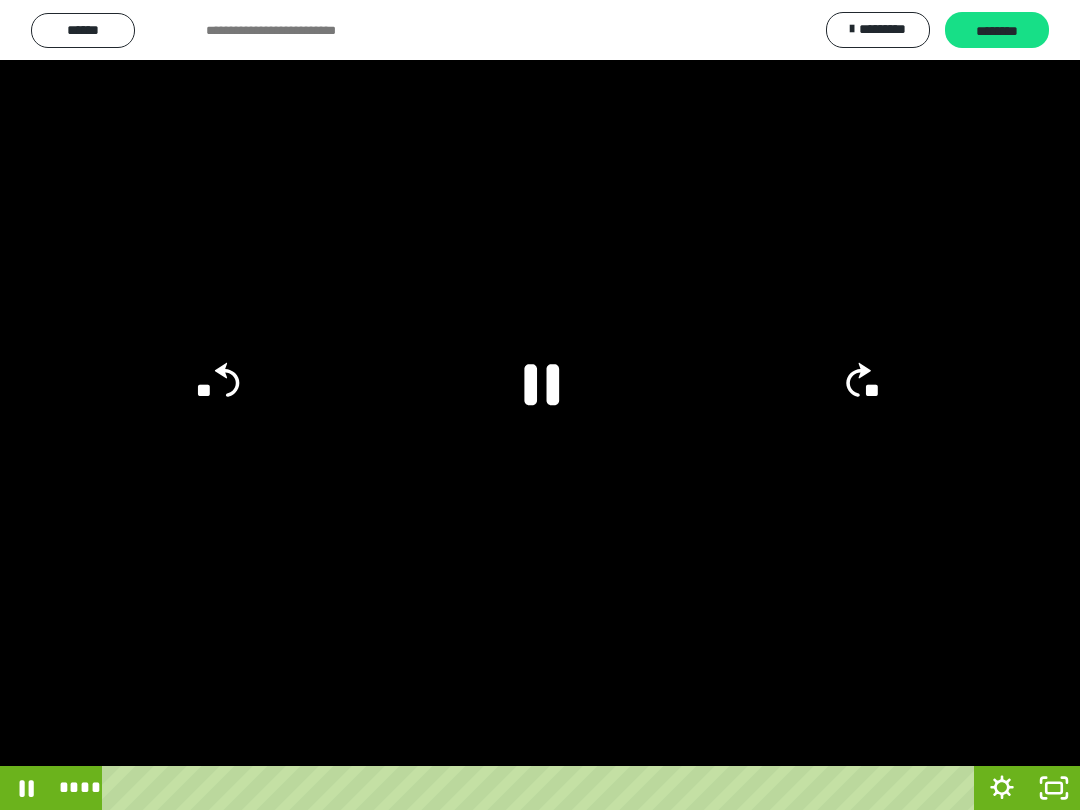 click 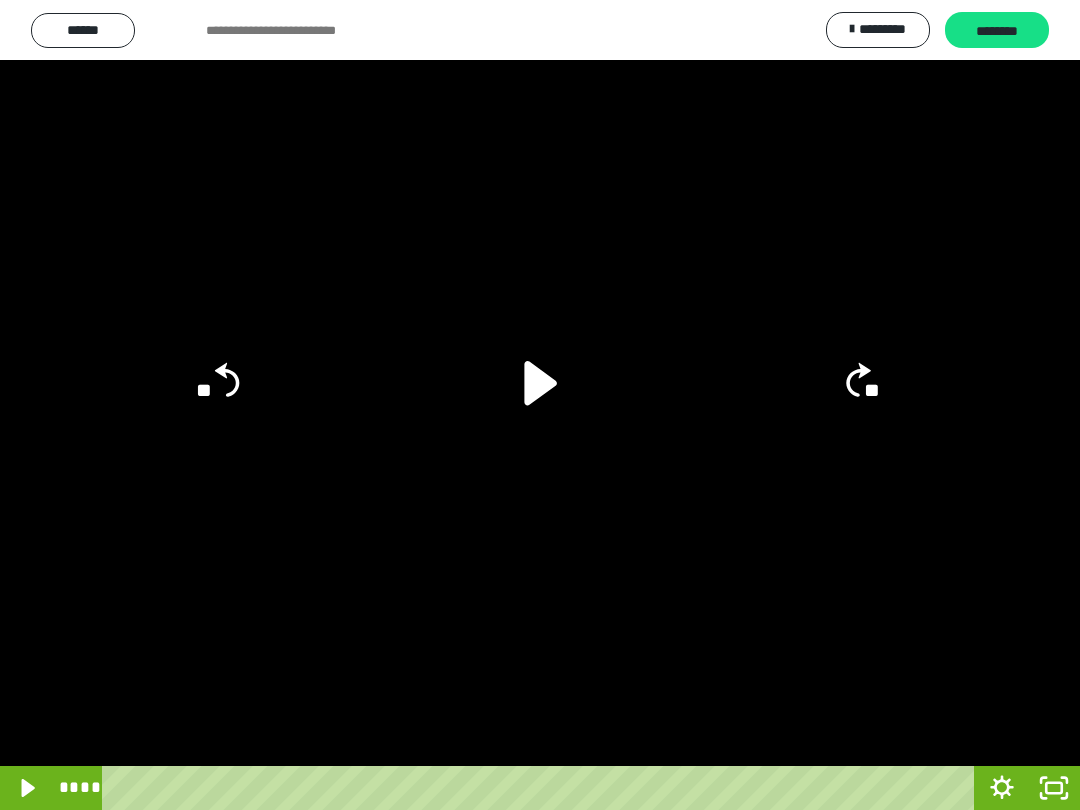 click 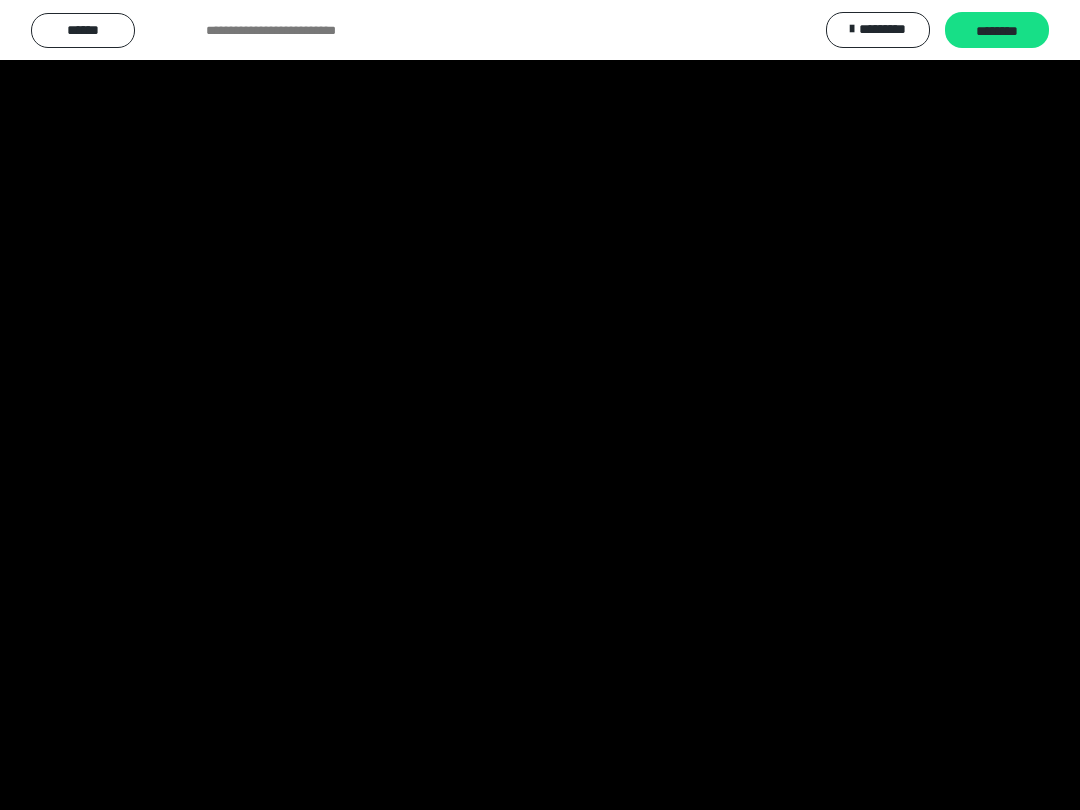 click at bounding box center (540, 405) 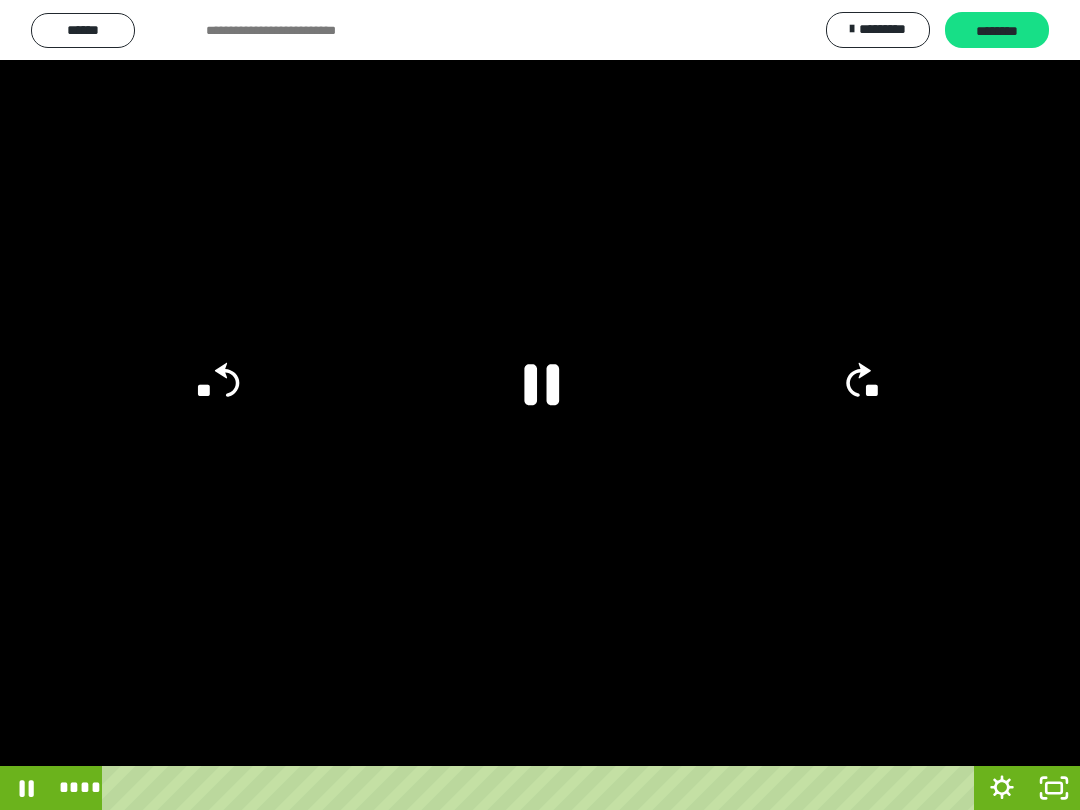 click 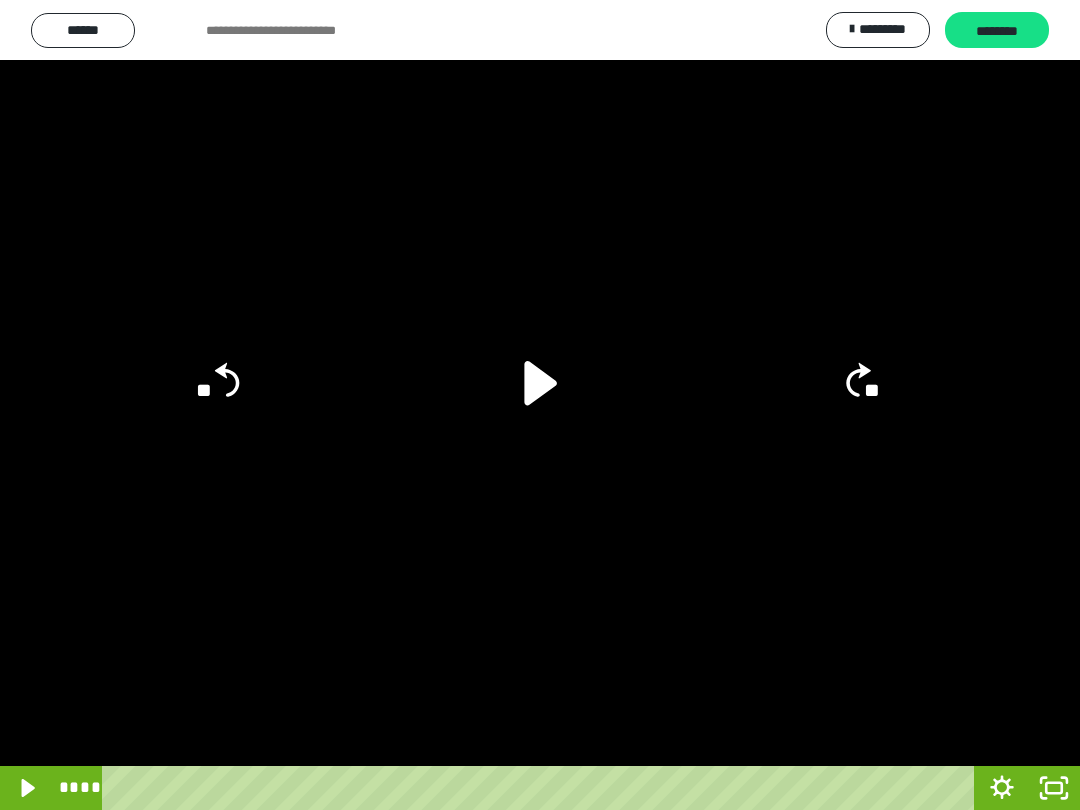 click on "**" 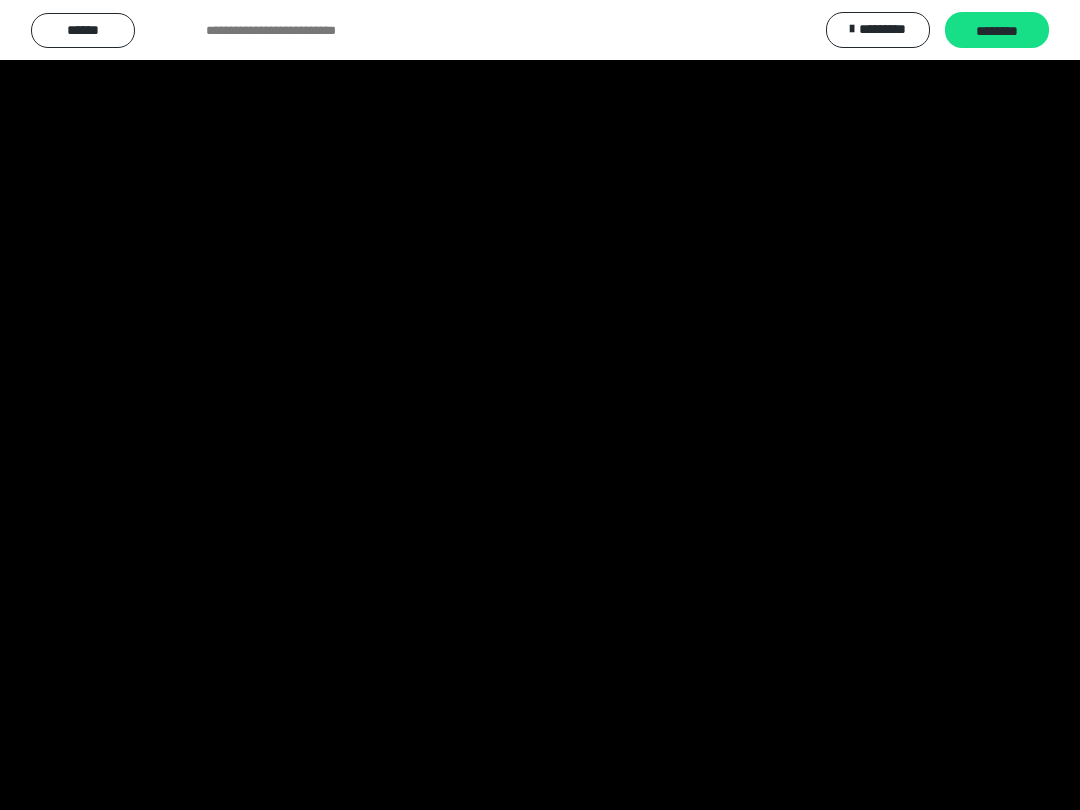 click at bounding box center [540, 405] 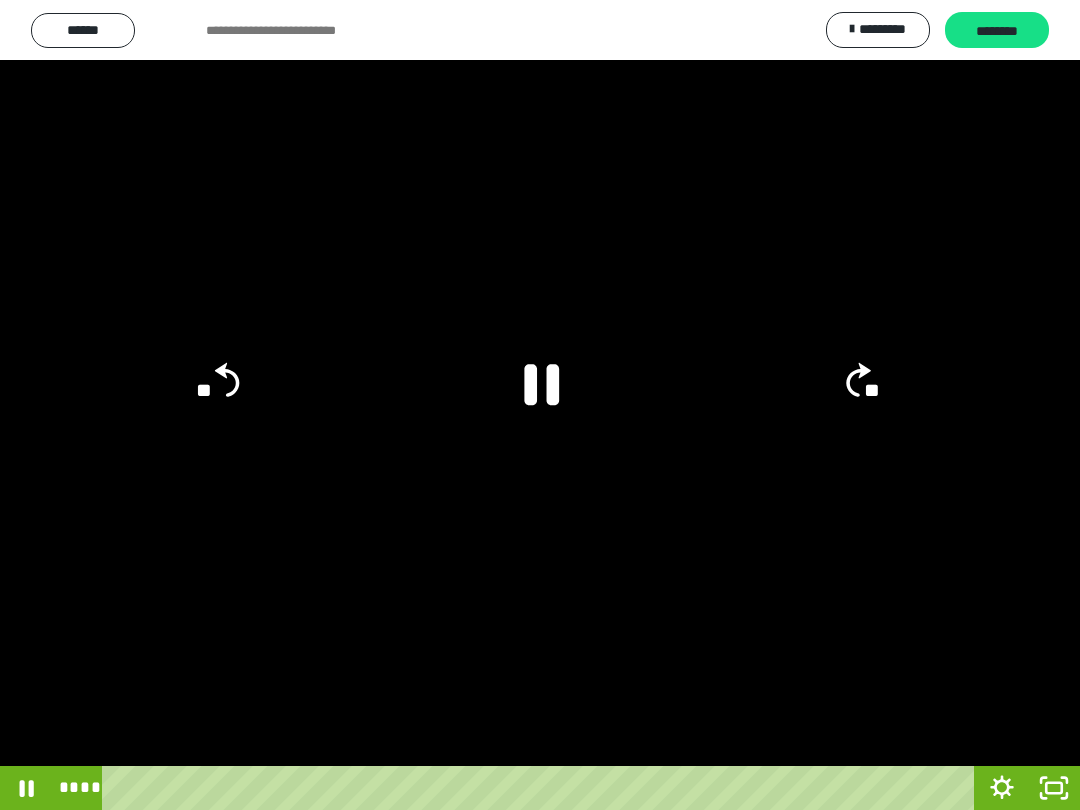 click 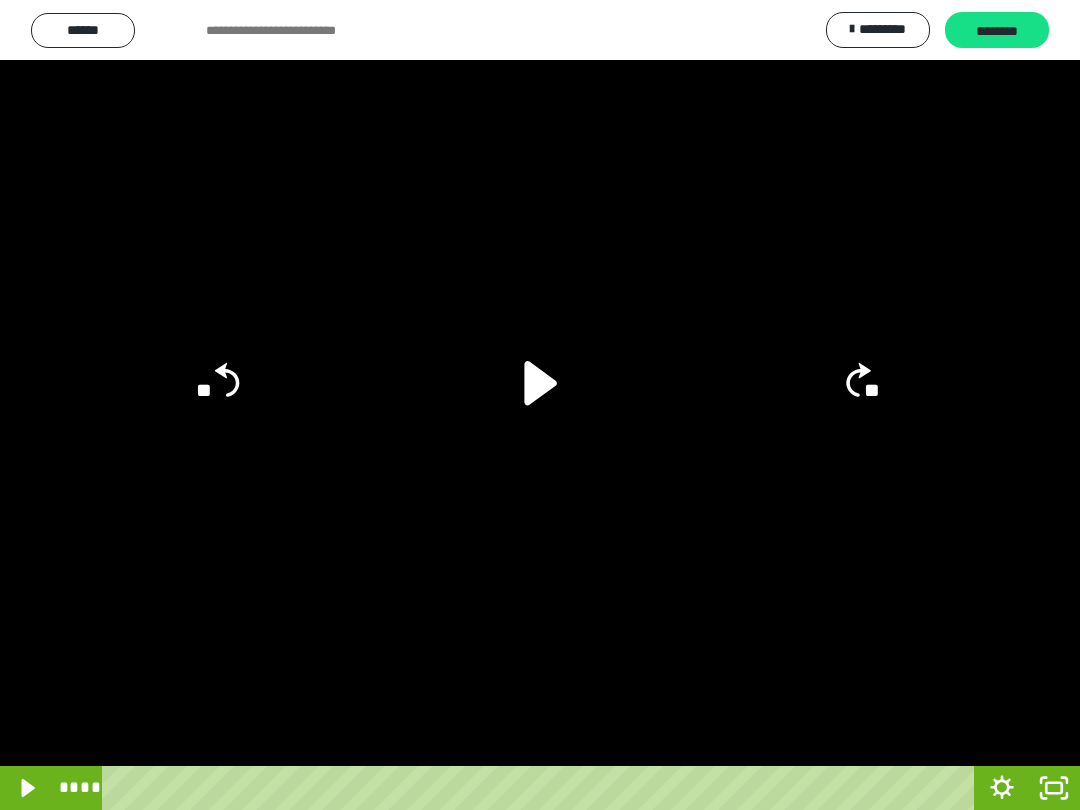 click 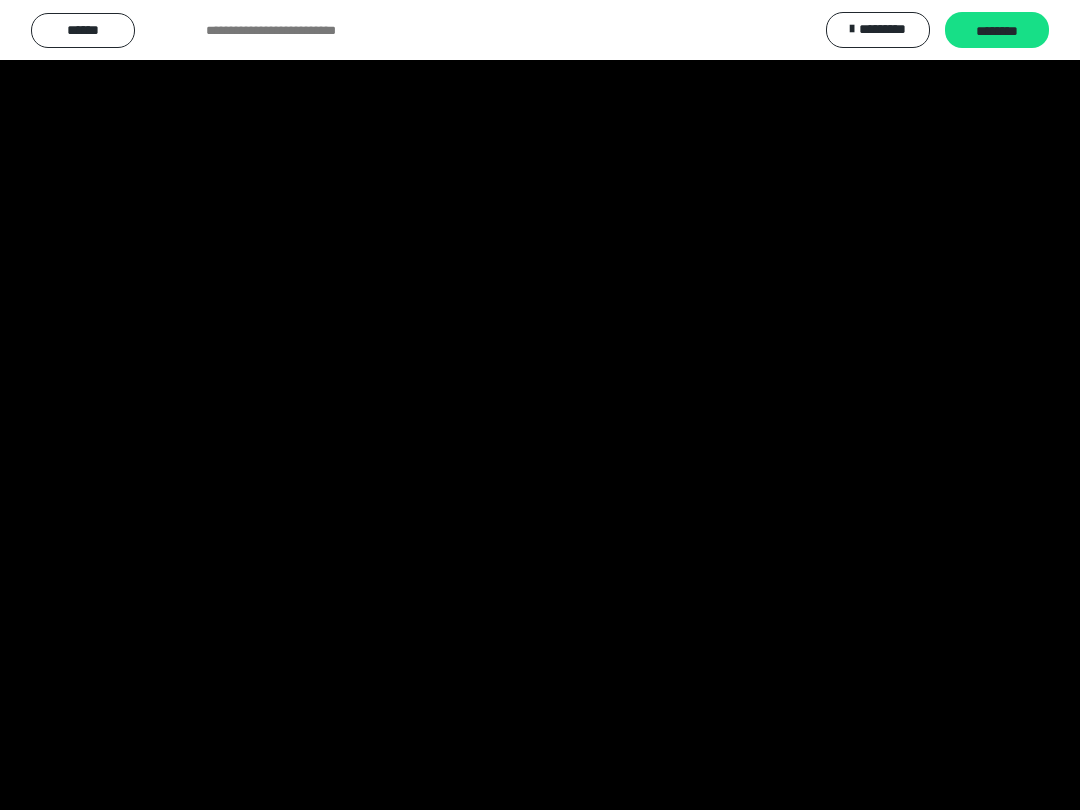 click at bounding box center [540, 405] 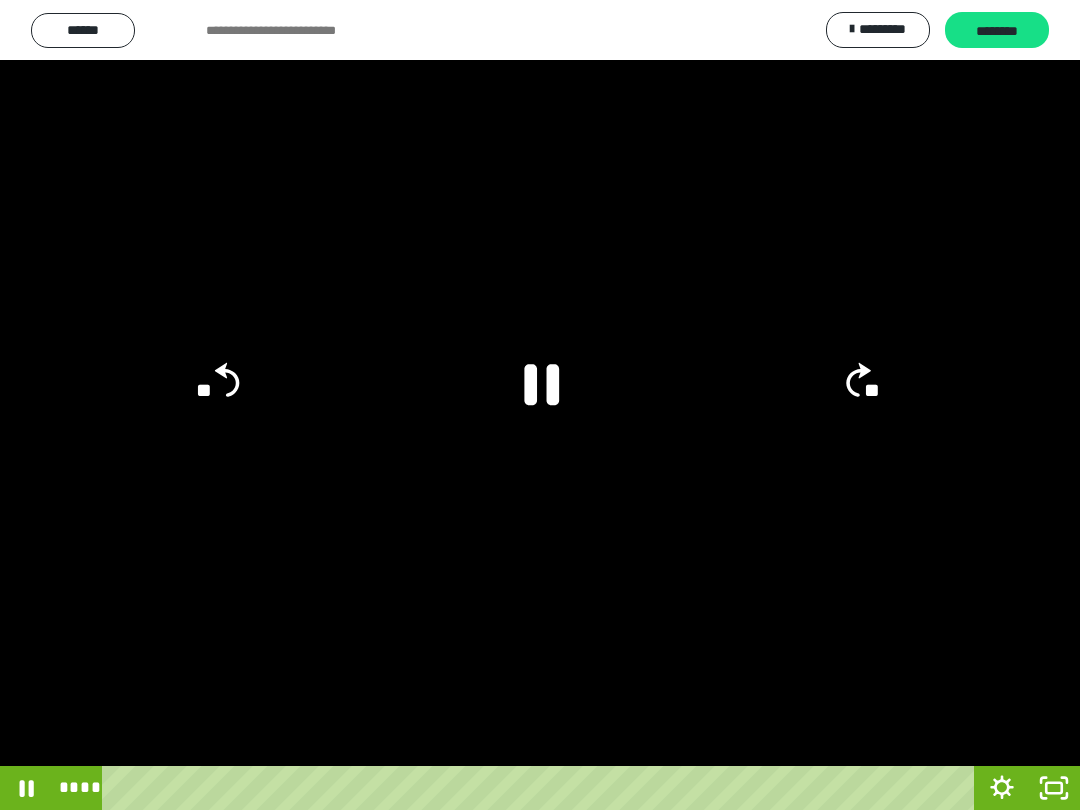 click 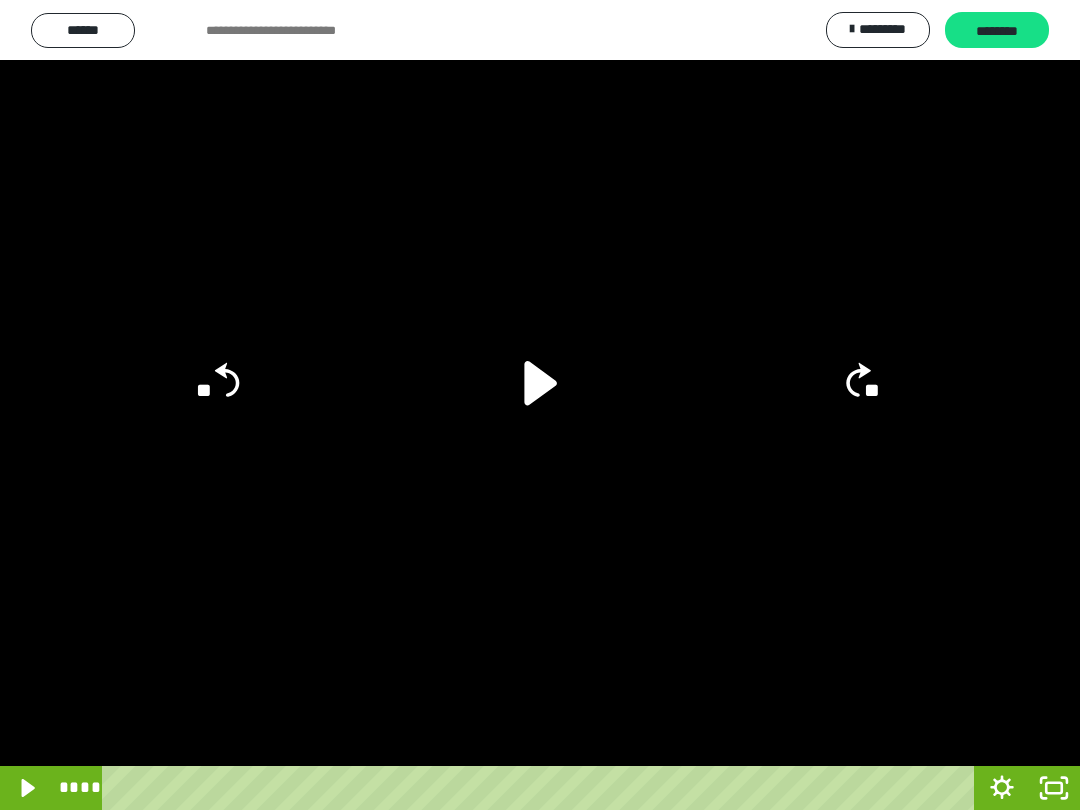 click 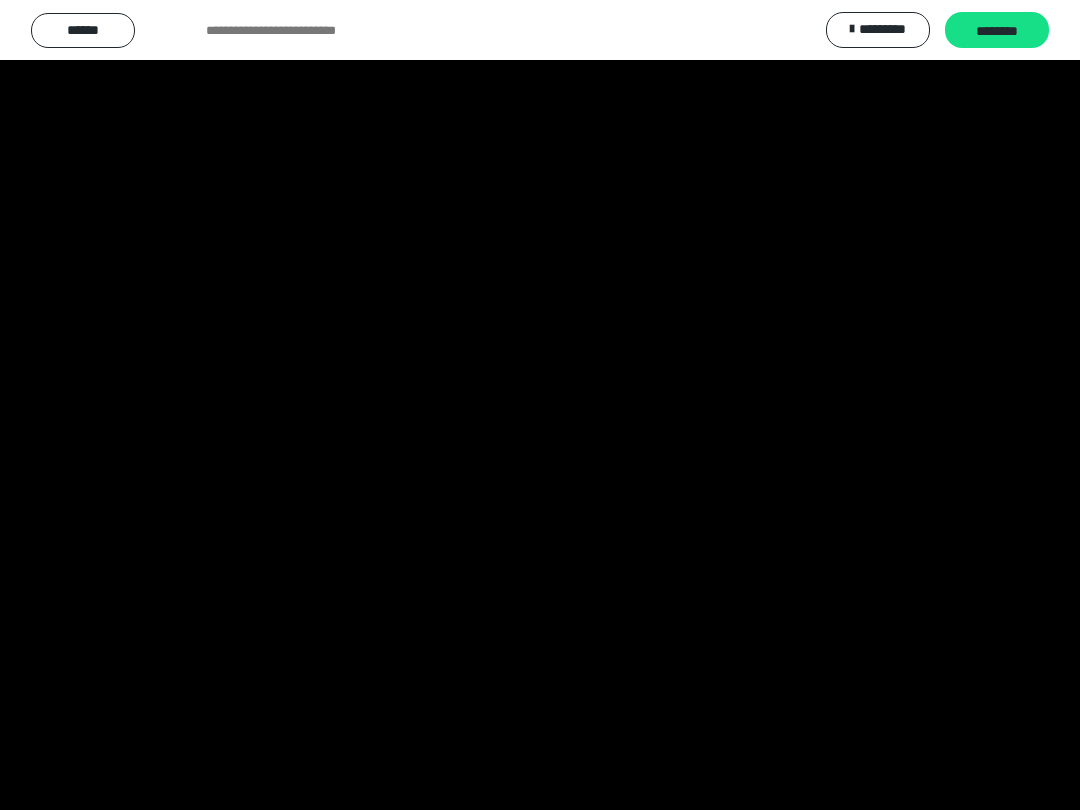 click at bounding box center [540, 405] 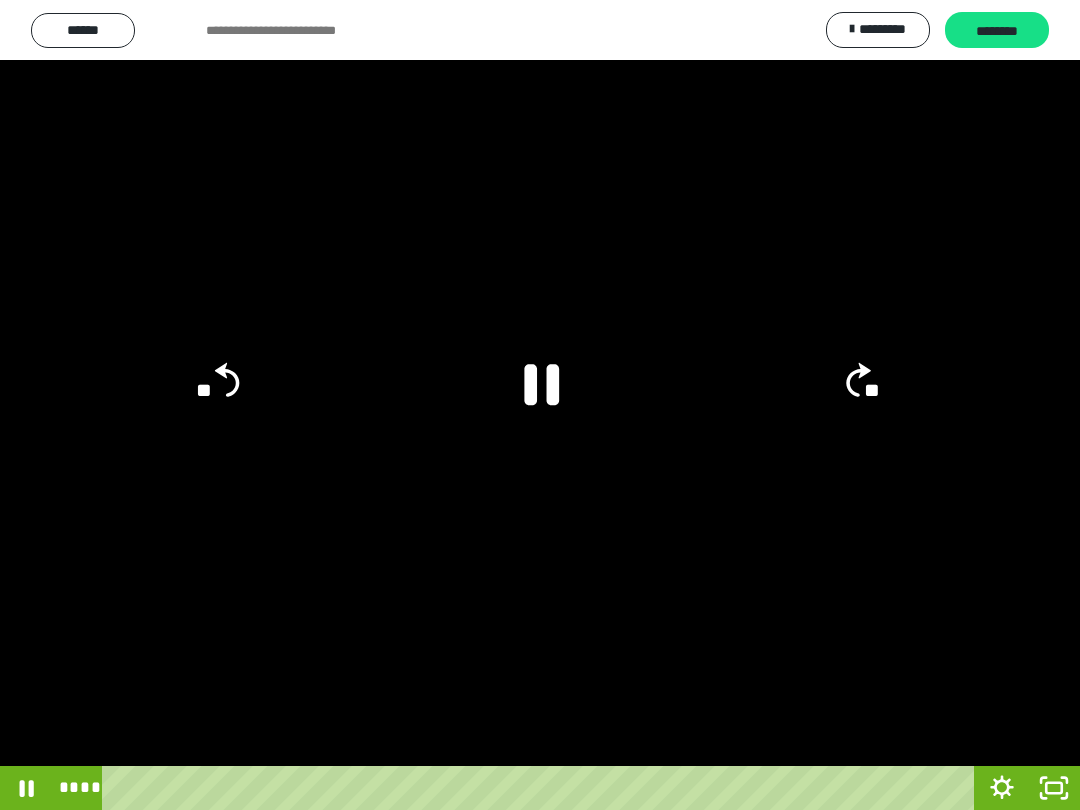 click 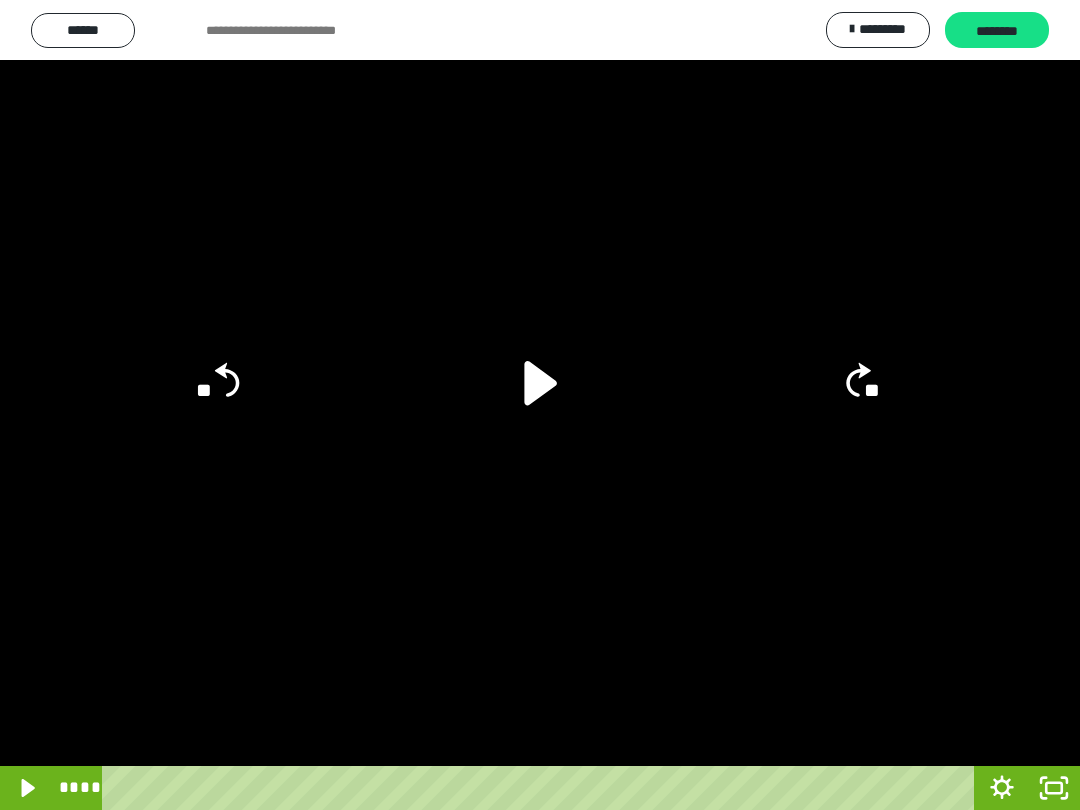click at bounding box center (540, 405) 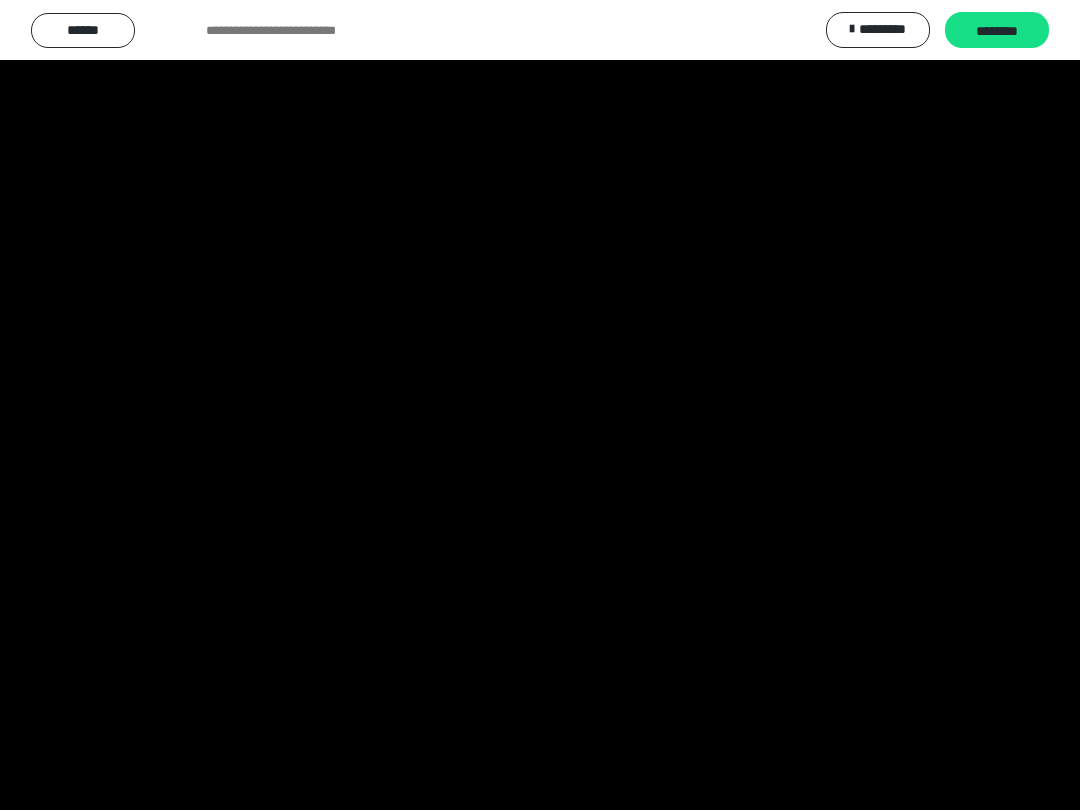 click at bounding box center [540, 405] 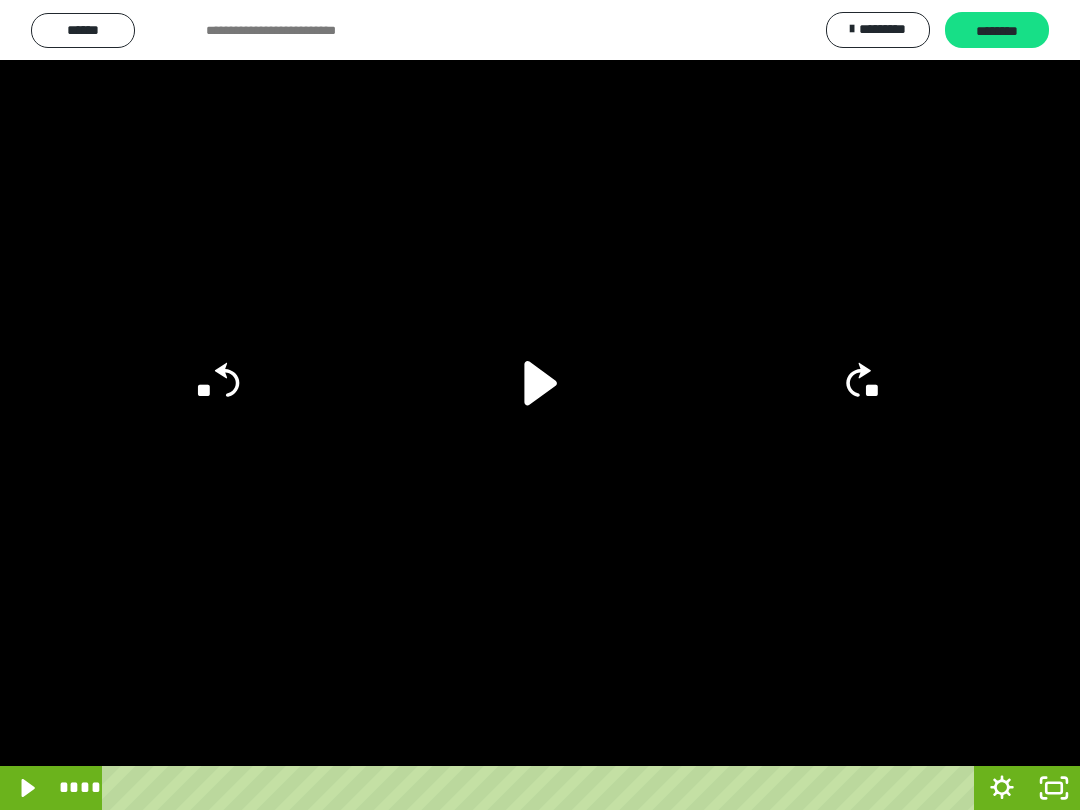 click 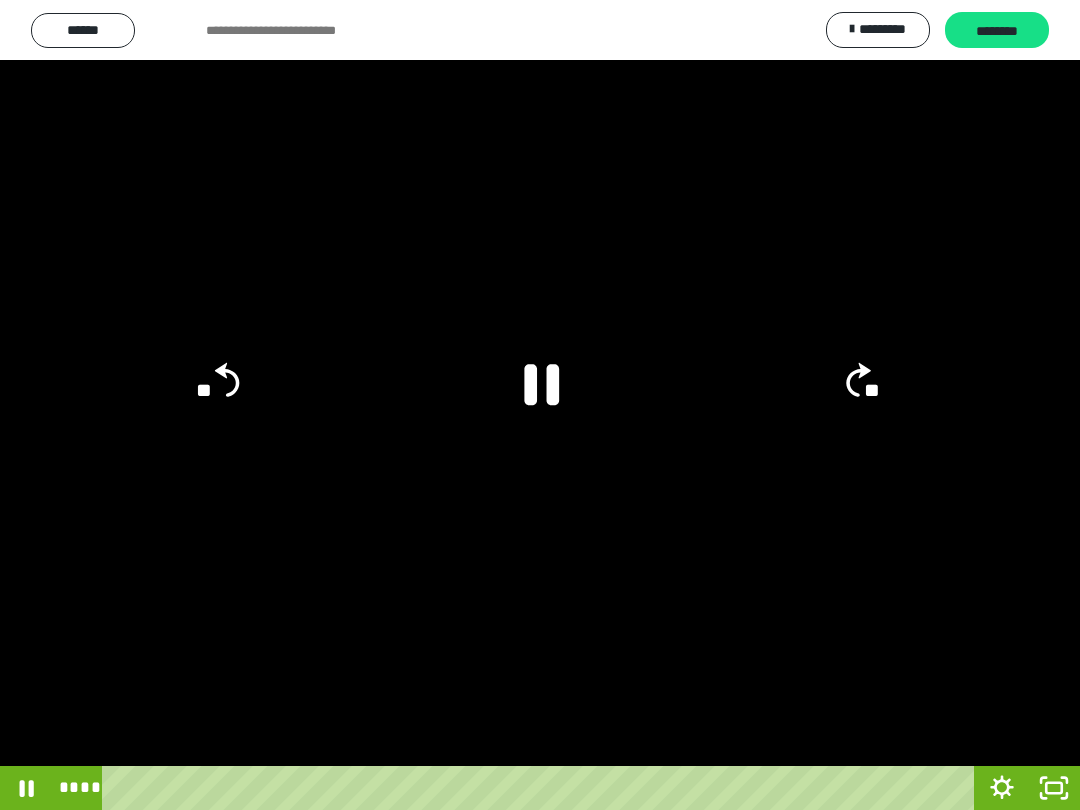 click 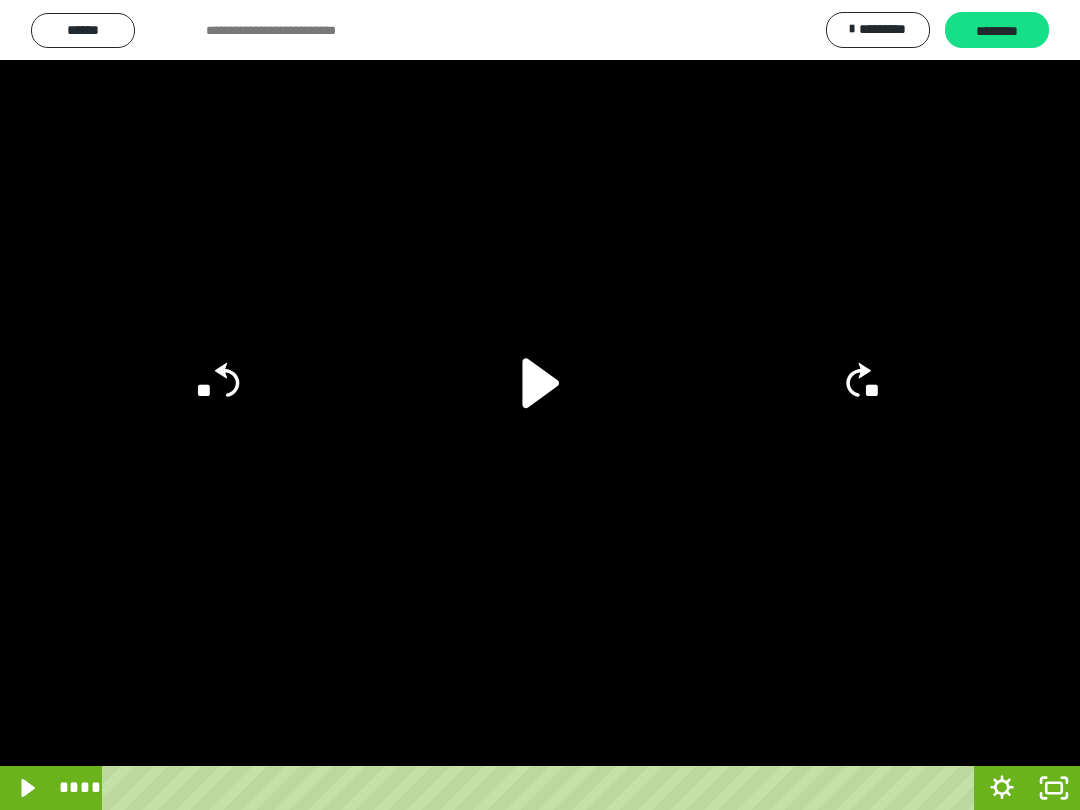 click 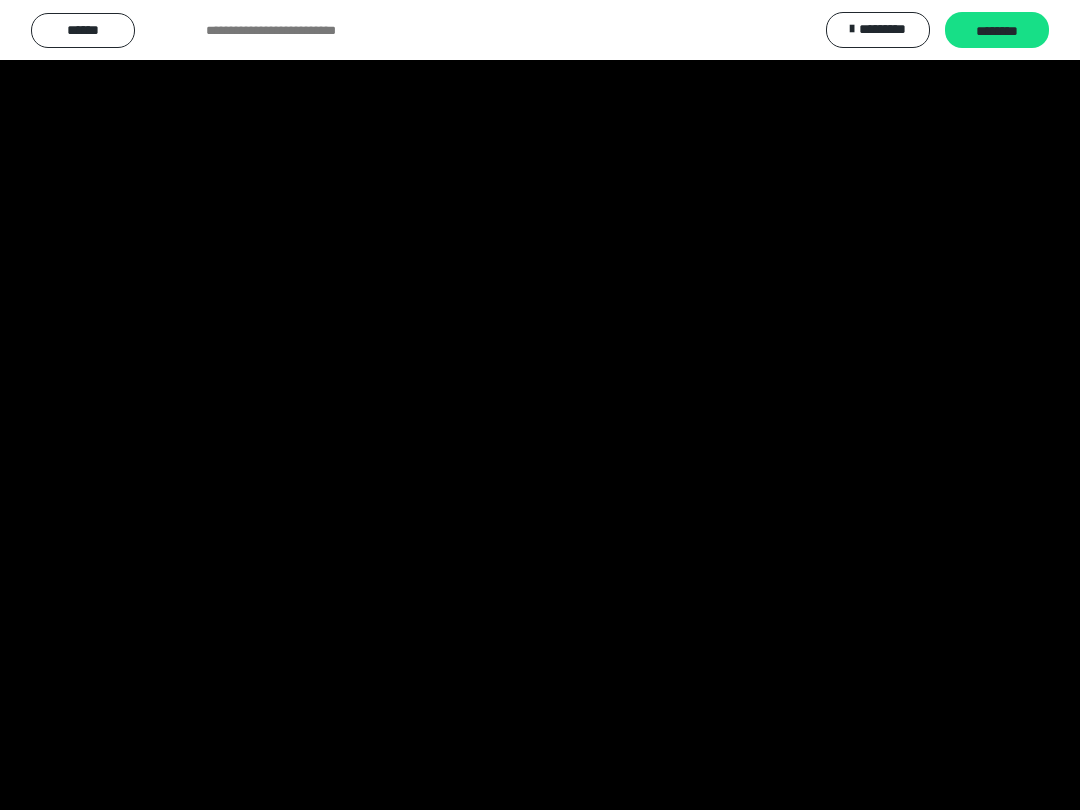 click at bounding box center [540, 405] 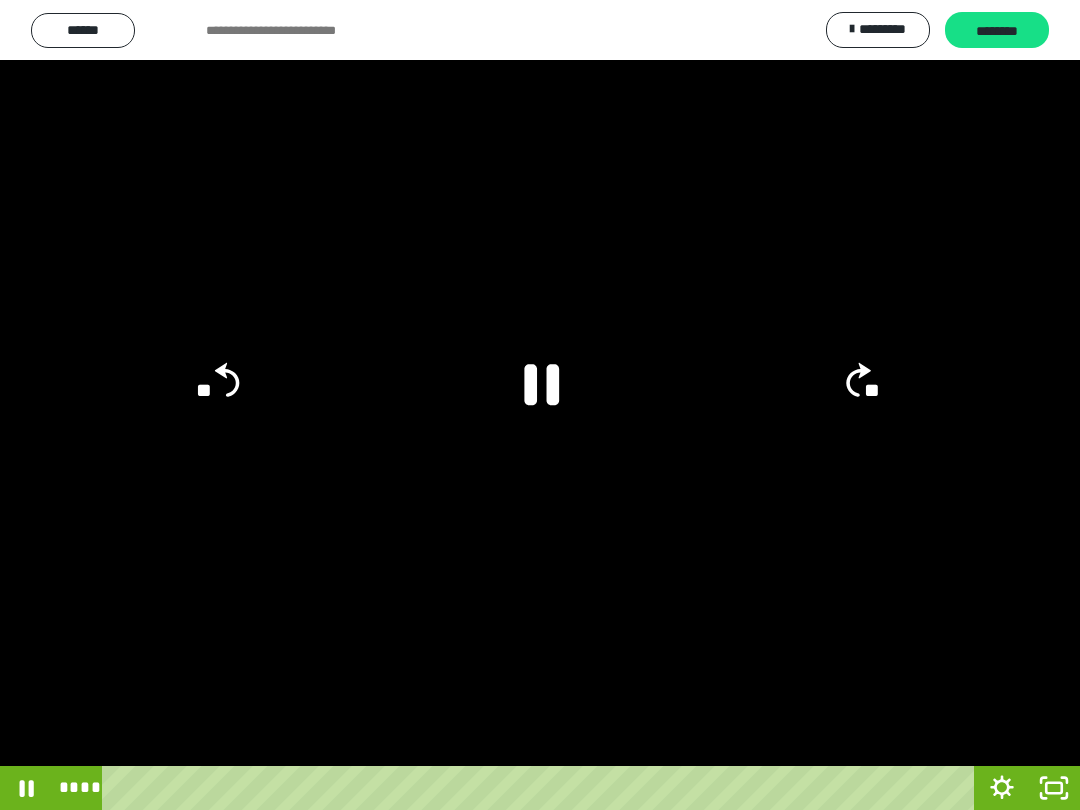 click 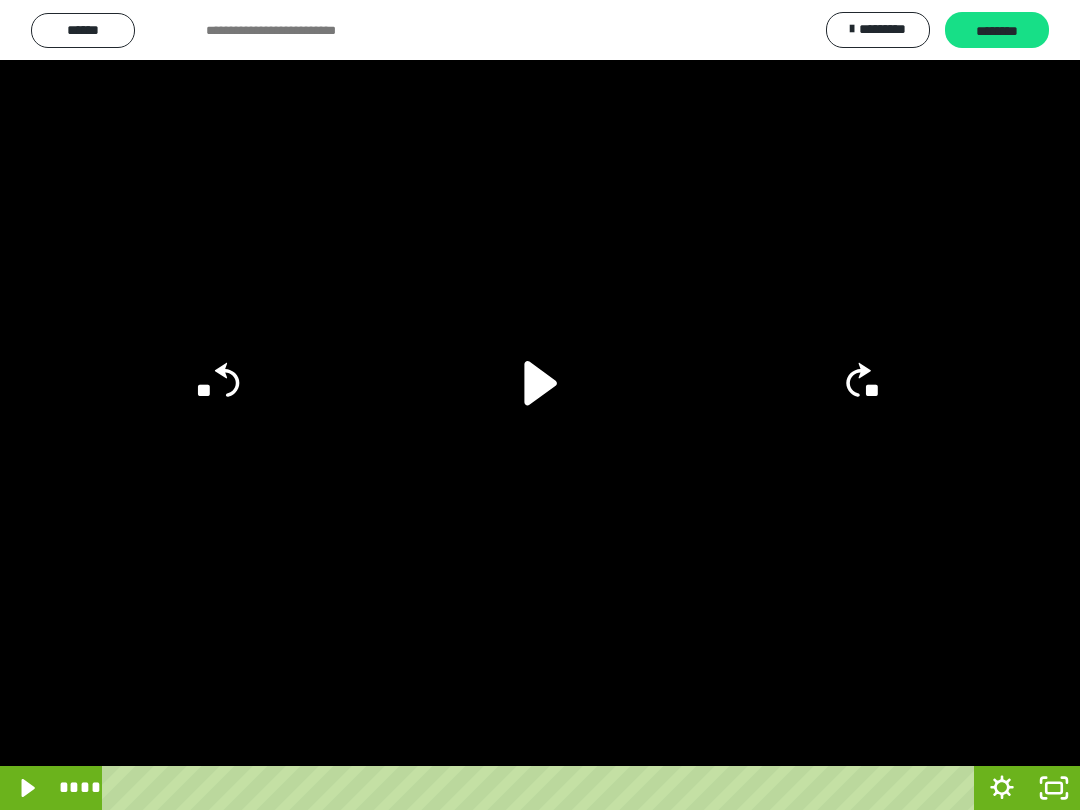 click 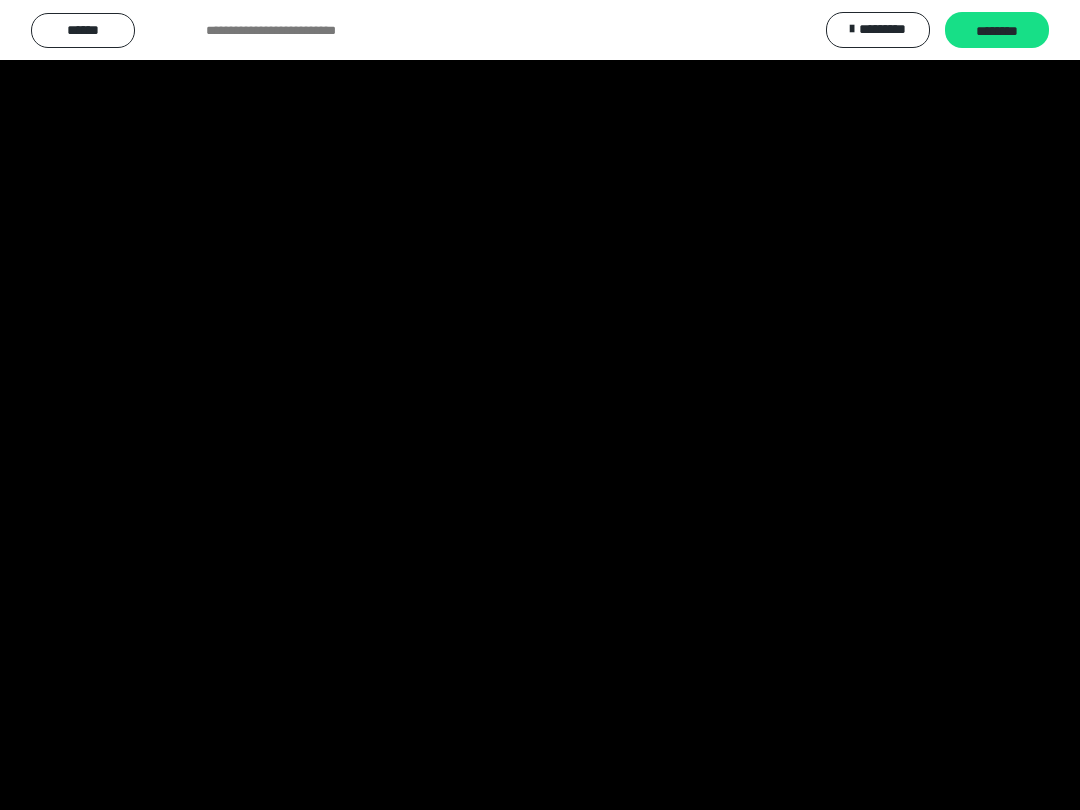 click at bounding box center (540, 405) 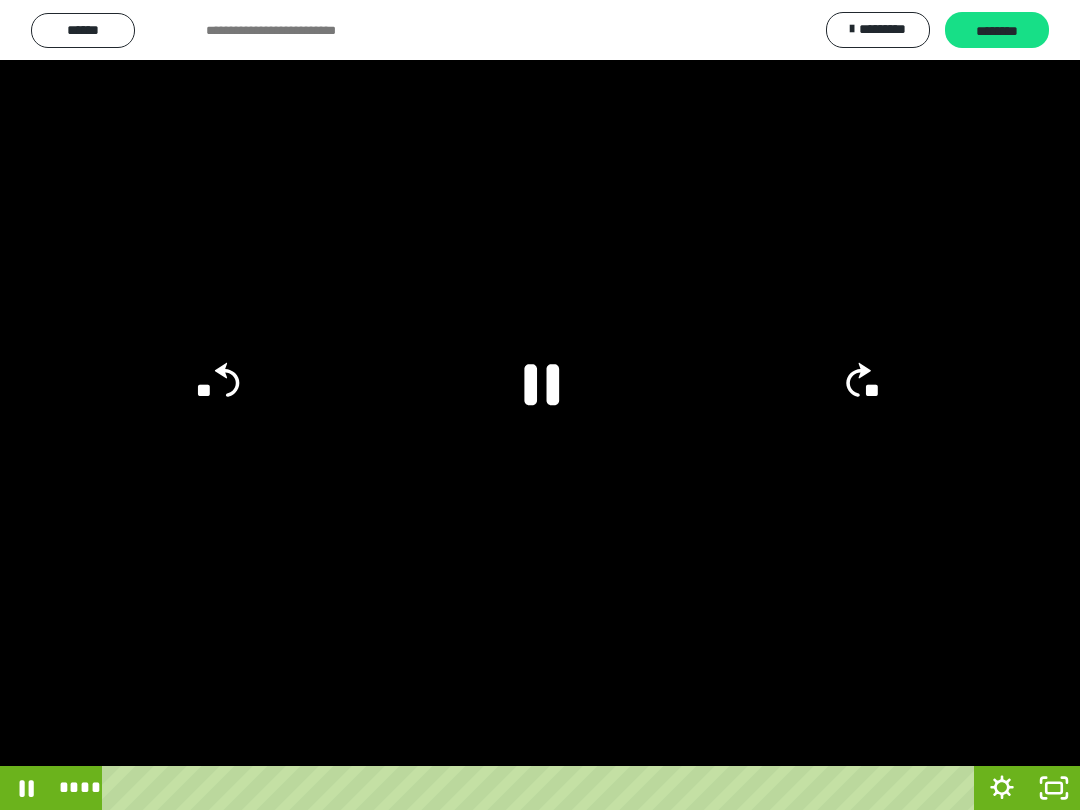 click 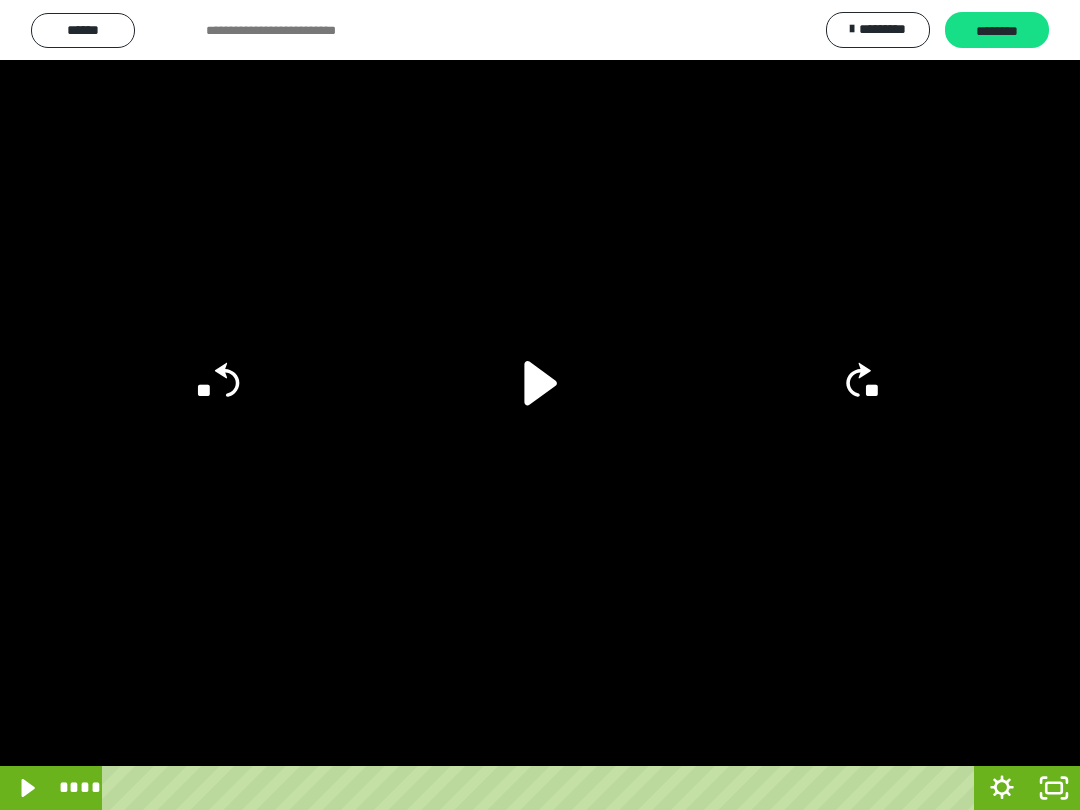 click 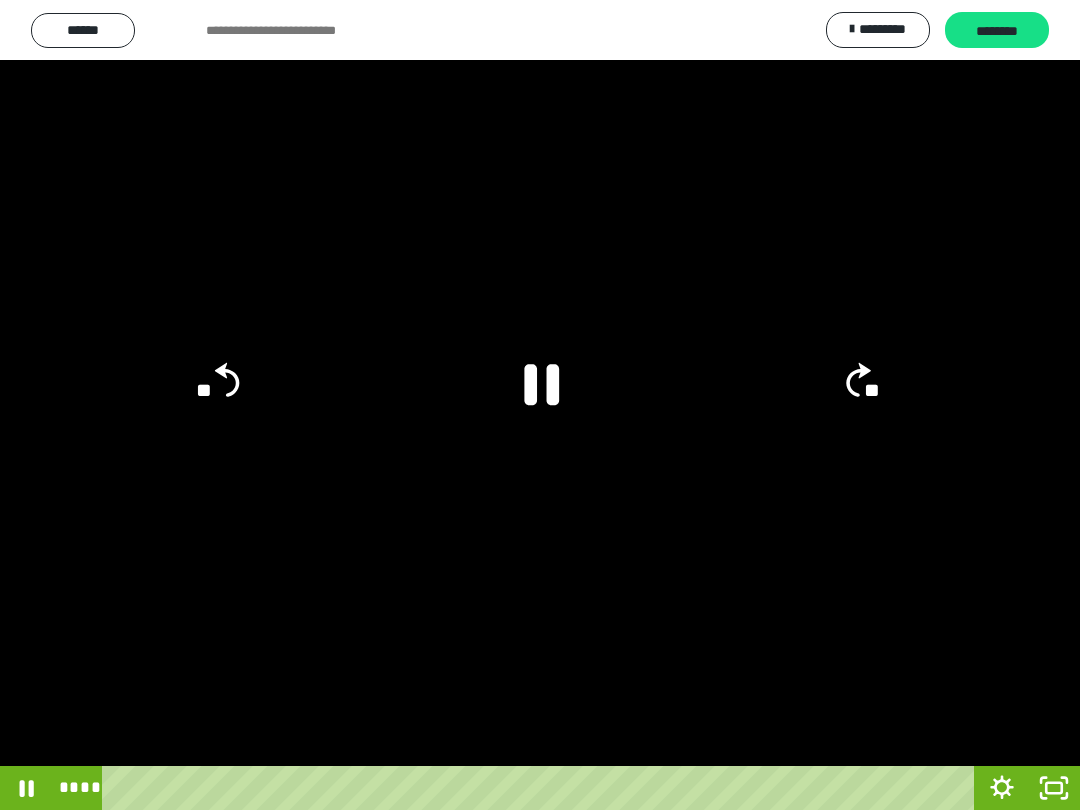 click 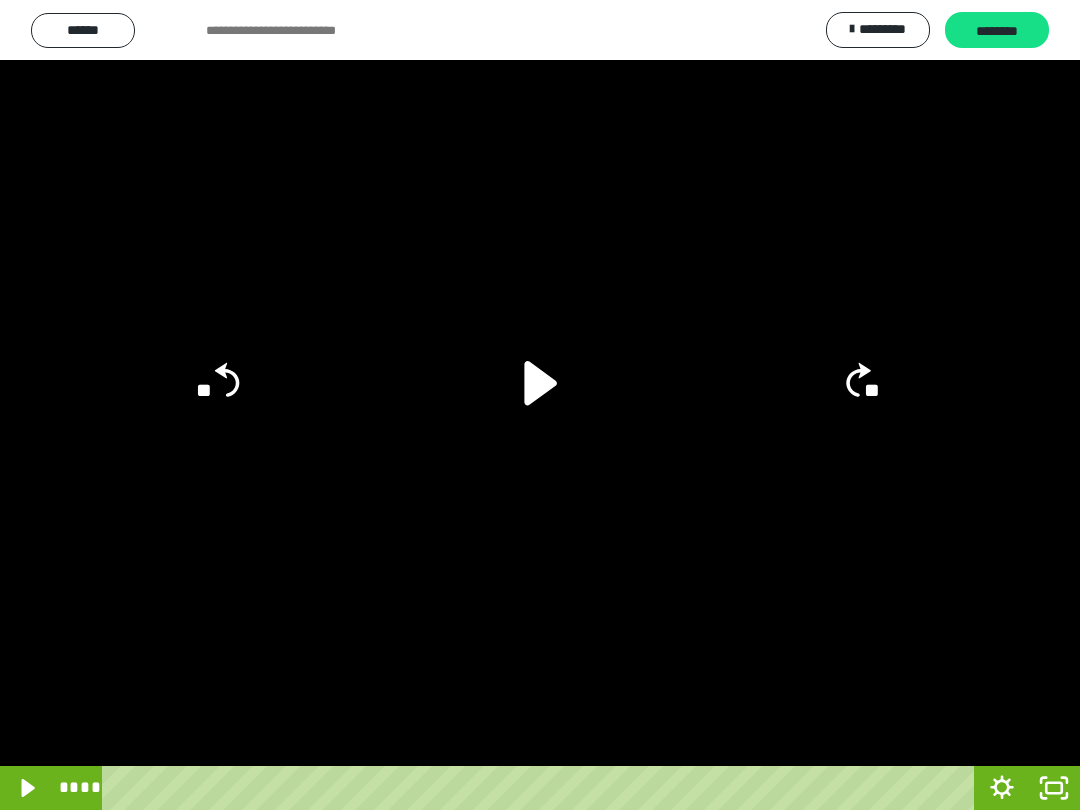 click 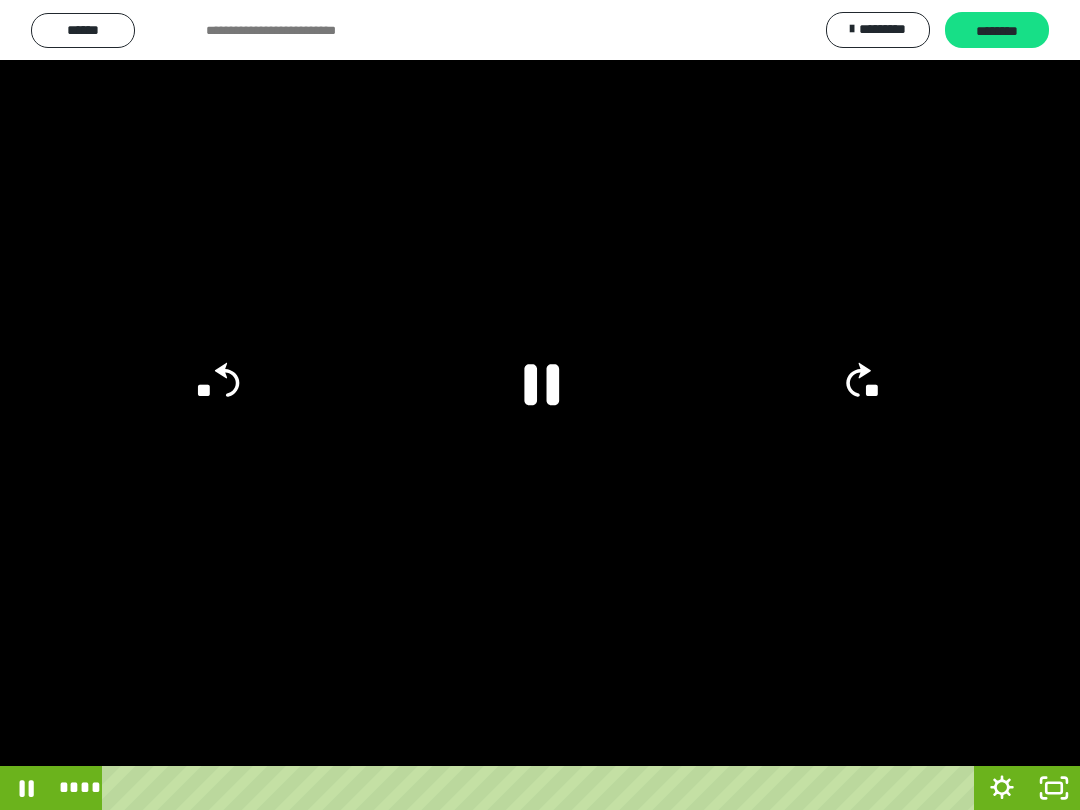 click 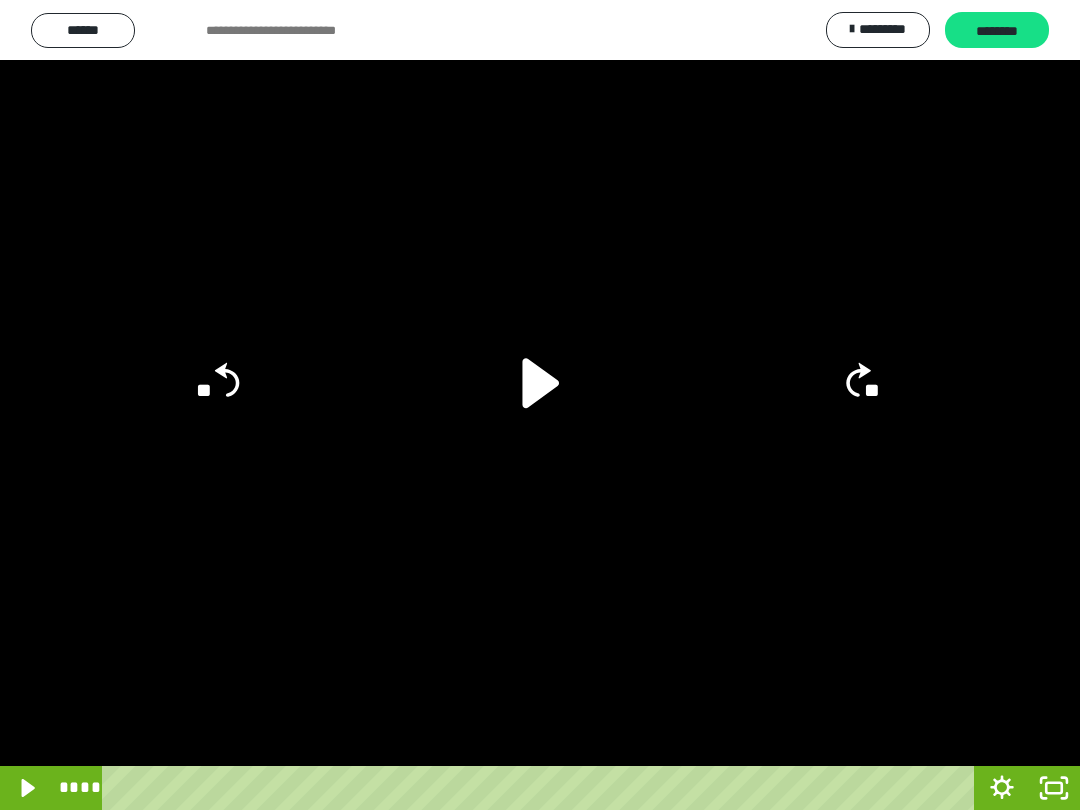 click 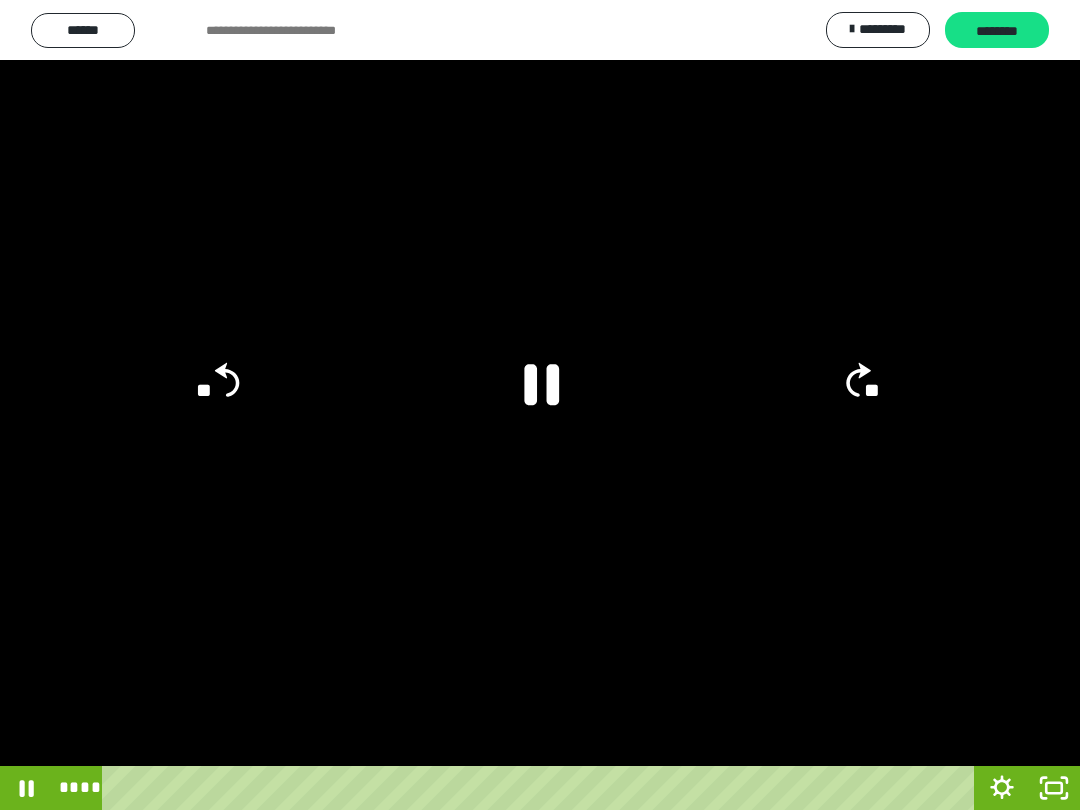 click 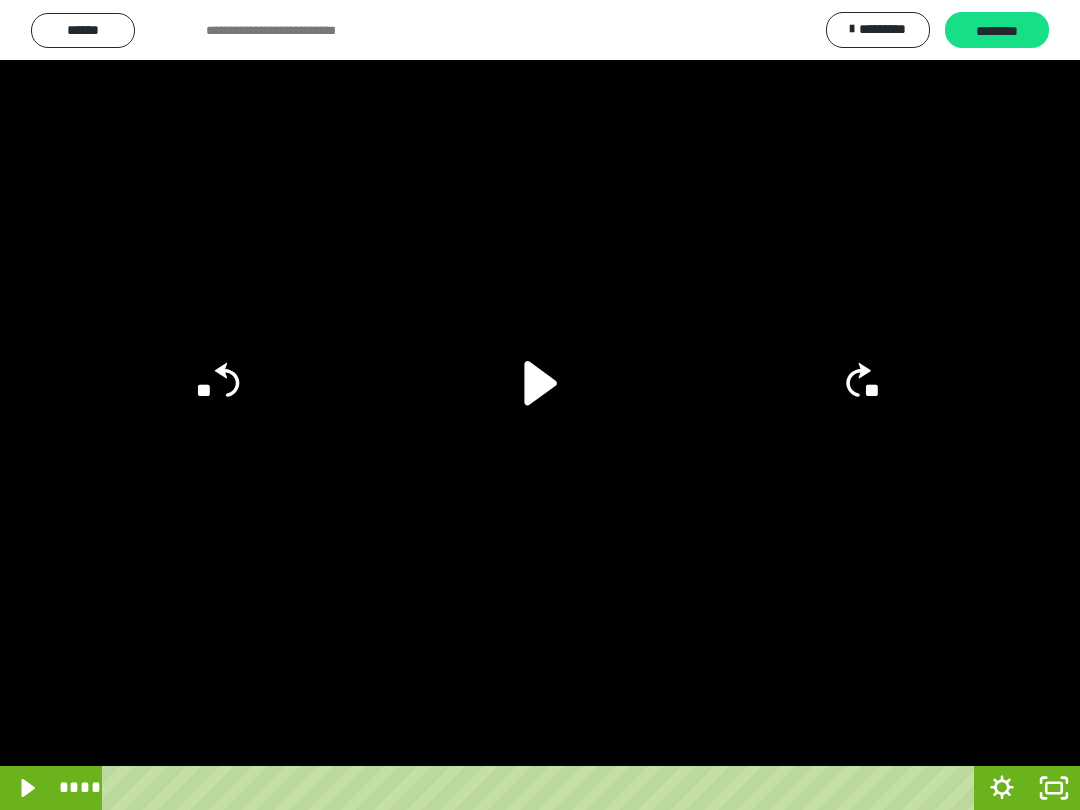 click 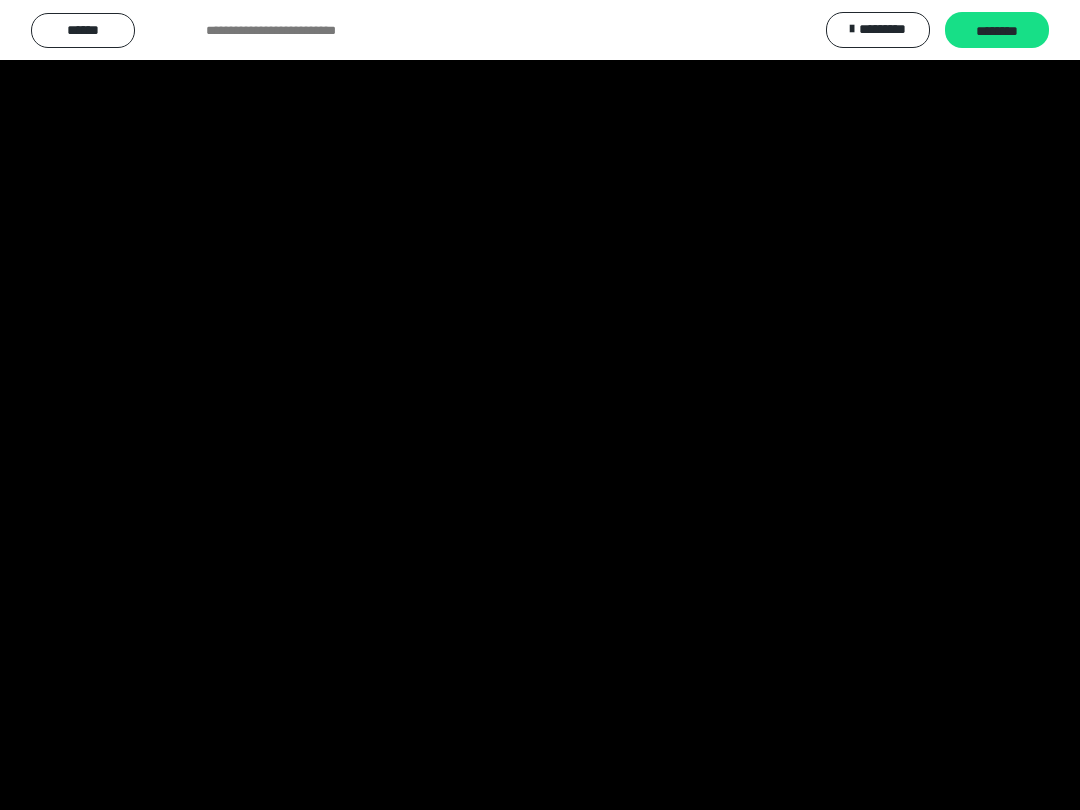 click at bounding box center [540, 405] 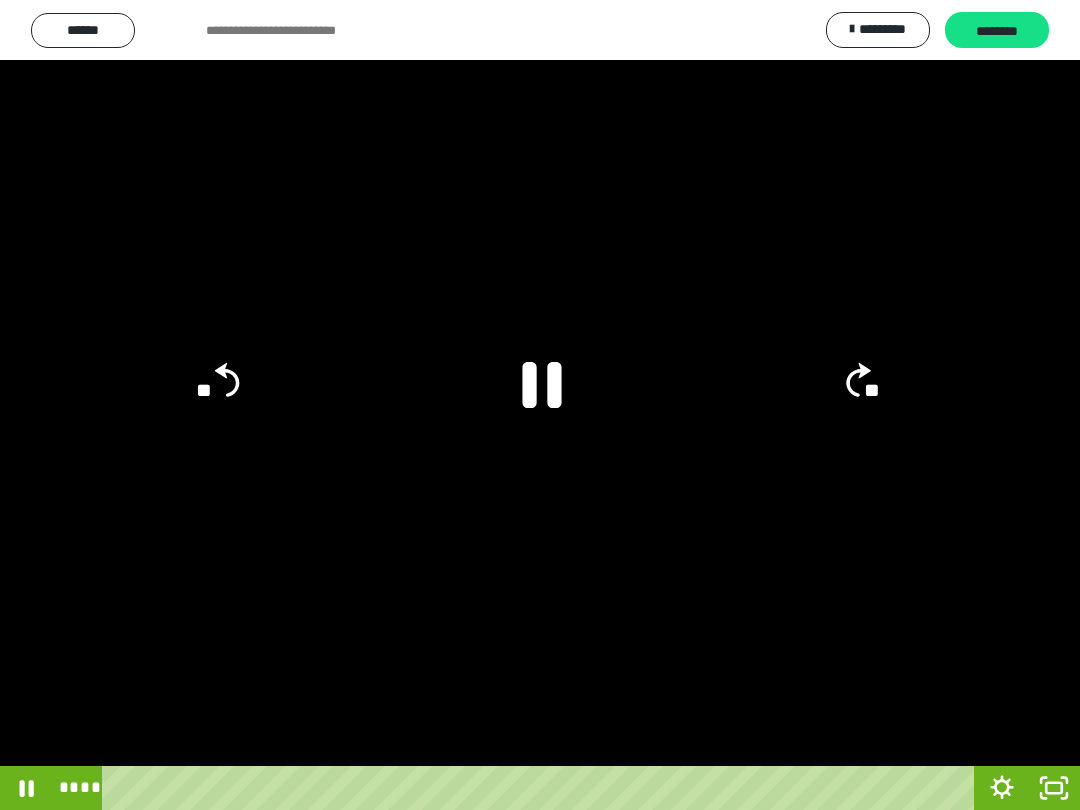 click 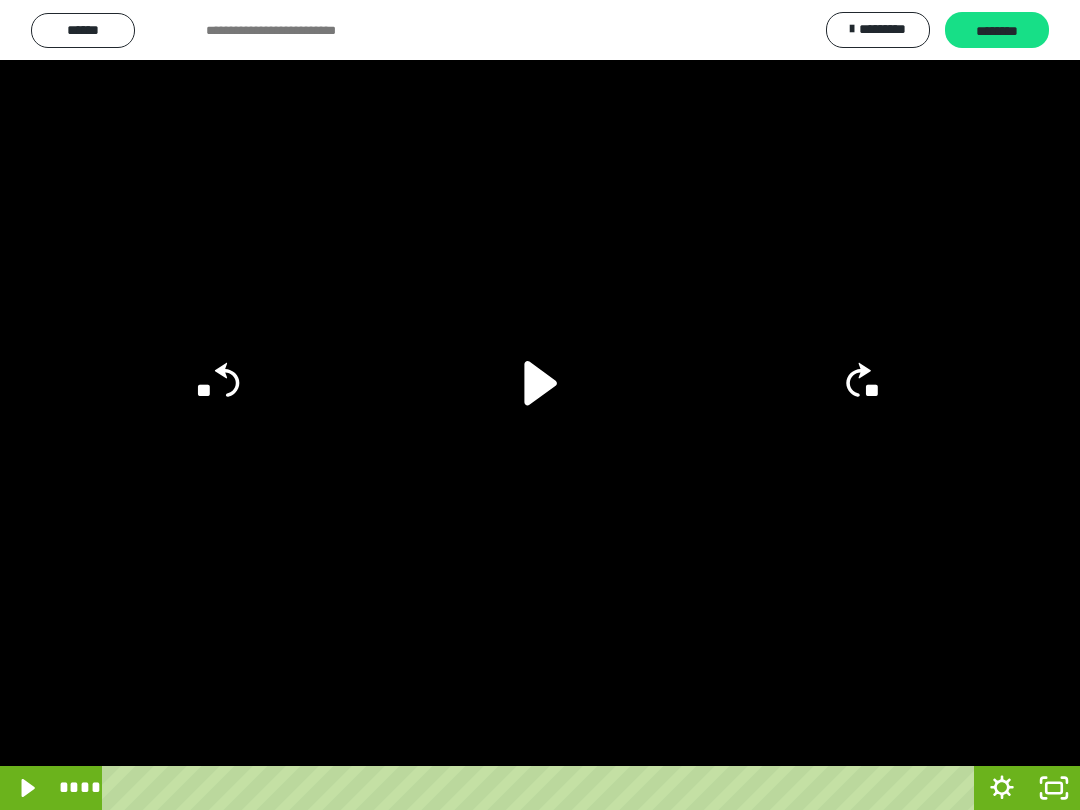 click 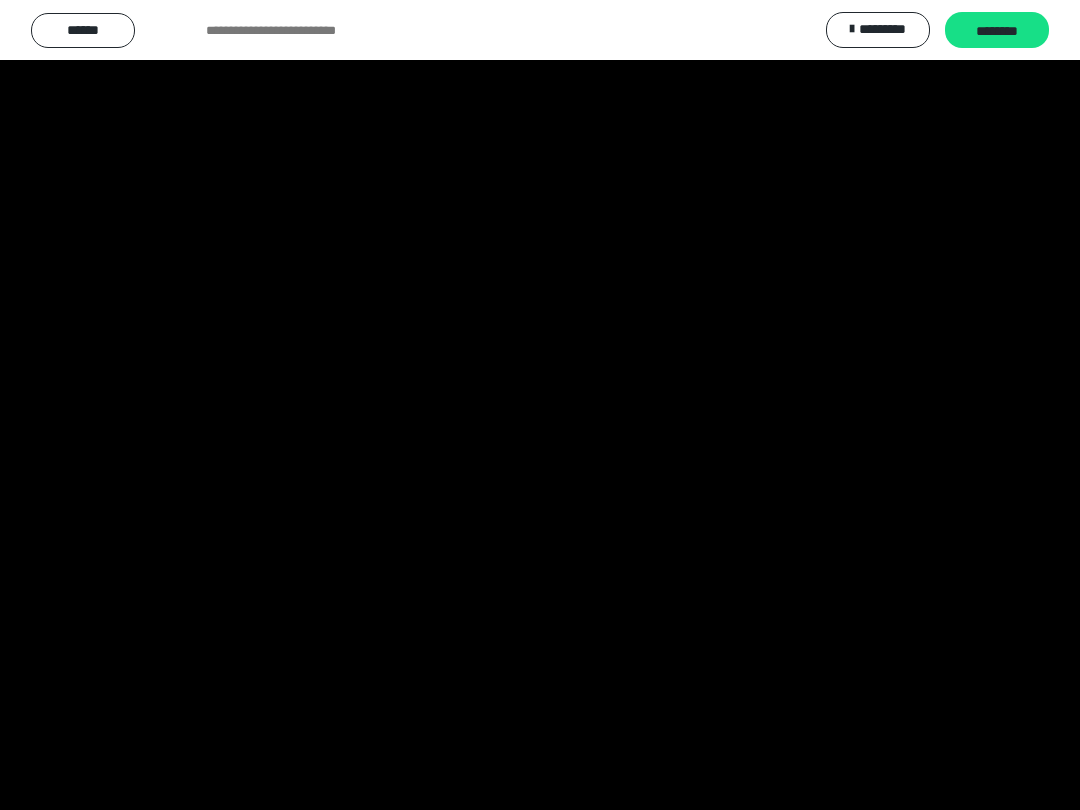 click at bounding box center [540, 405] 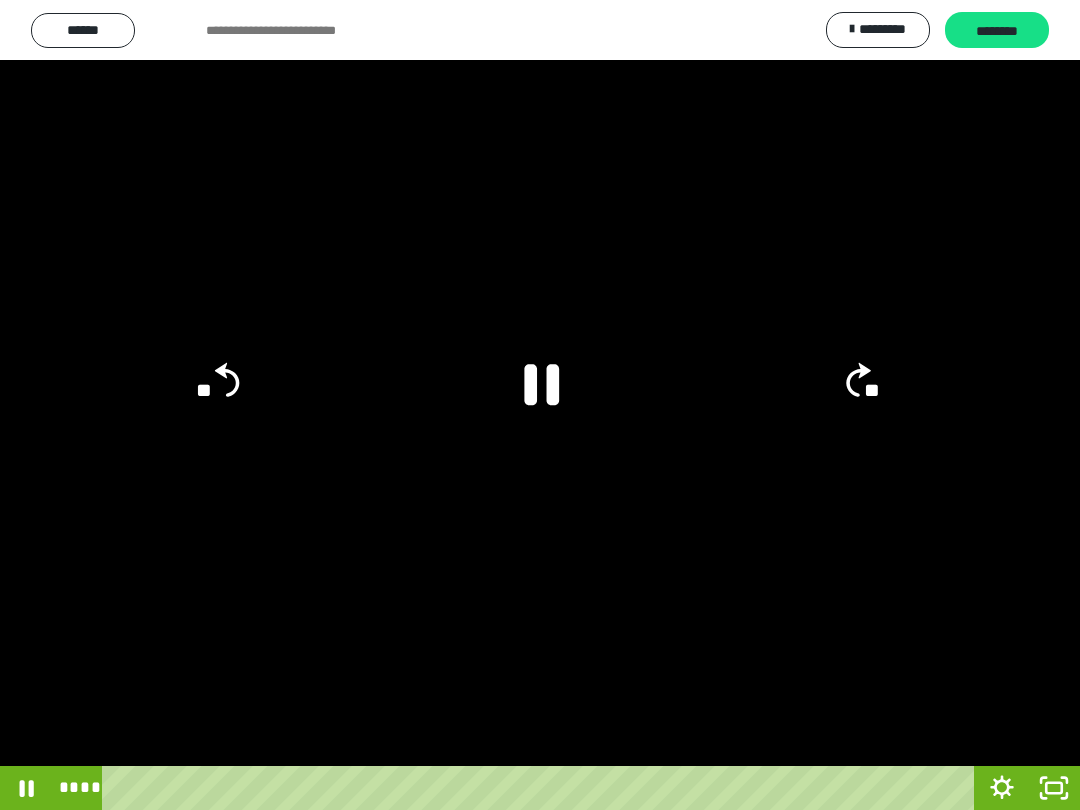click 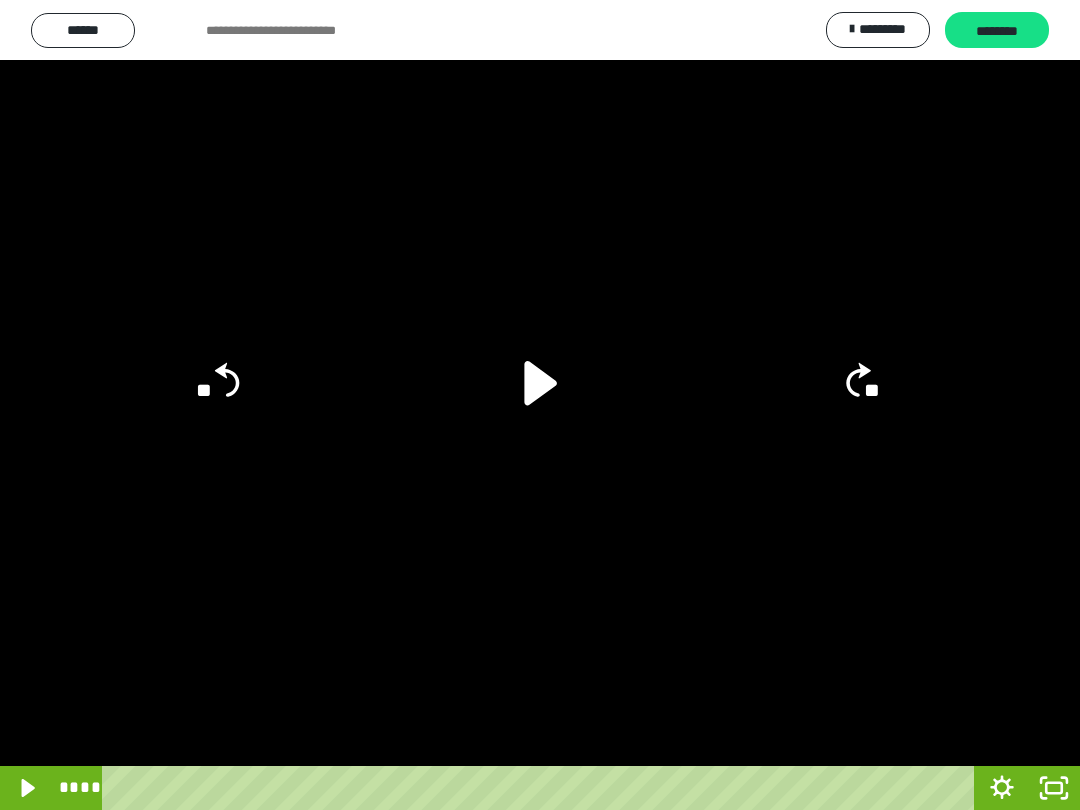 click 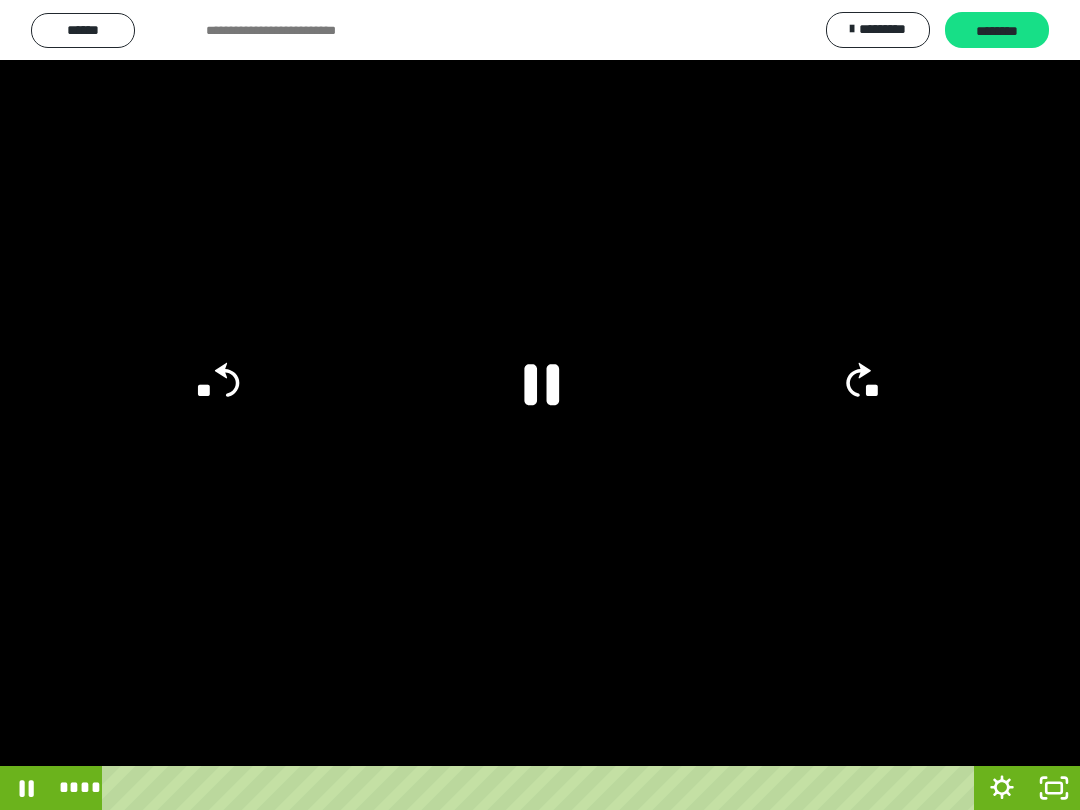 click 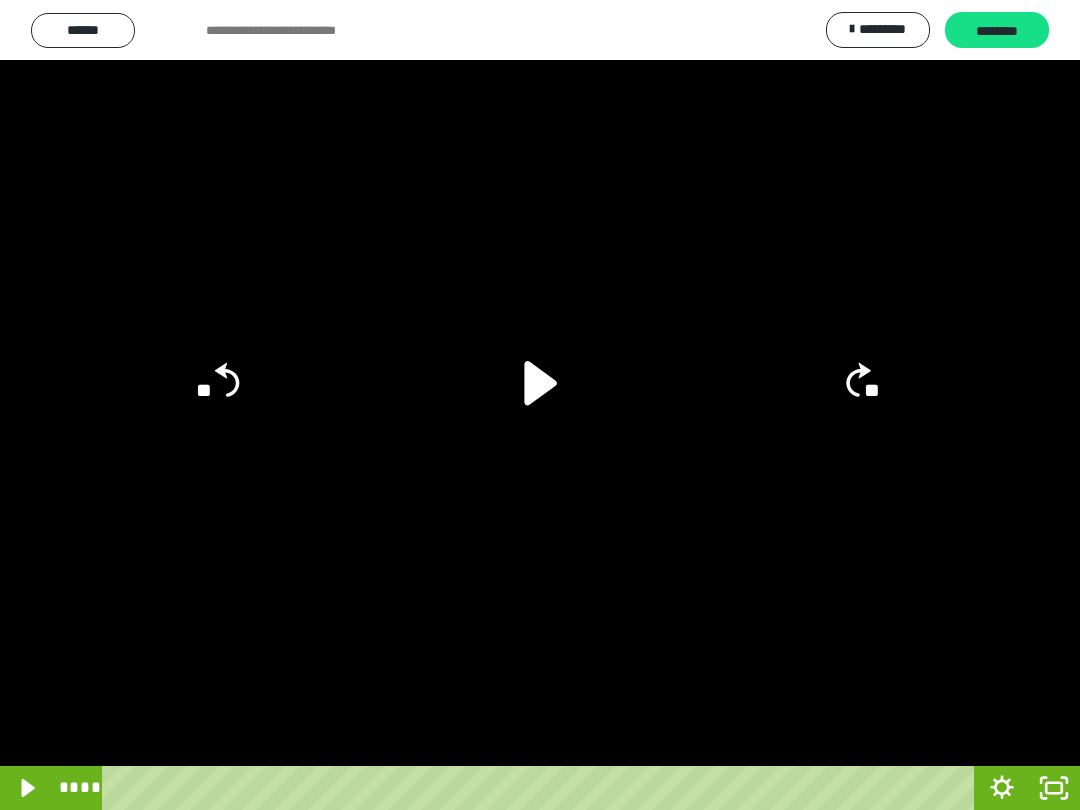click 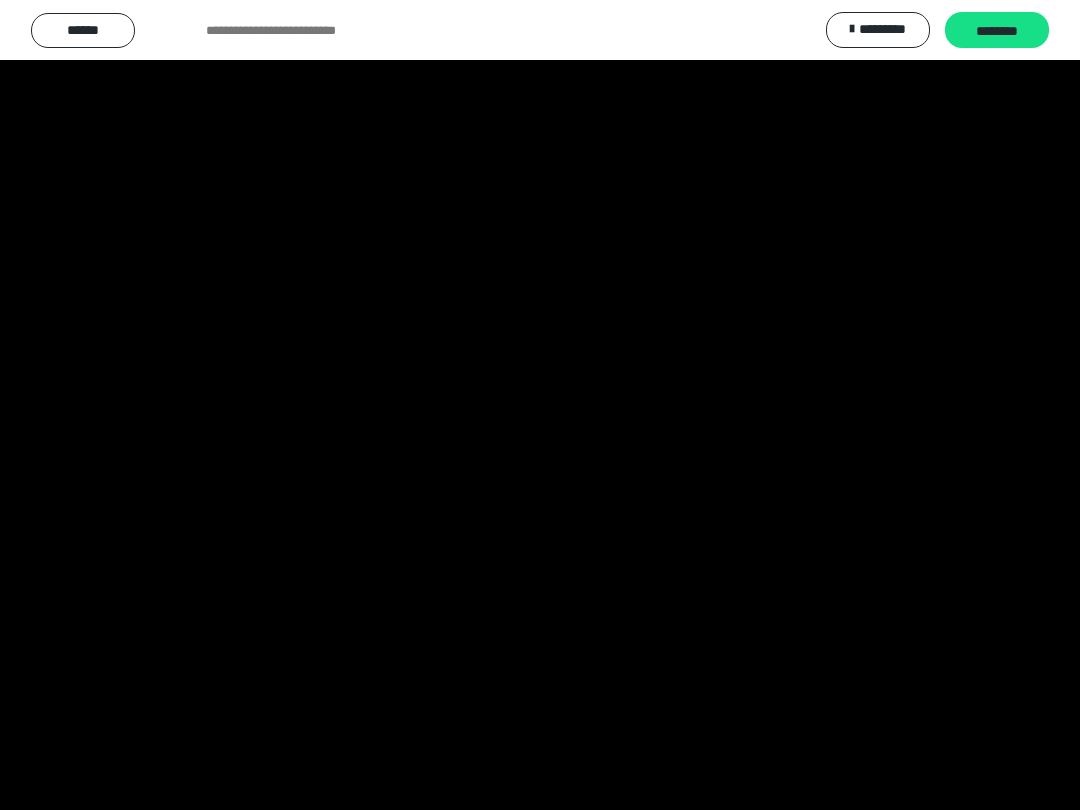 click at bounding box center (540, 405) 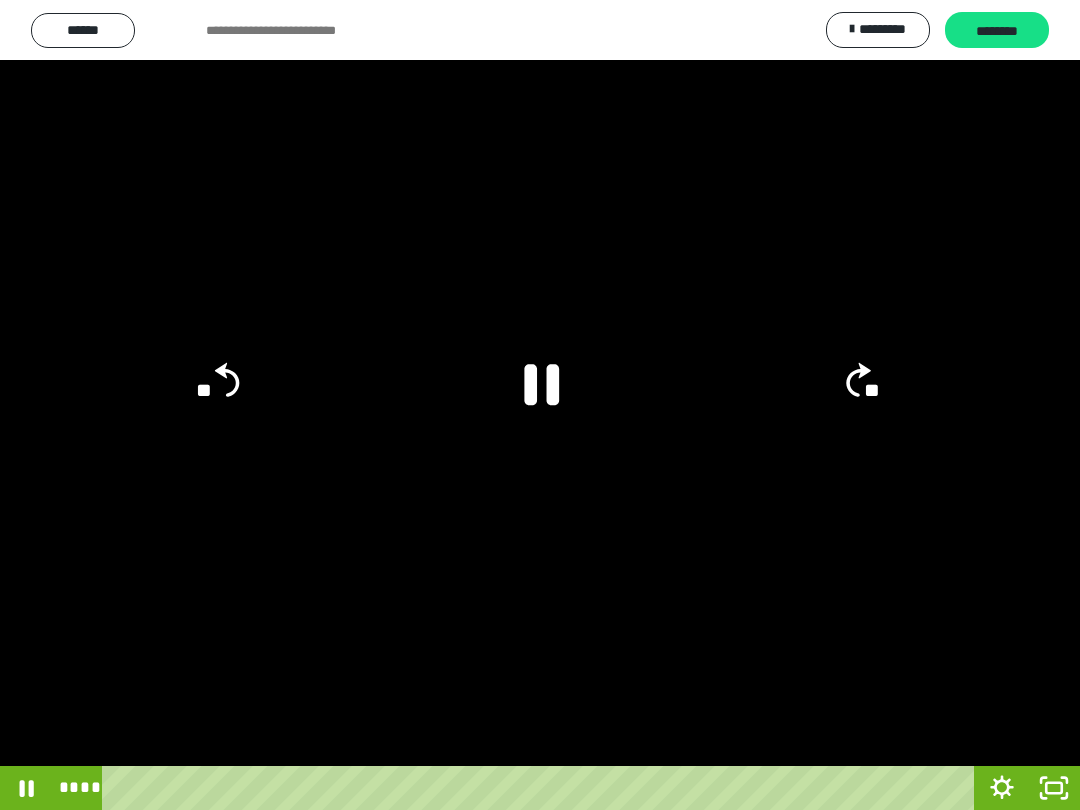 click 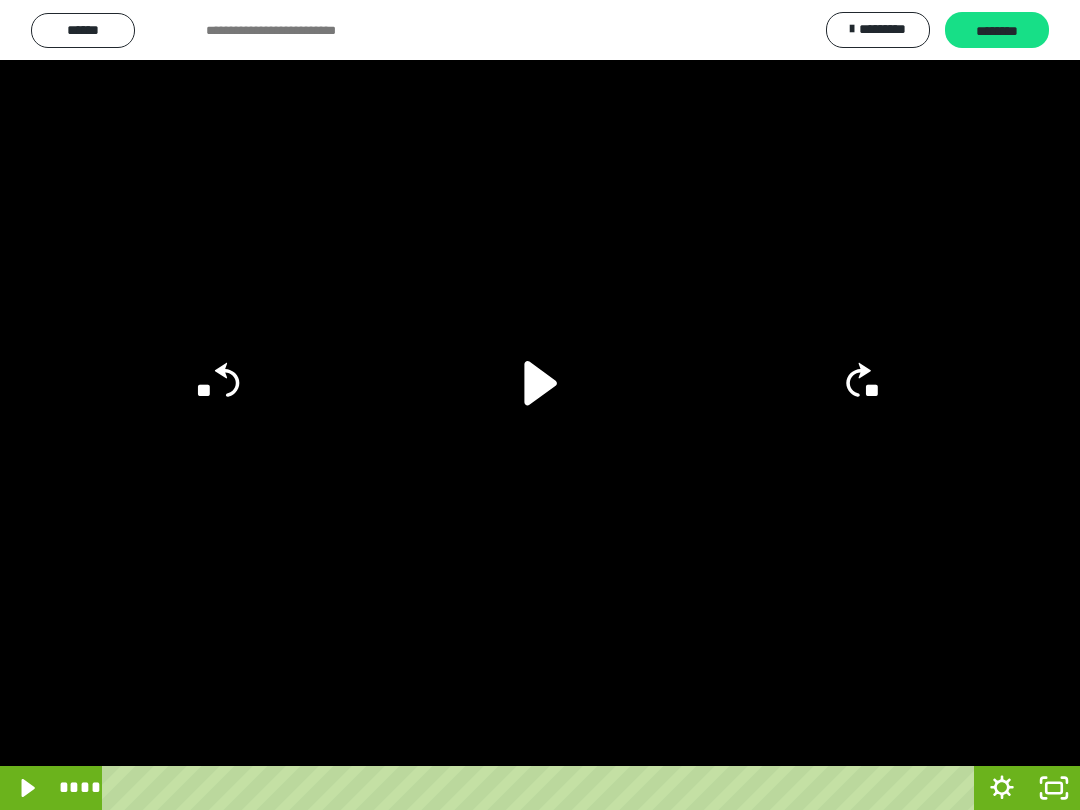 click 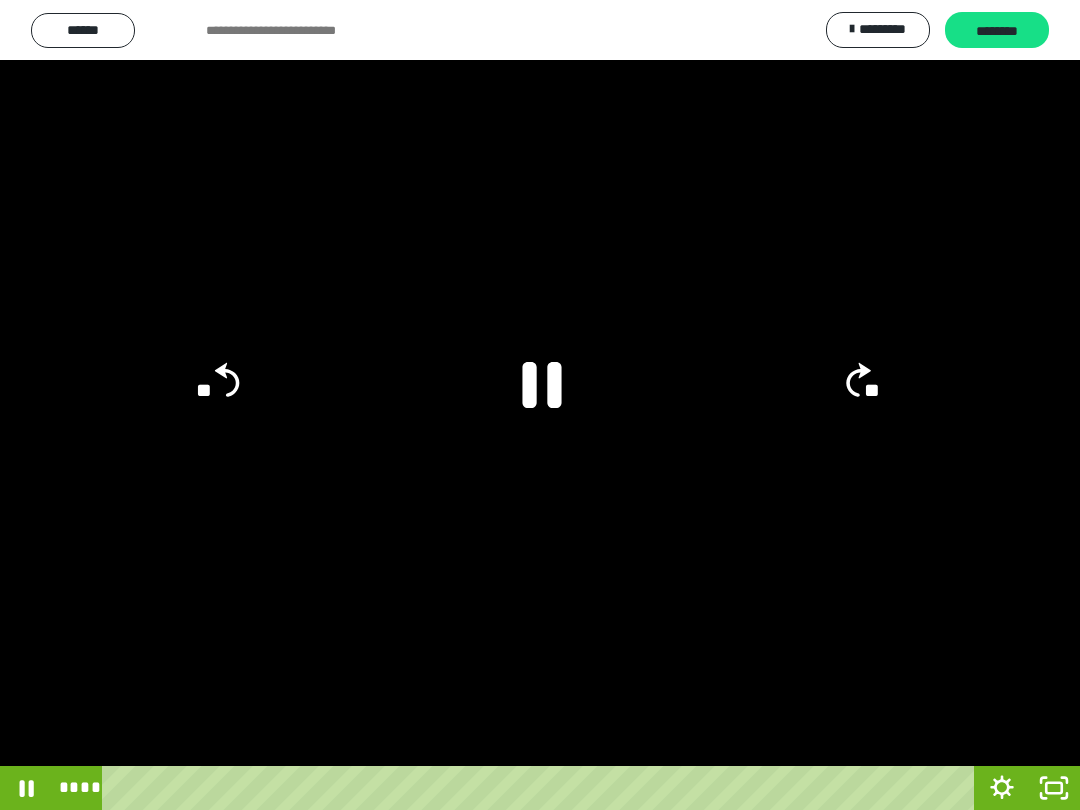click 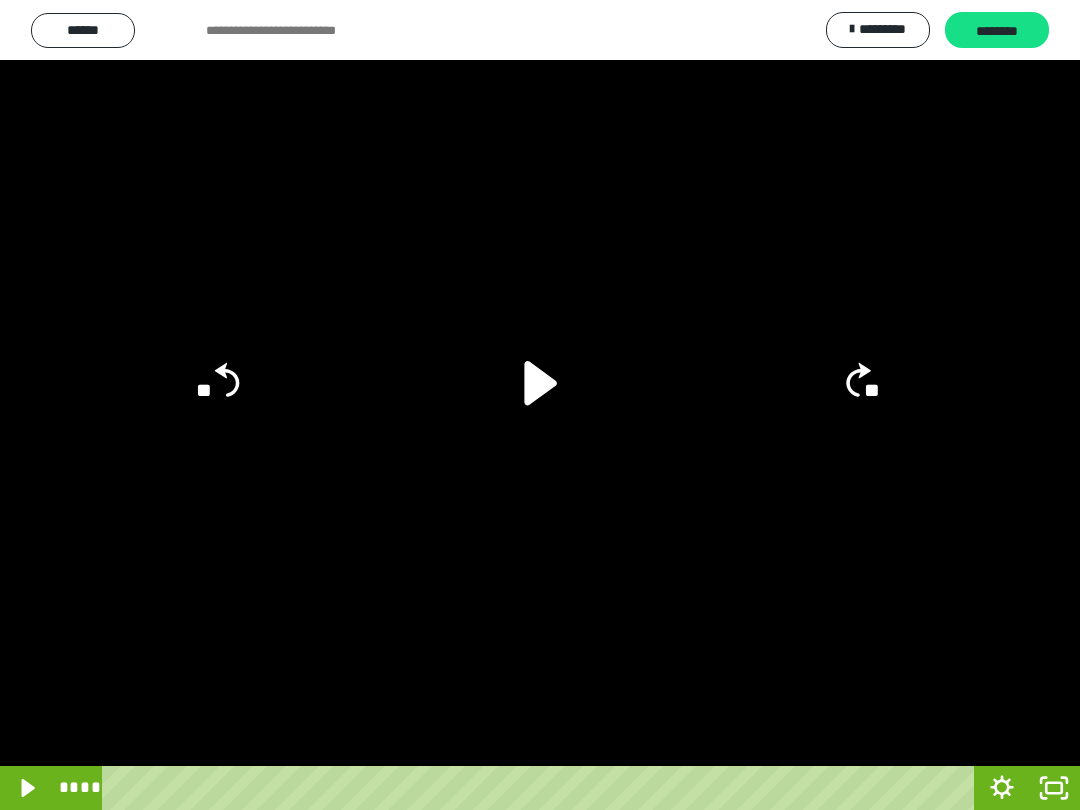 click 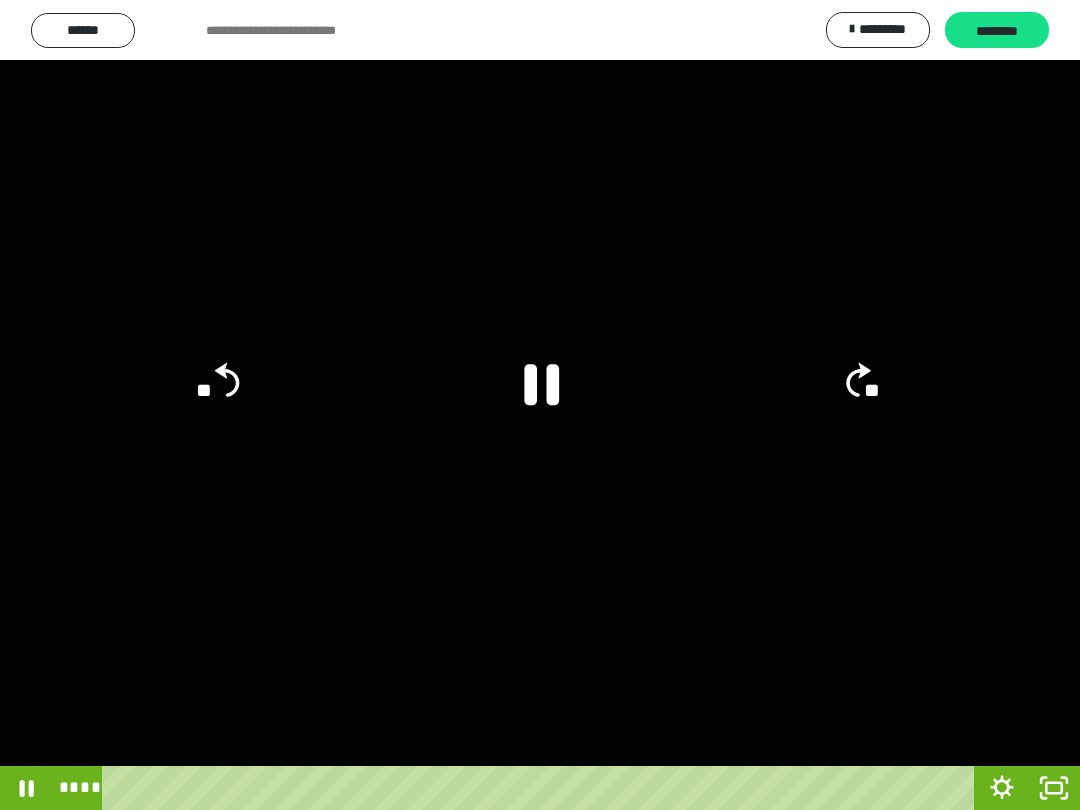 click 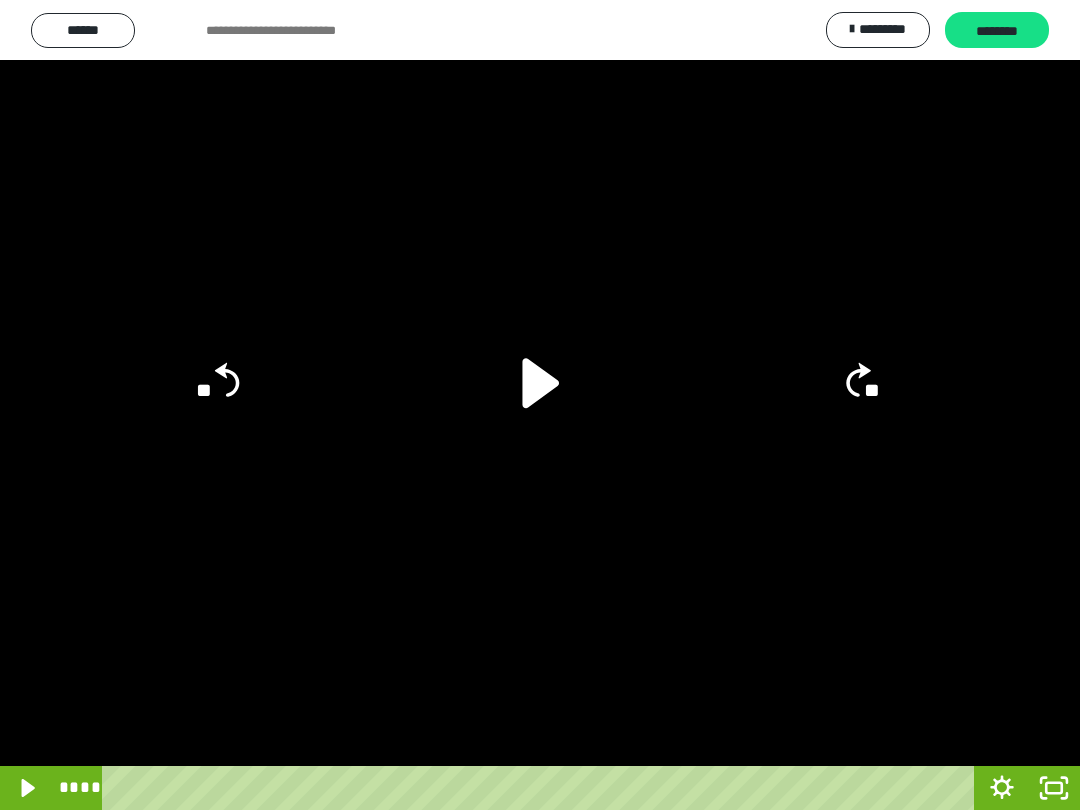click 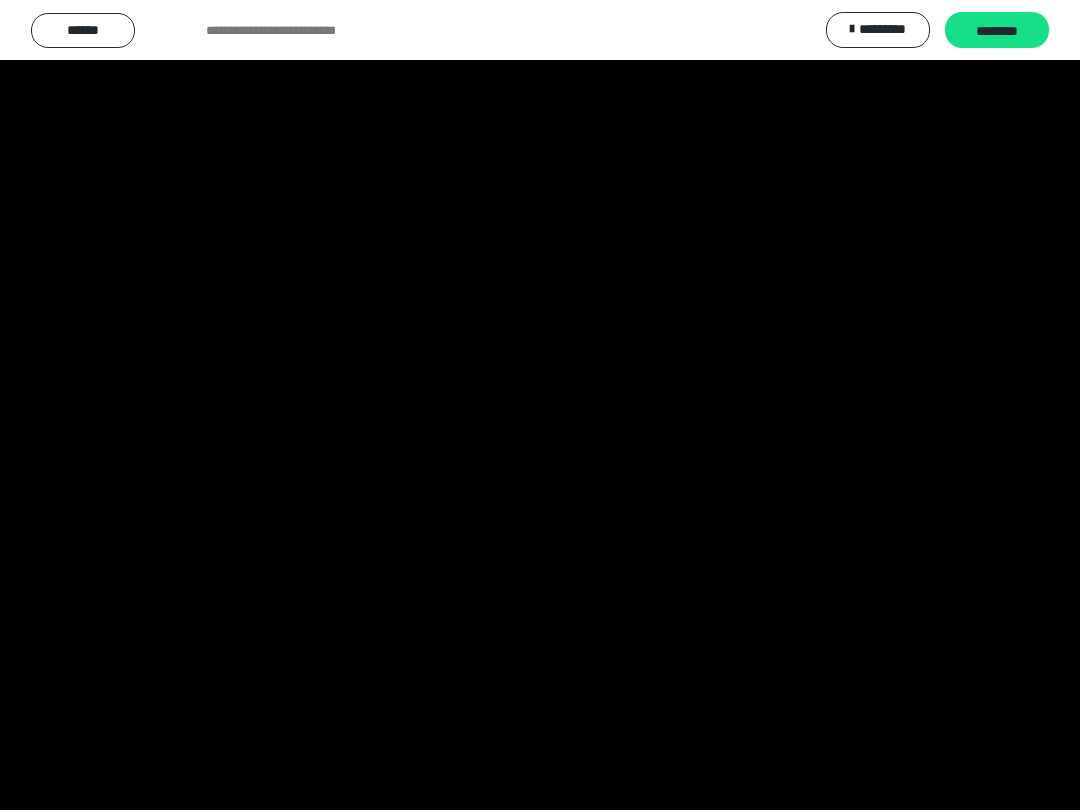 click at bounding box center (540, 405) 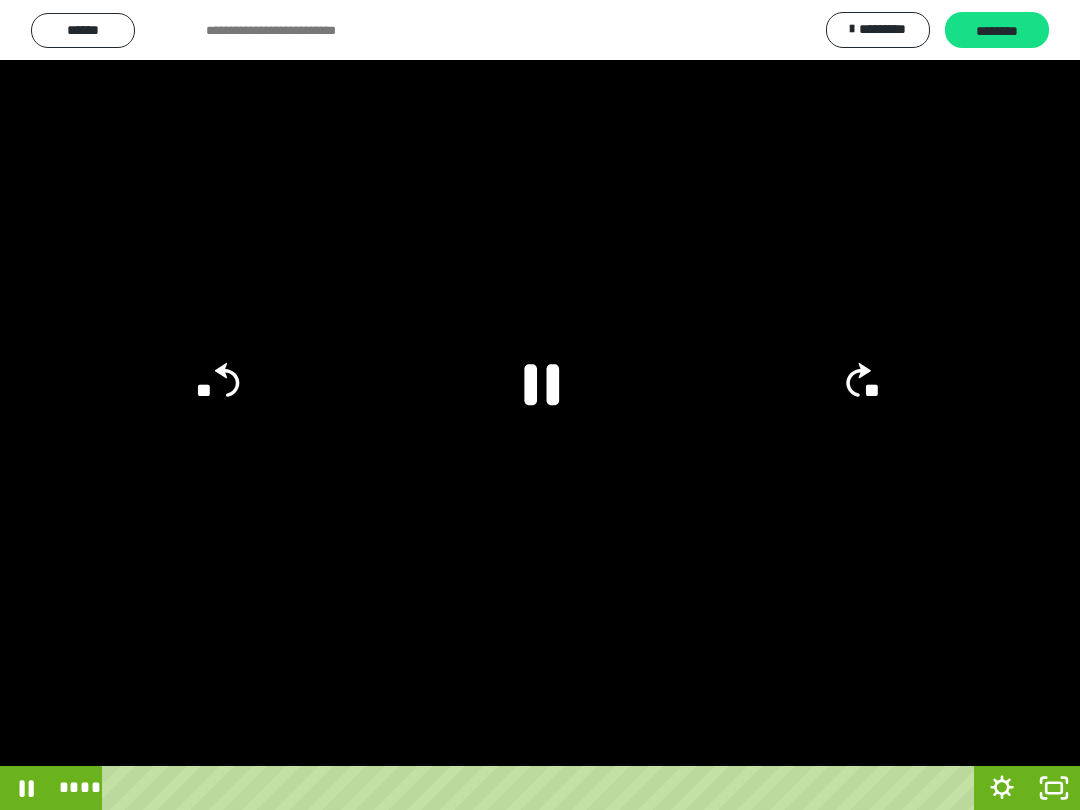 click 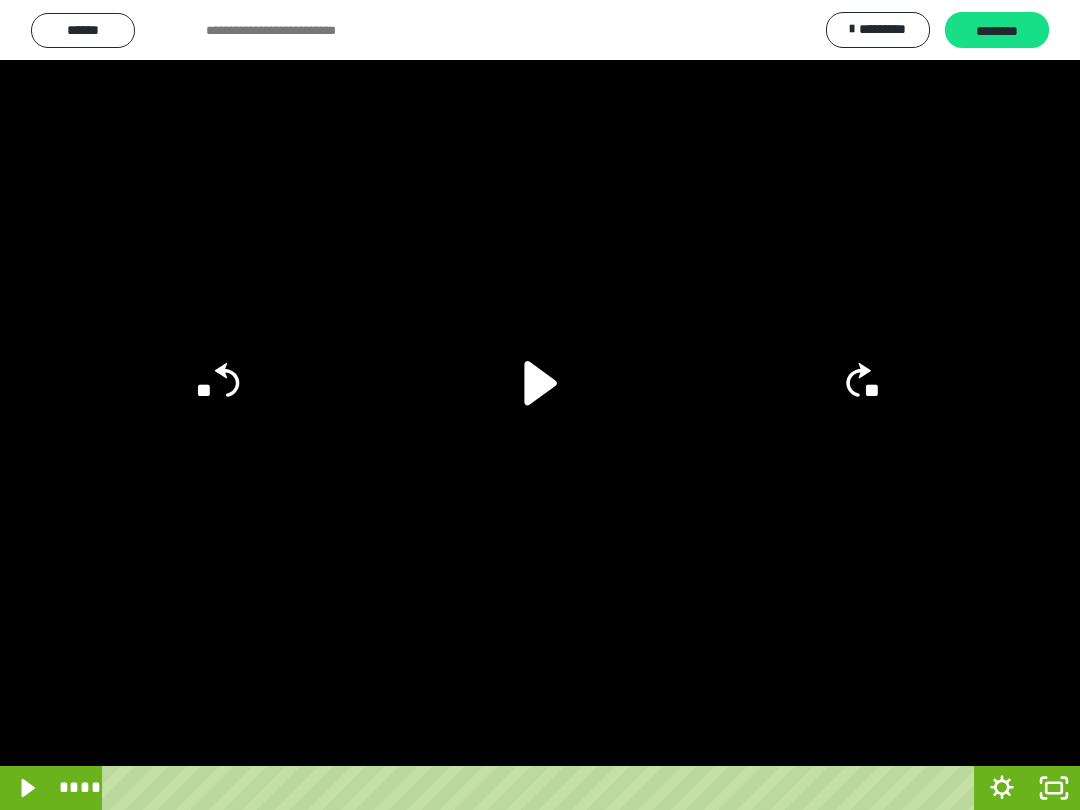 click 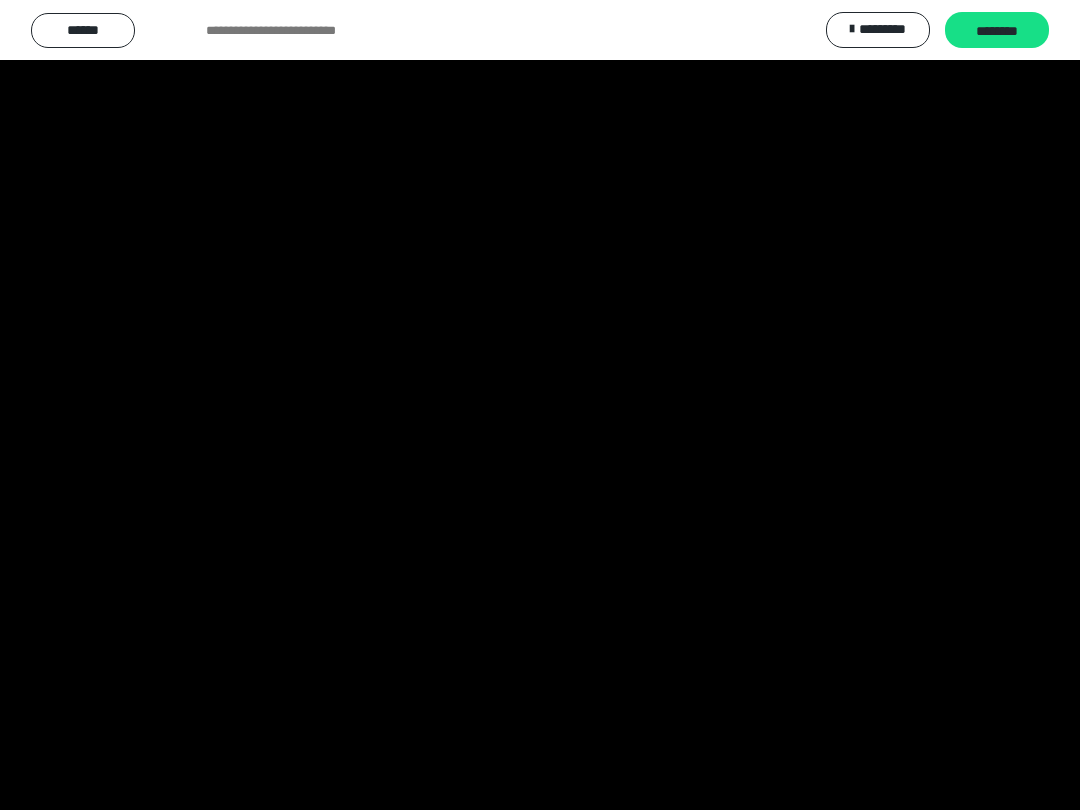 click at bounding box center [540, 405] 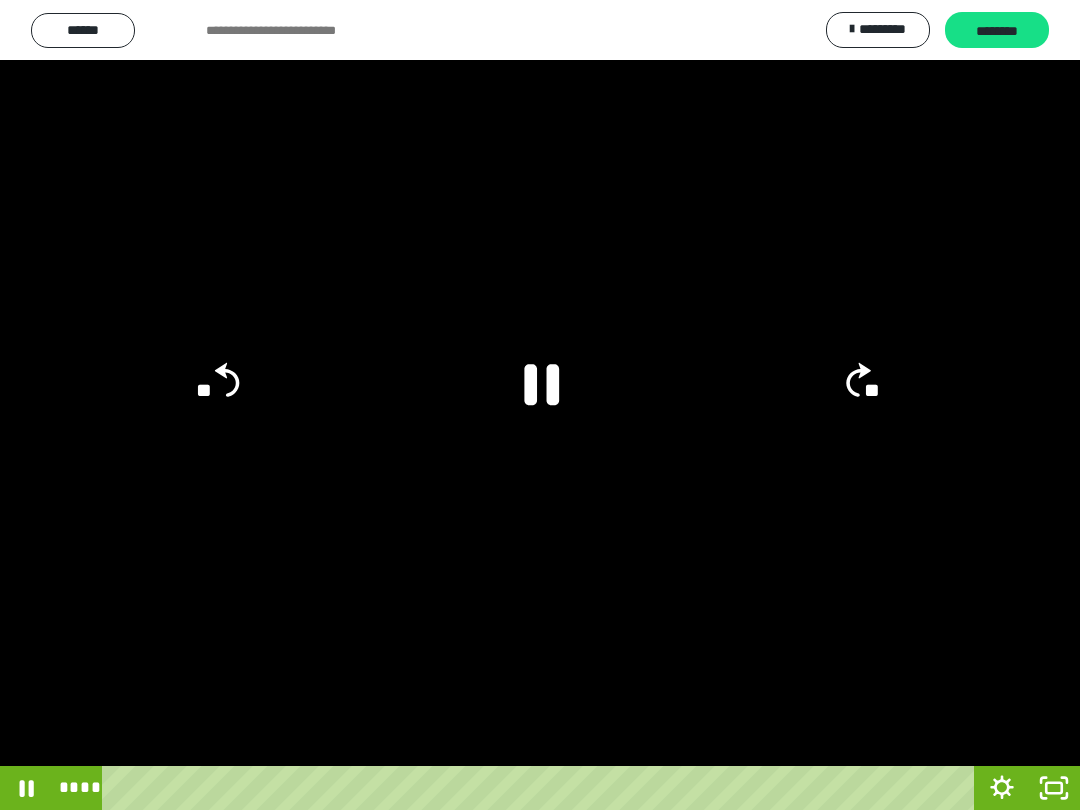 click 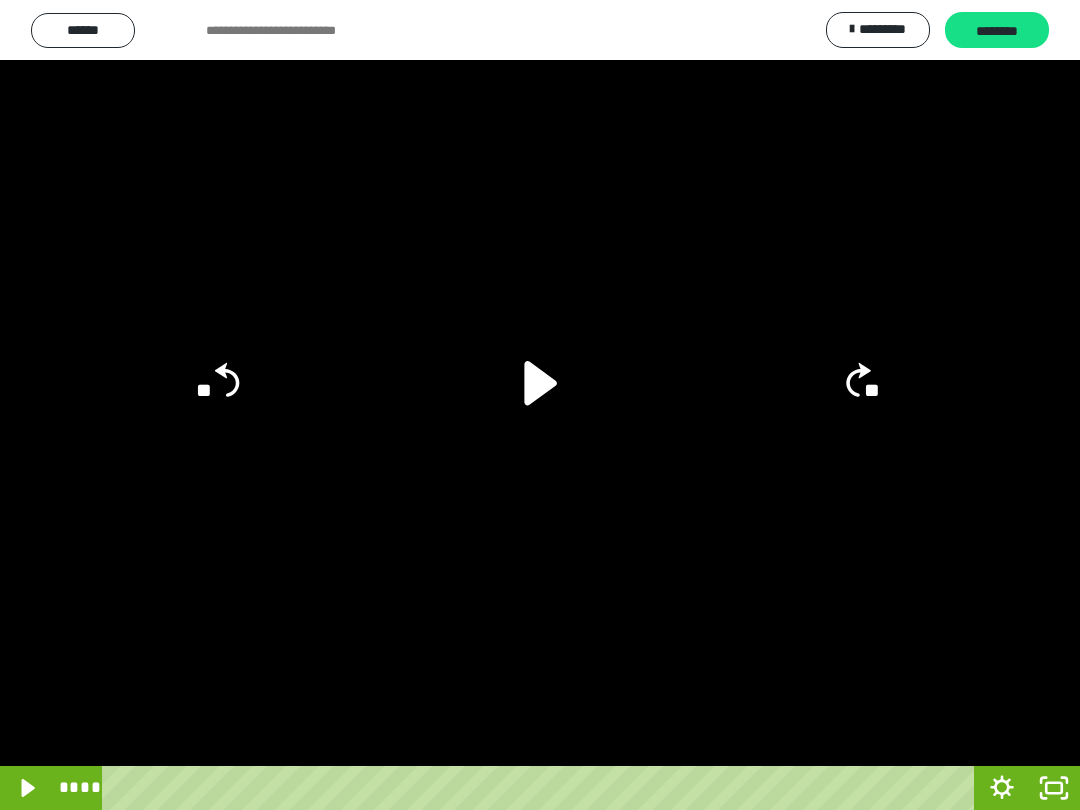 click 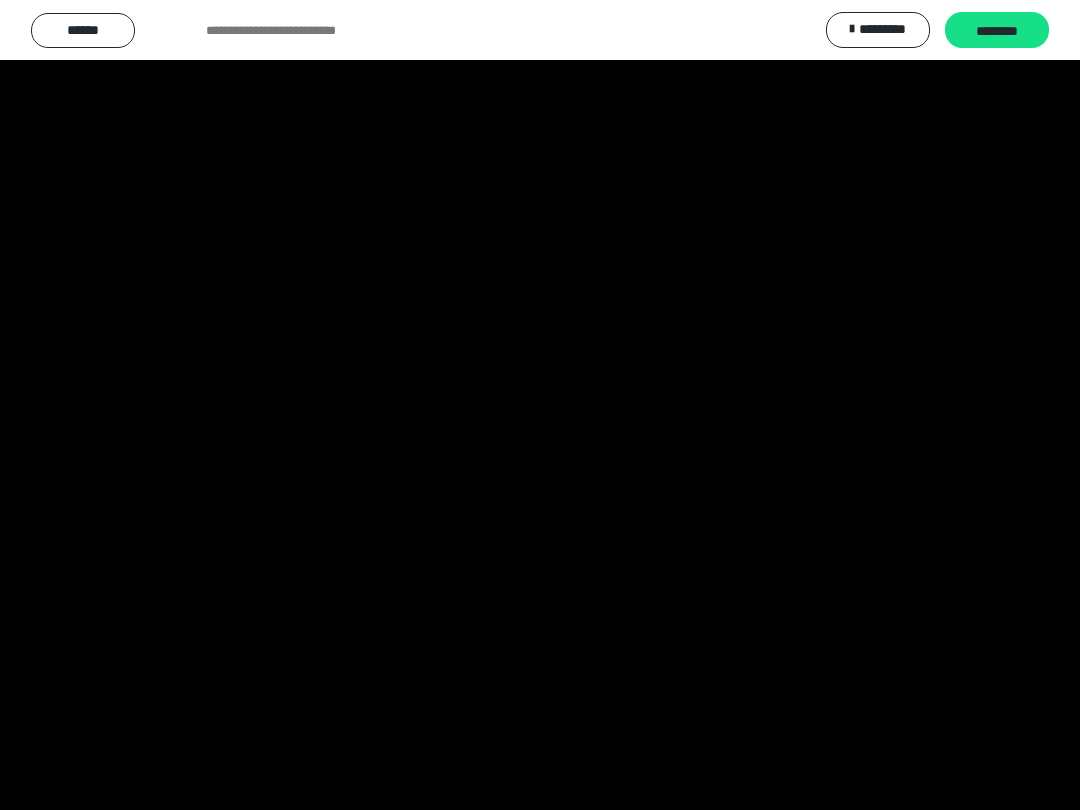 click at bounding box center [540, 405] 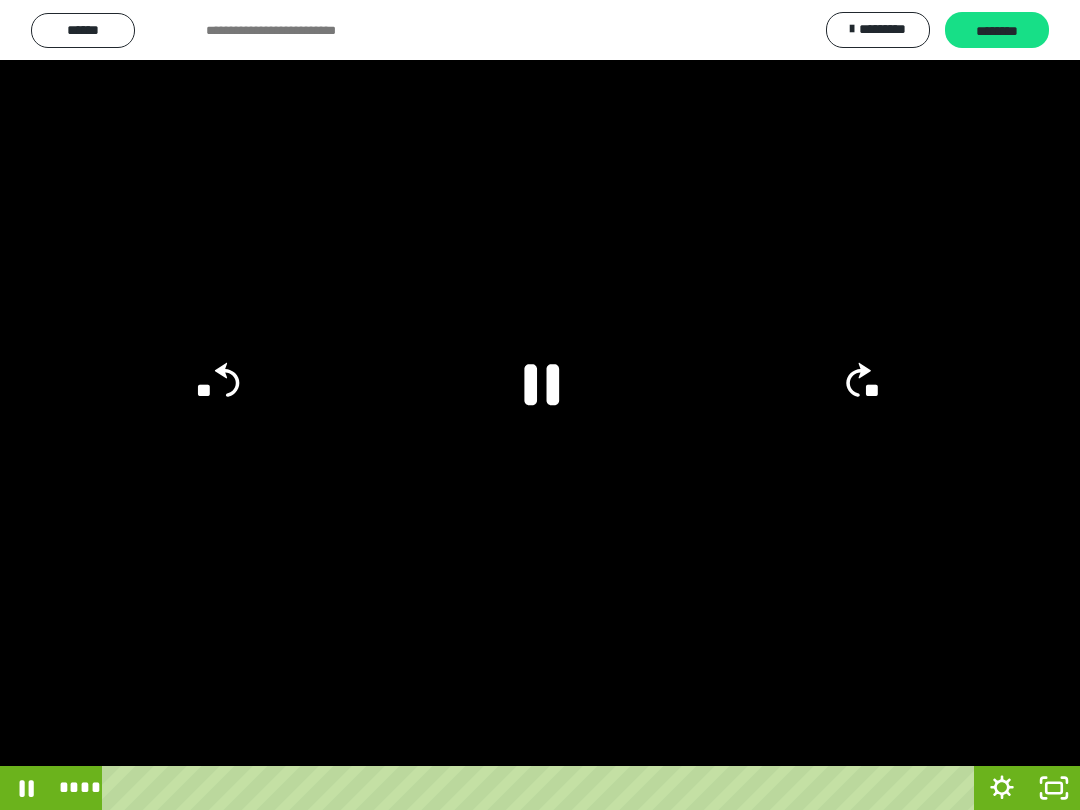 click 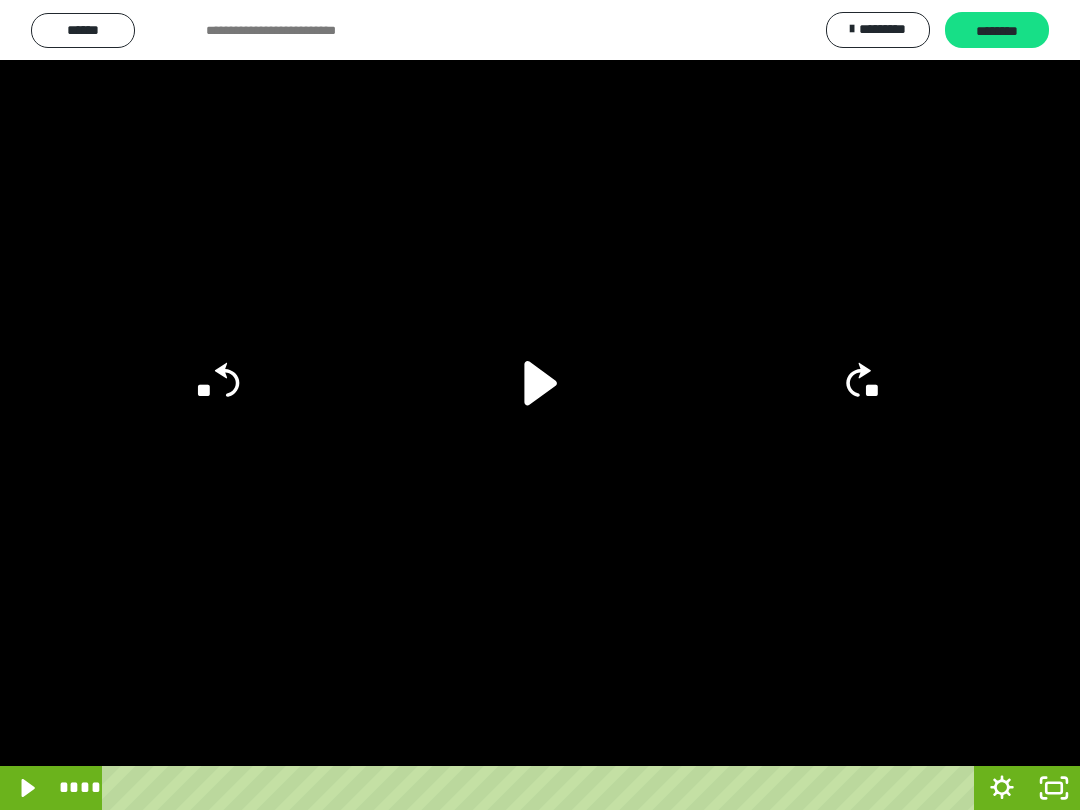 click 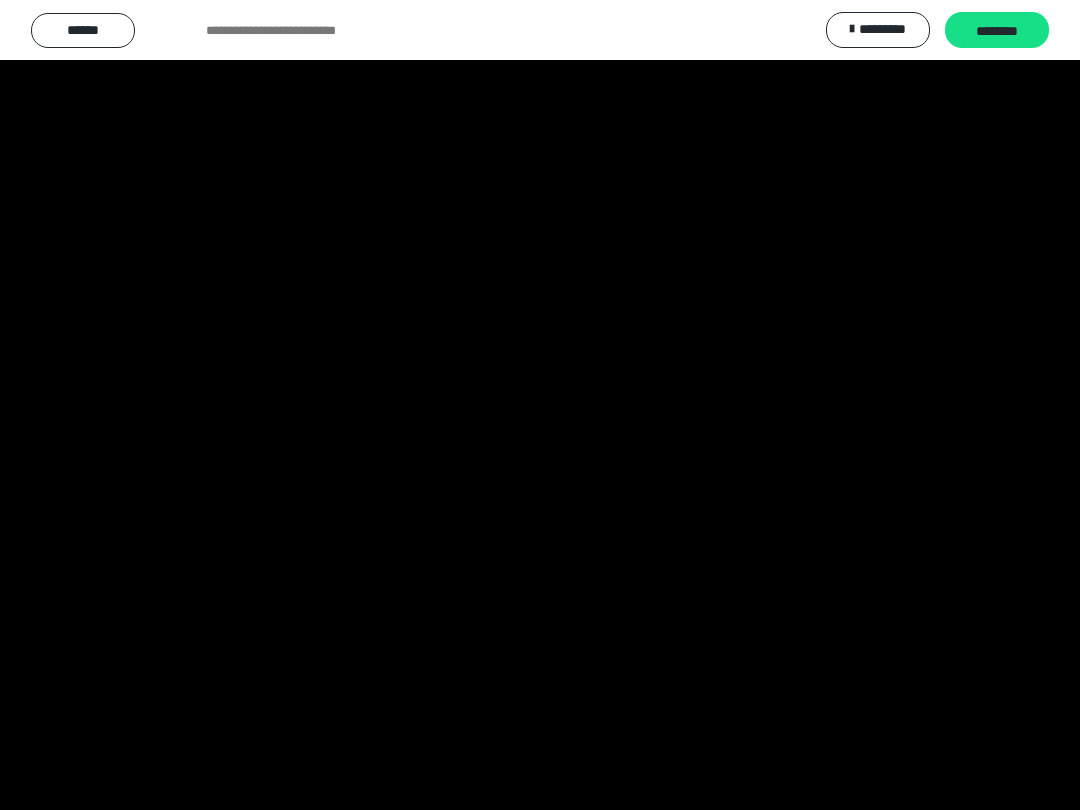 click at bounding box center [540, 405] 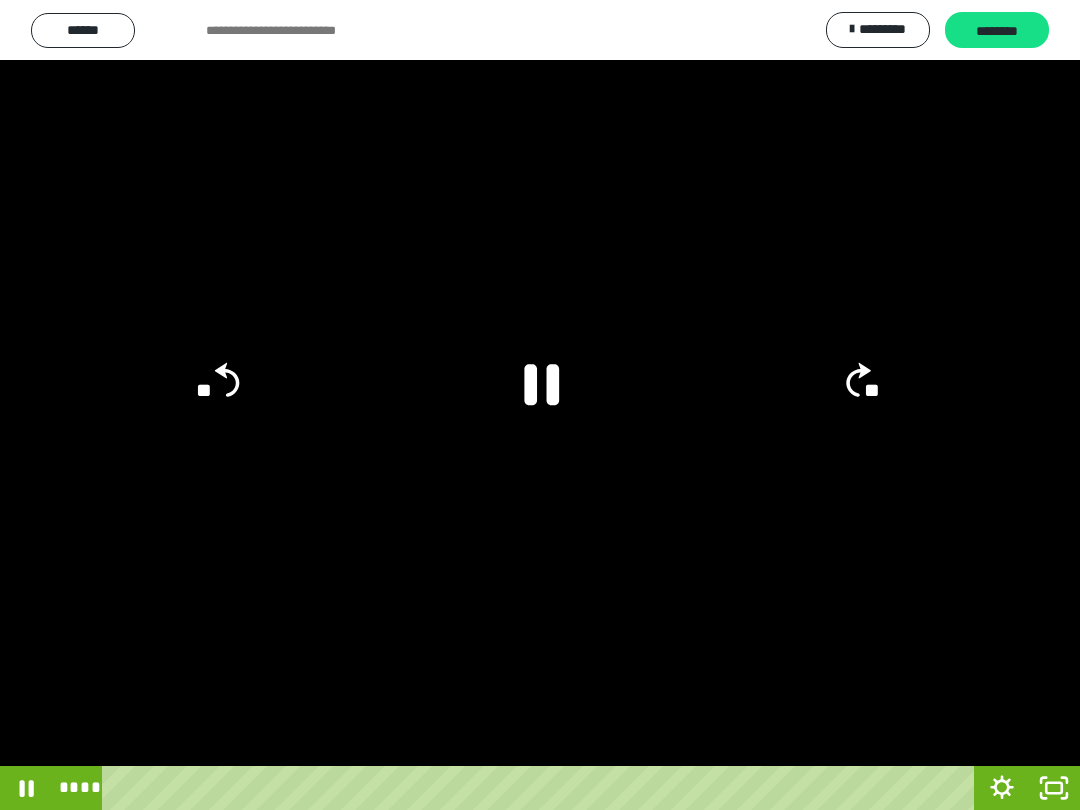 click 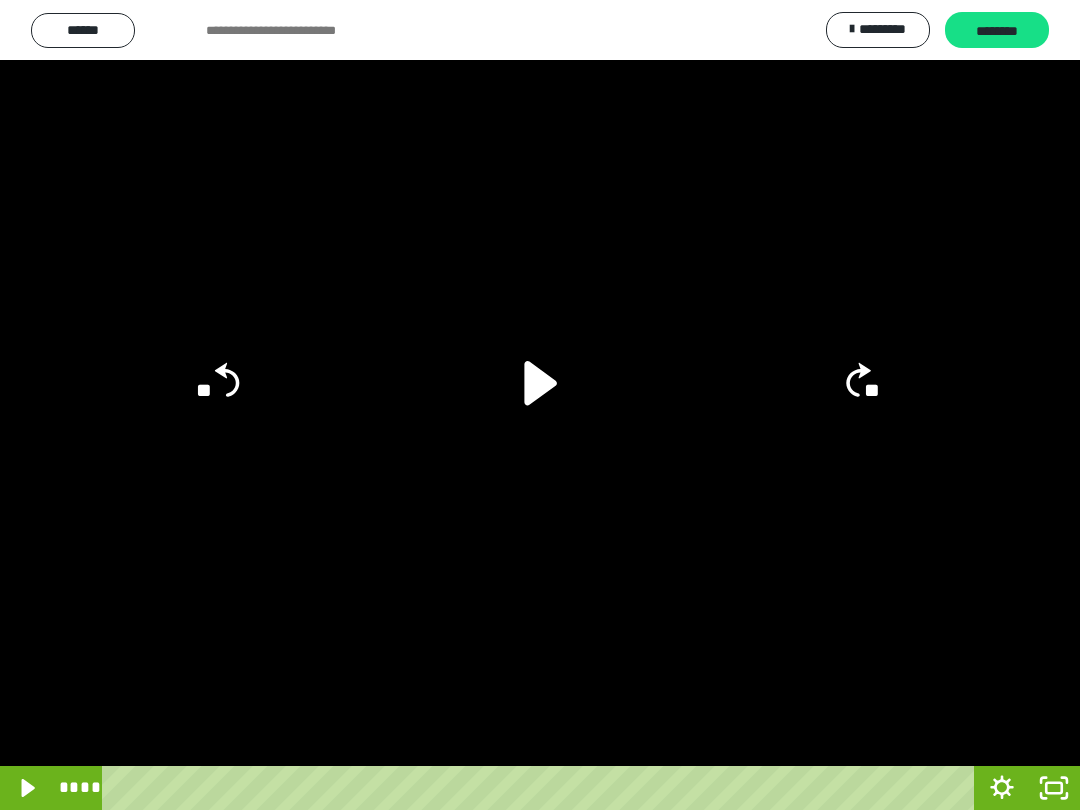 click 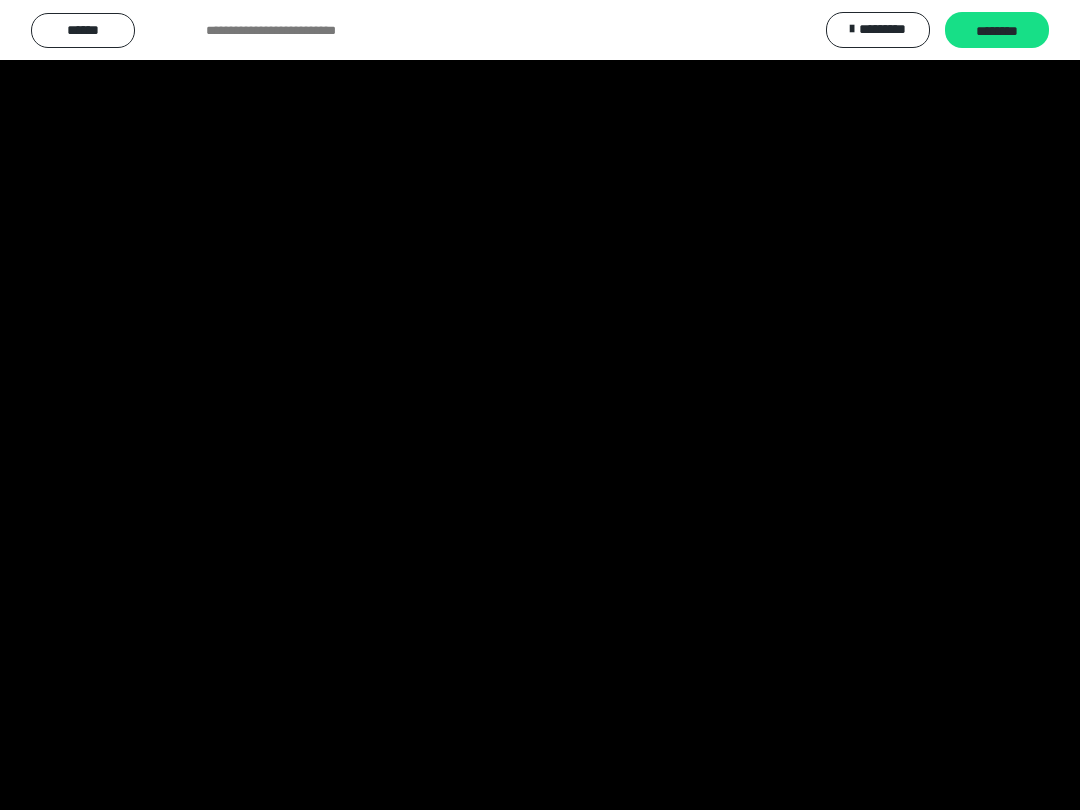 click at bounding box center [540, 405] 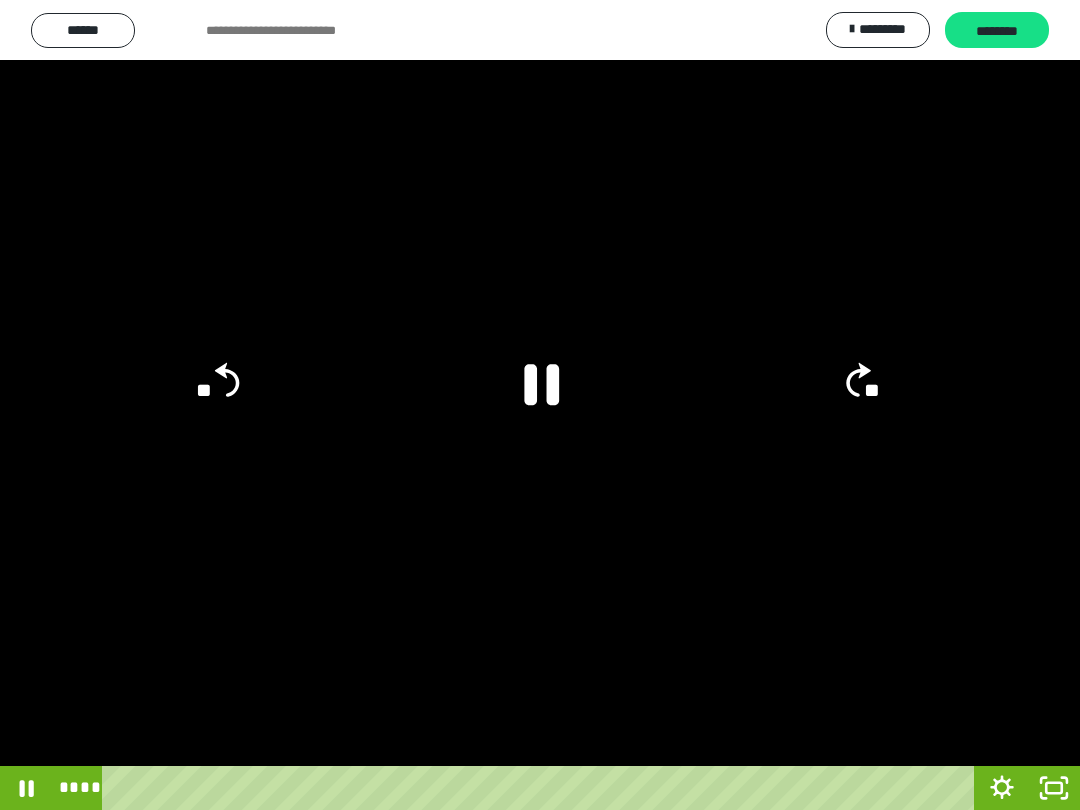 click 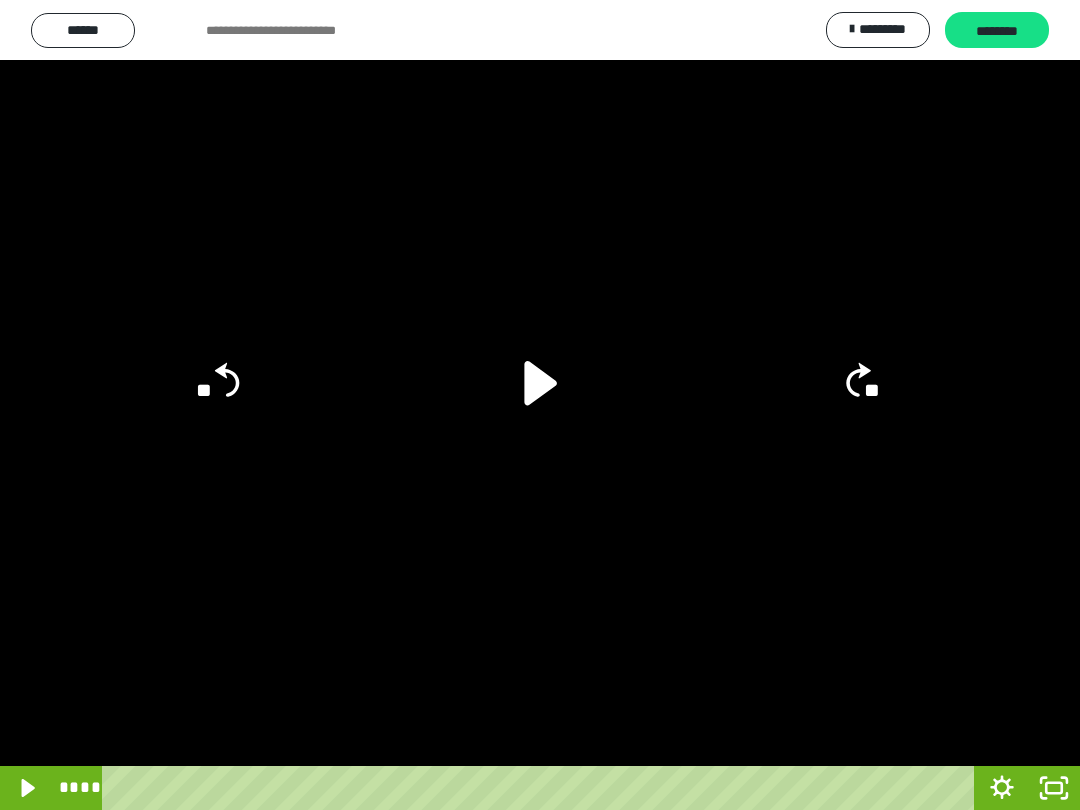 click 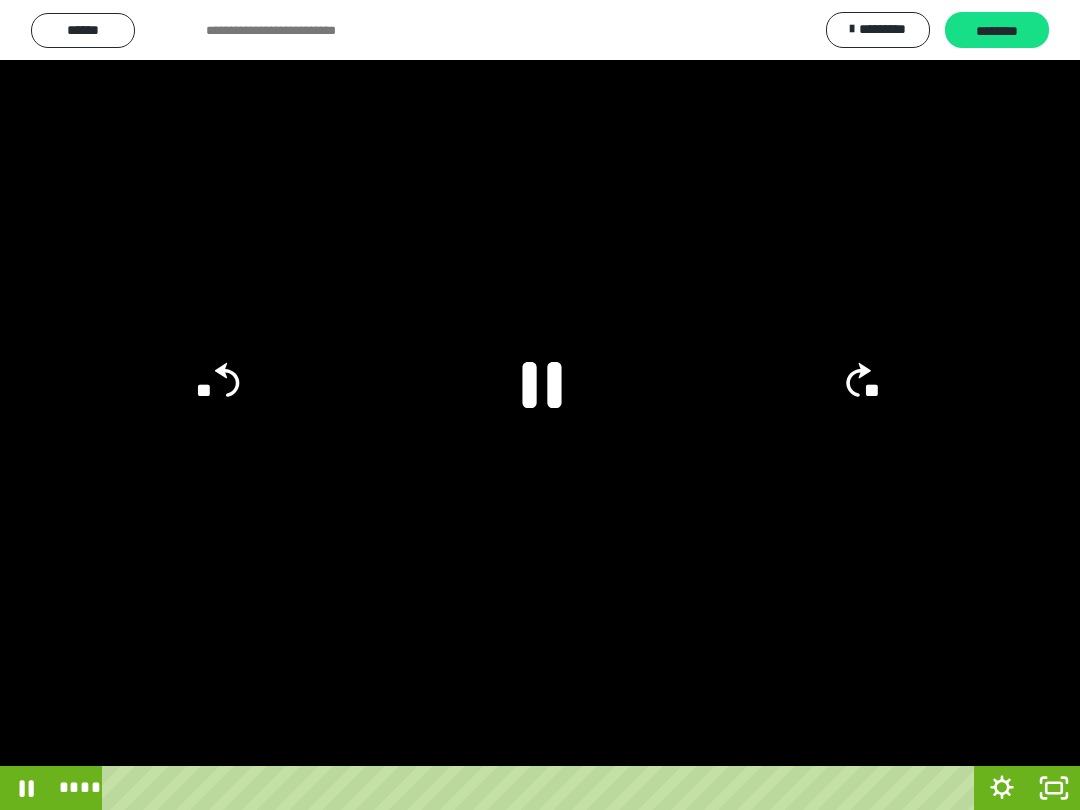click 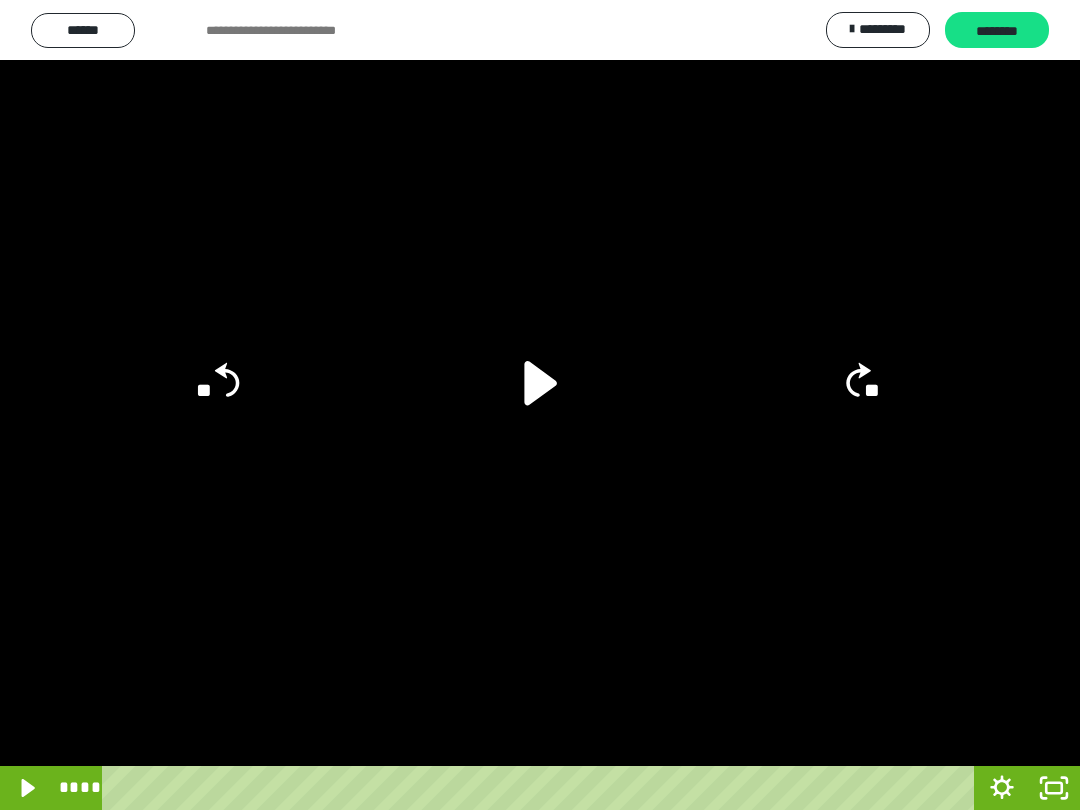 click 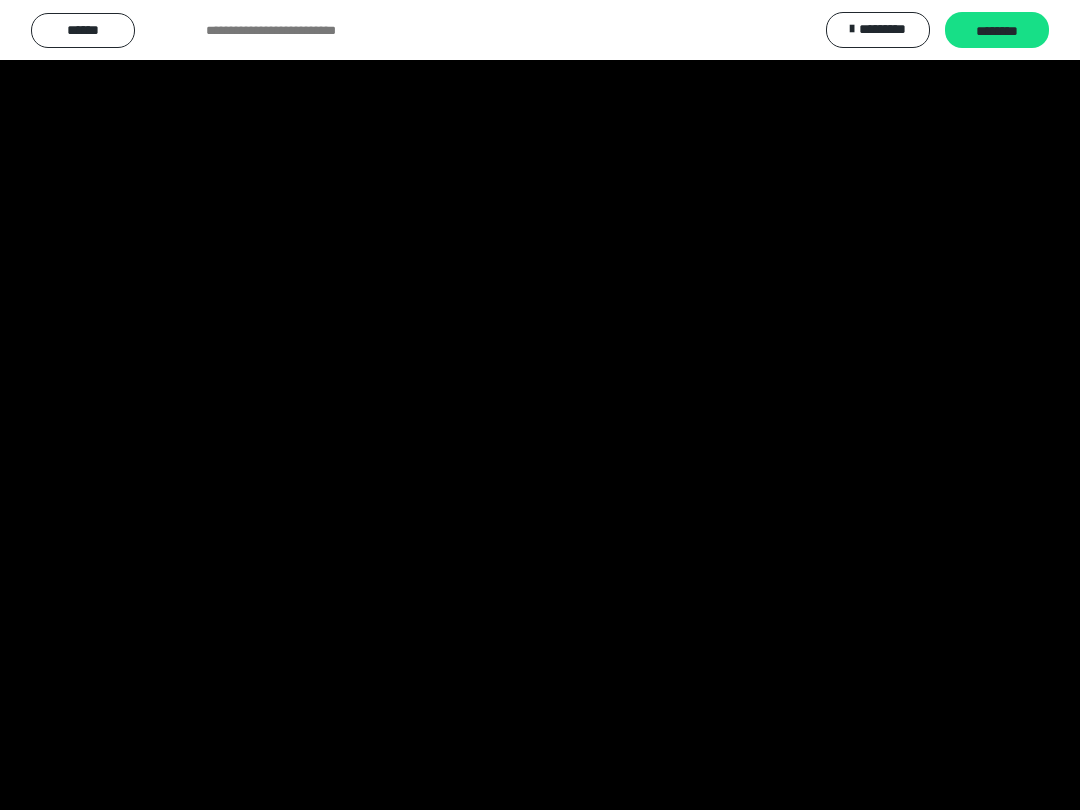 click at bounding box center (540, 405) 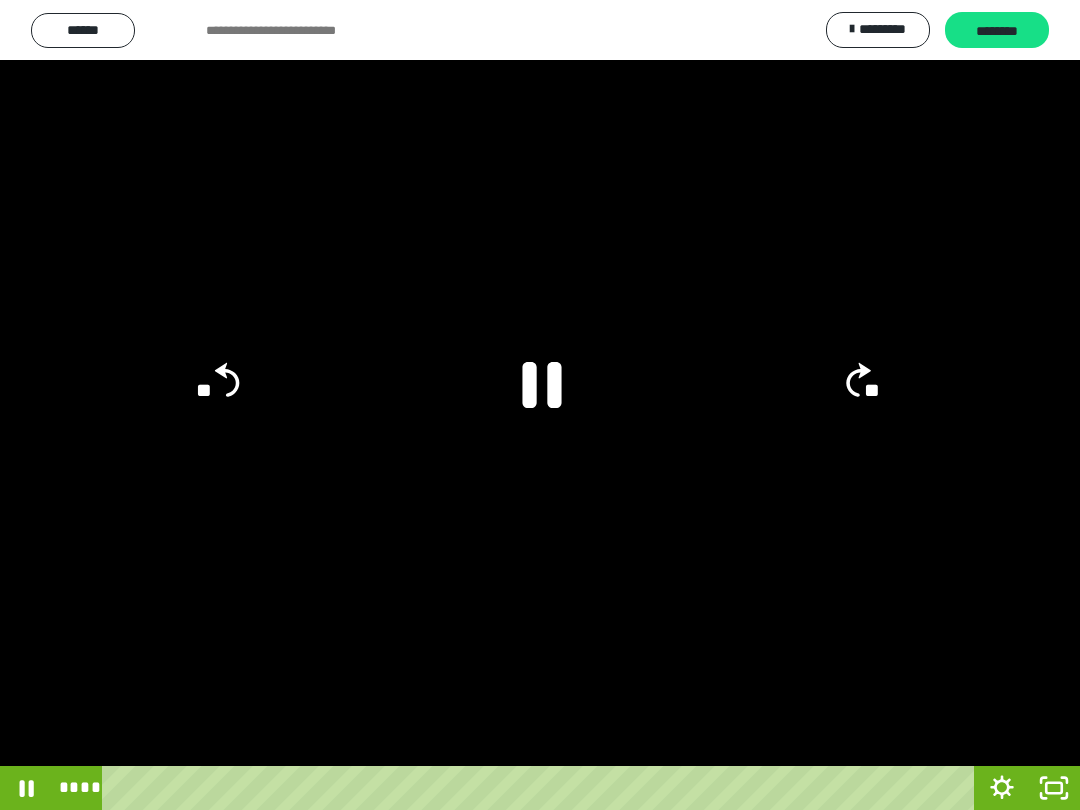 click 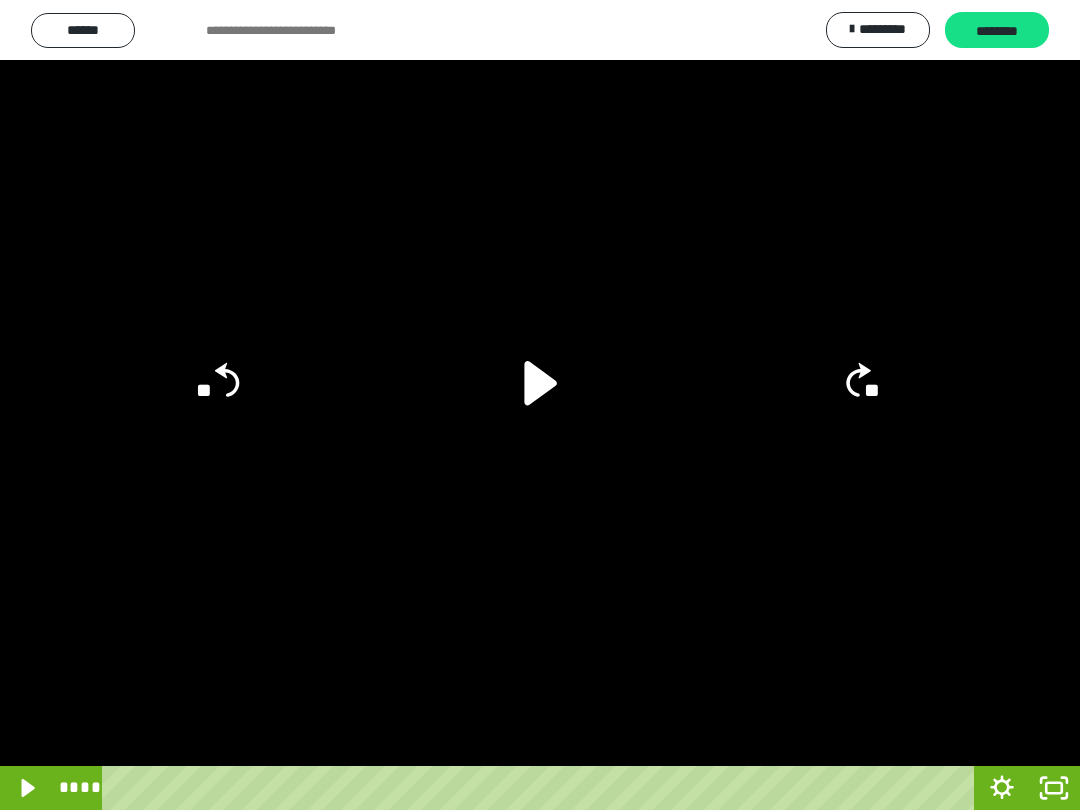 click at bounding box center (540, 405) 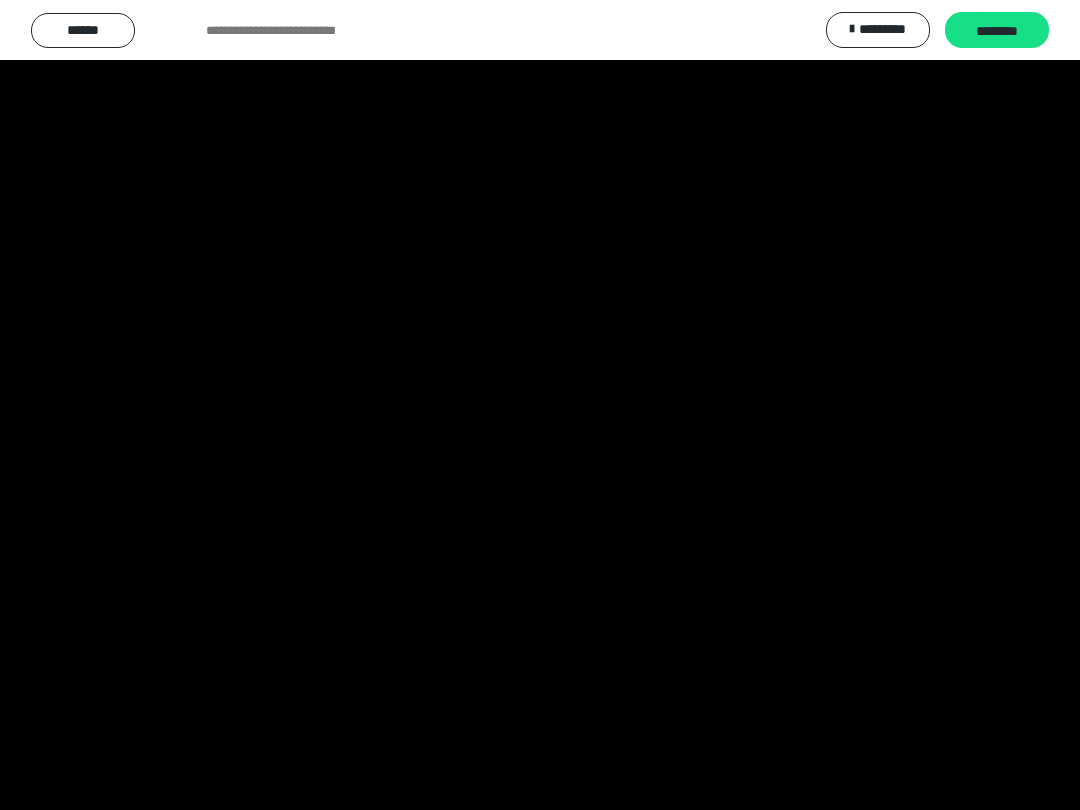 click at bounding box center [540, 405] 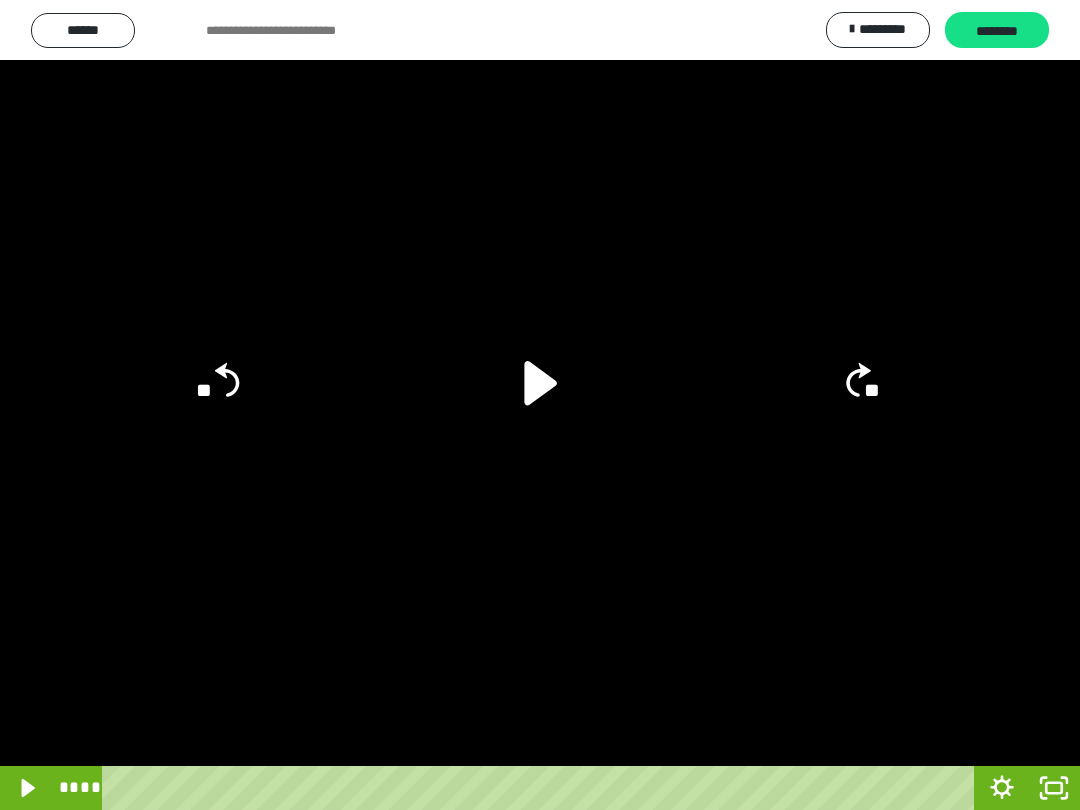 click 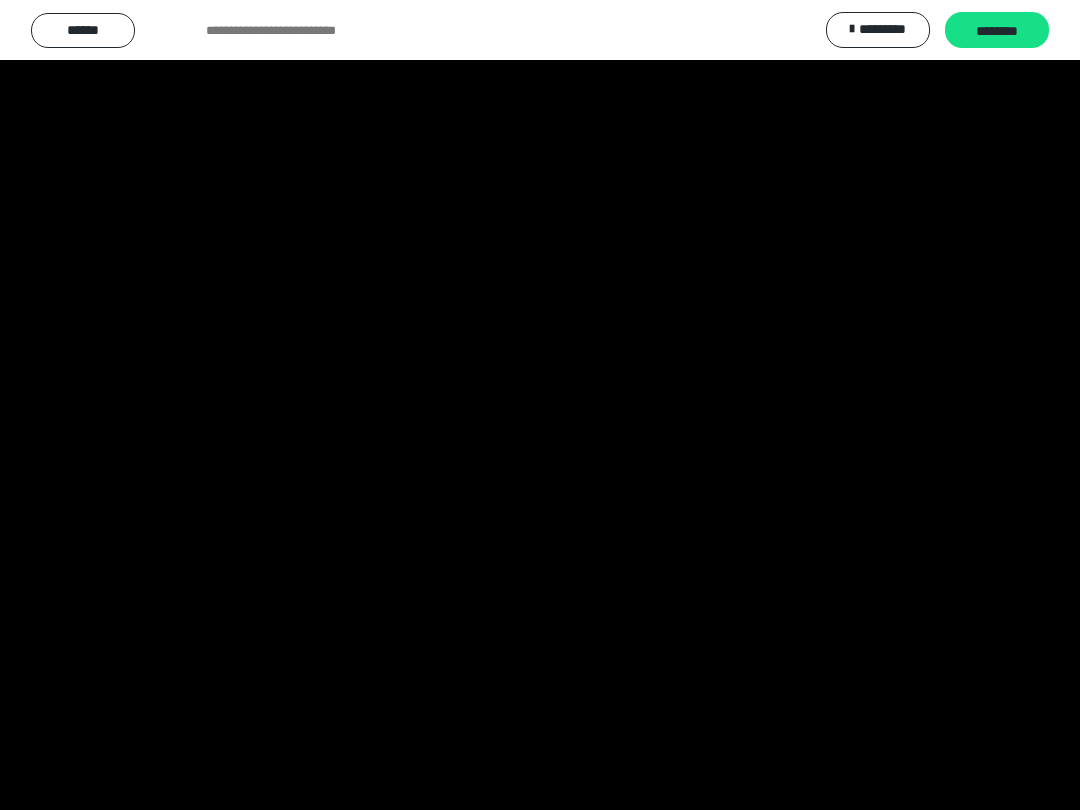 click at bounding box center [540, 405] 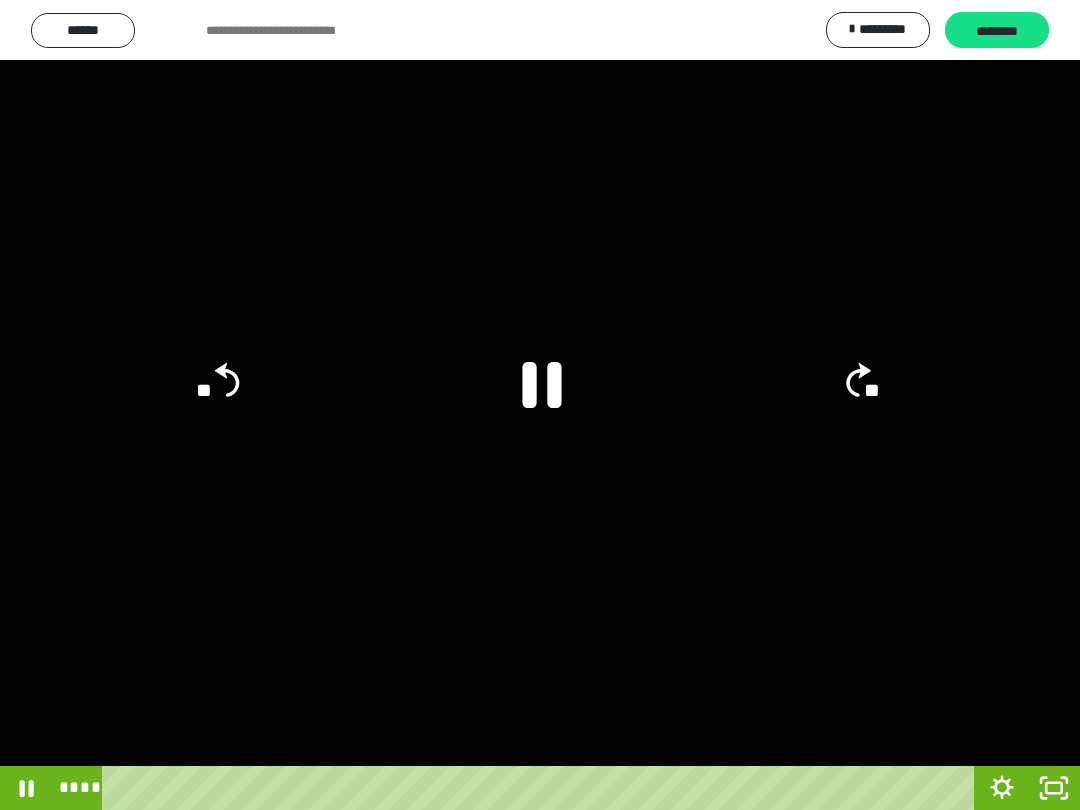 click 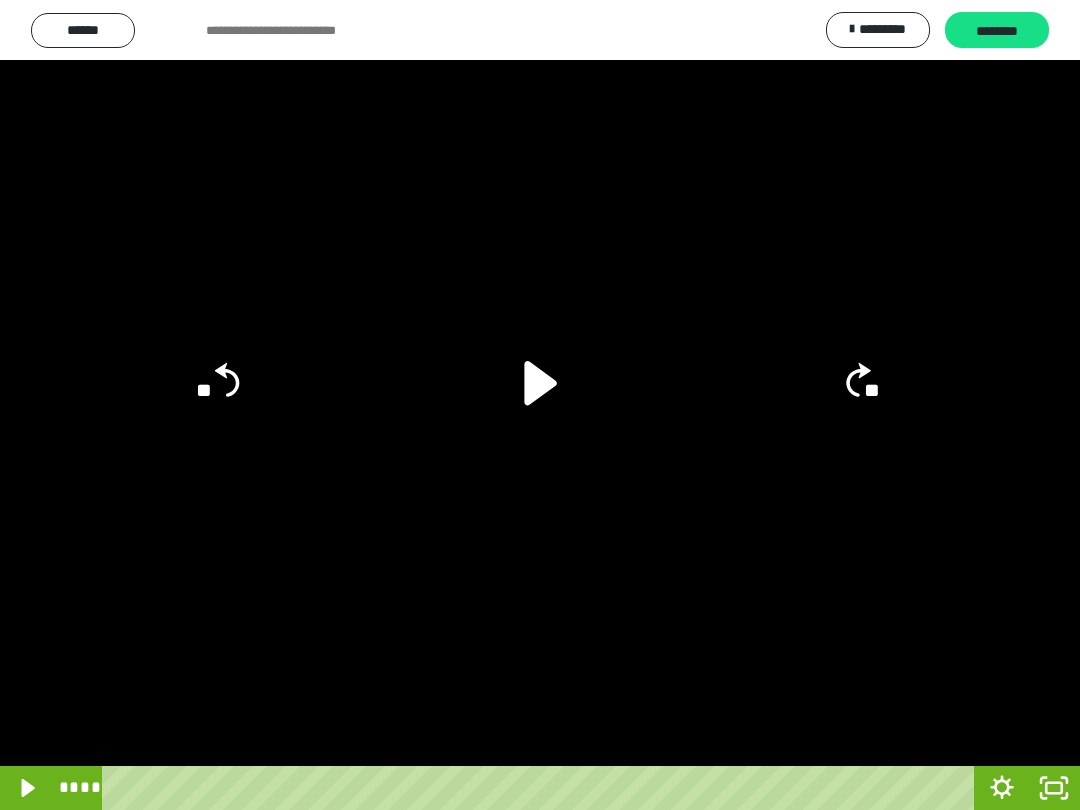 click 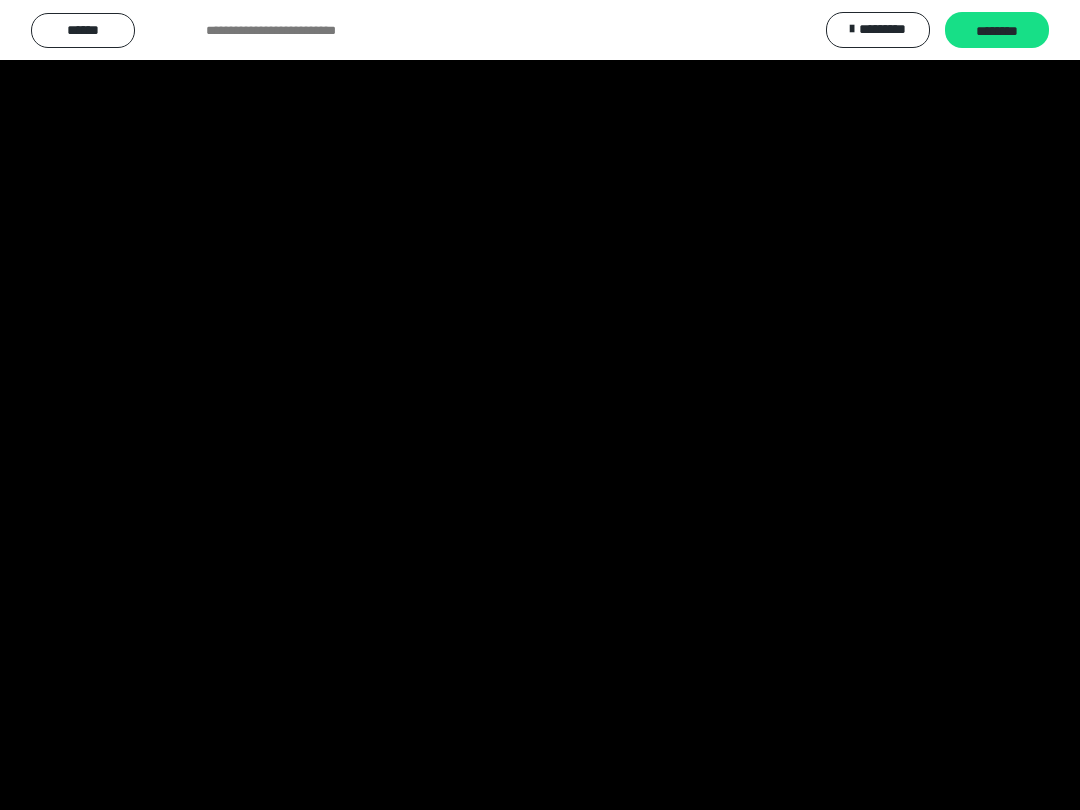 click at bounding box center (540, 405) 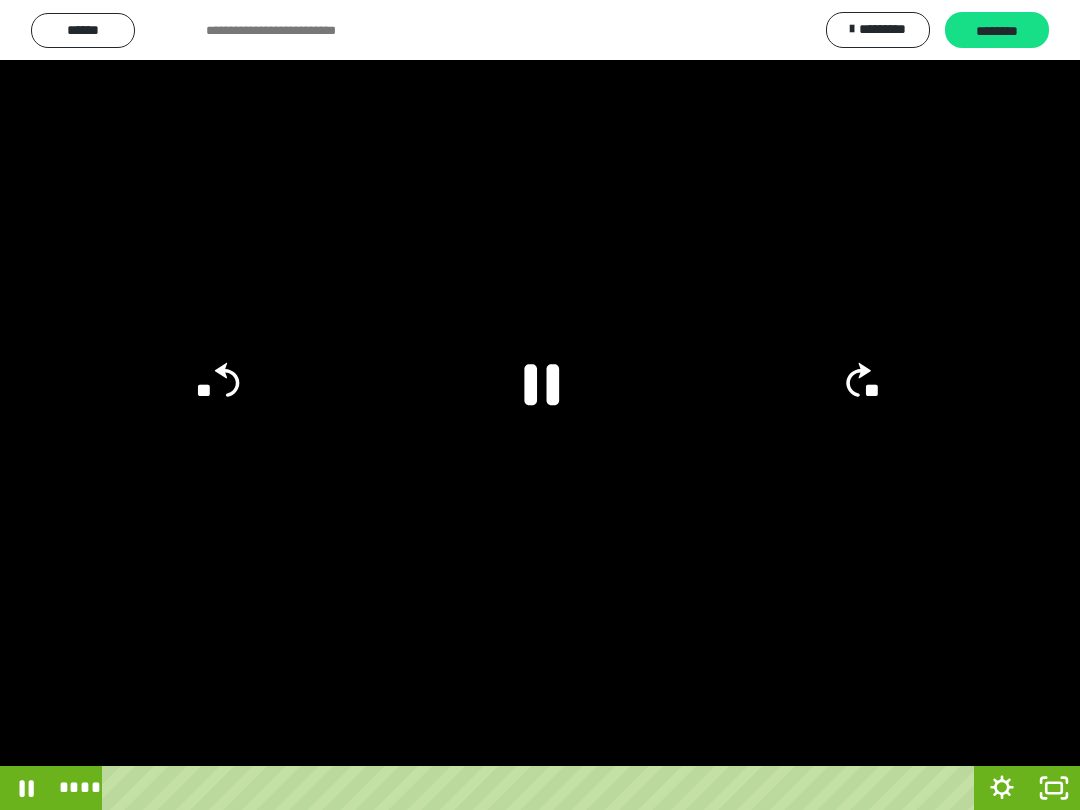 click 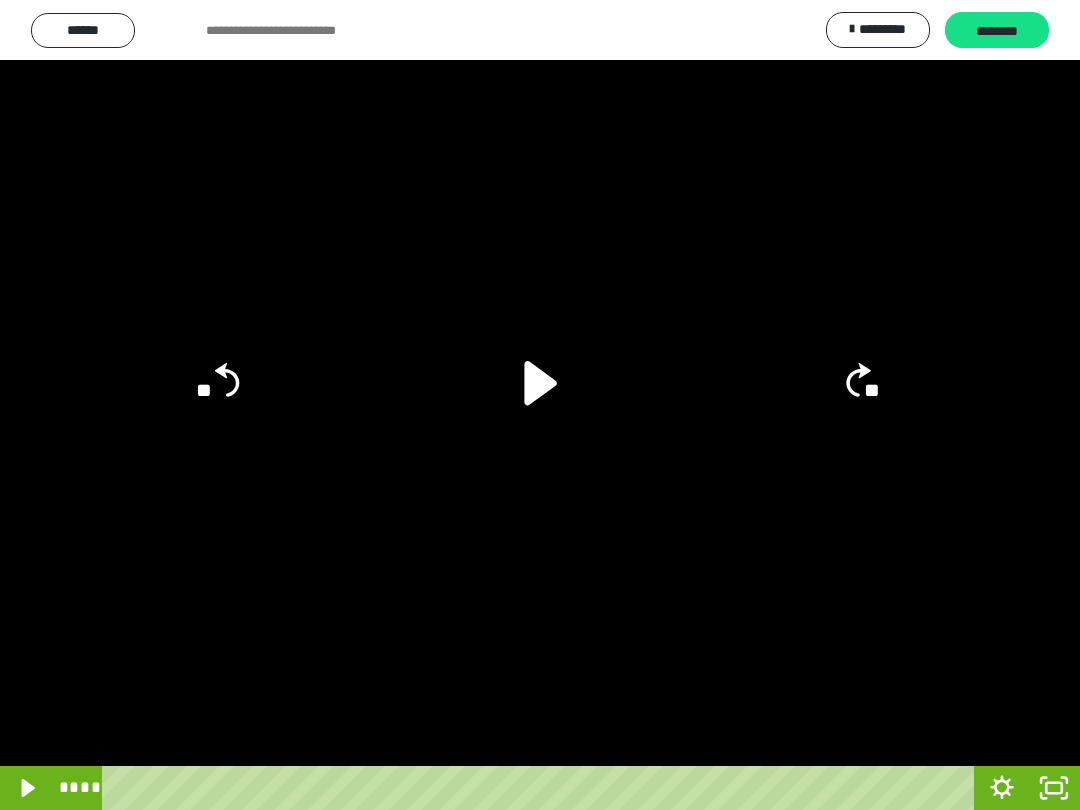 click 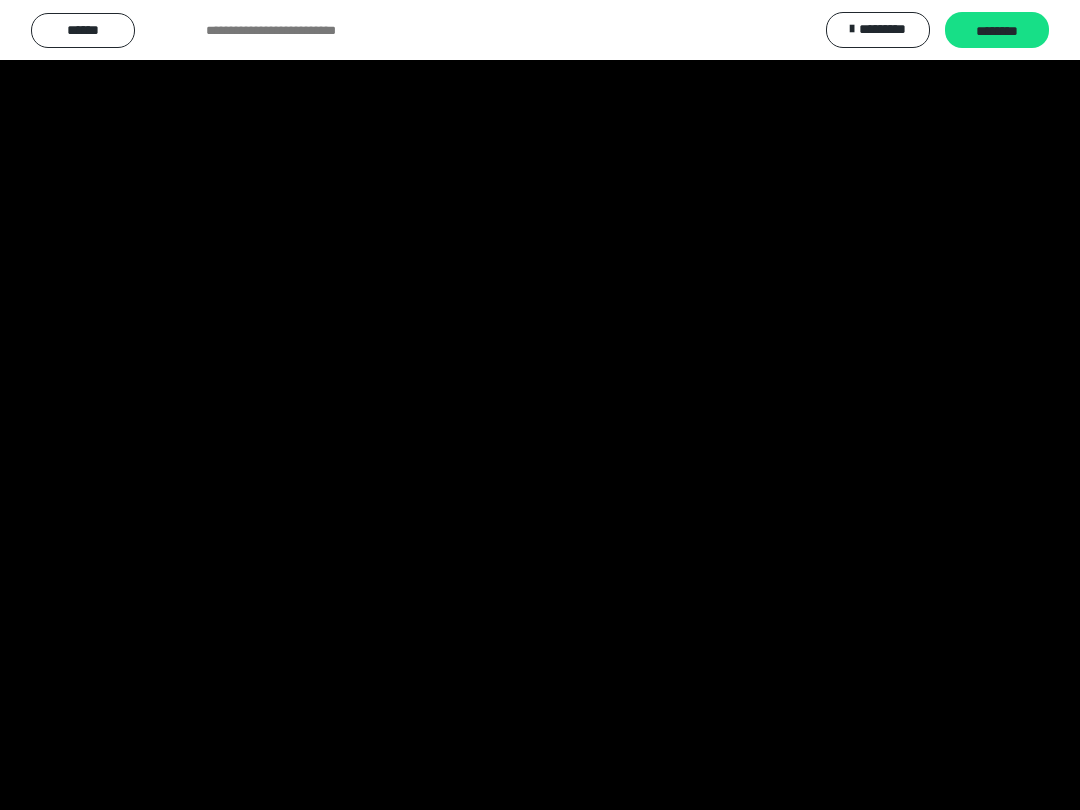 click at bounding box center [540, 405] 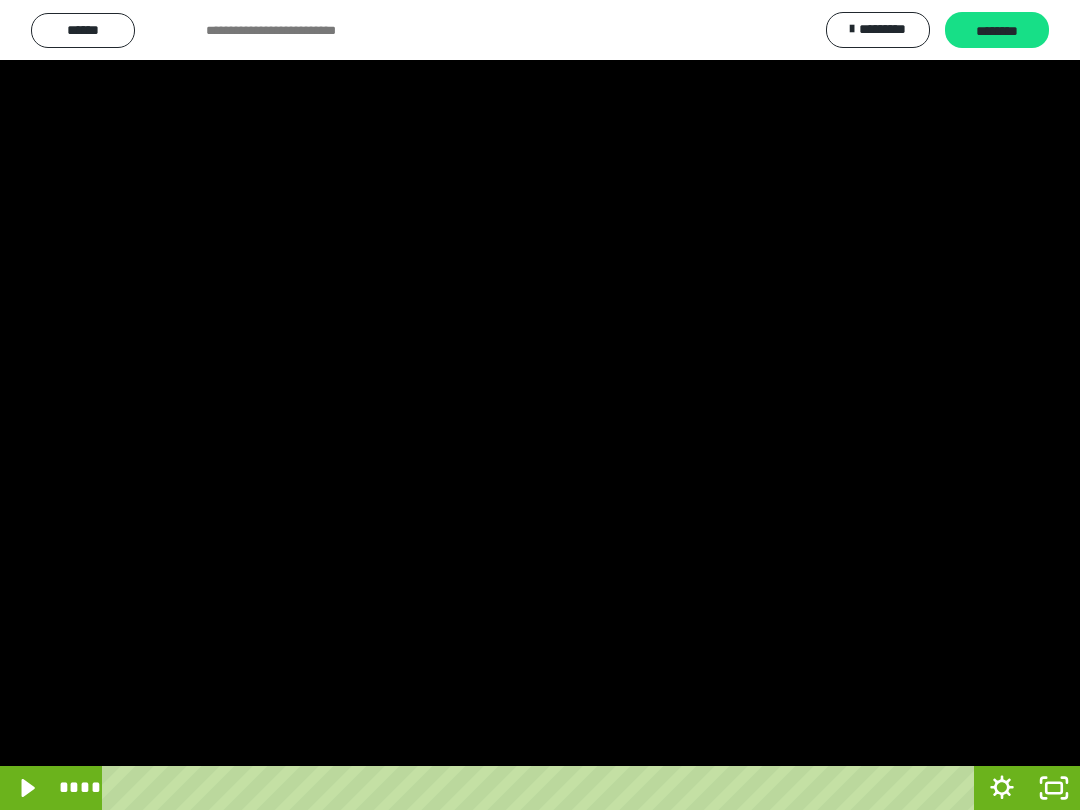 click at bounding box center [540, 405] 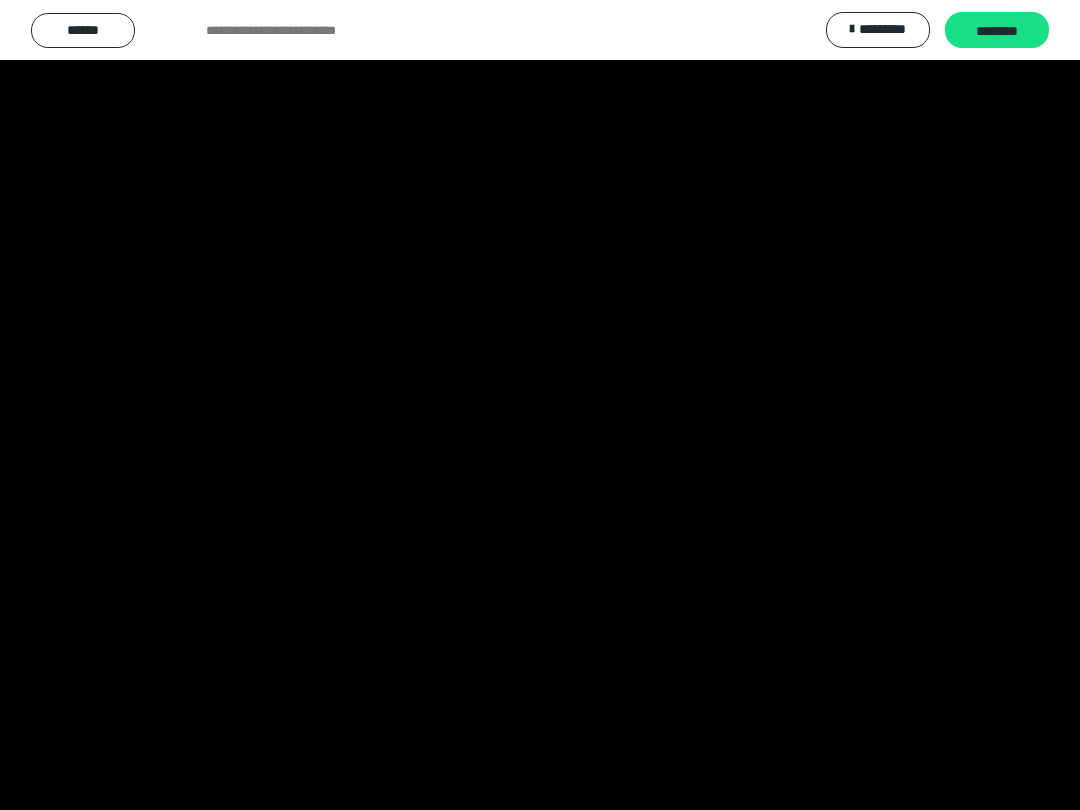 click at bounding box center [540, 405] 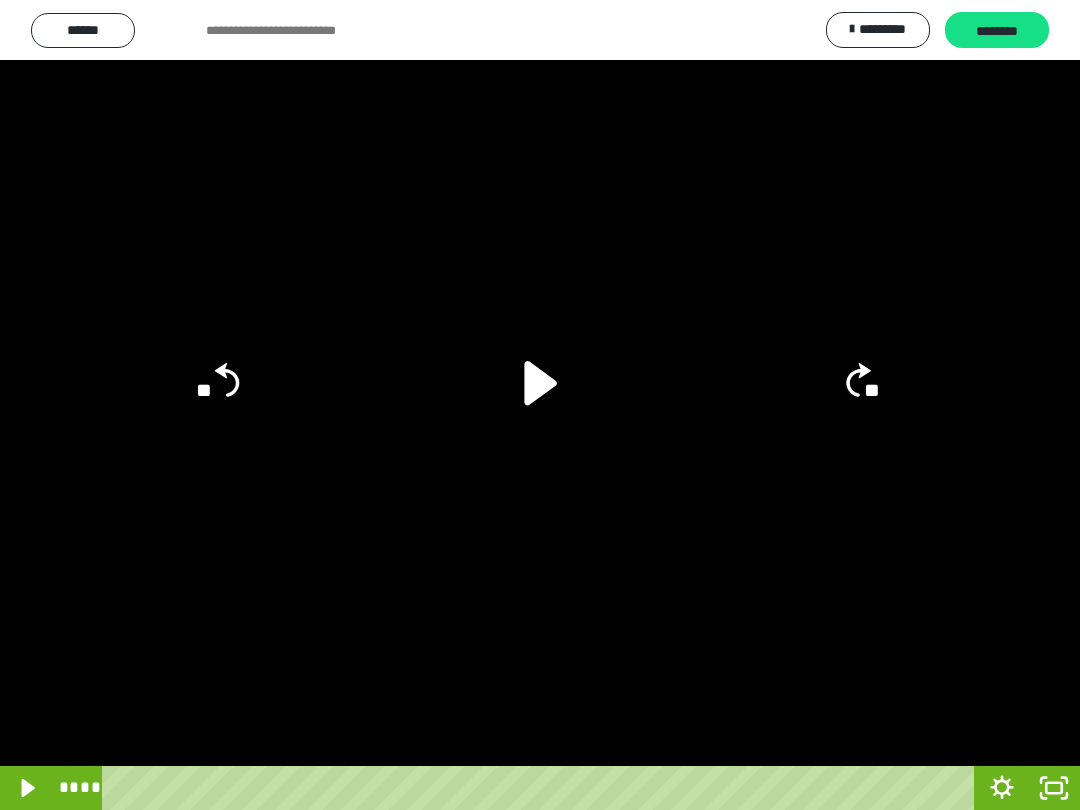 click on "**" 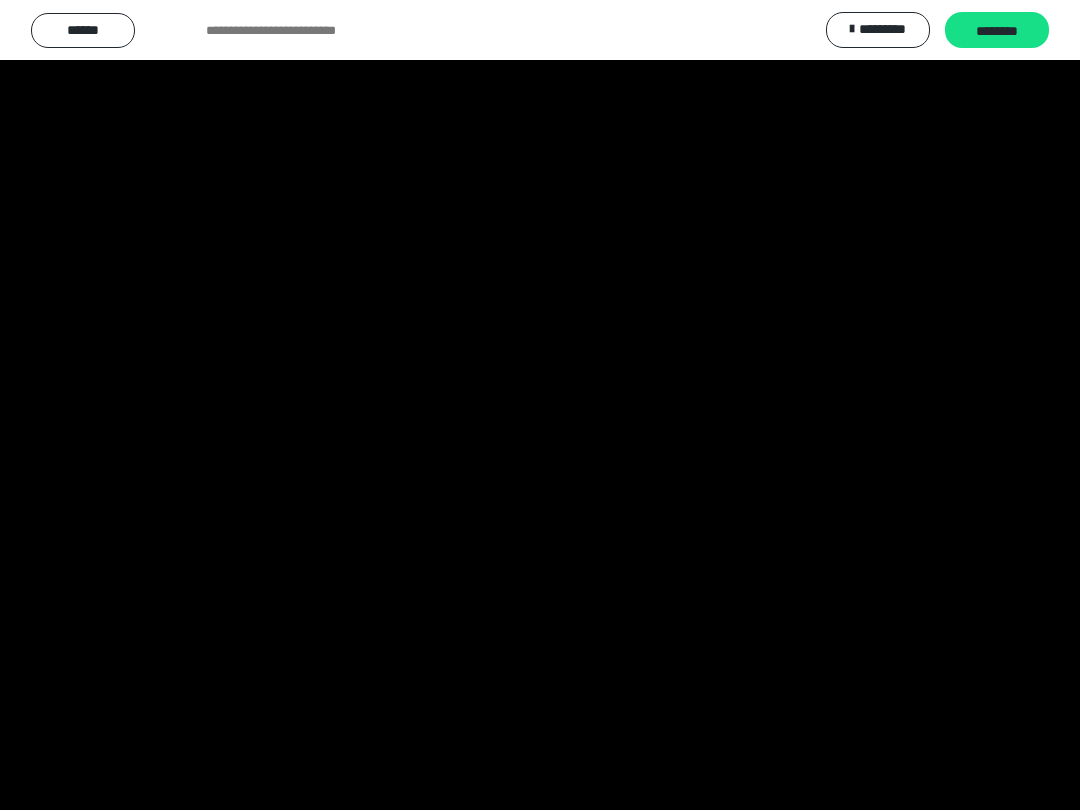 click at bounding box center [540, 405] 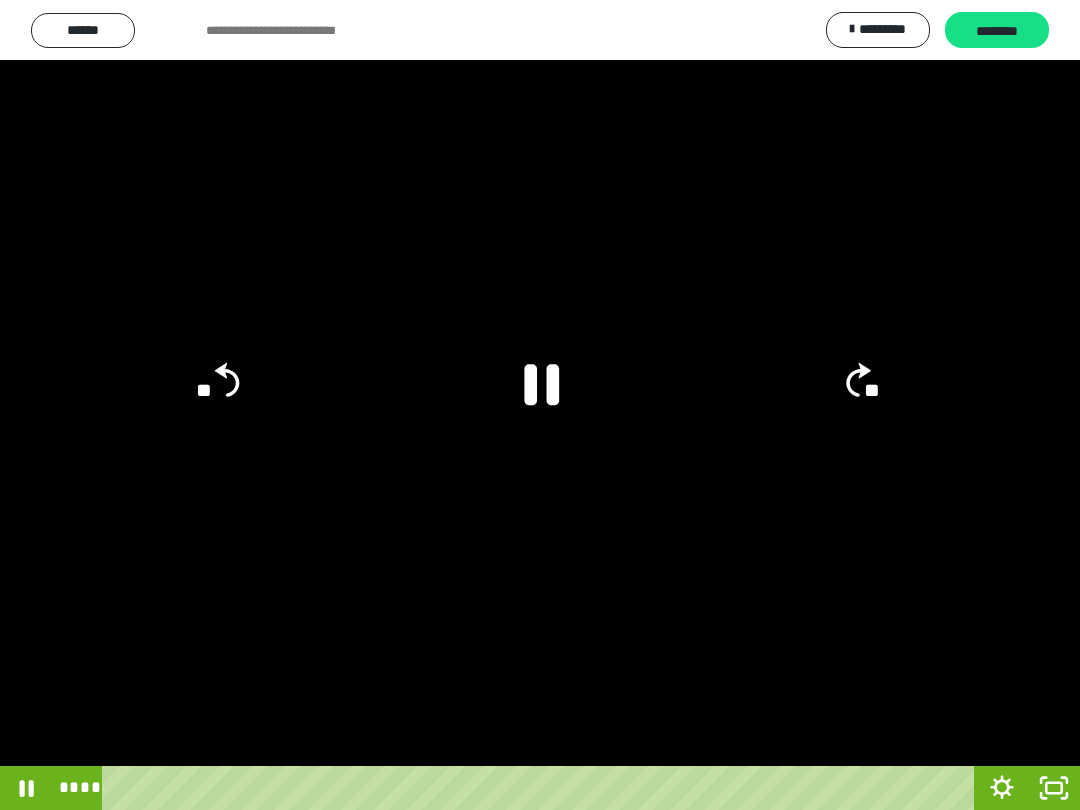 click on "**" 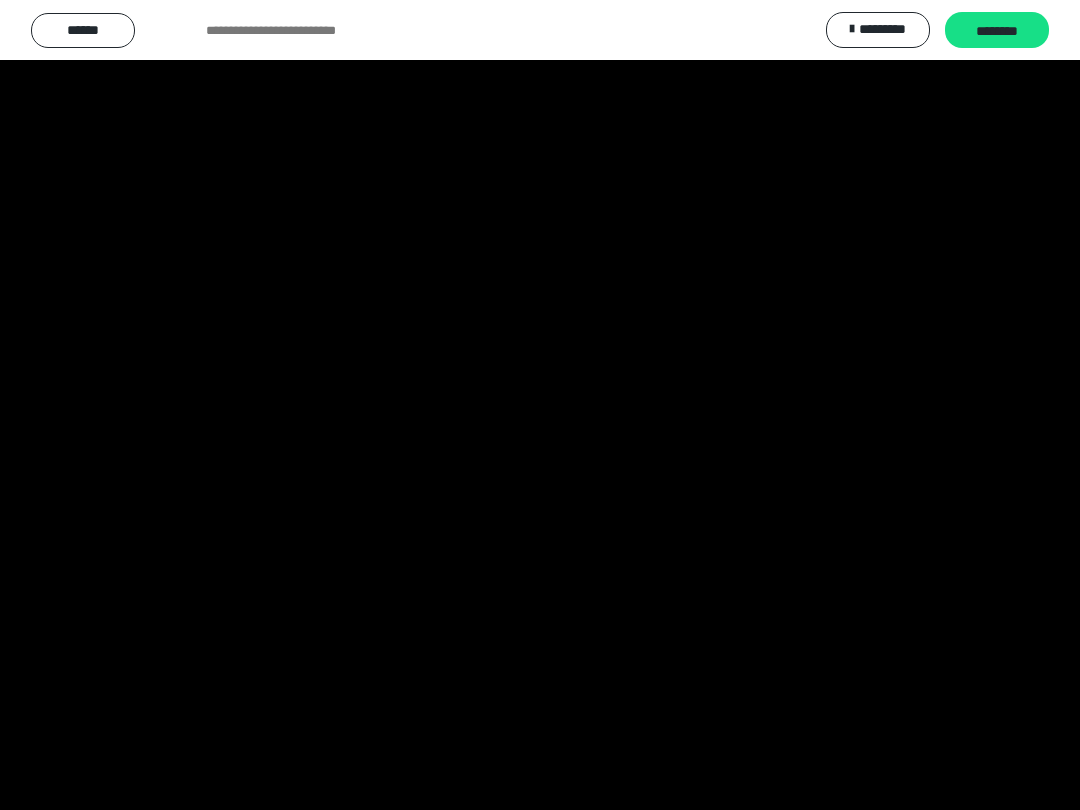 click at bounding box center [540, 405] 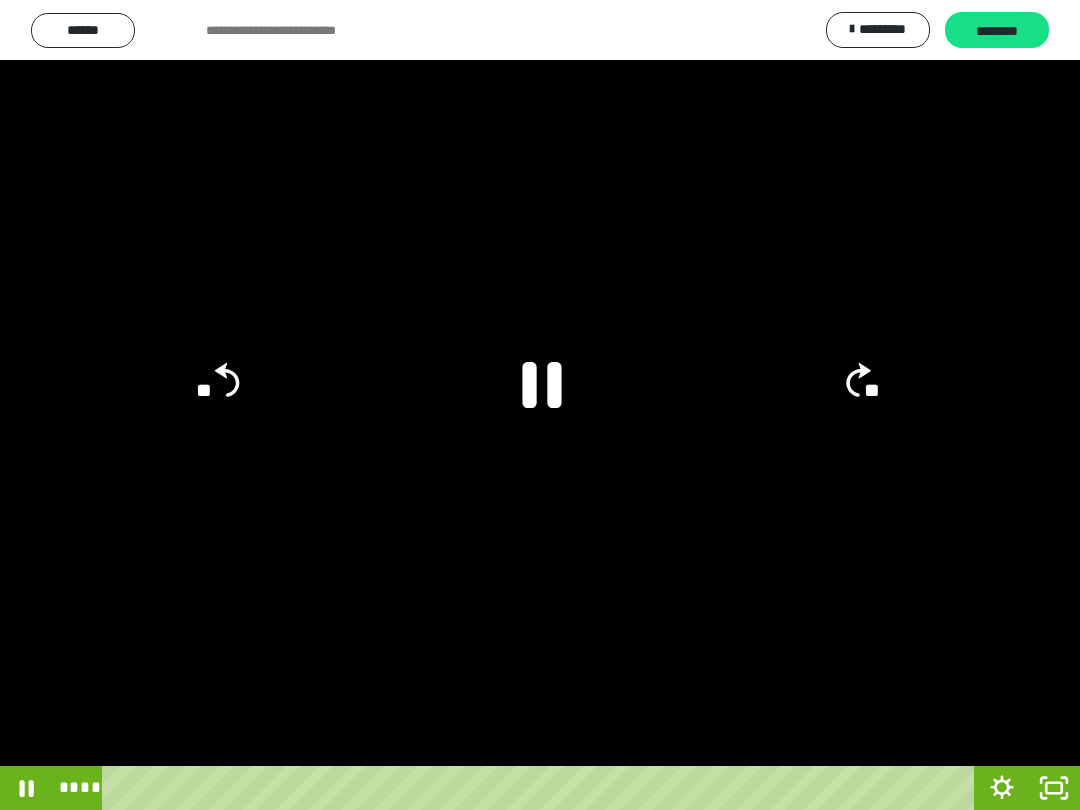 click 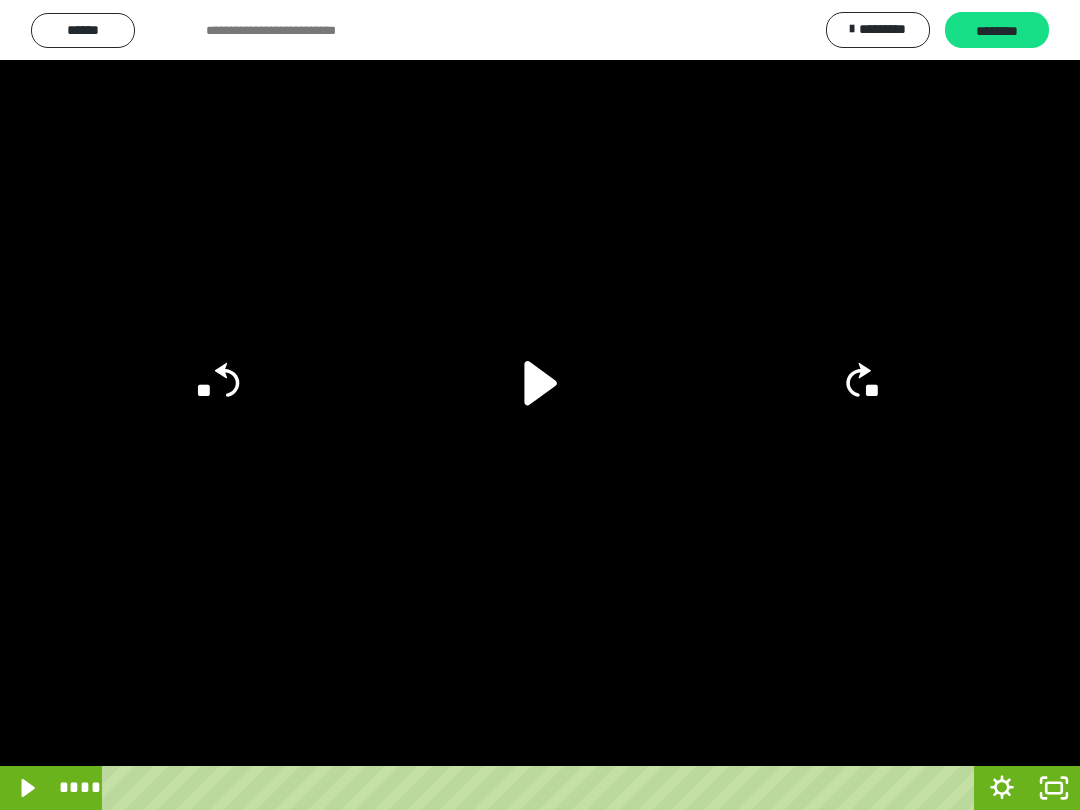 click 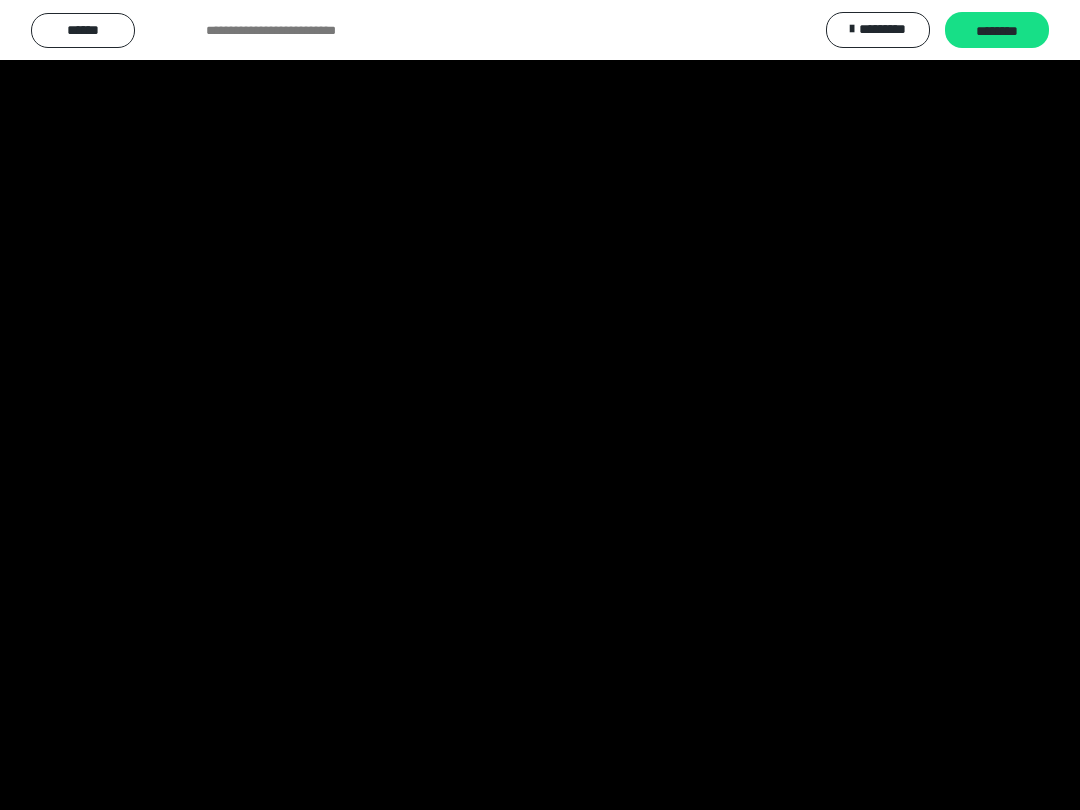 click at bounding box center (540, 405) 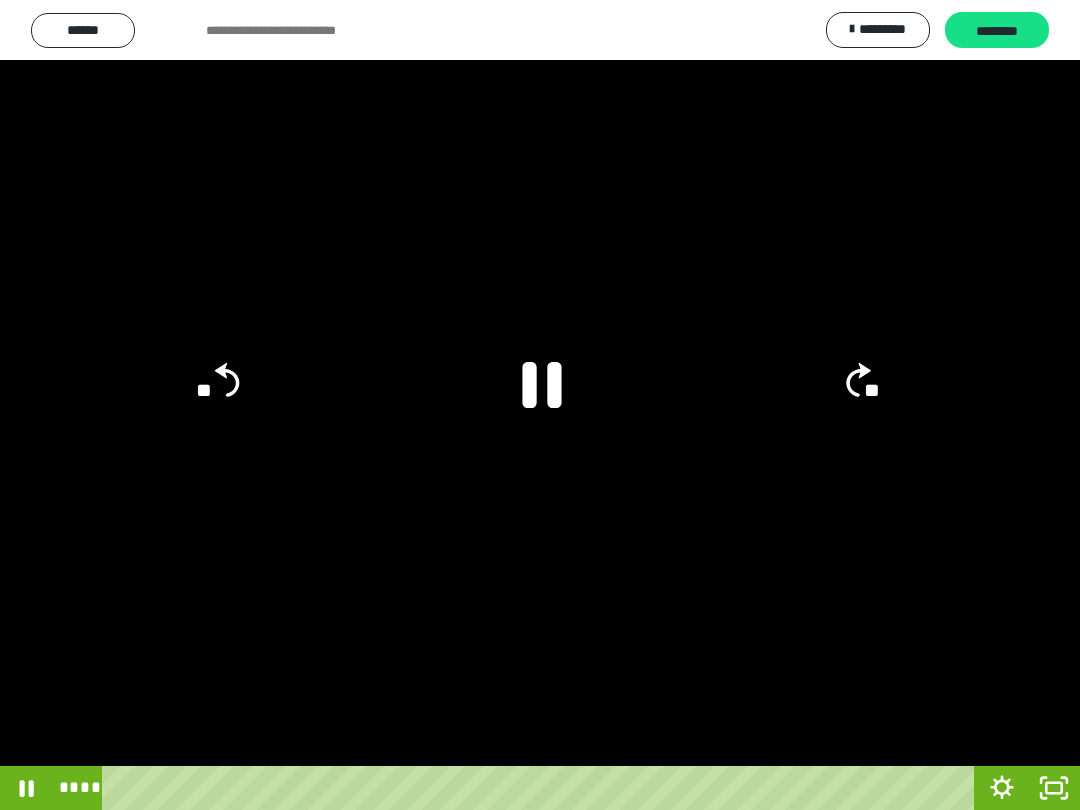 click 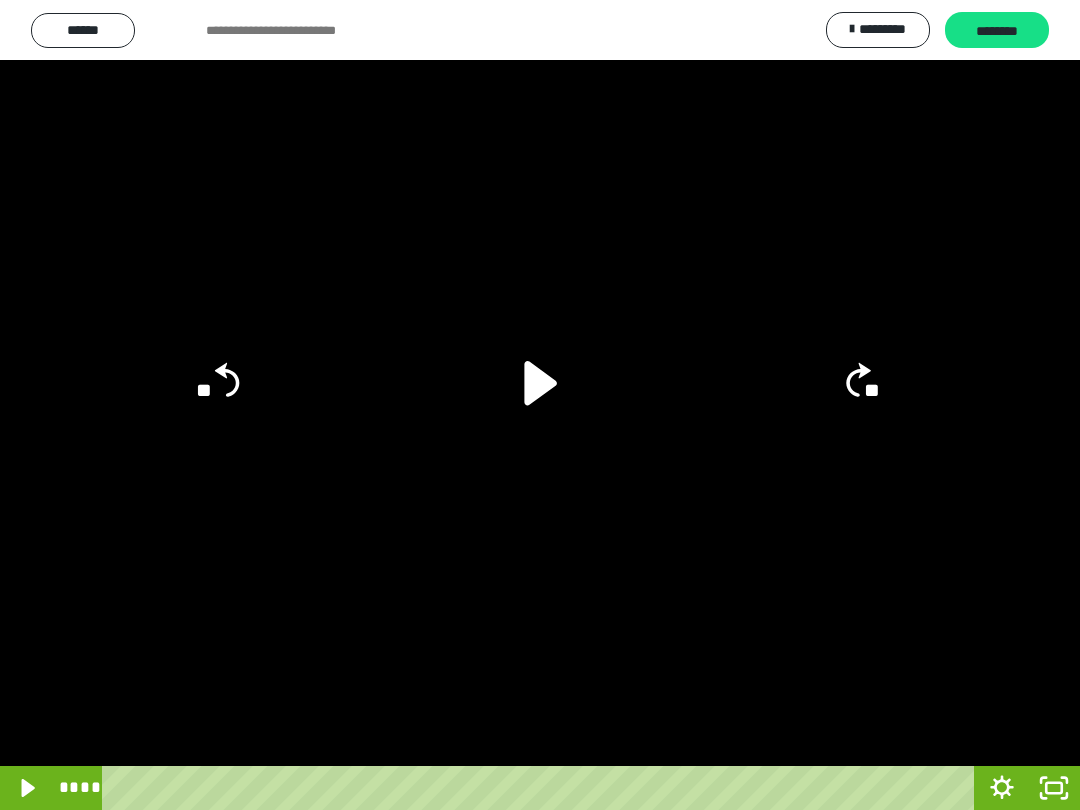 click 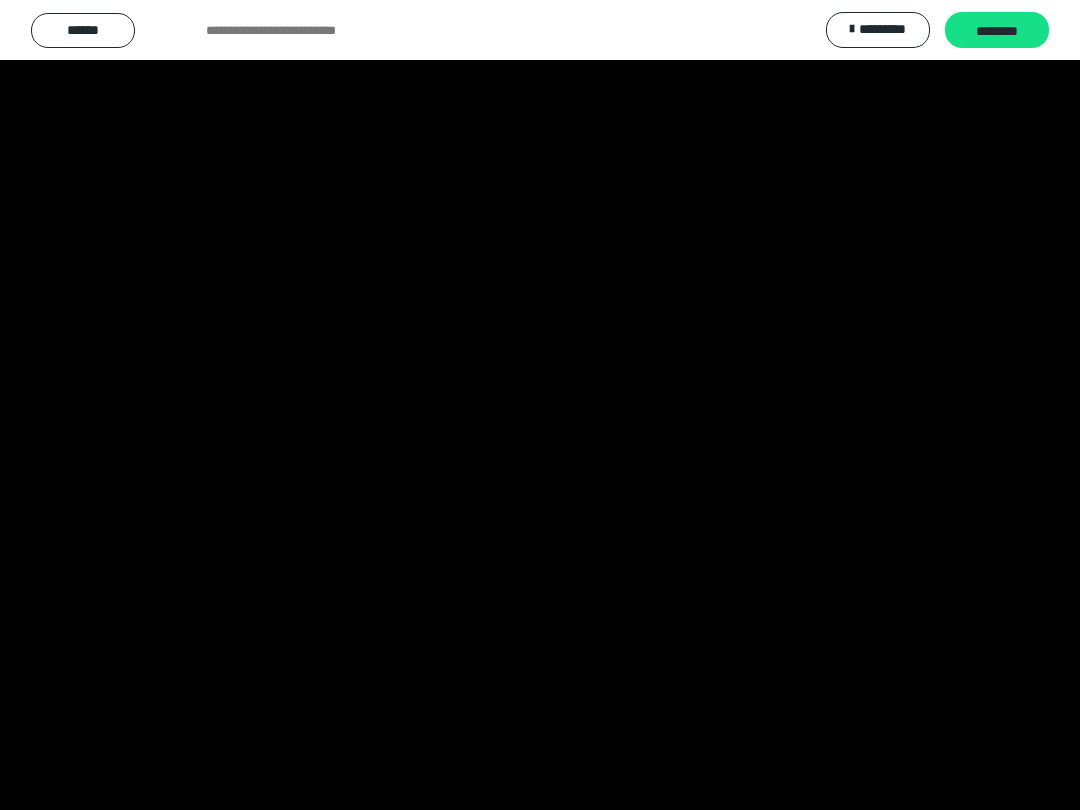 click at bounding box center [540, 405] 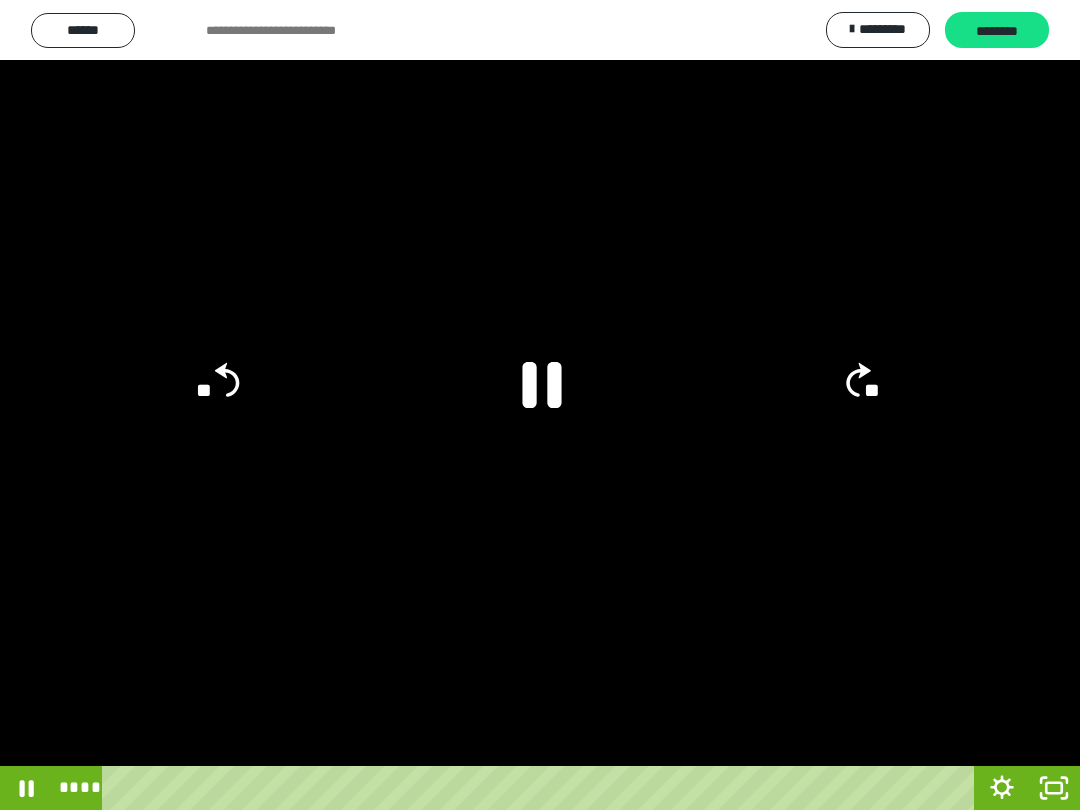 click 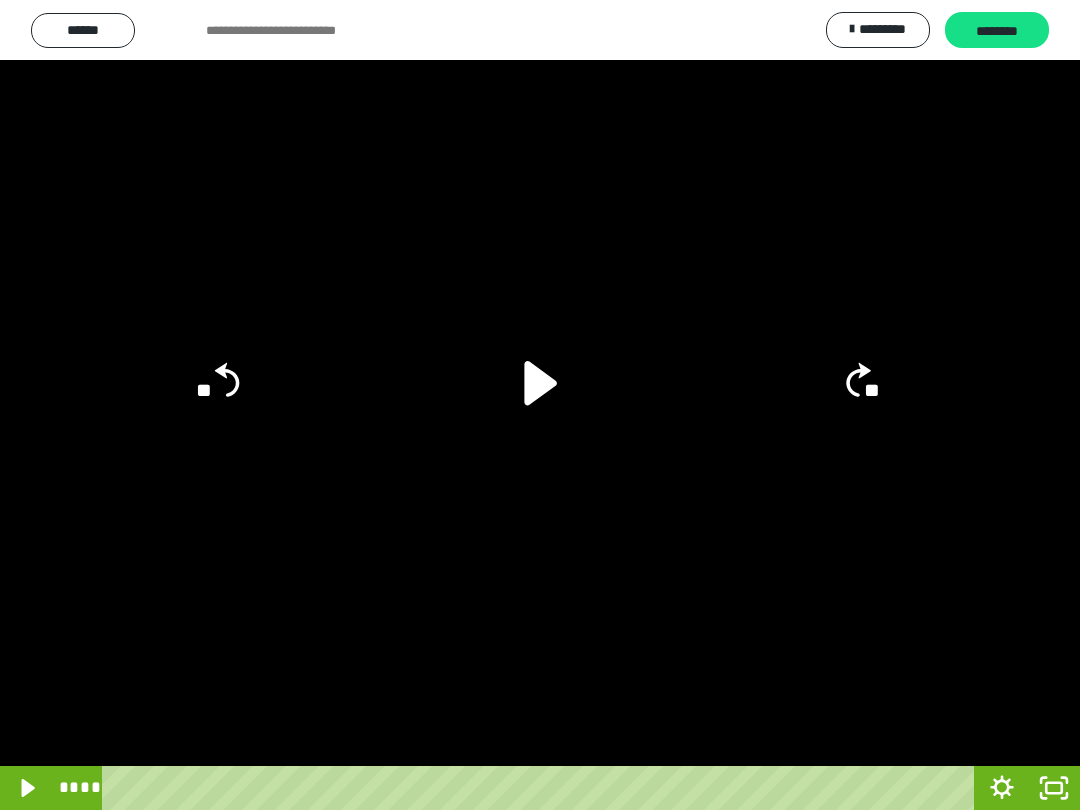 click 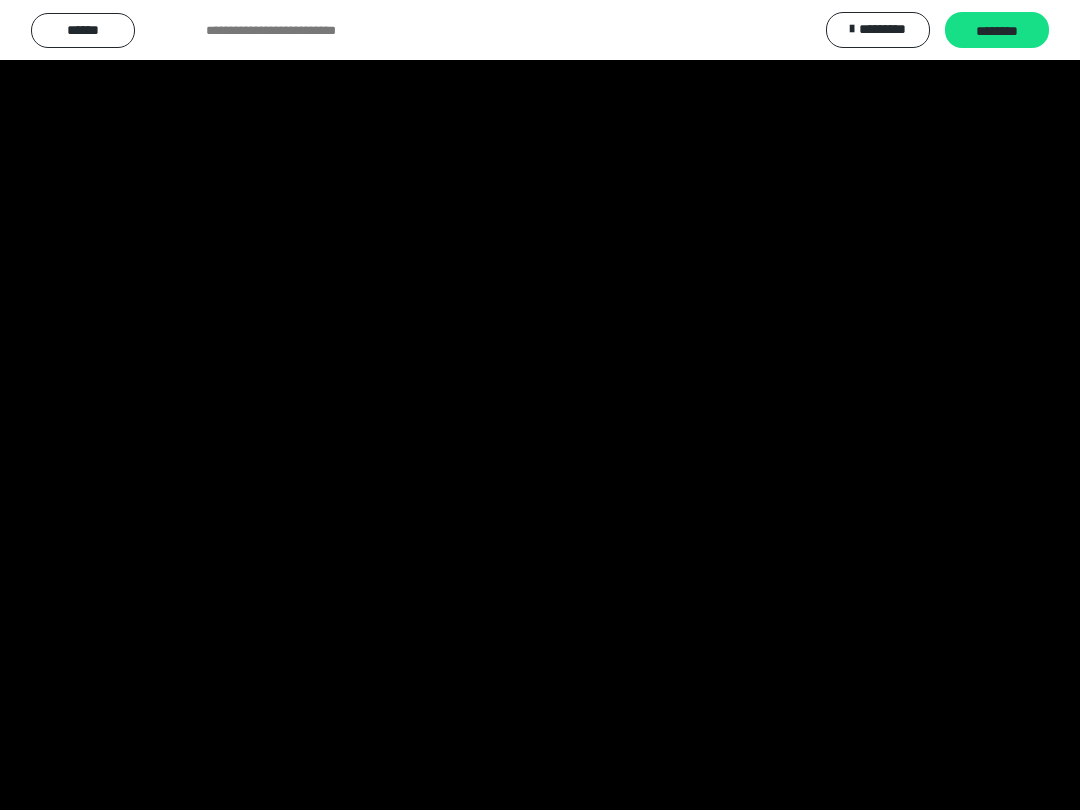 click at bounding box center [540, 405] 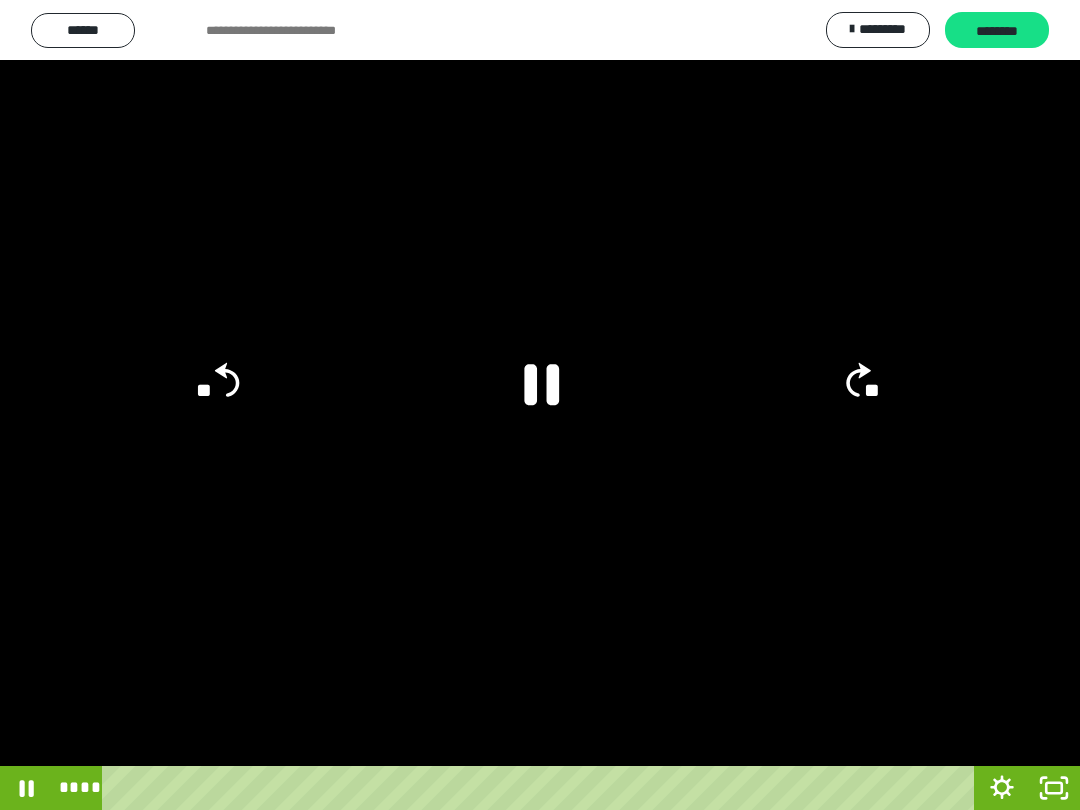 click 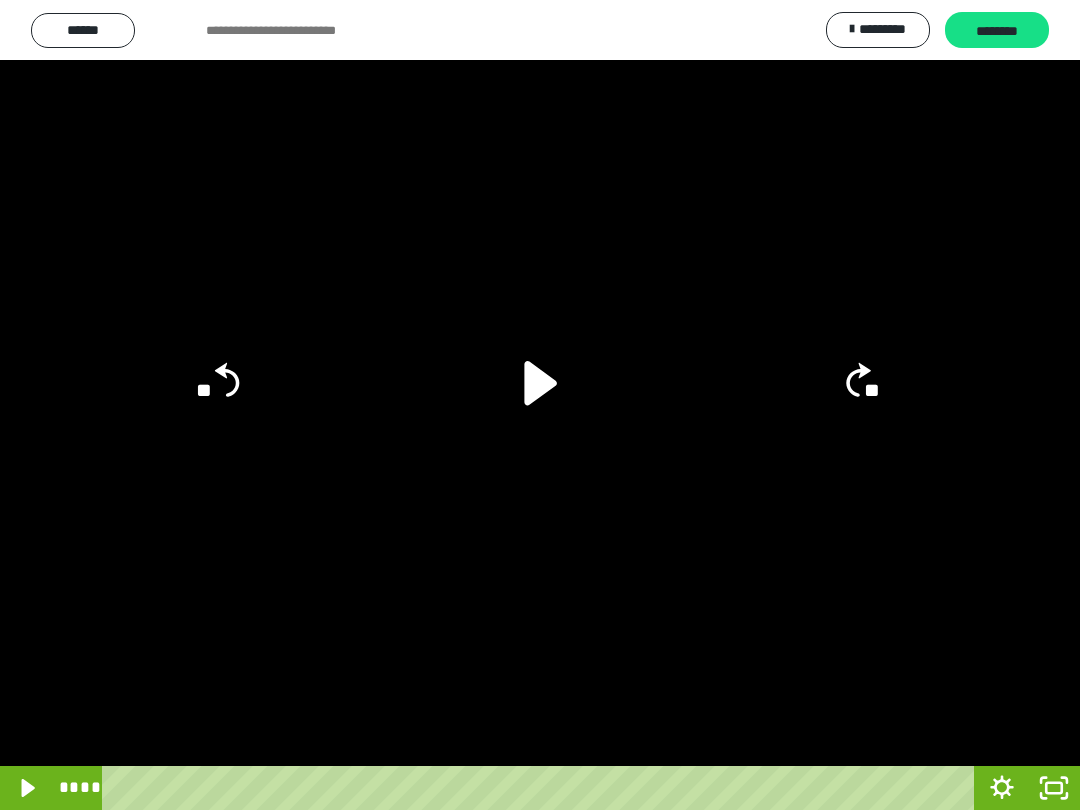 click 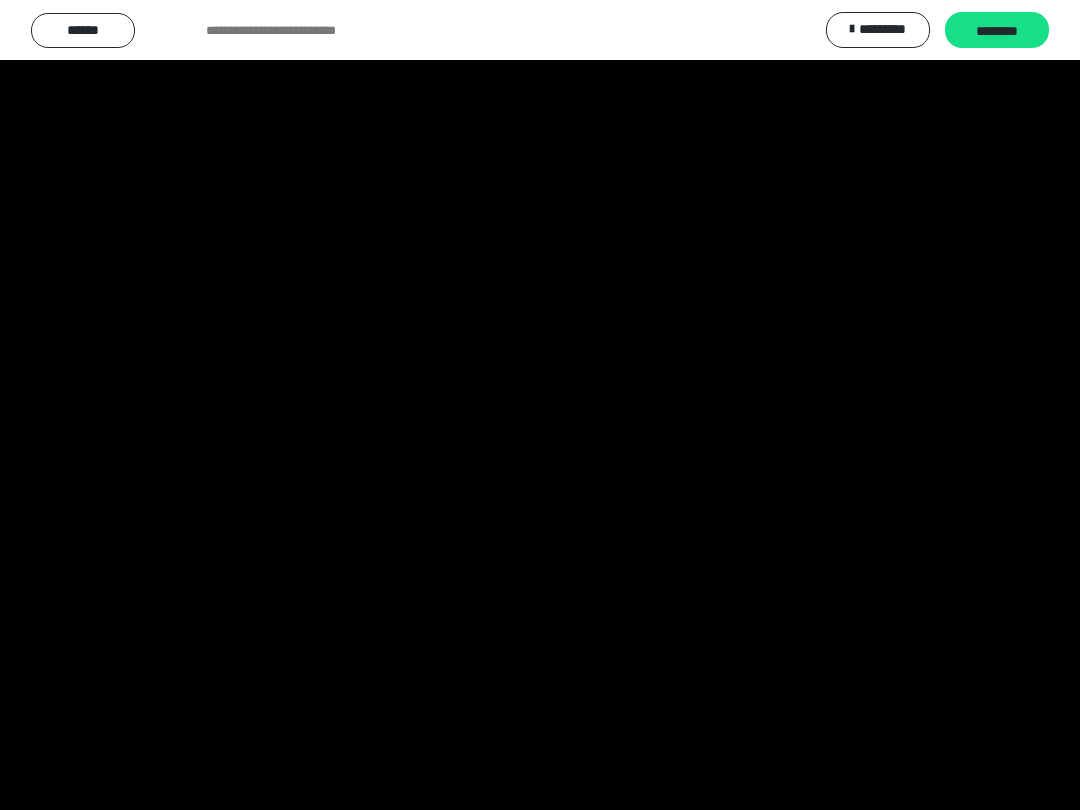 click at bounding box center [540, 405] 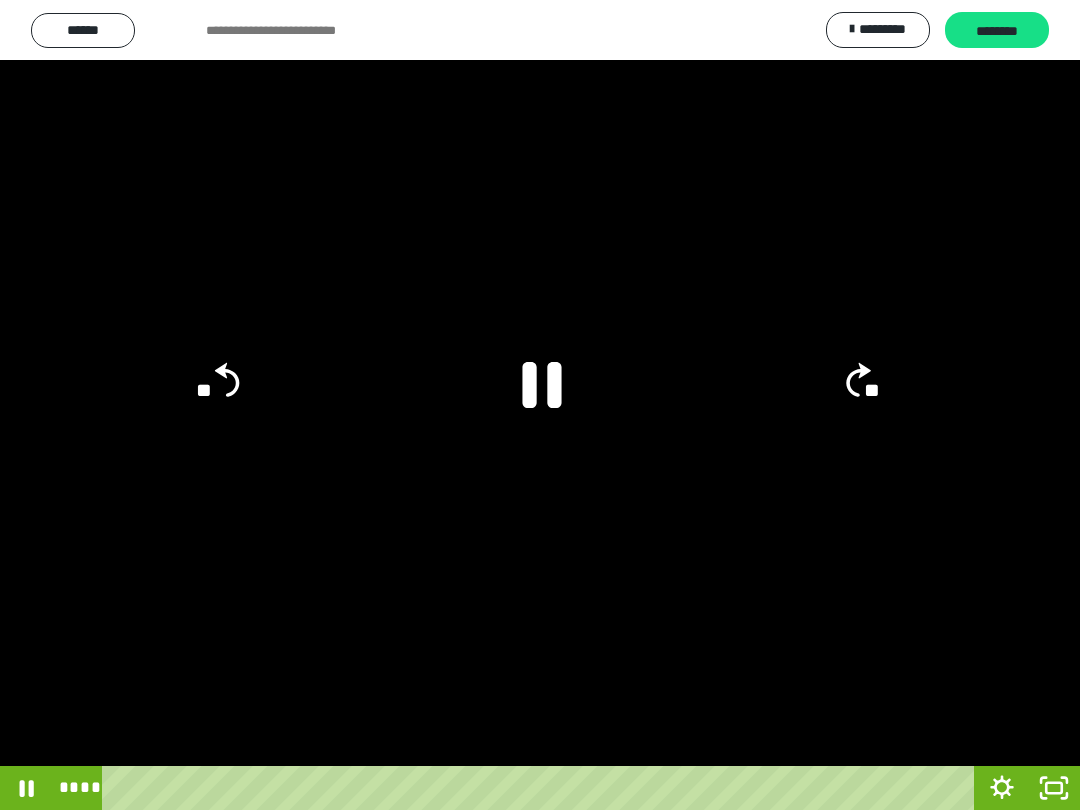 click 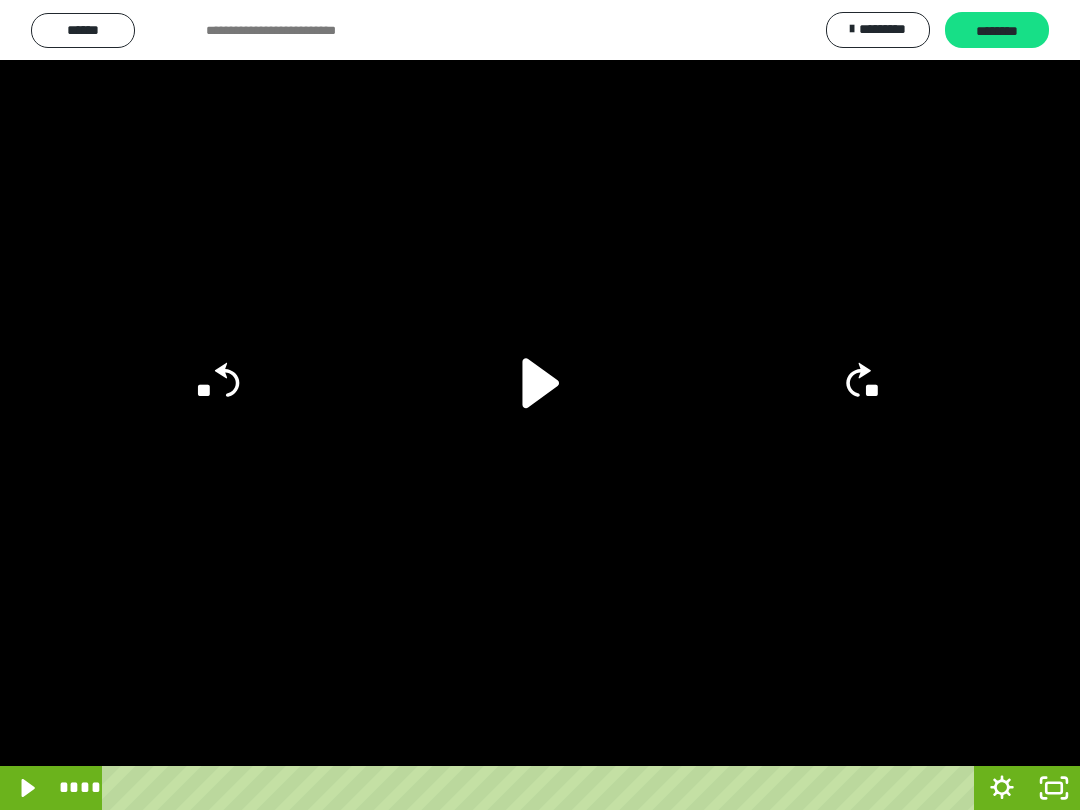 click 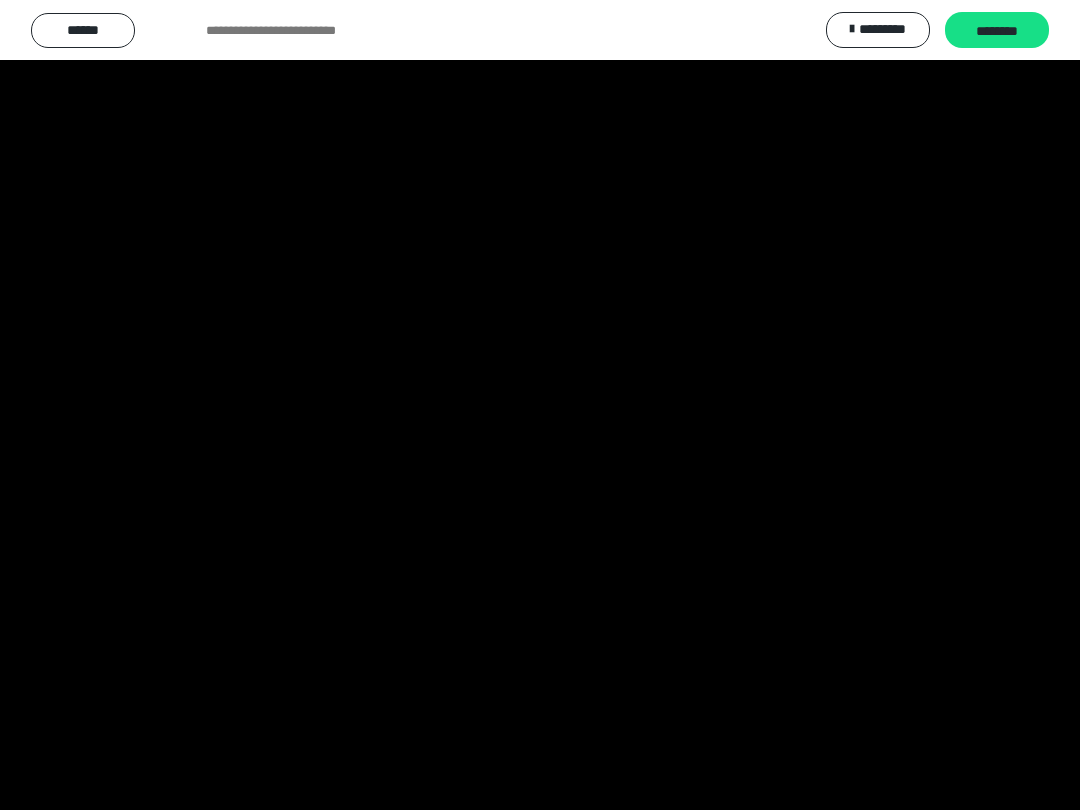 click at bounding box center [540, 405] 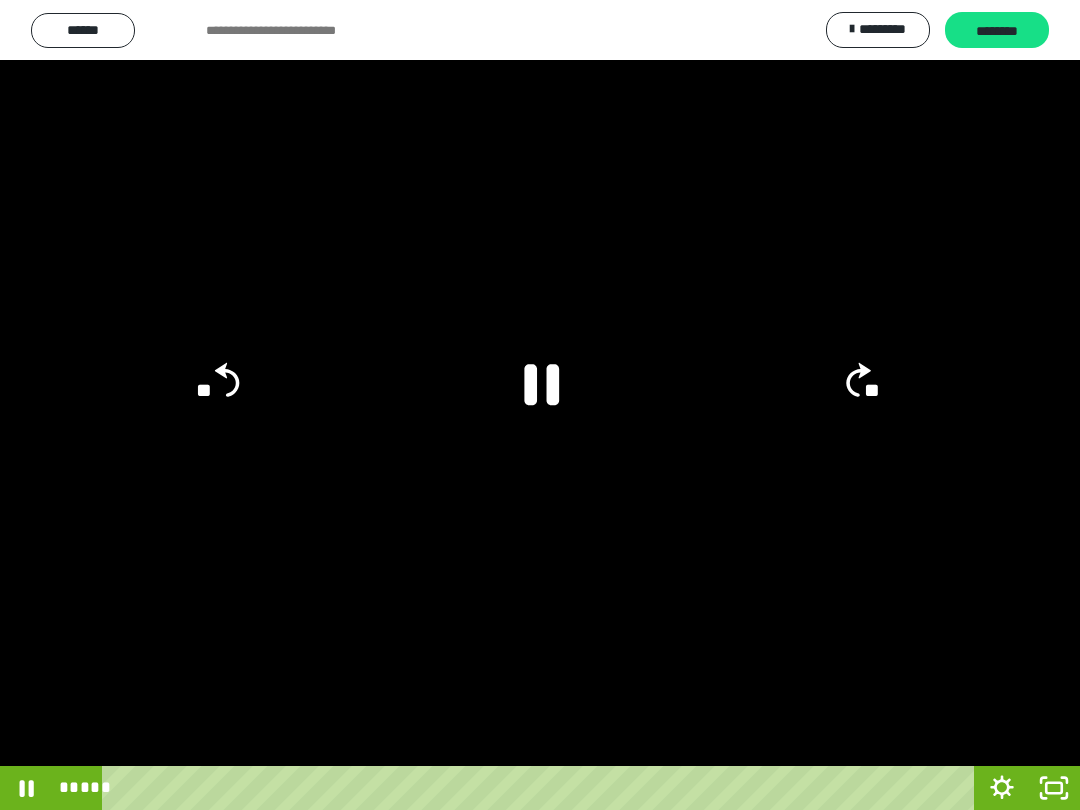 click 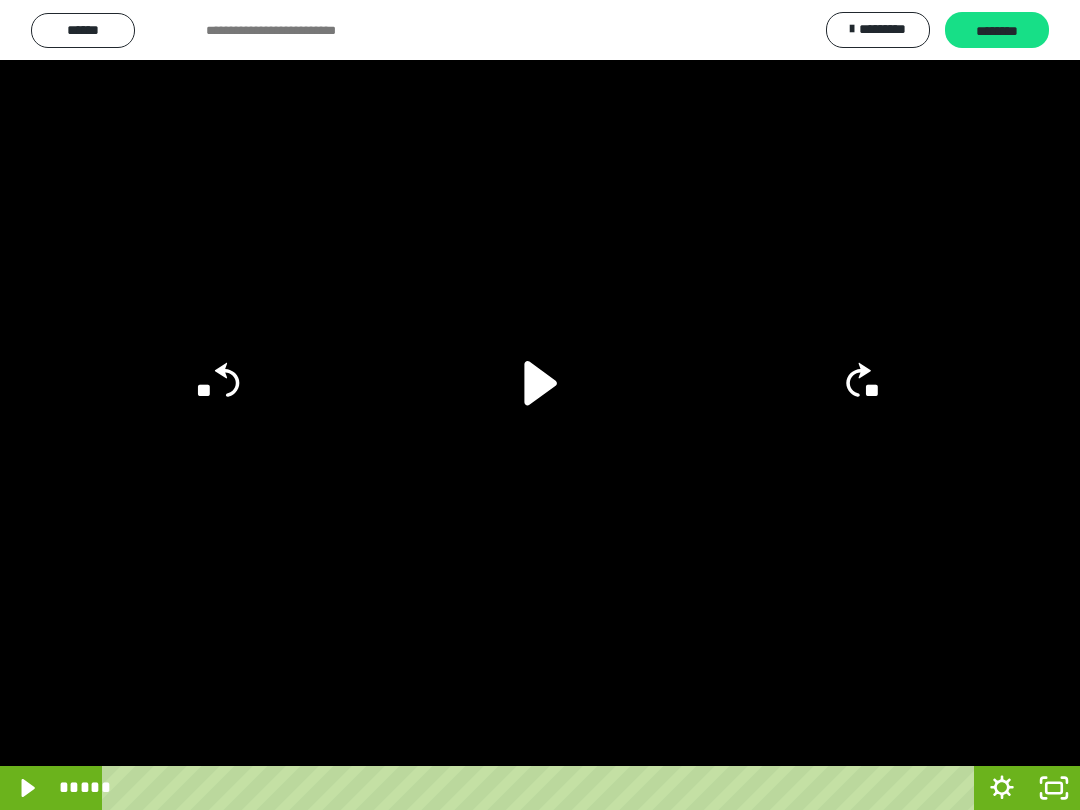 click on "**" 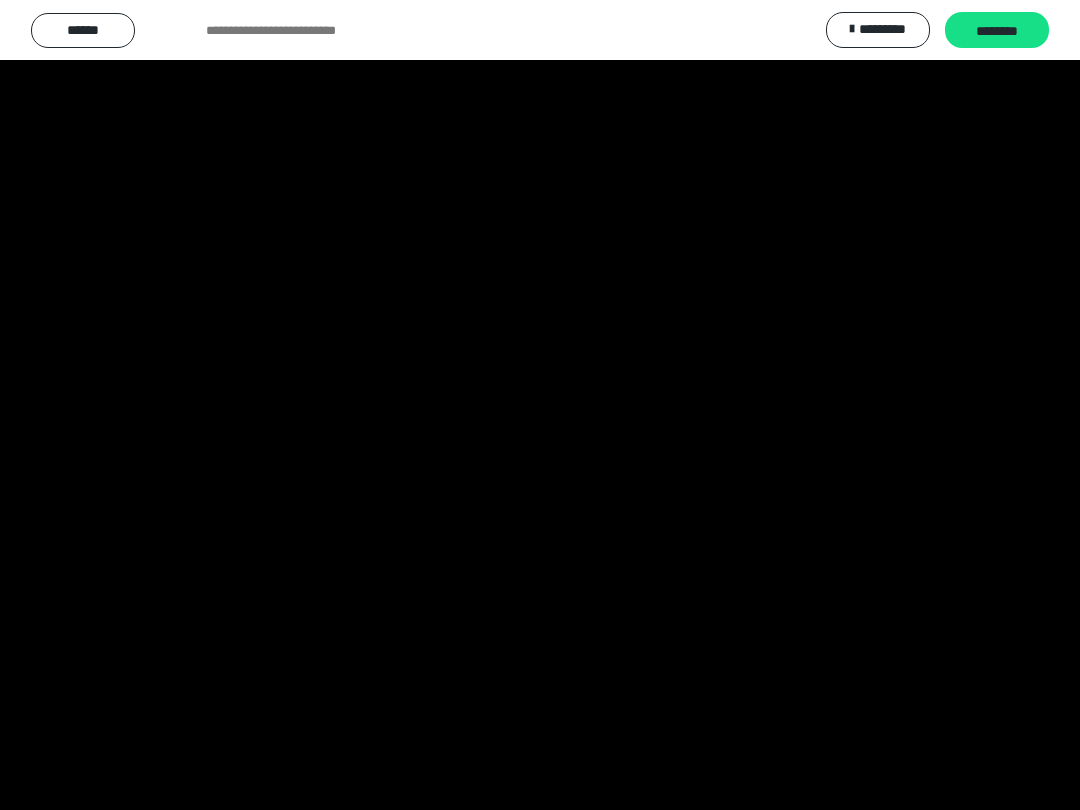 click at bounding box center (540, 405) 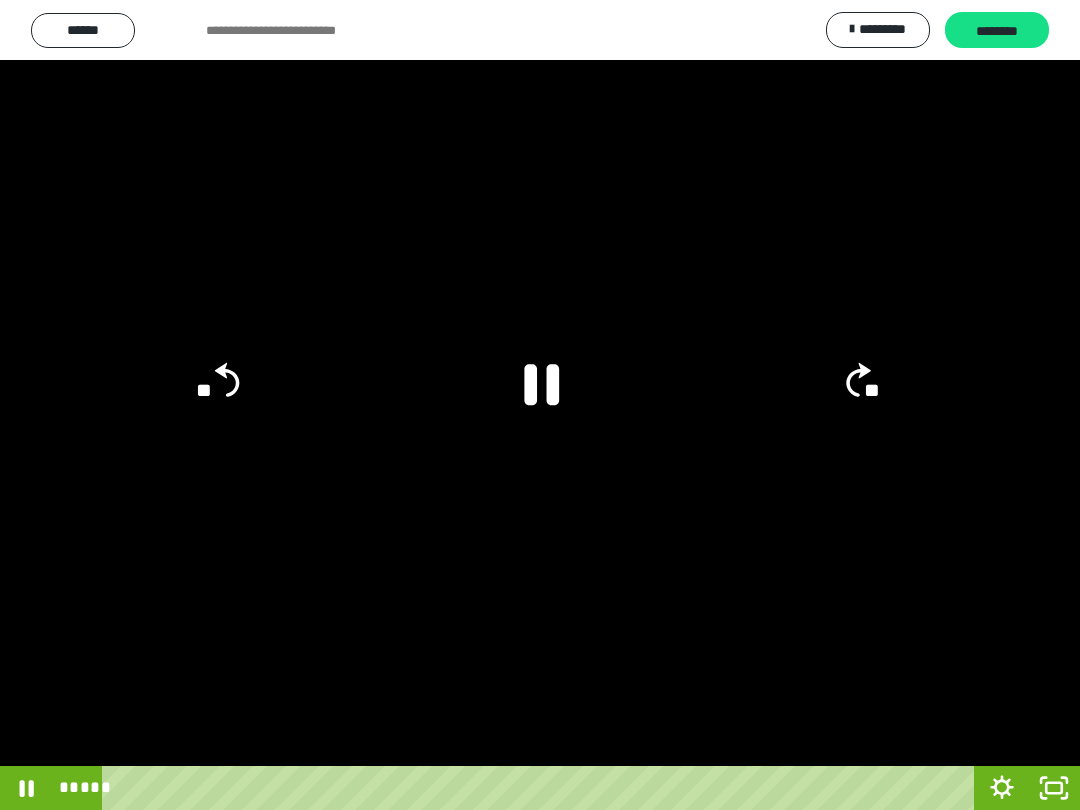 click 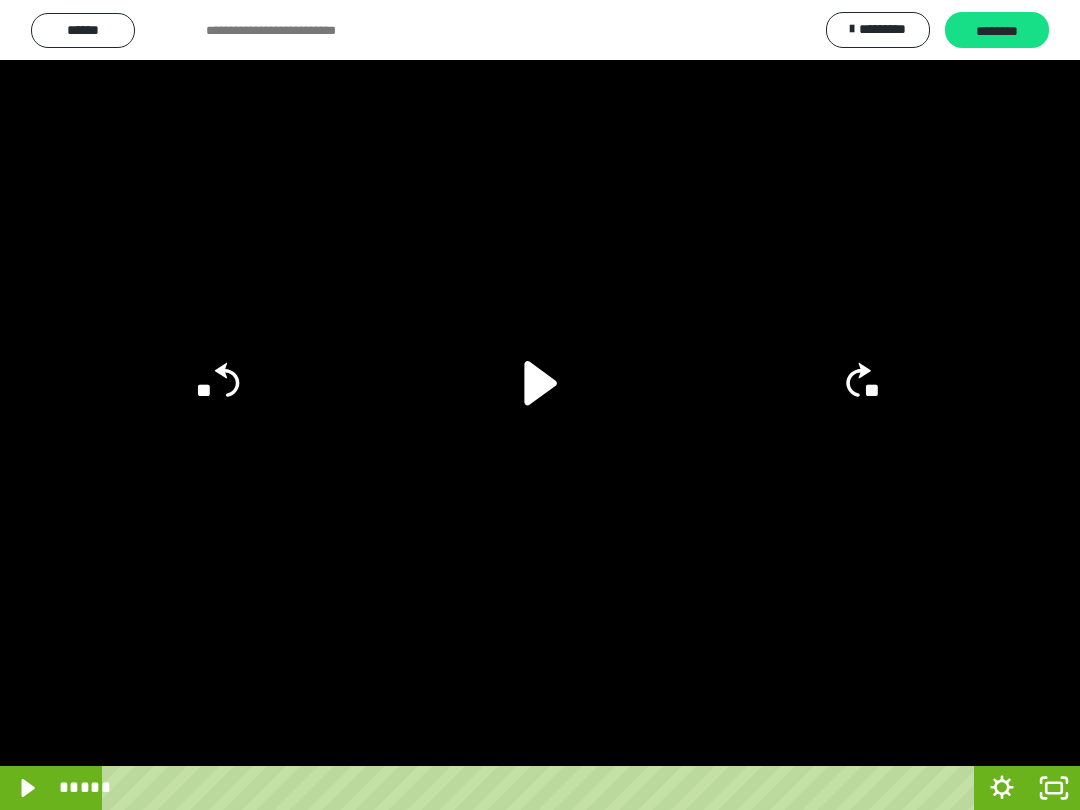 click 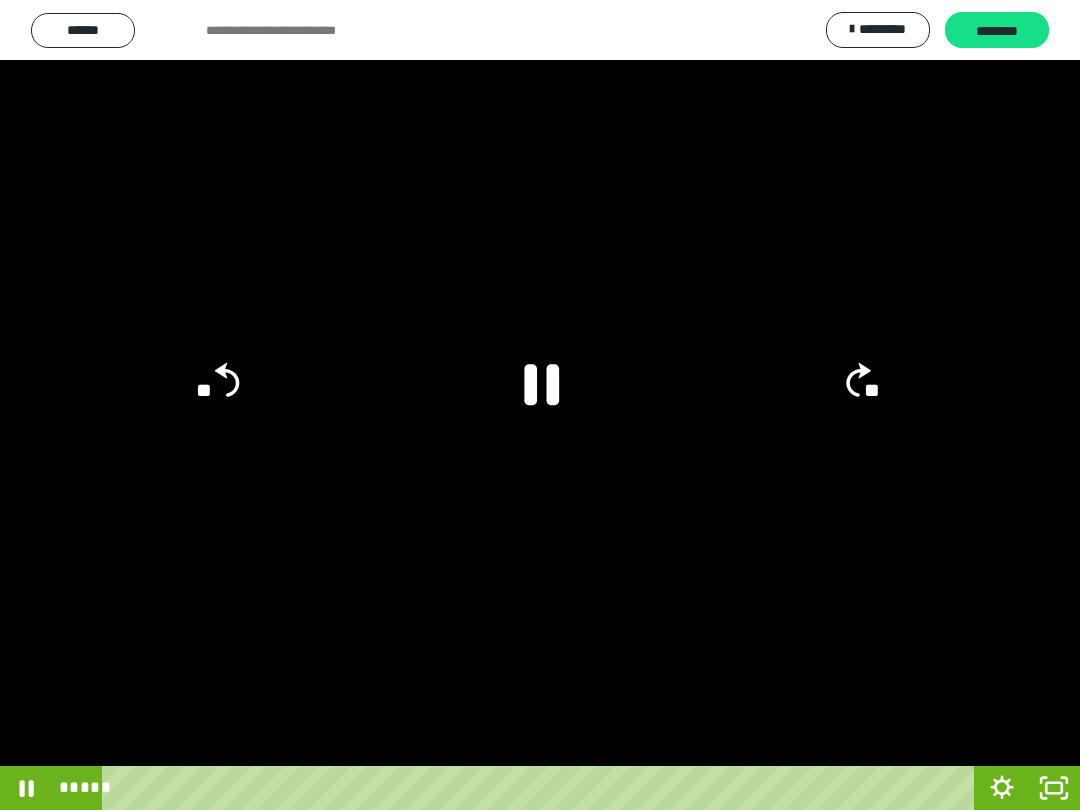 click 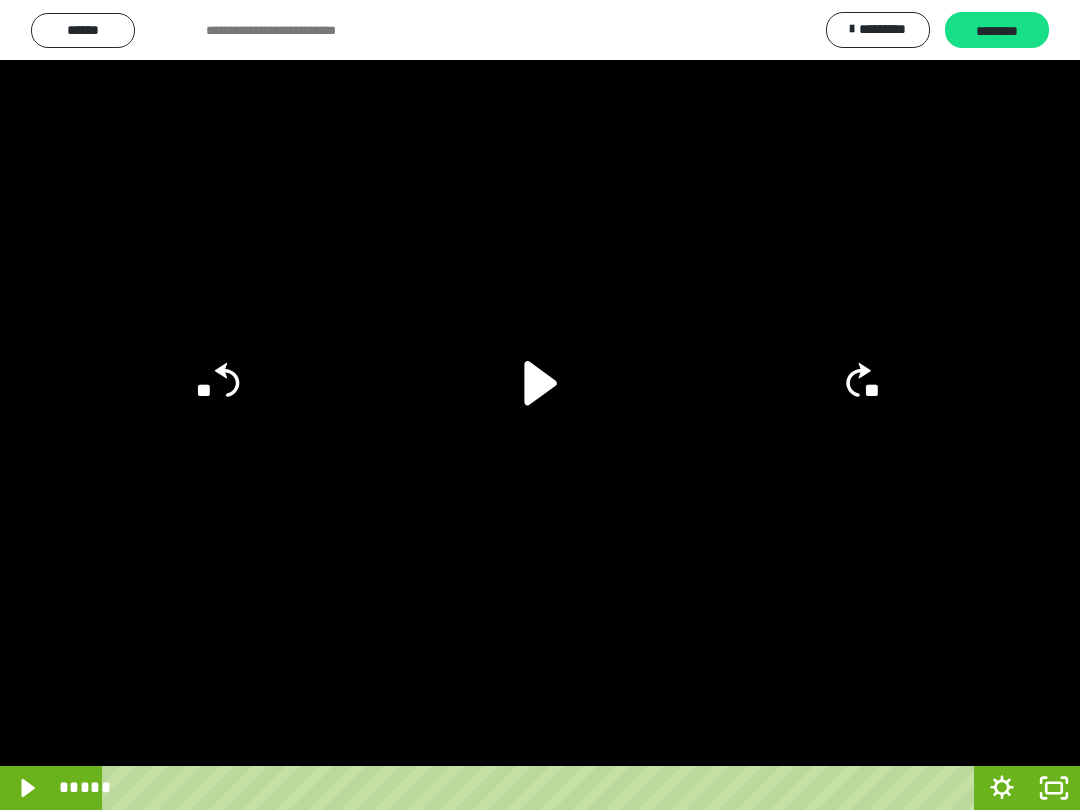 click 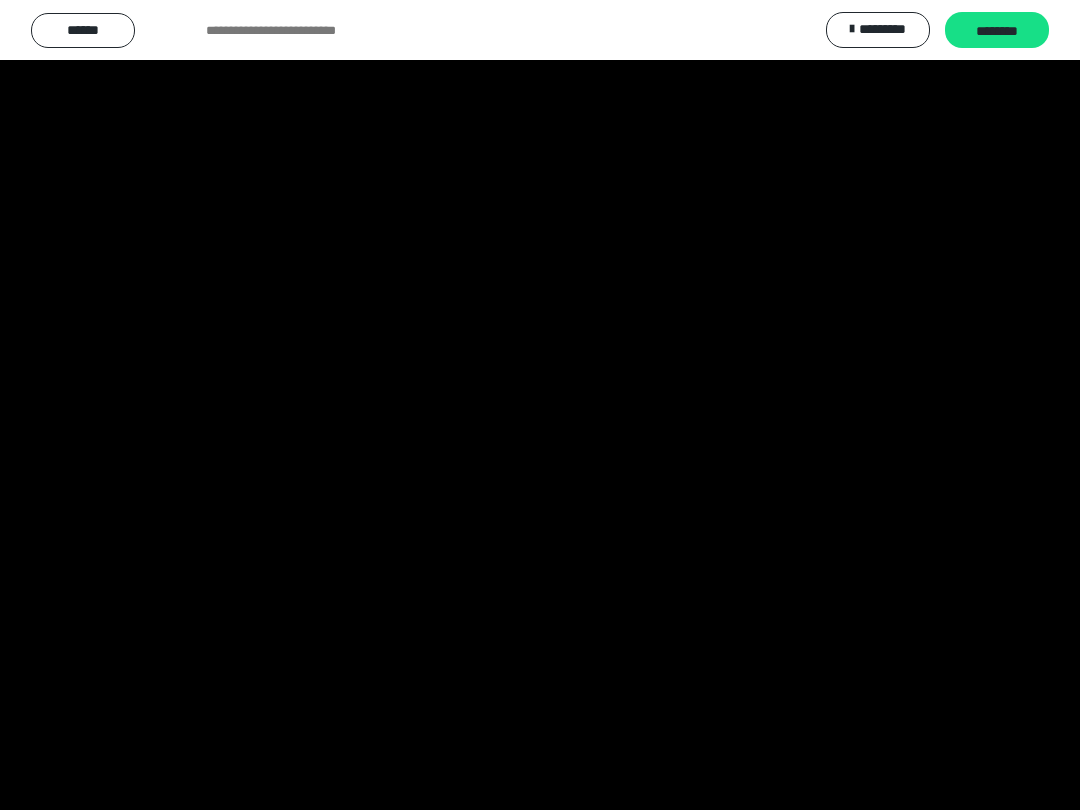 click at bounding box center [540, 405] 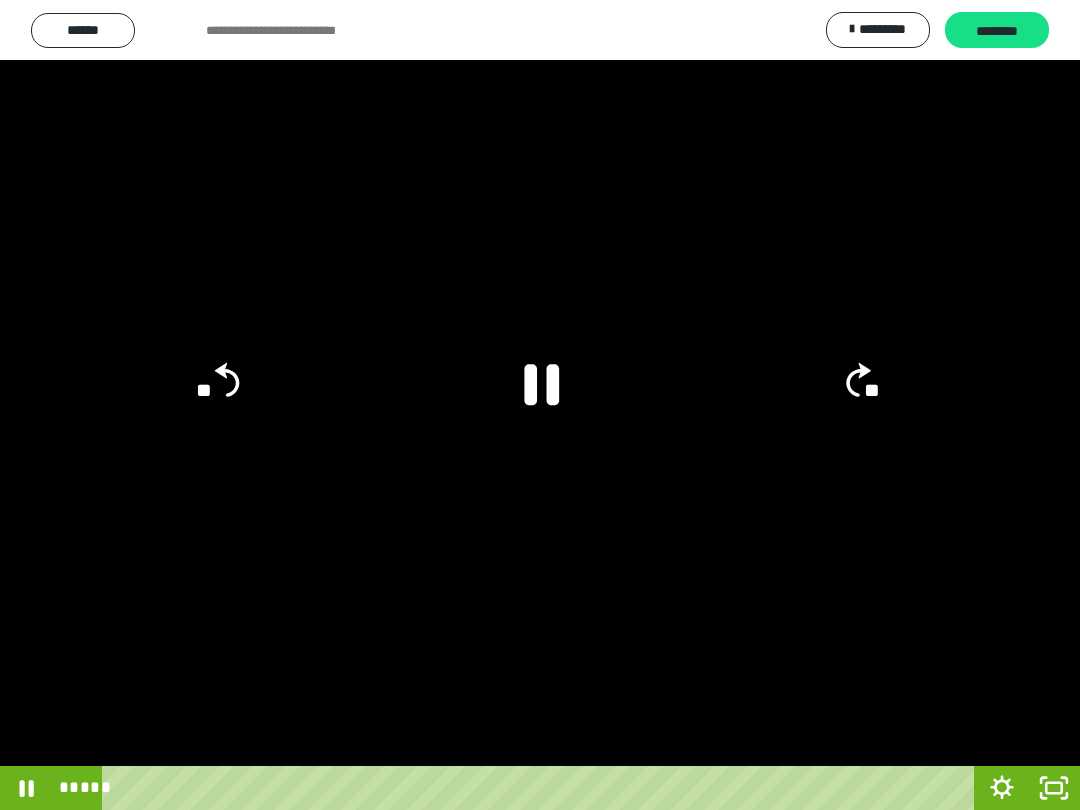 click 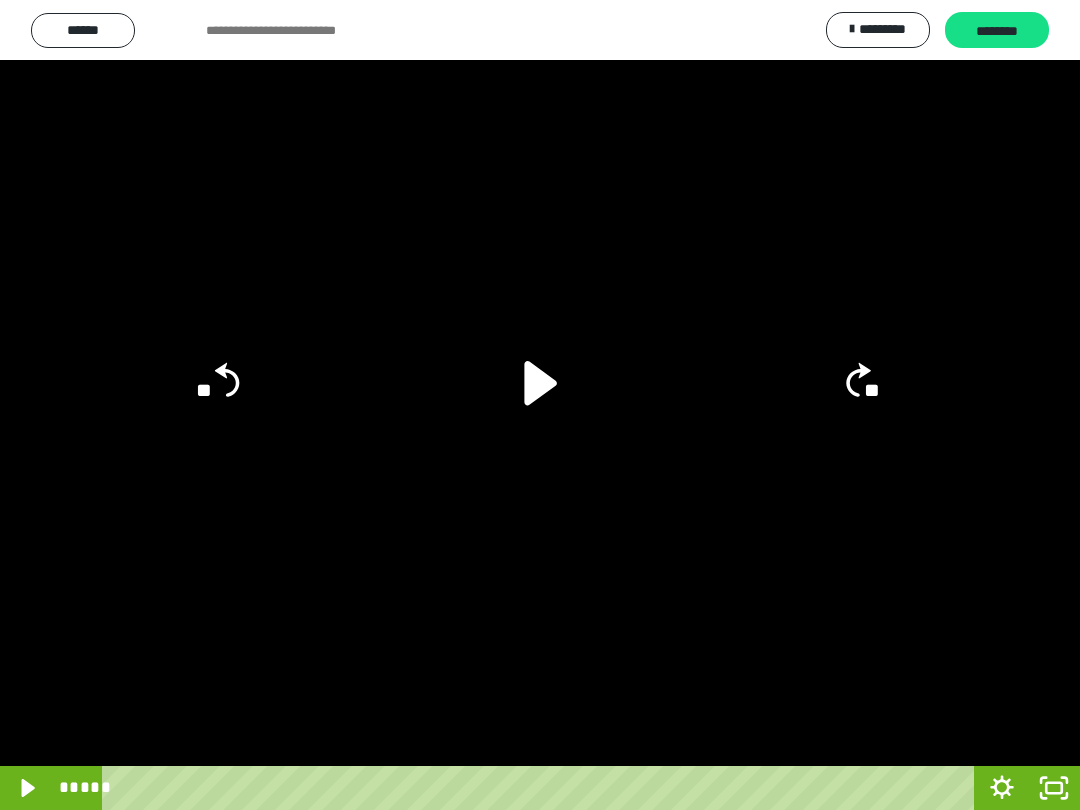 click 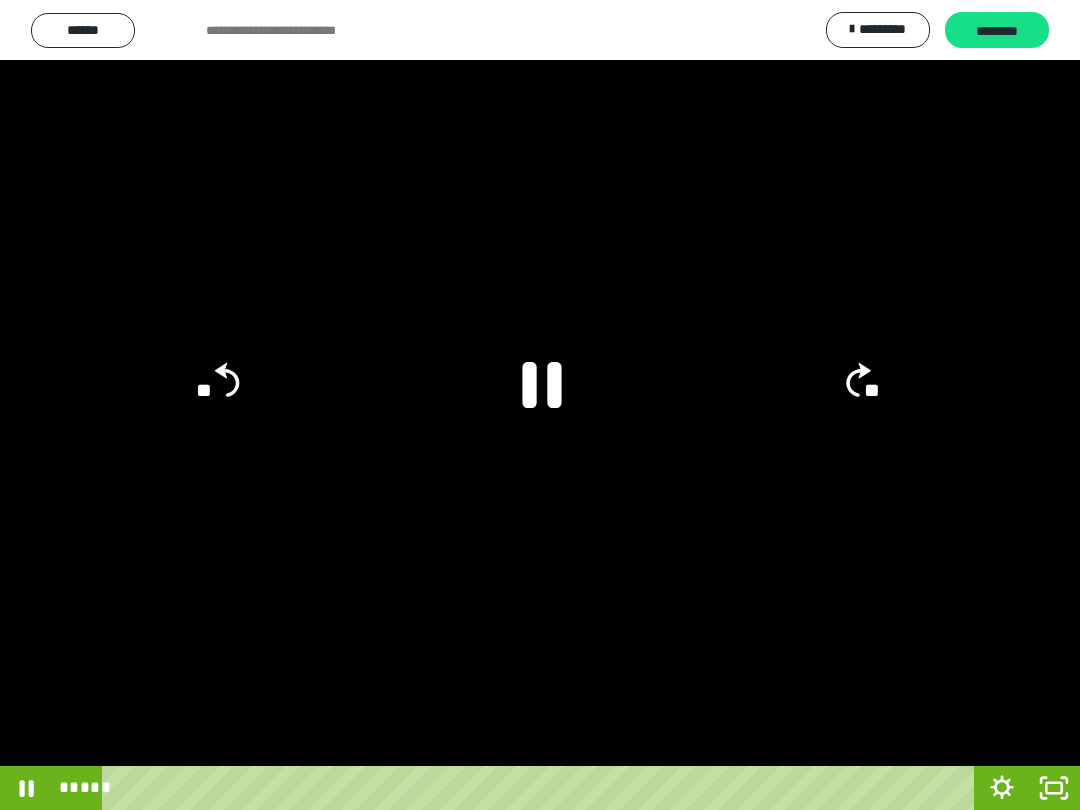 click 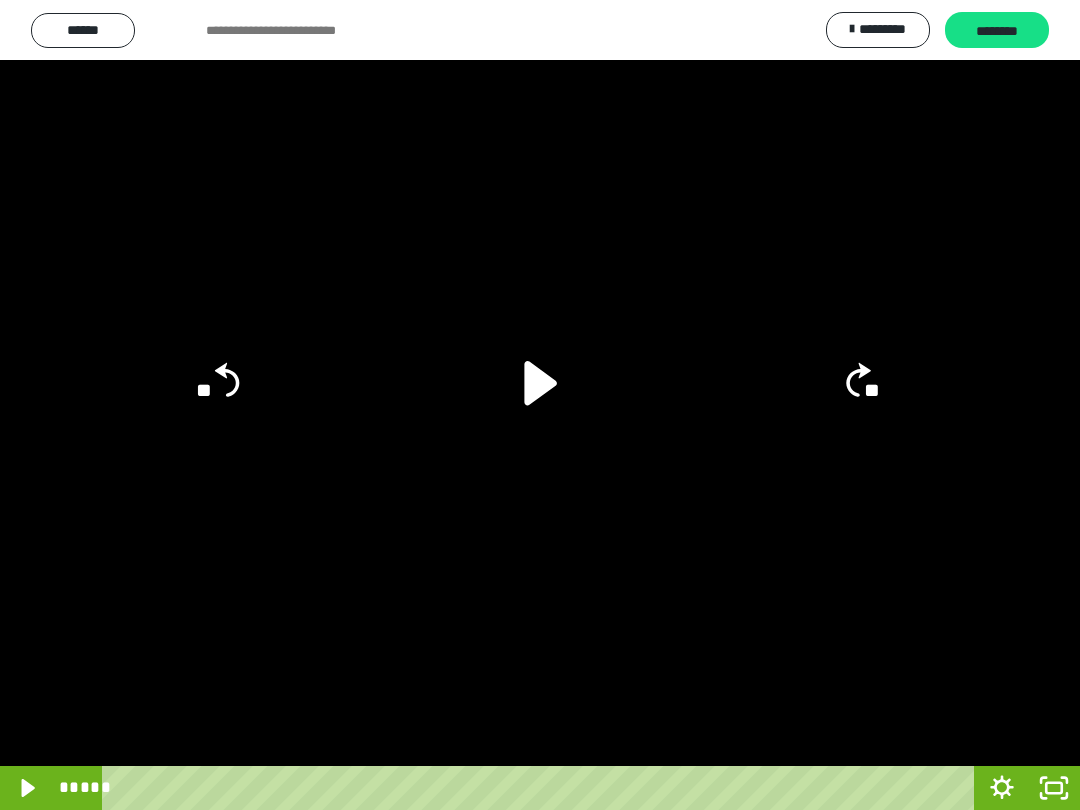 click at bounding box center (540, 405) 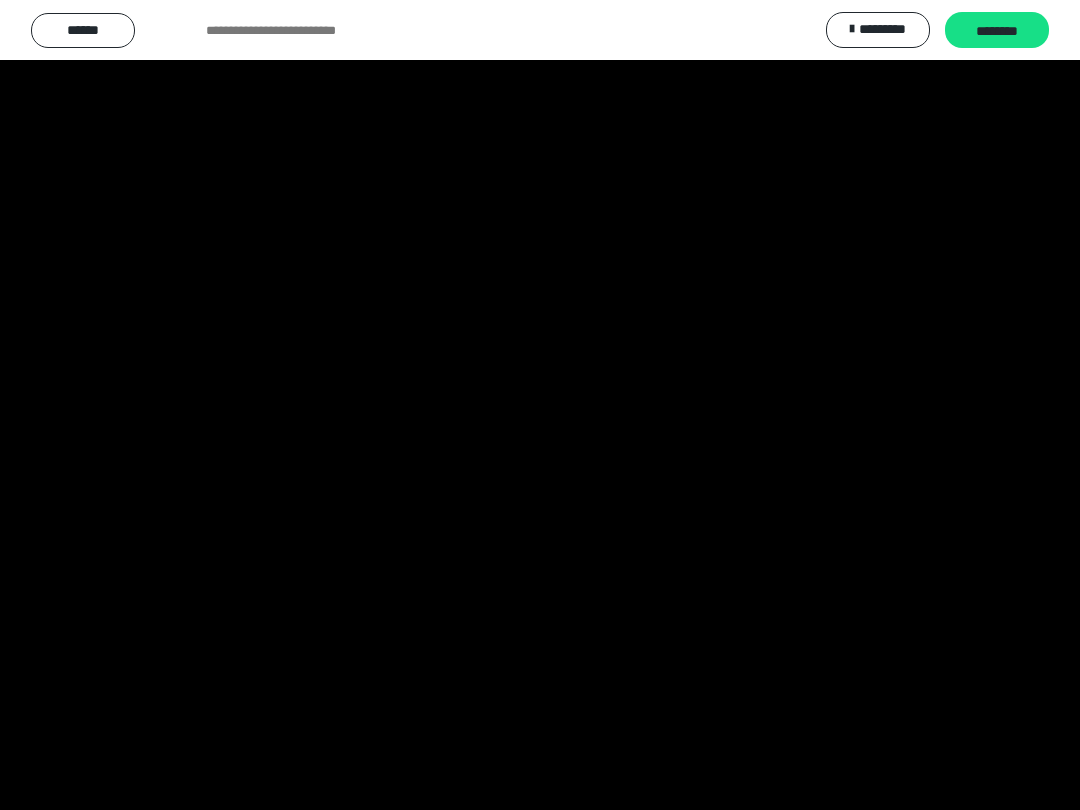 click at bounding box center (540, 405) 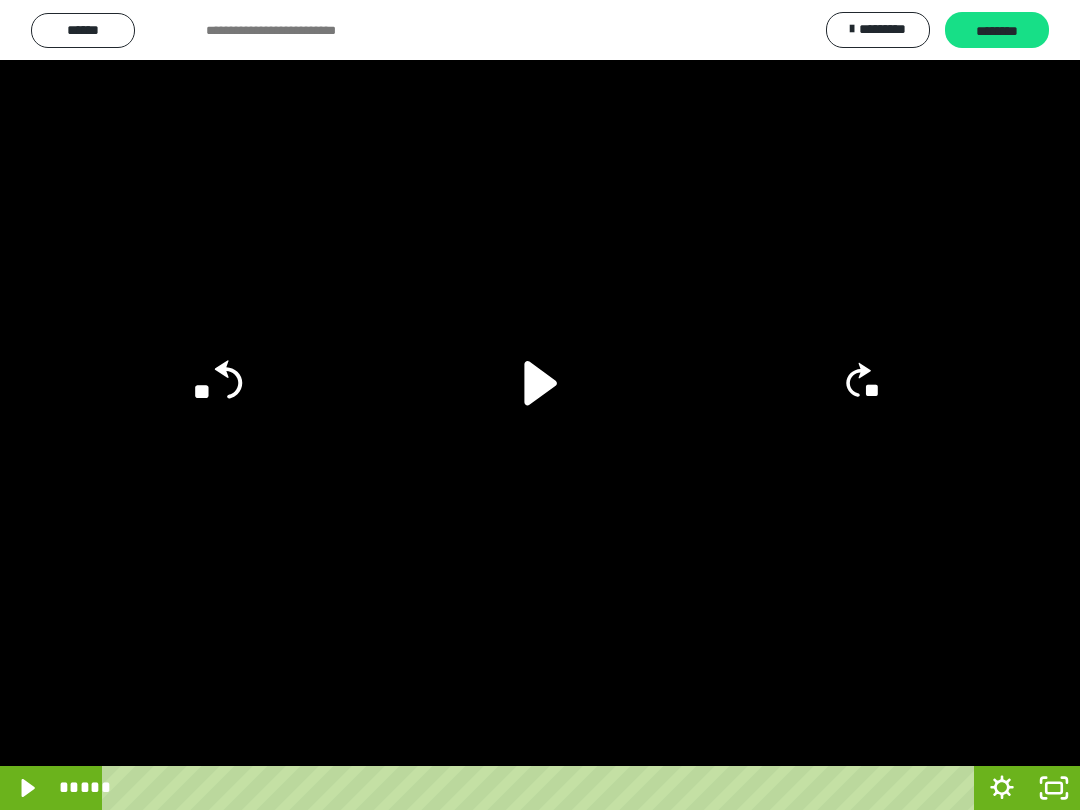 click on "**" 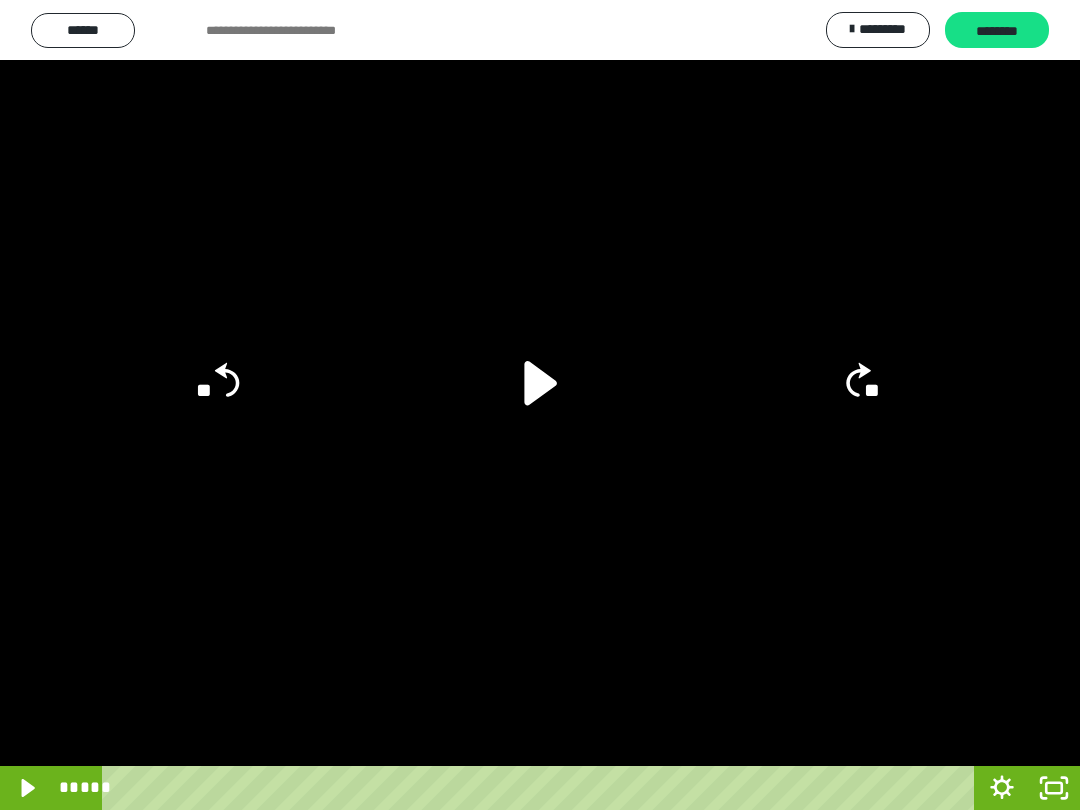 click 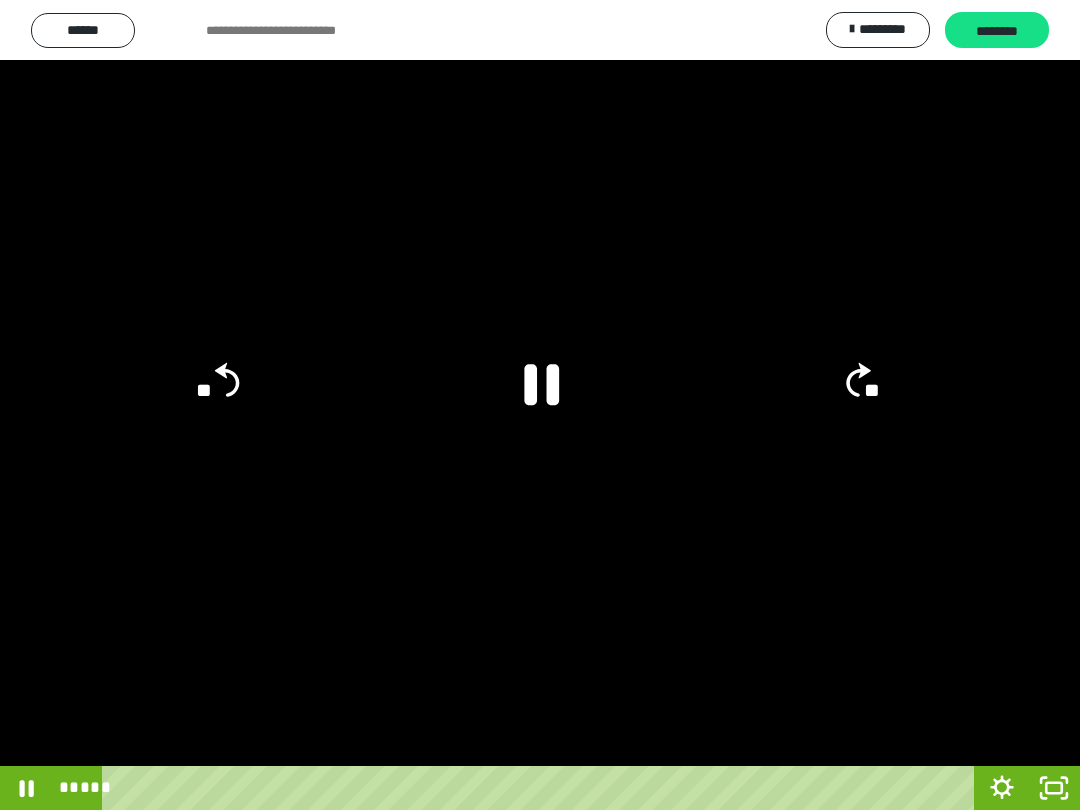 click 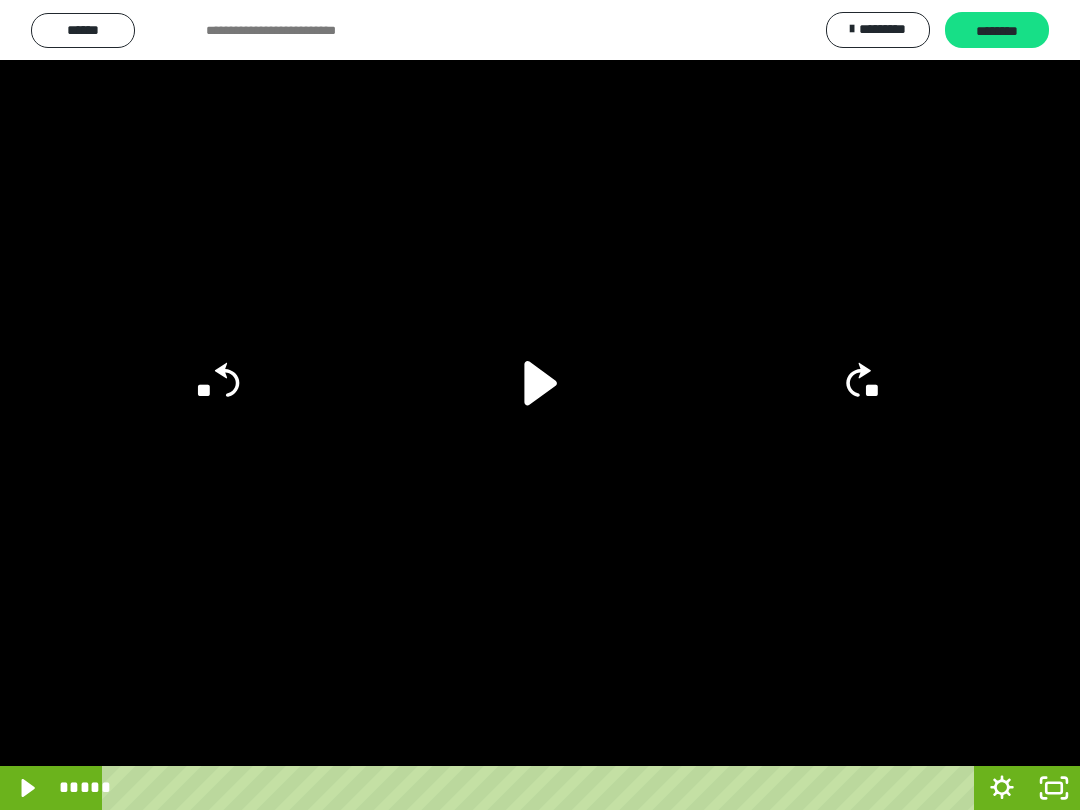 click 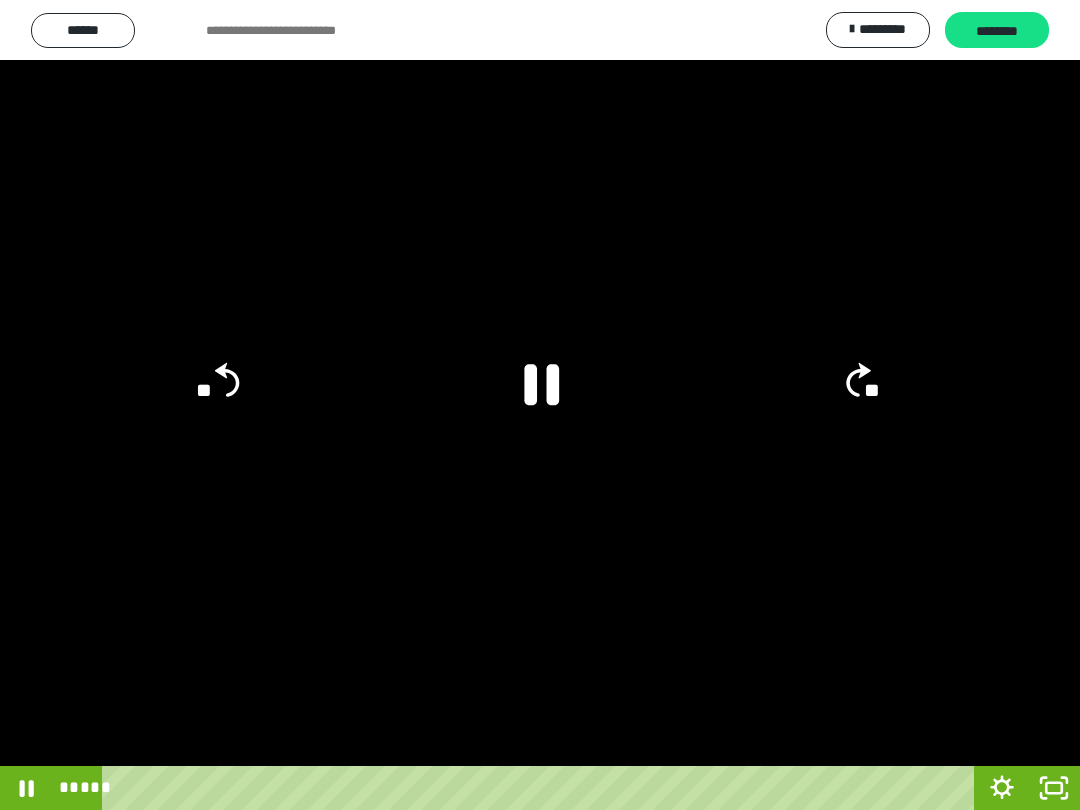 click 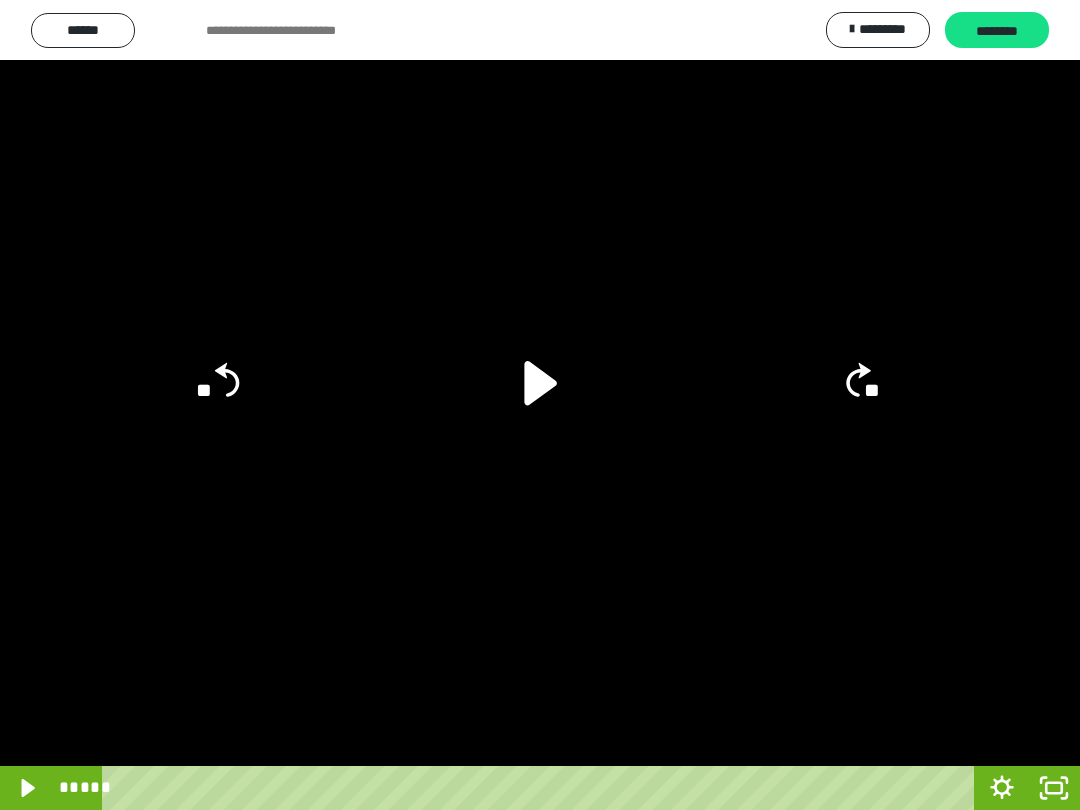 click at bounding box center [540, 405] 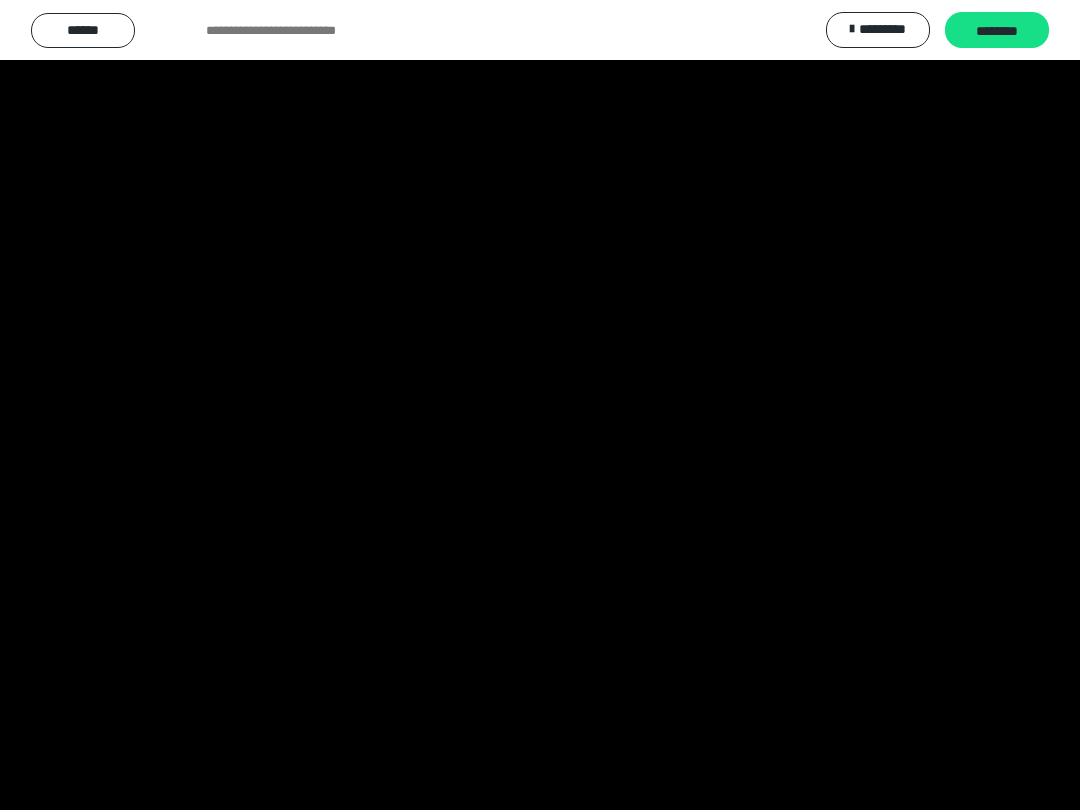 click at bounding box center (540, 405) 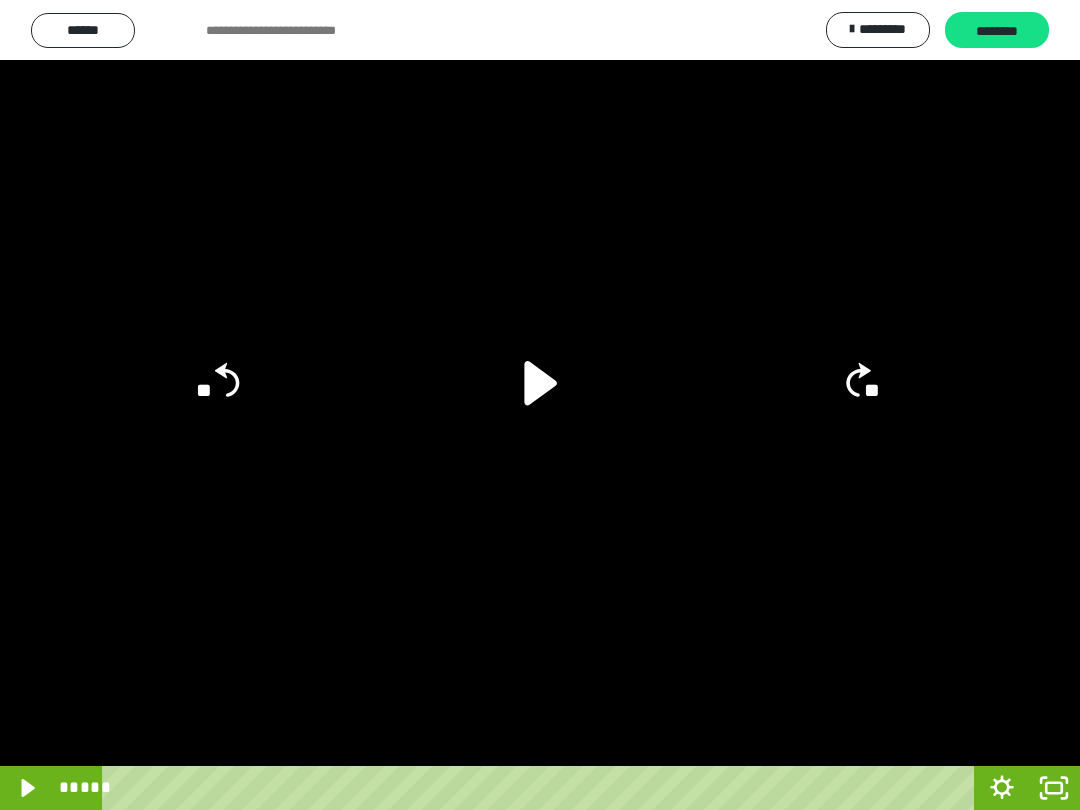 click on "**" 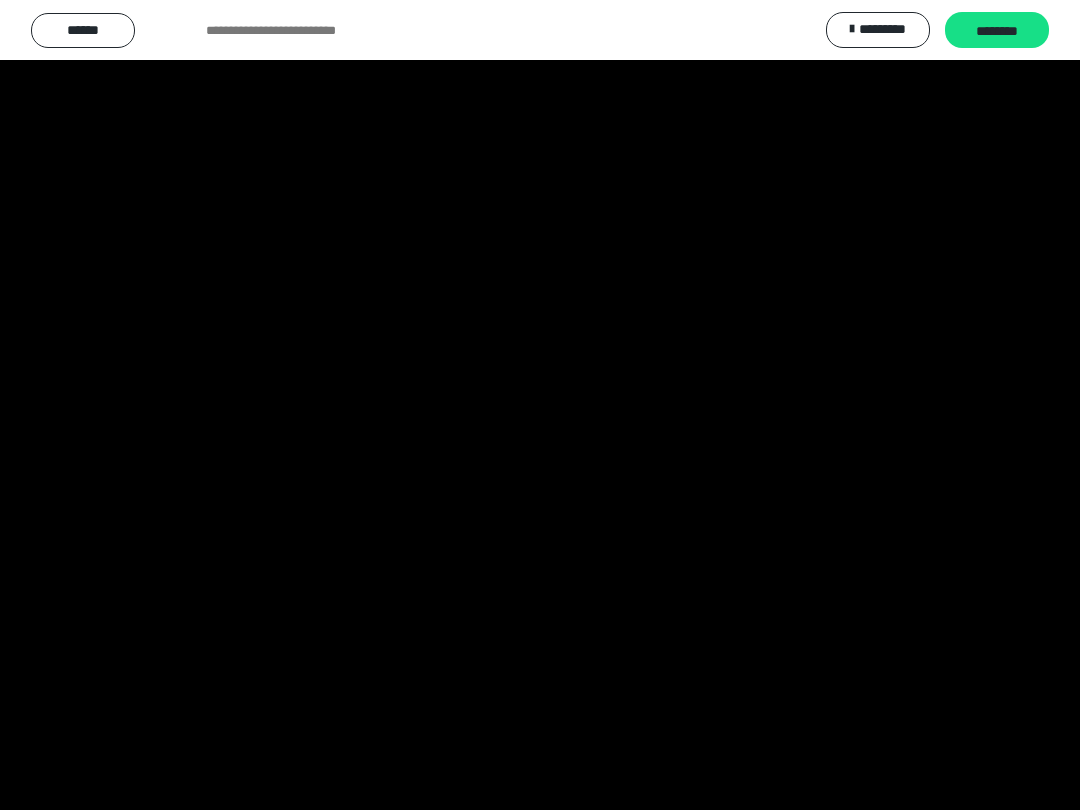 click at bounding box center (540, 405) 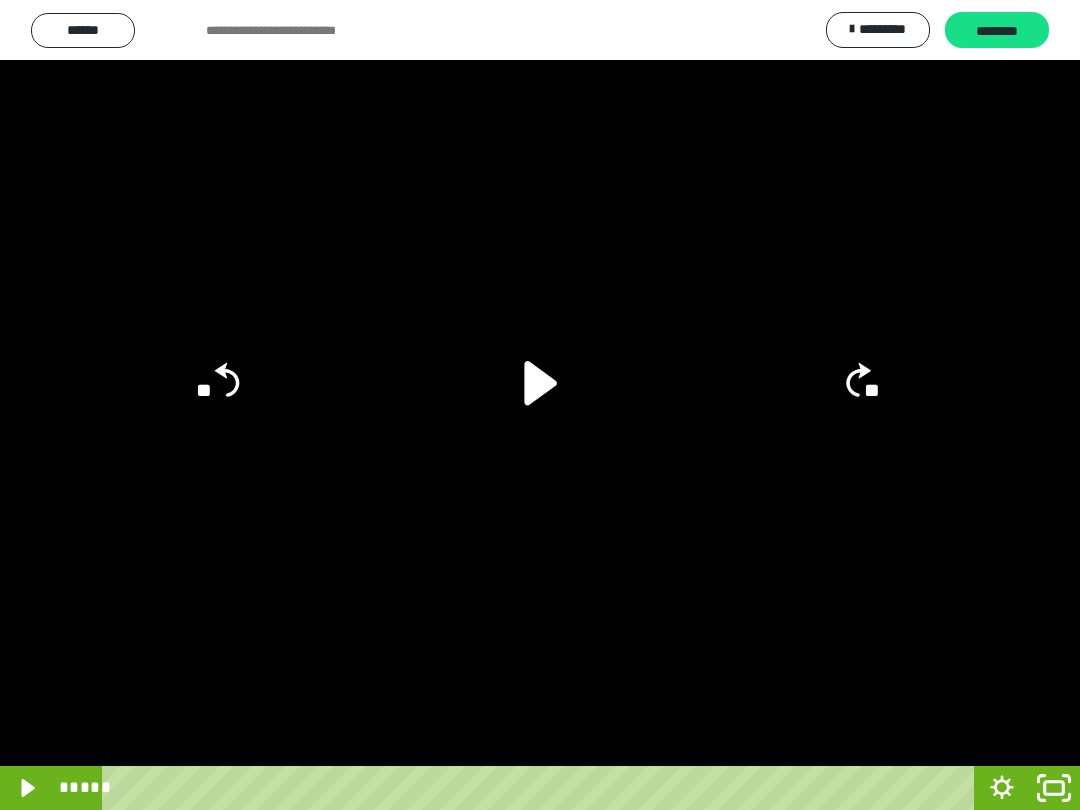 click 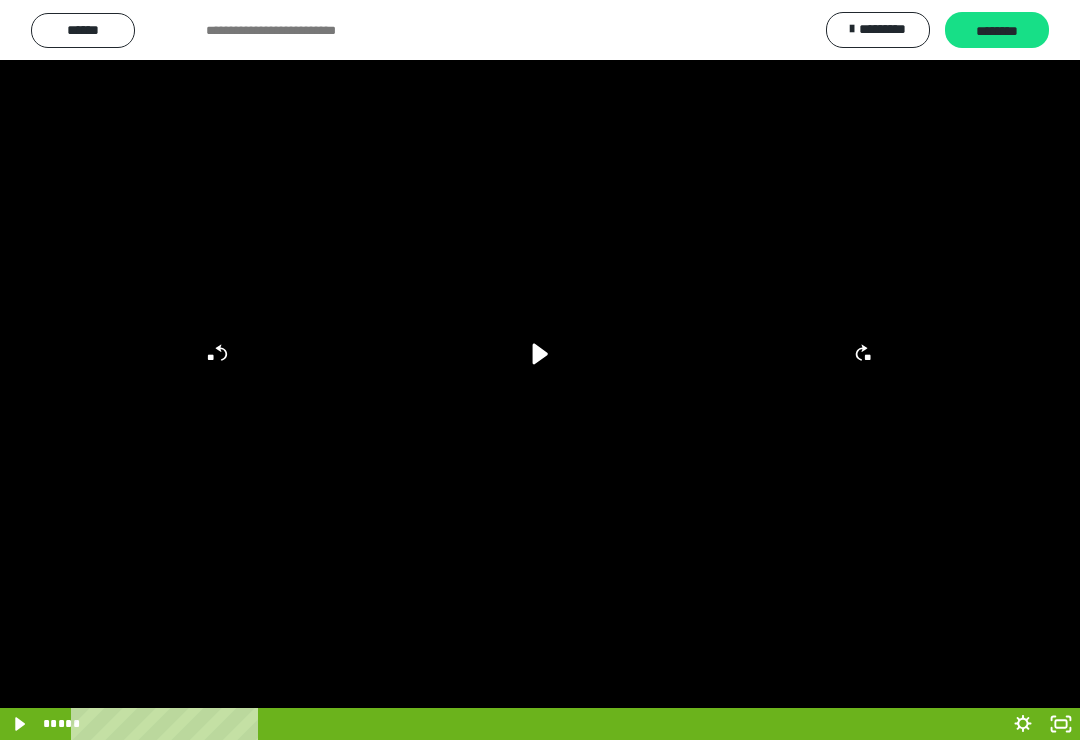 scroll, scrollTop: 3181, scrollLeft: 0, axis: vertical 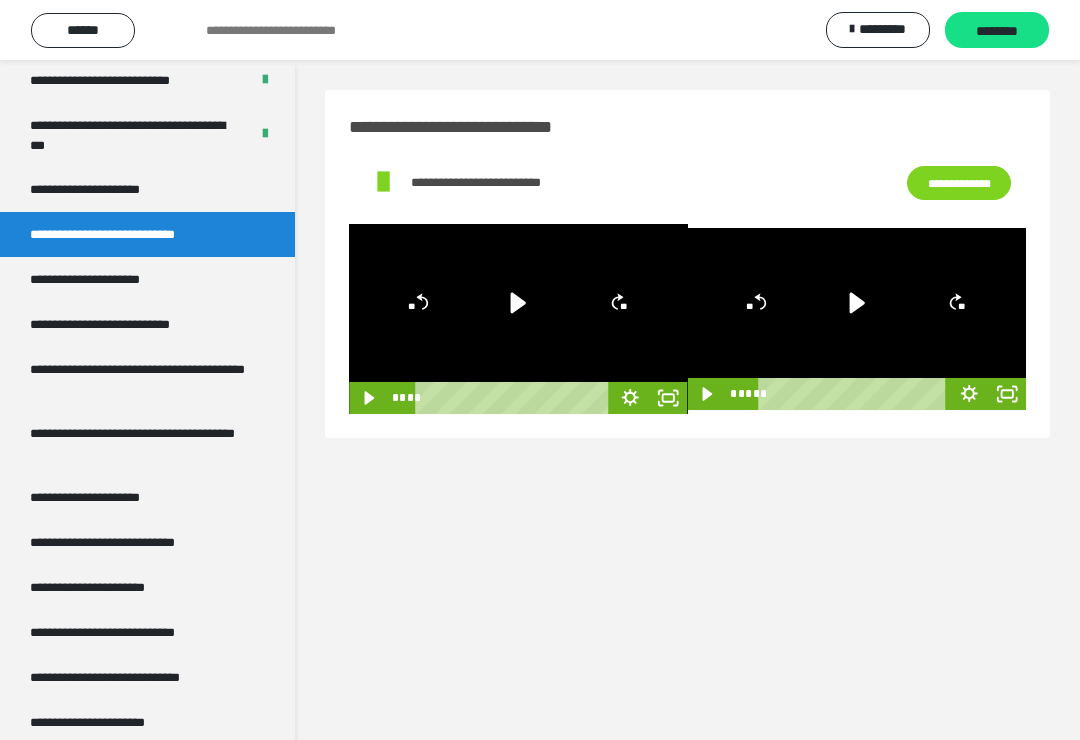 click on "********" at bounding box center [997, 30] 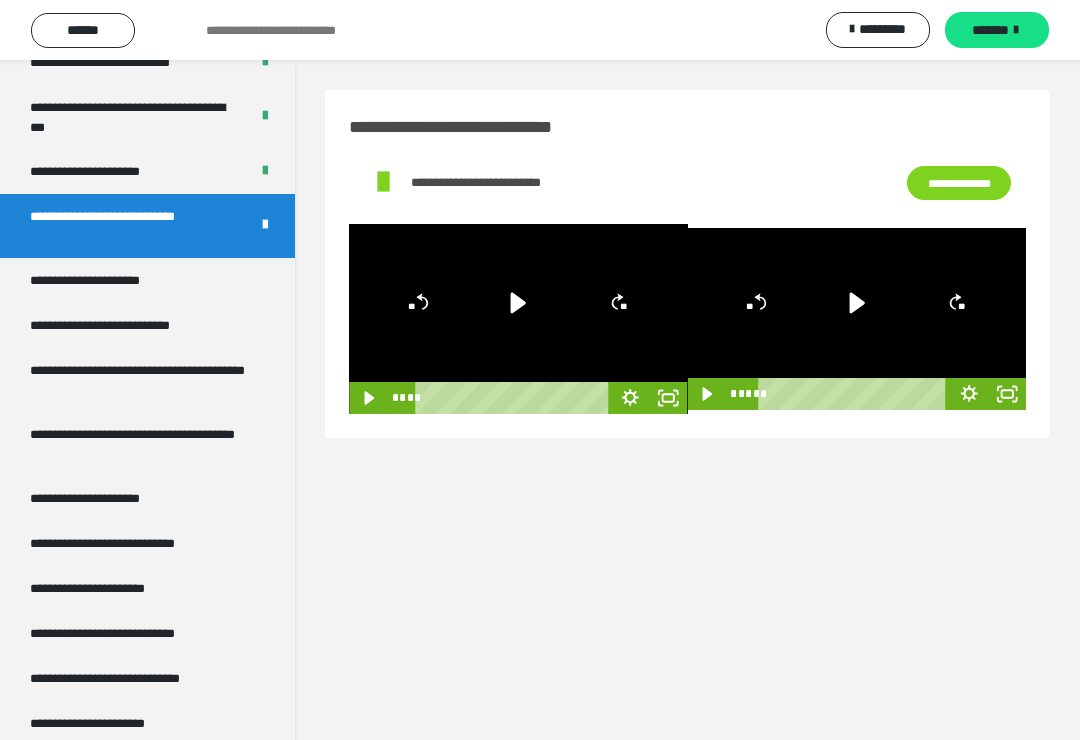 scroll, scrollTop: 3218, scrollLeft: 0, axis: vertical 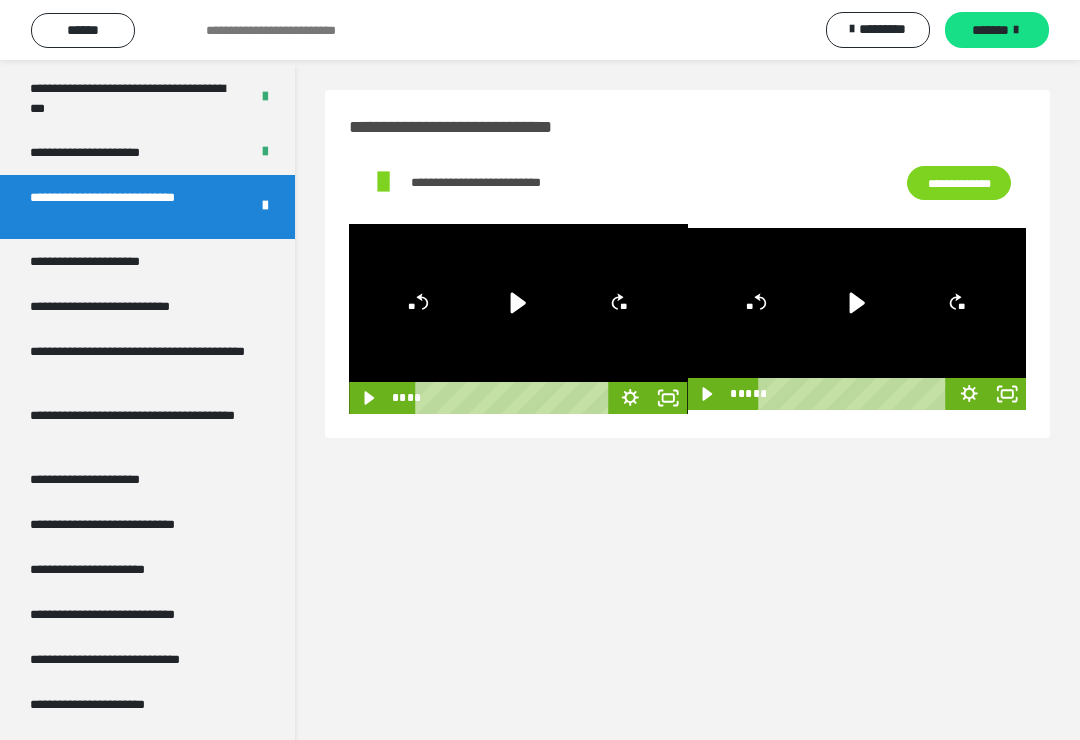 click on "**********" at bounding box center (108, 261) 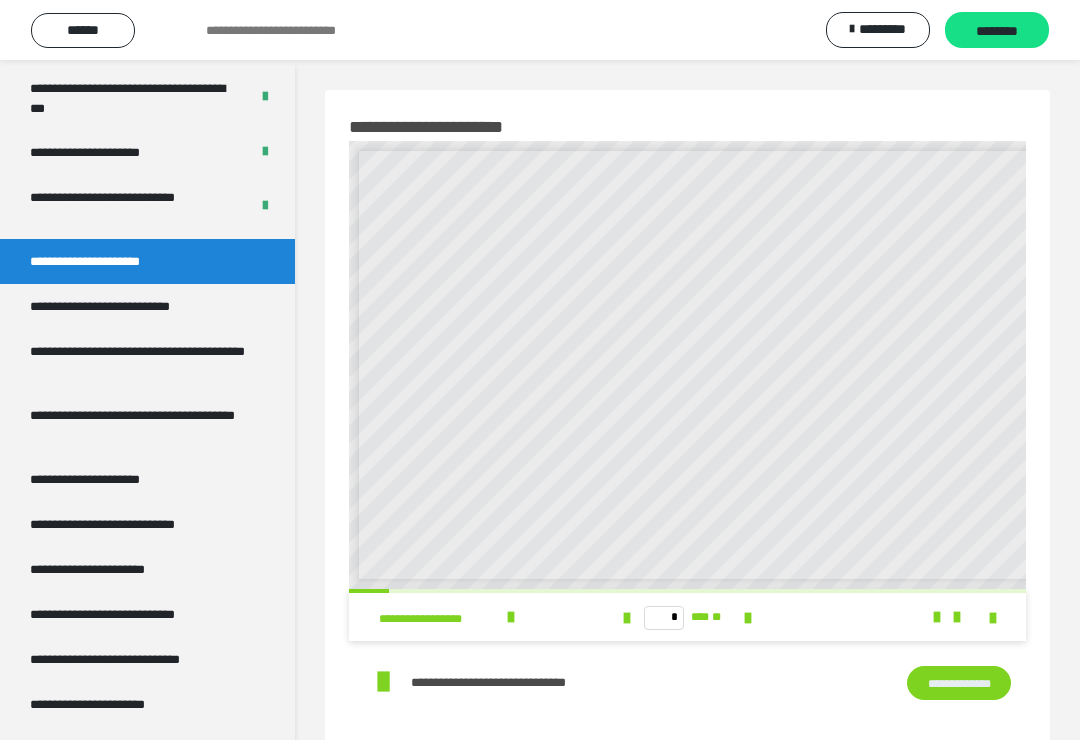 click at bounding box center [748, 618] 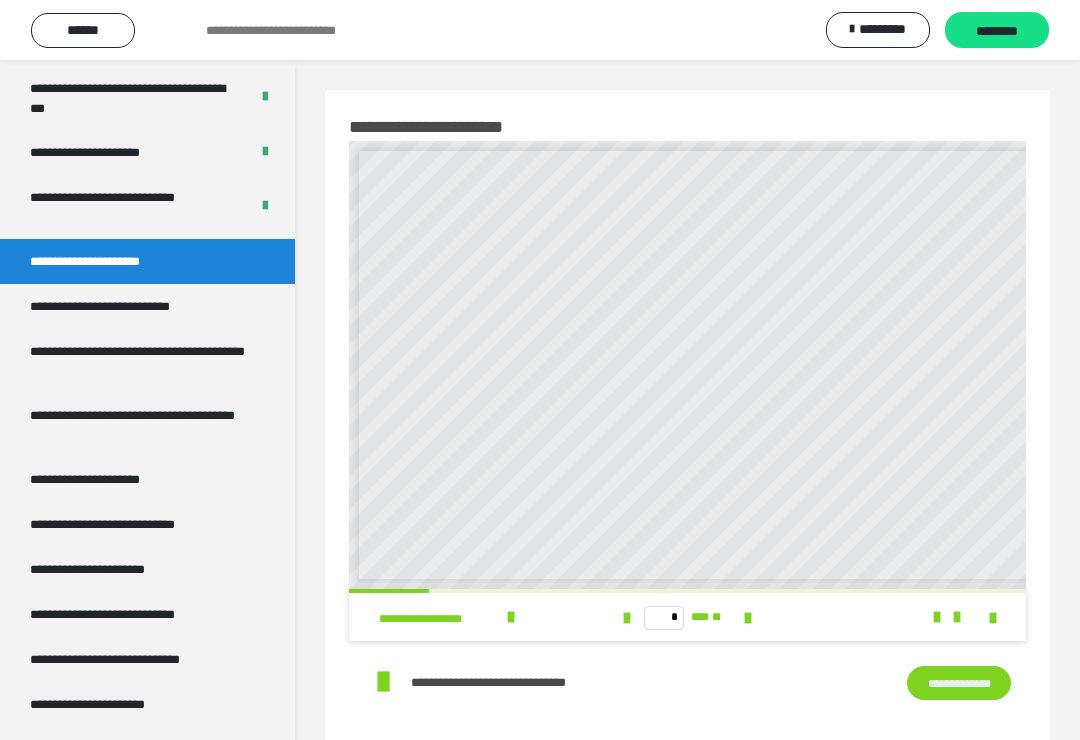 click at bounding box center [748, 618] 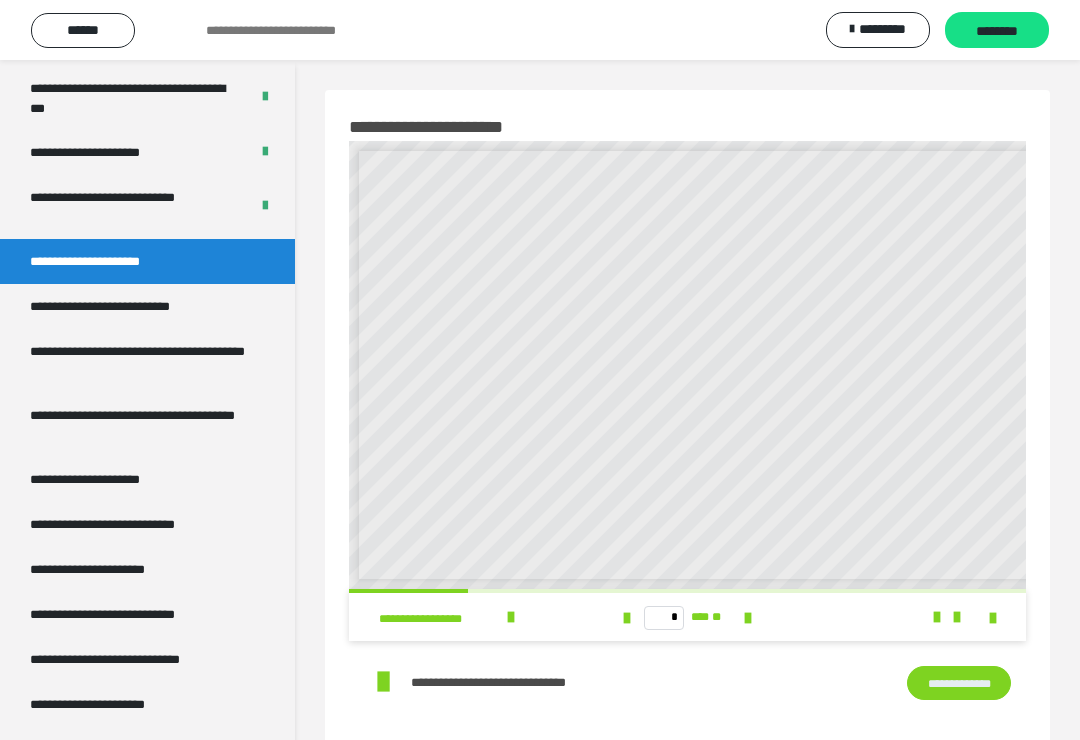 click at bounding box center [748, 618] 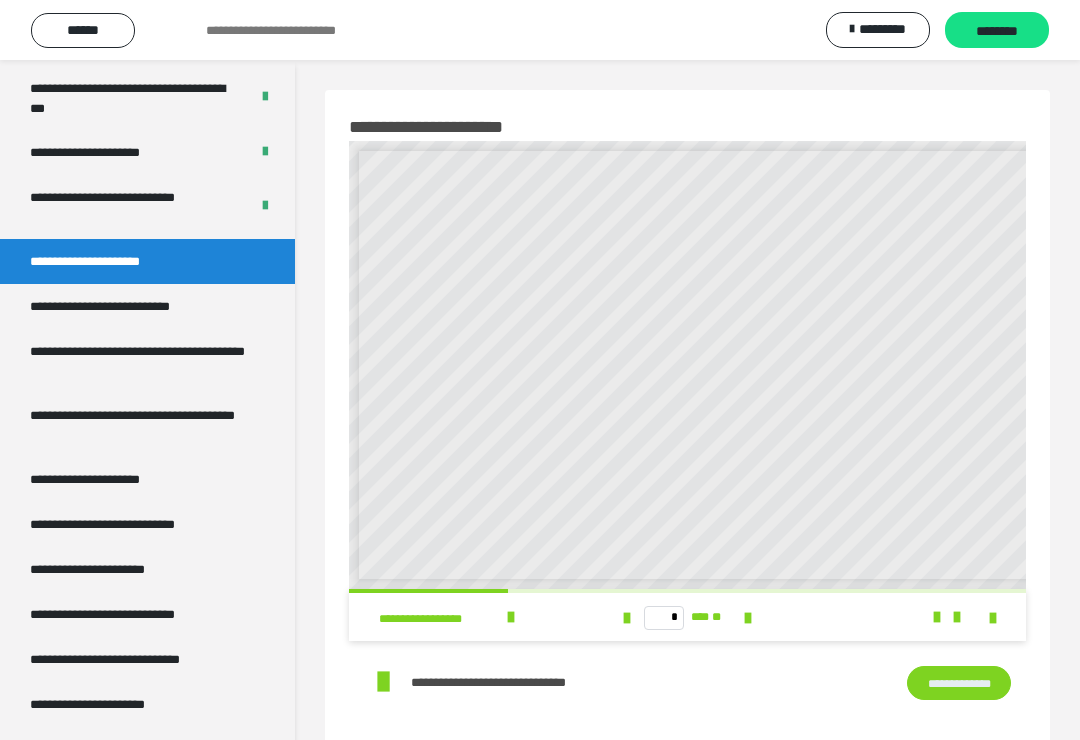 click at bounding box center [748, 618] 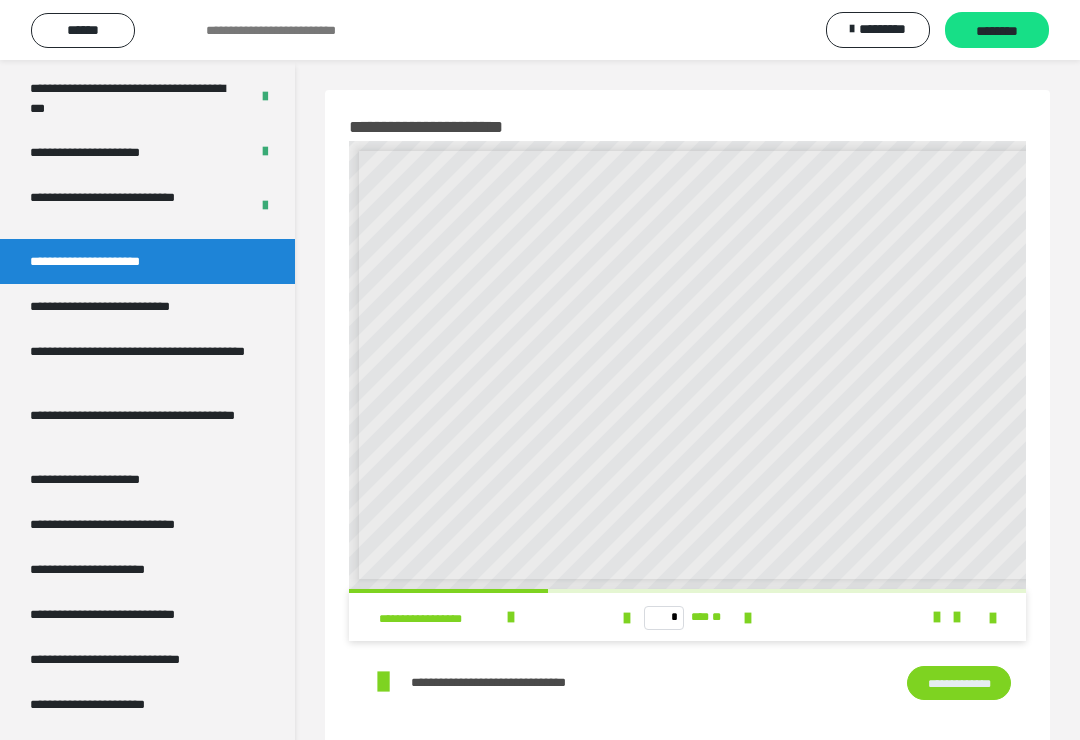 click on "* *** **" at bounding box center [687, 617] 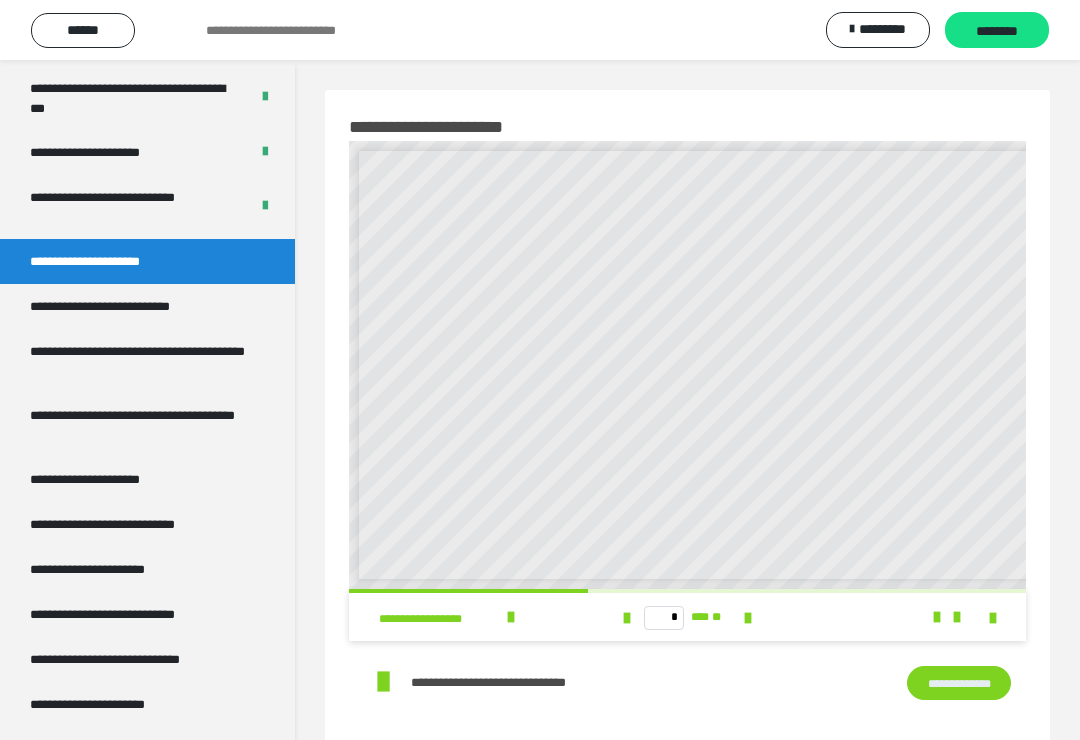 click at bounding box center (748, 618) 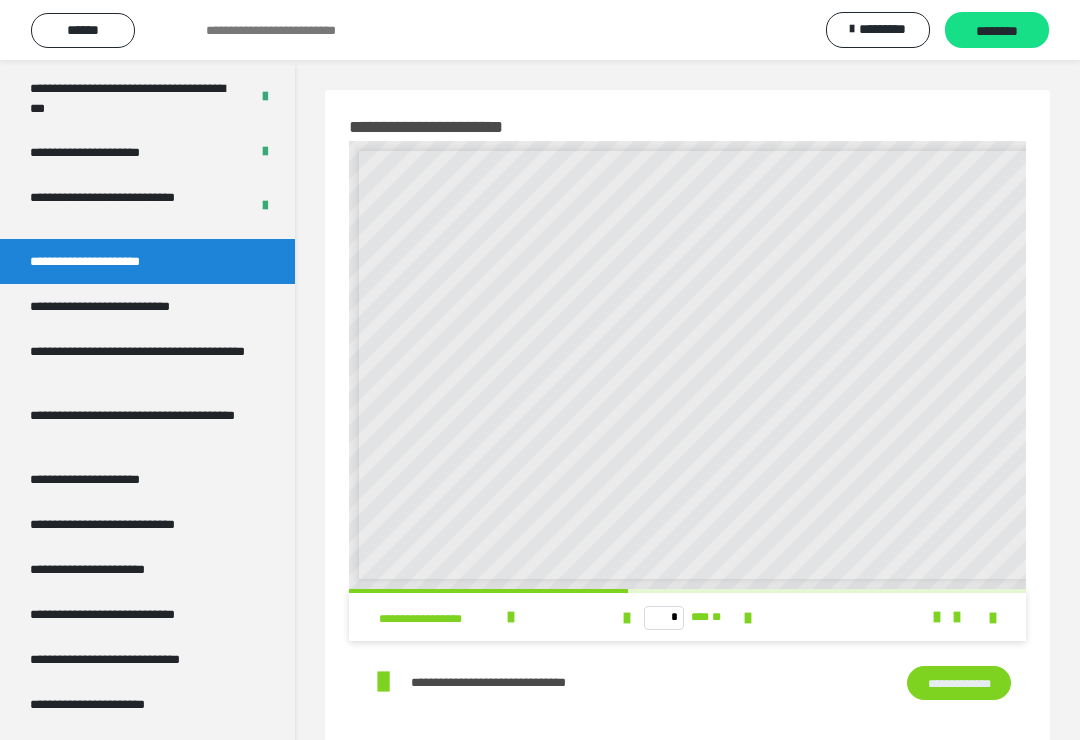 click at bounding box center [748, 618] 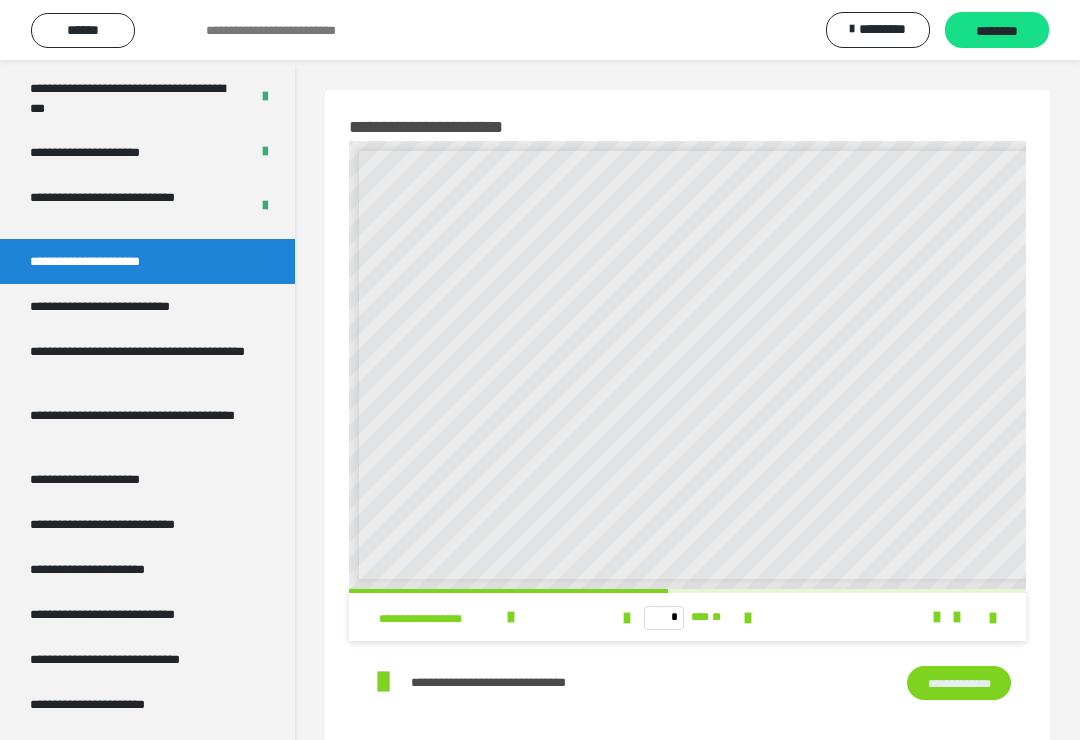 click at bounding box center (748, 618) 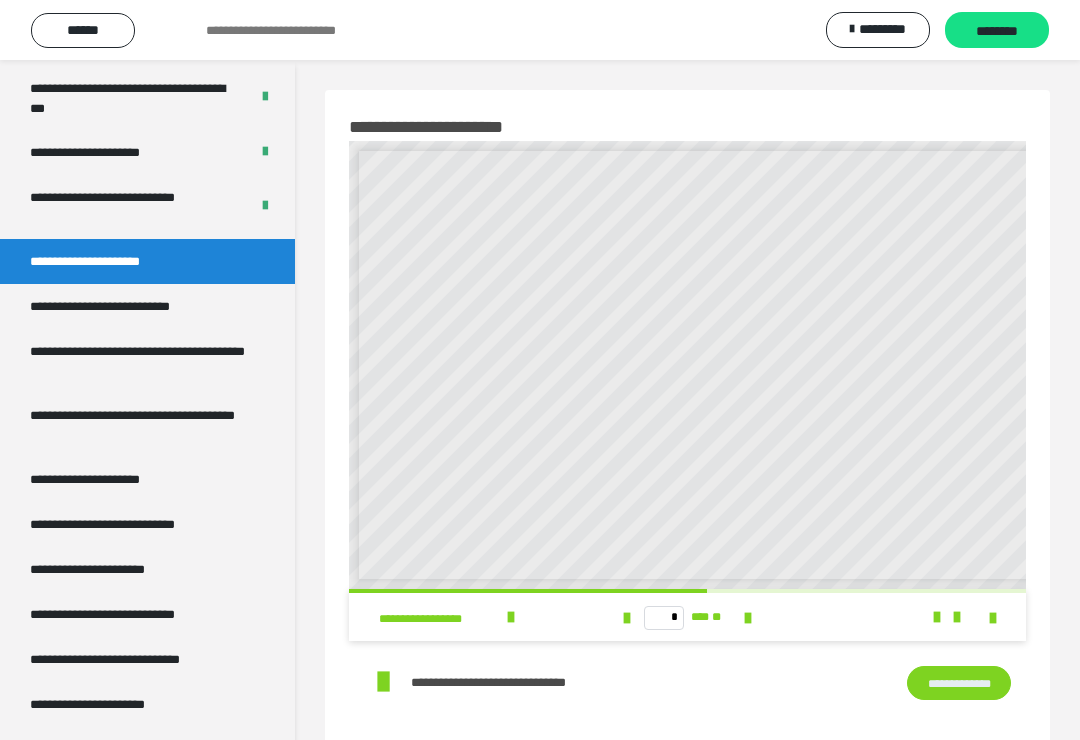 click at bounding box center (748, 618) 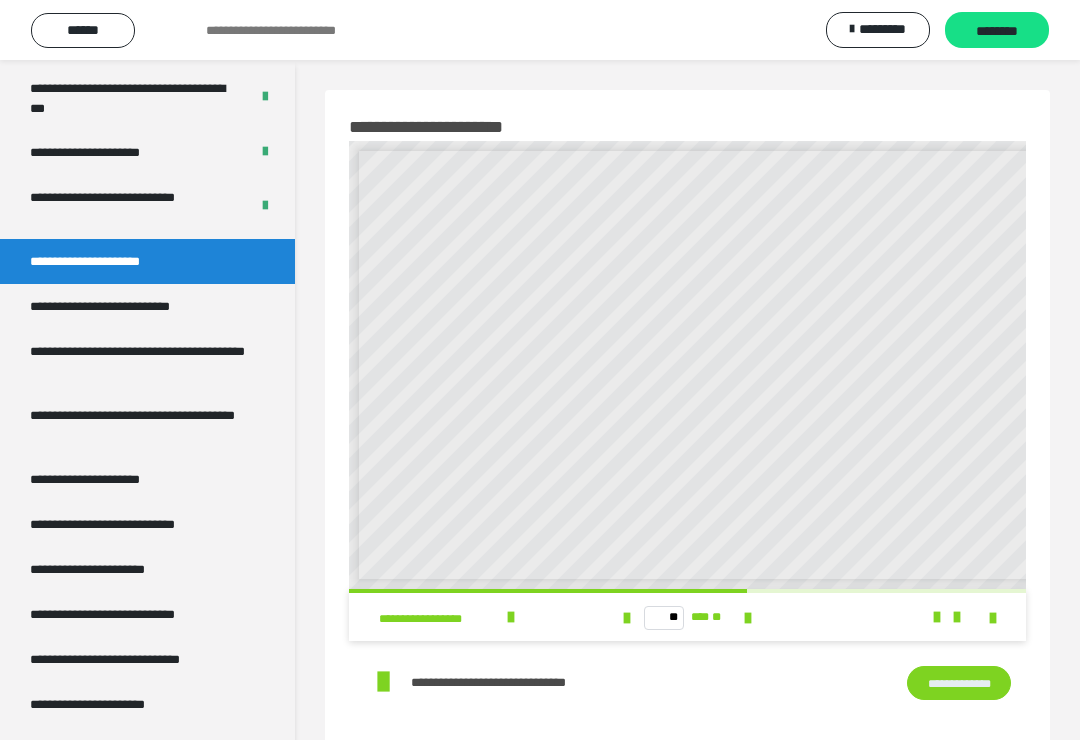 click on "** *** **" at bounding box center [687, 617] 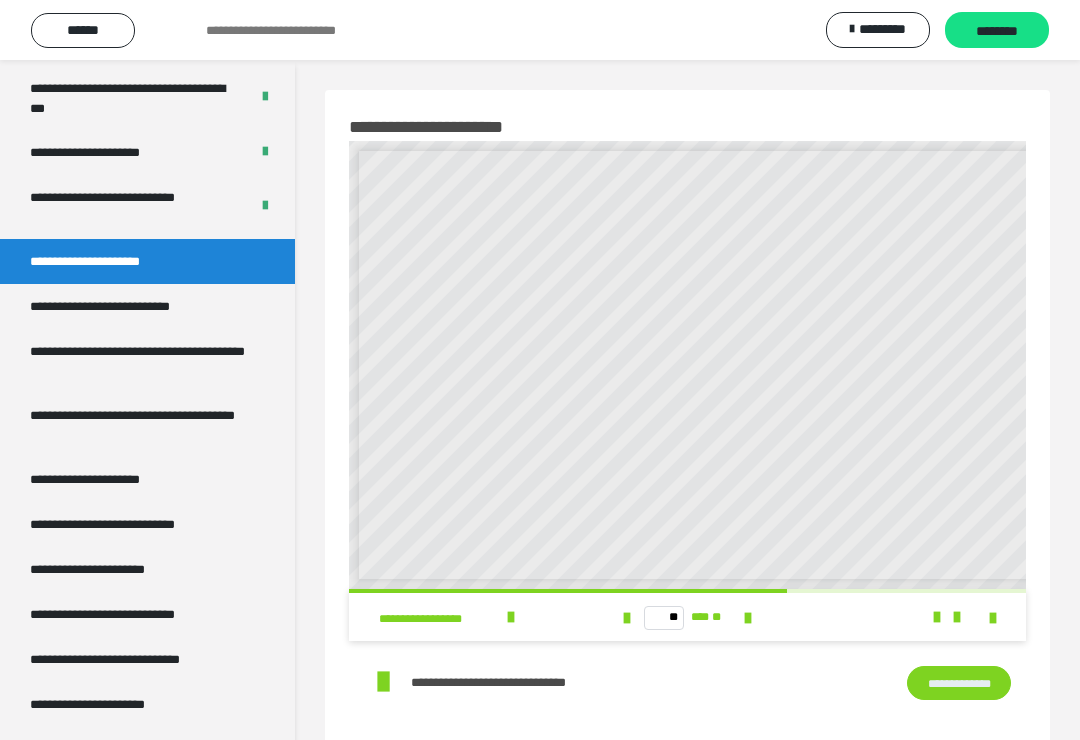 click at bounding box center [748, 618] 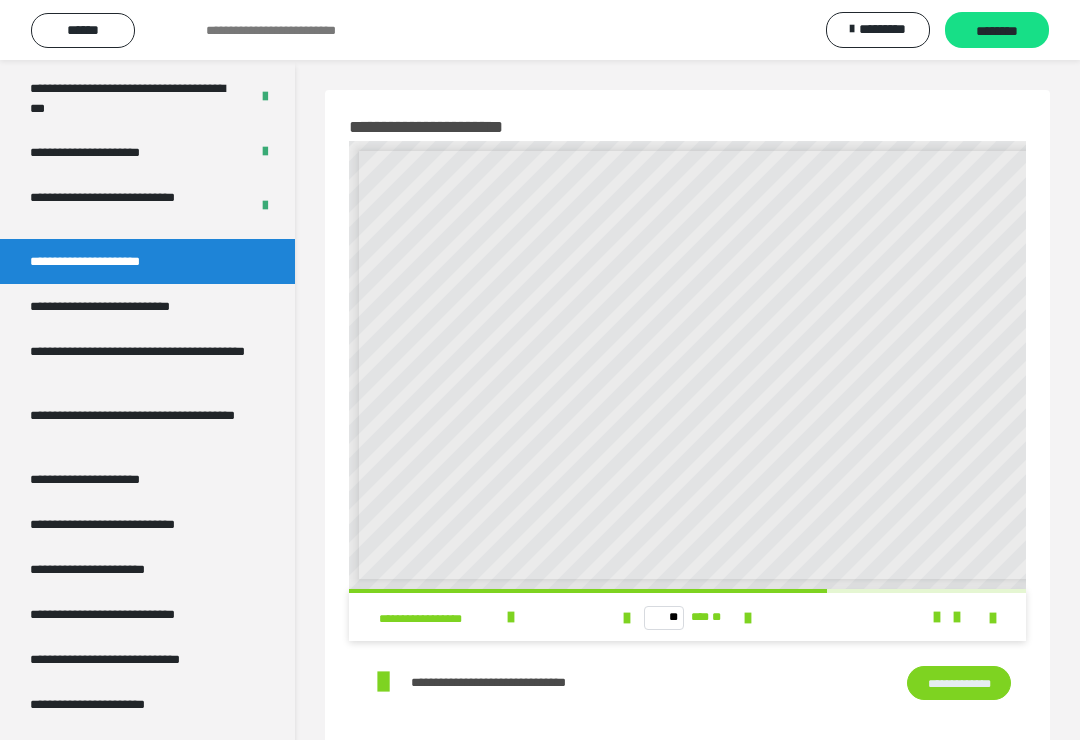 click at bounding box center (748, 618) 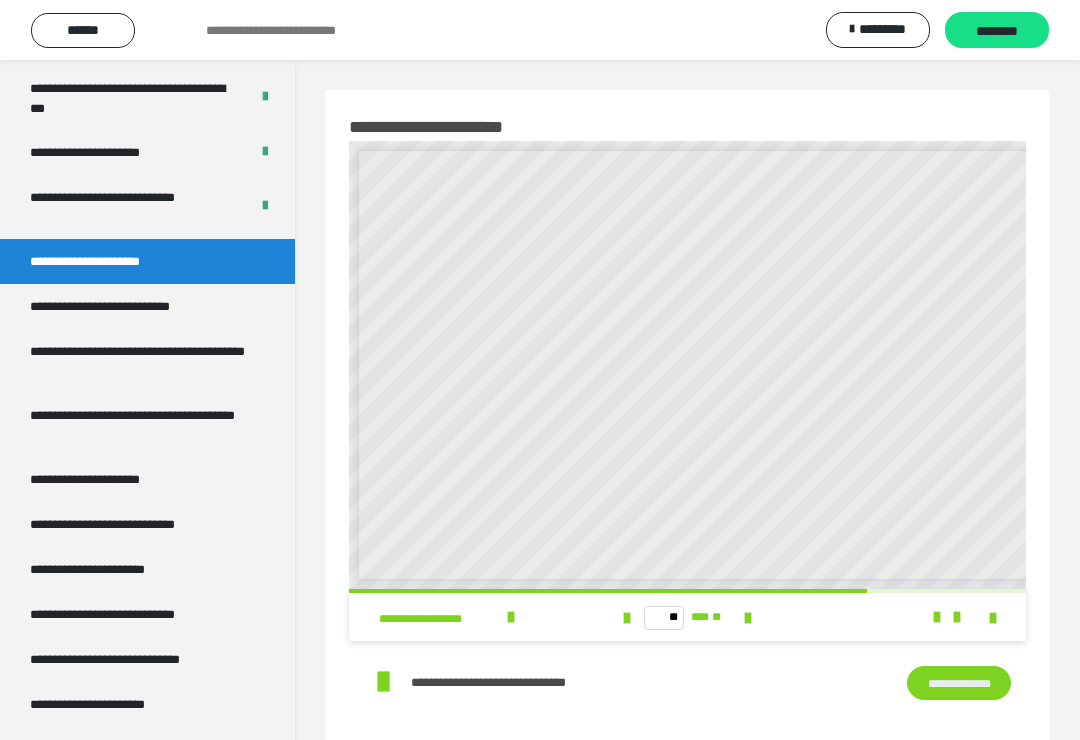 click on "**********" at bounding box center [139, 425] 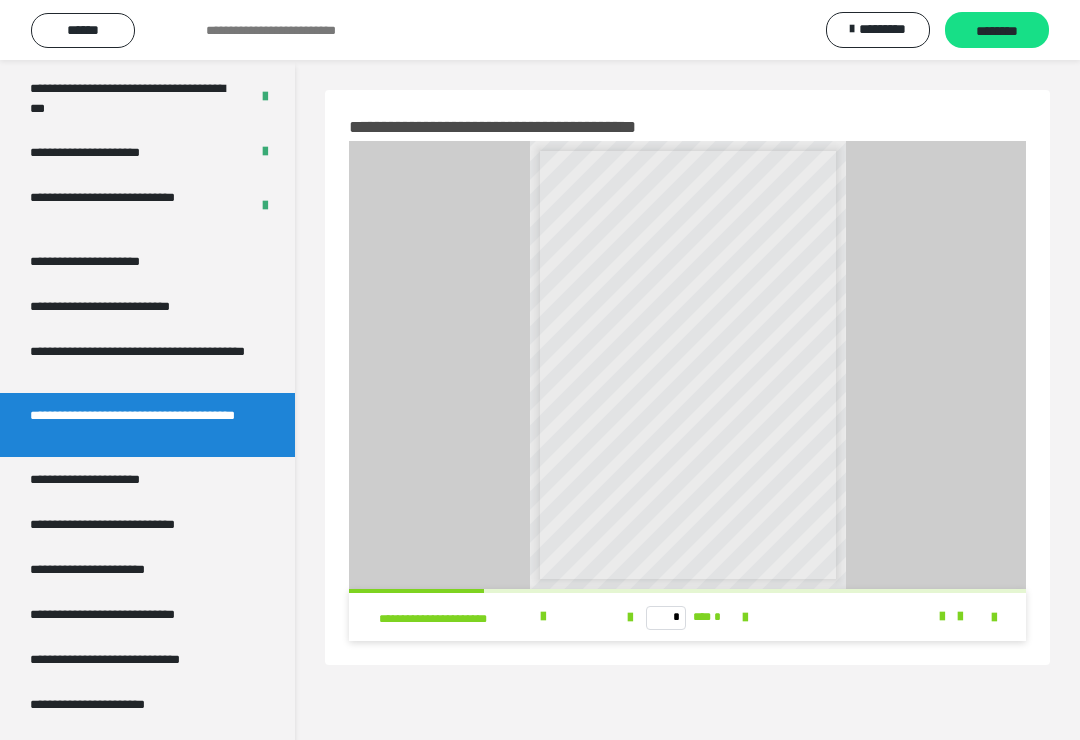 click at bounding box center [994, 618] 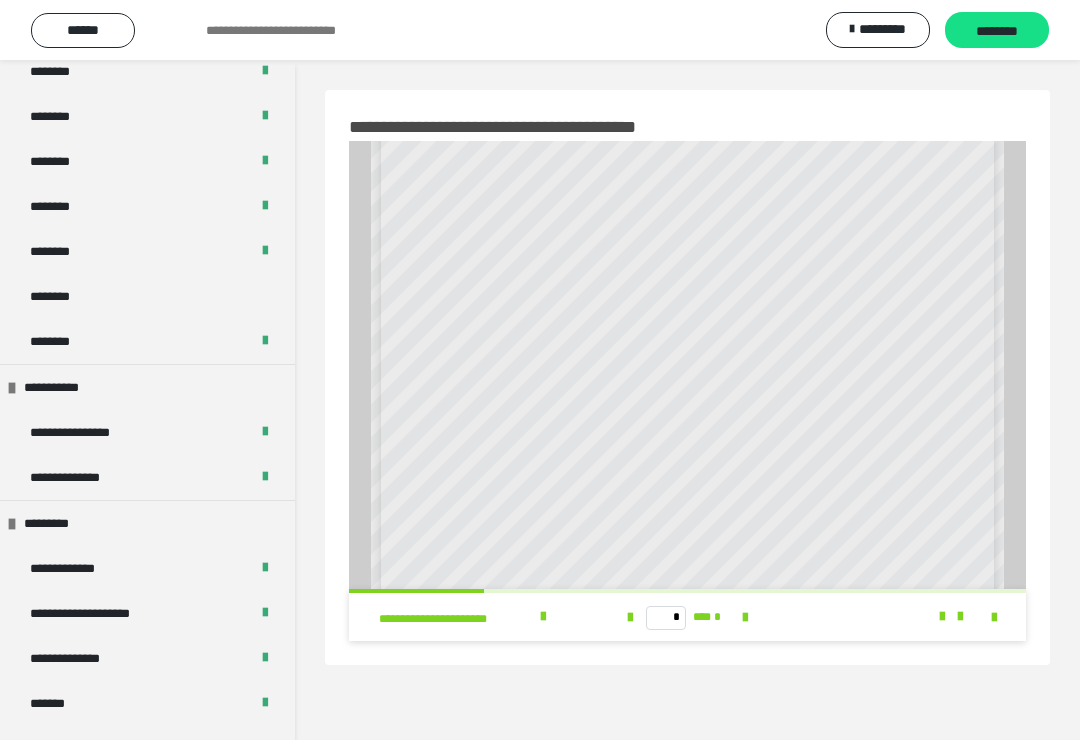 scroll, scrollTop: 1185, scrollLeft: 0, axis: vertical 